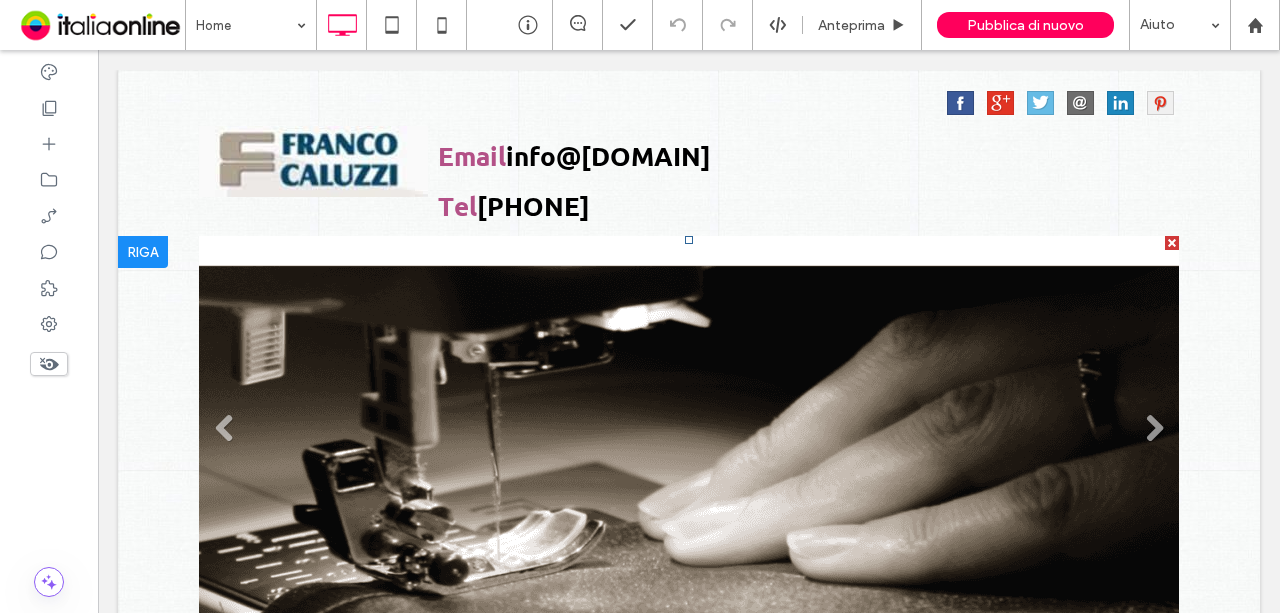 scroll, scrollTop: 0, scrollLeft: 0, axis: both 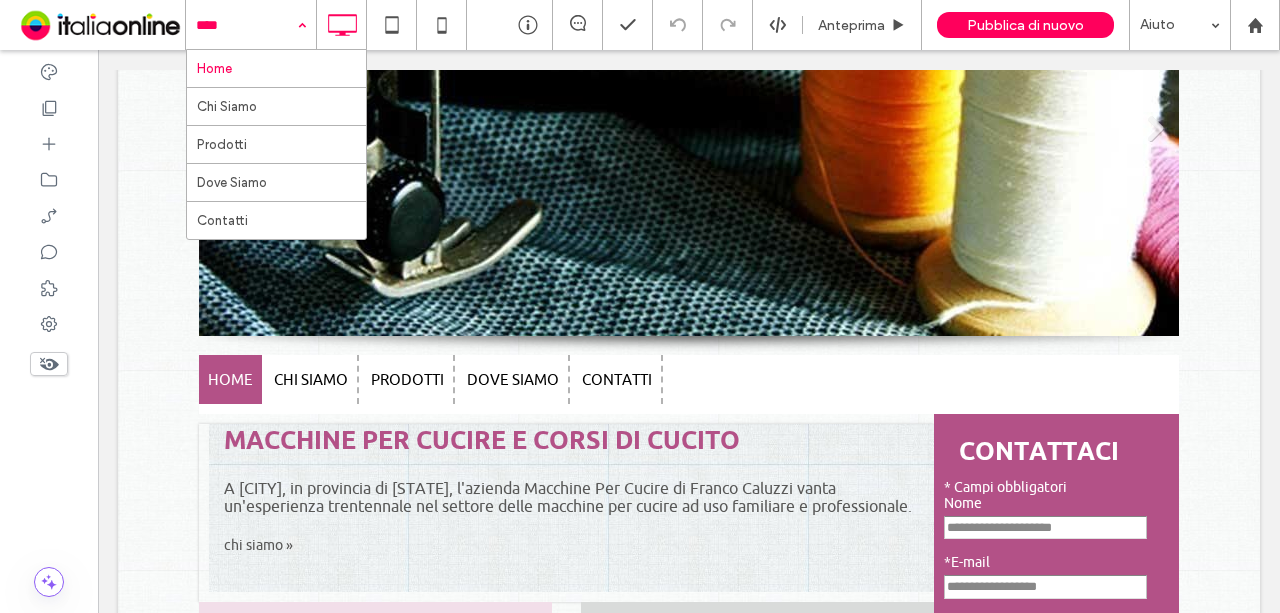 click on "Home Chi Siamo Prodotti Dove Siamo Contatti" at bounding box center [251, 25] 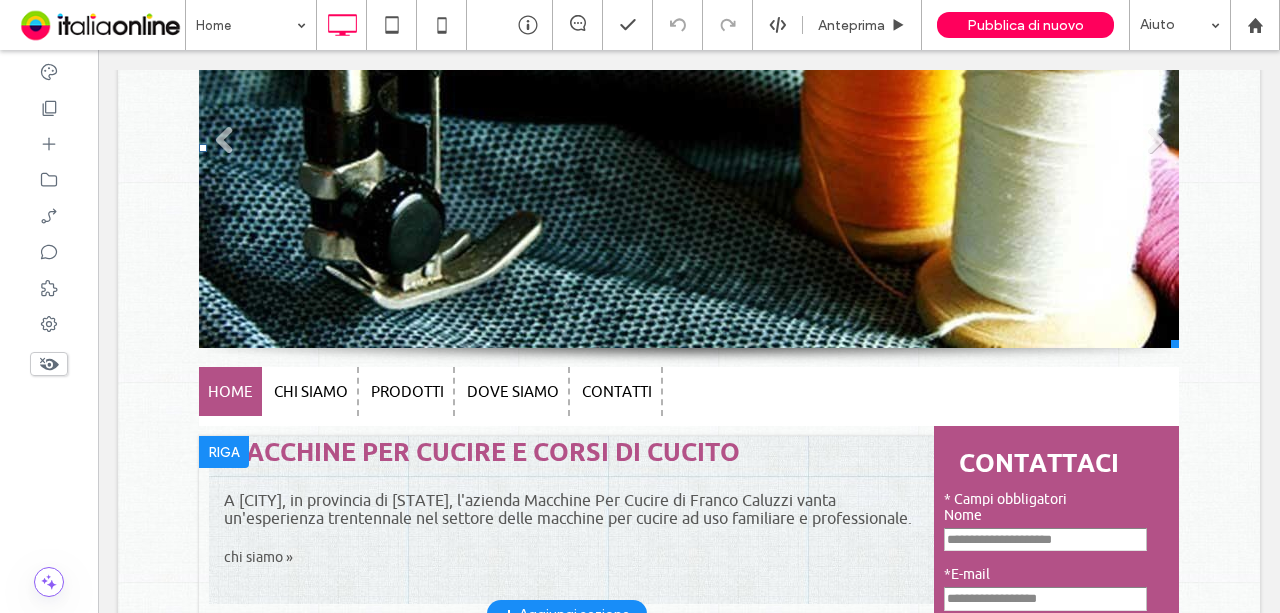 scroll, scrollTop: 500, scrollLeft: 0, axis: vertical 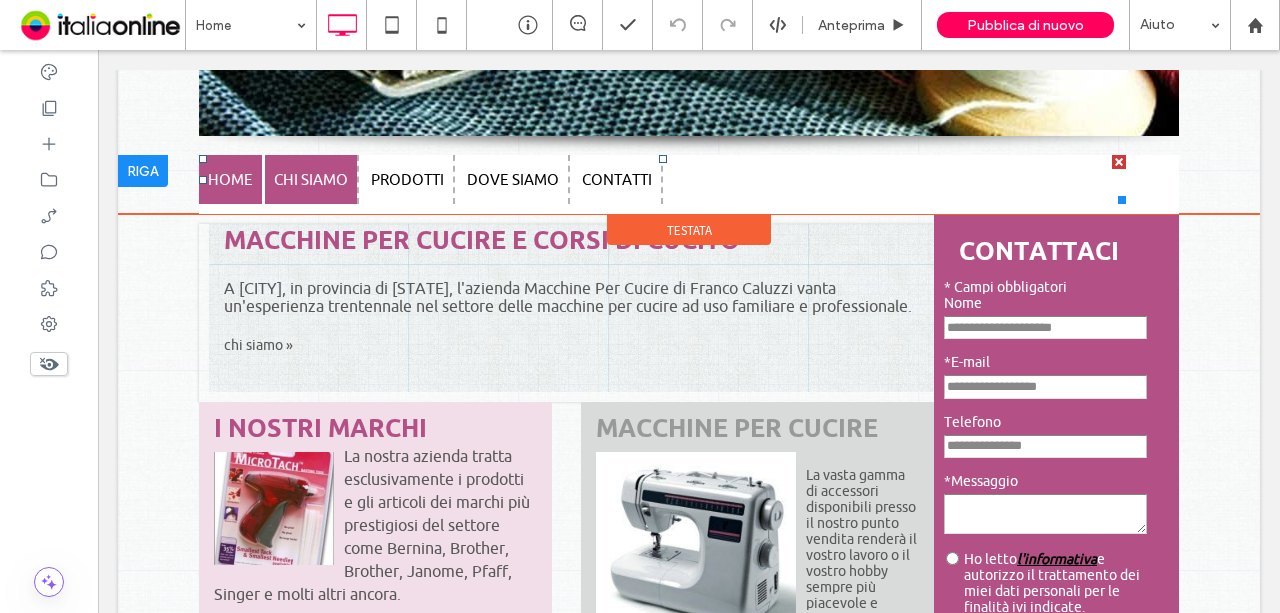 click on "Chi Siamo" at bounding box center [311, 179] 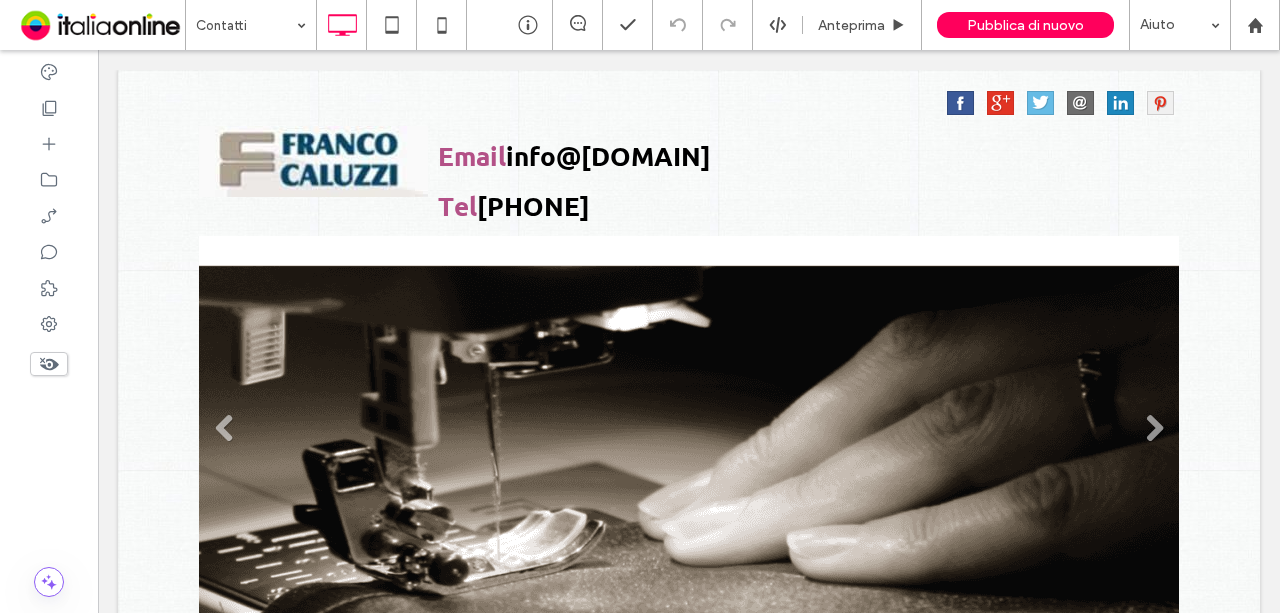 scroll, scrollTop: 200, scrollLeft: 0, axis: vertical 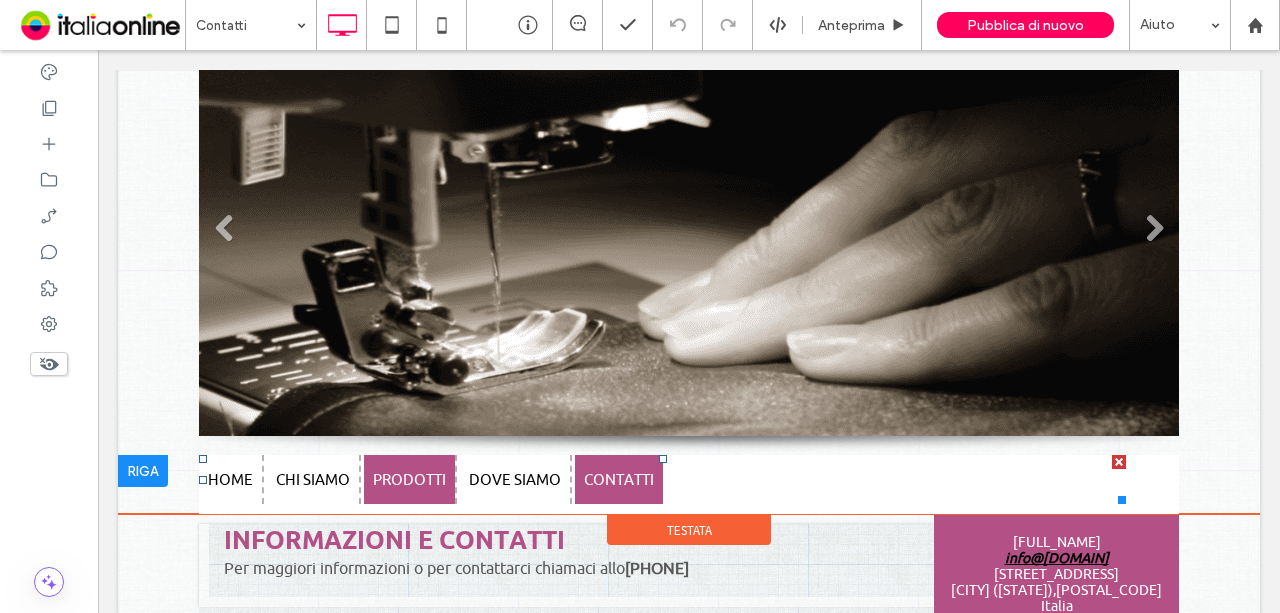 click on "Prodotti" at bounding box center [409, 479] 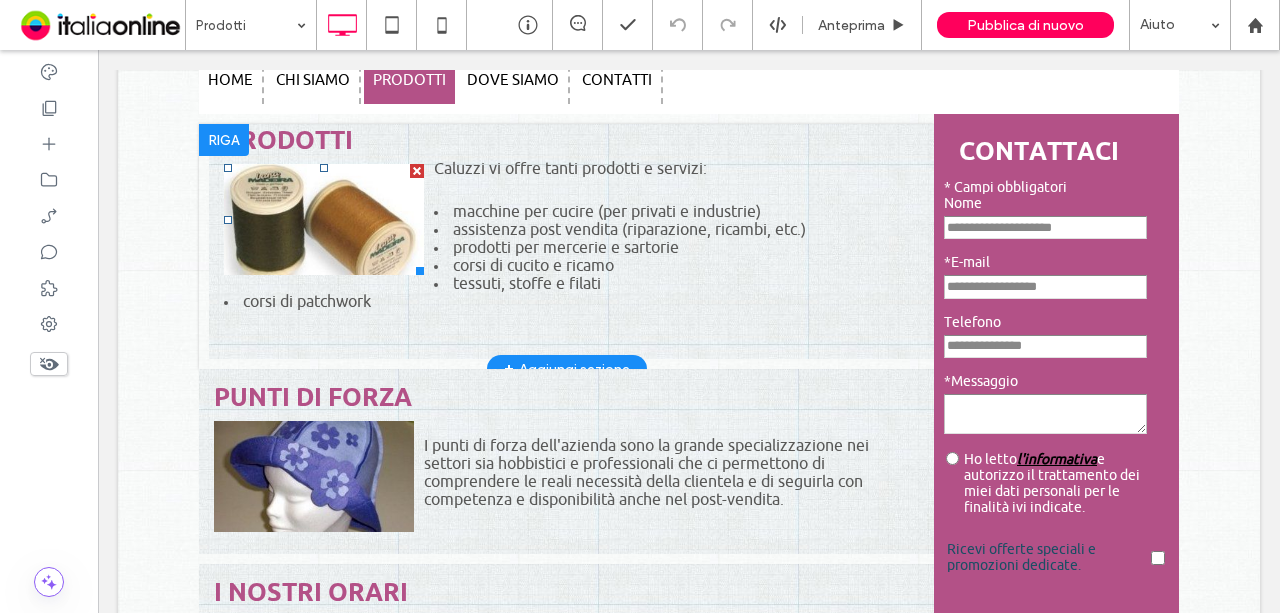 scroll, scrollTop: 300, scrollLeft: 0, axis: vertical 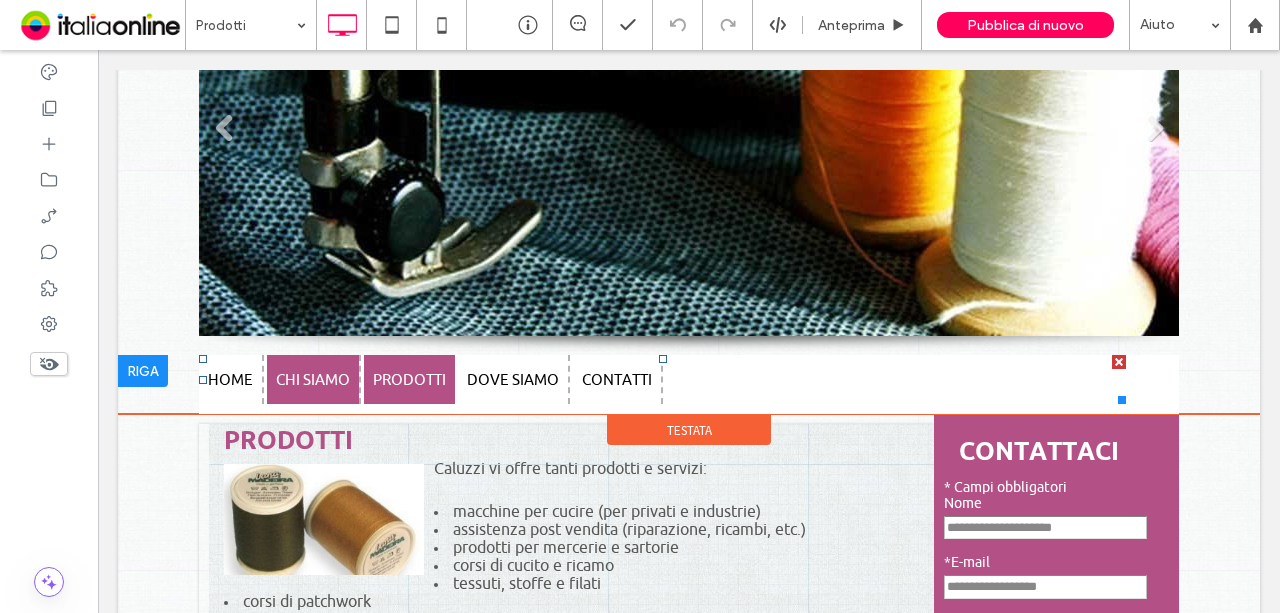 click on "Chi Siamo" at bounding box center [313, 379] 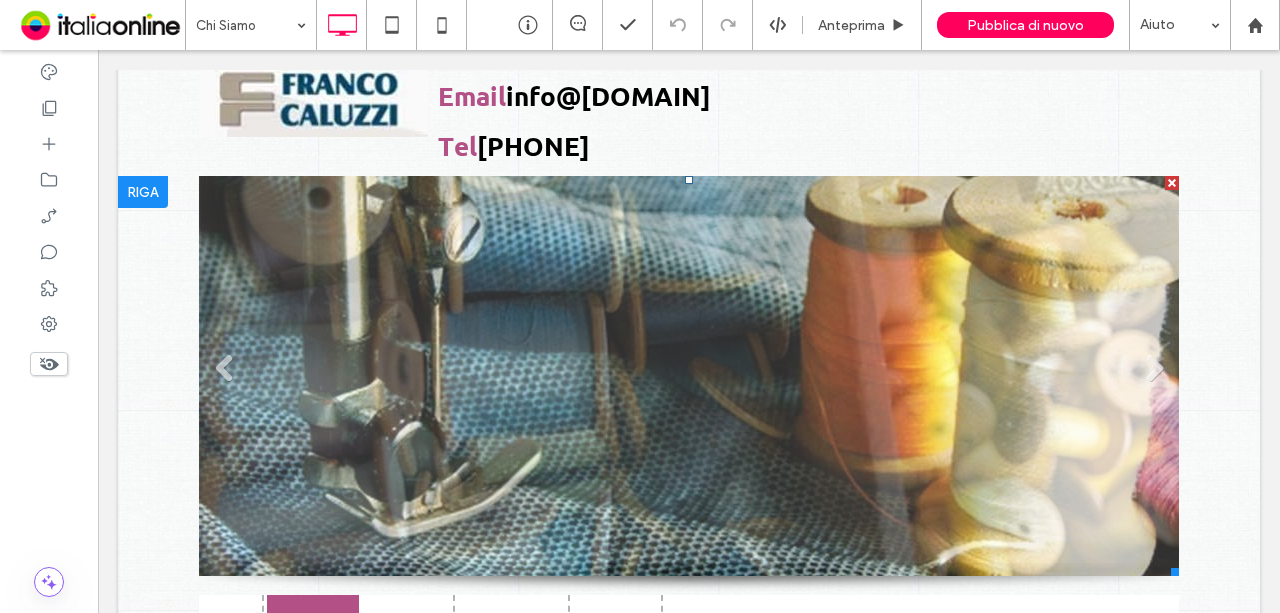 scroll, scrollTop: 0, scrollLeft: 0, axis: both 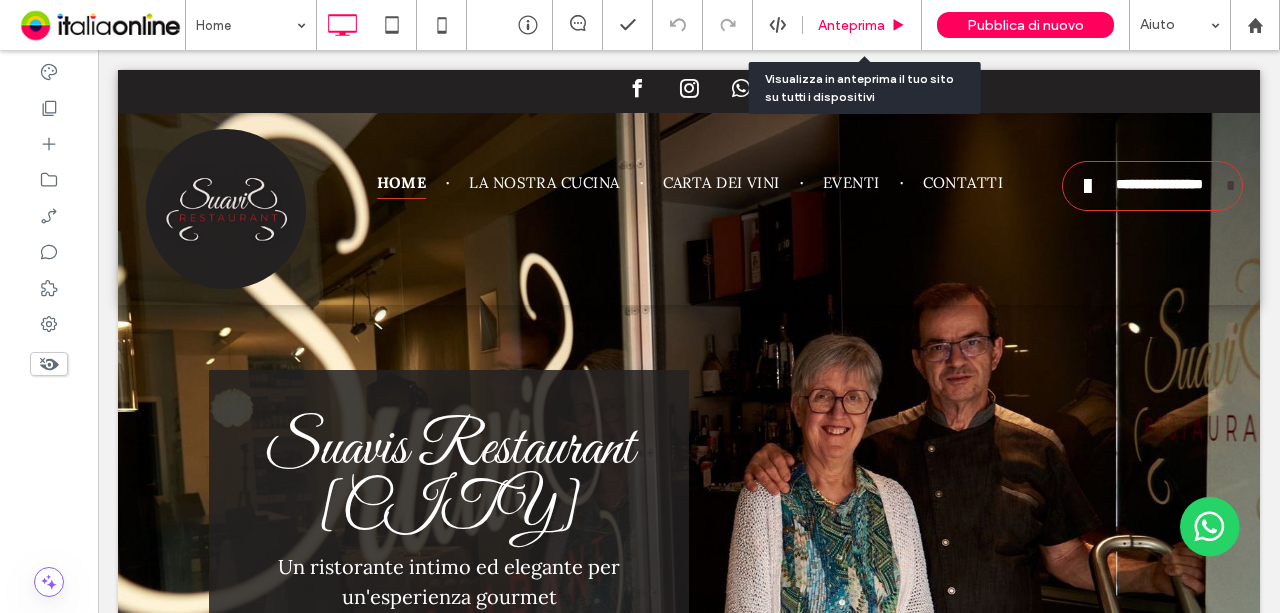 click on "Anteprima" at bounding box center (851, 25) 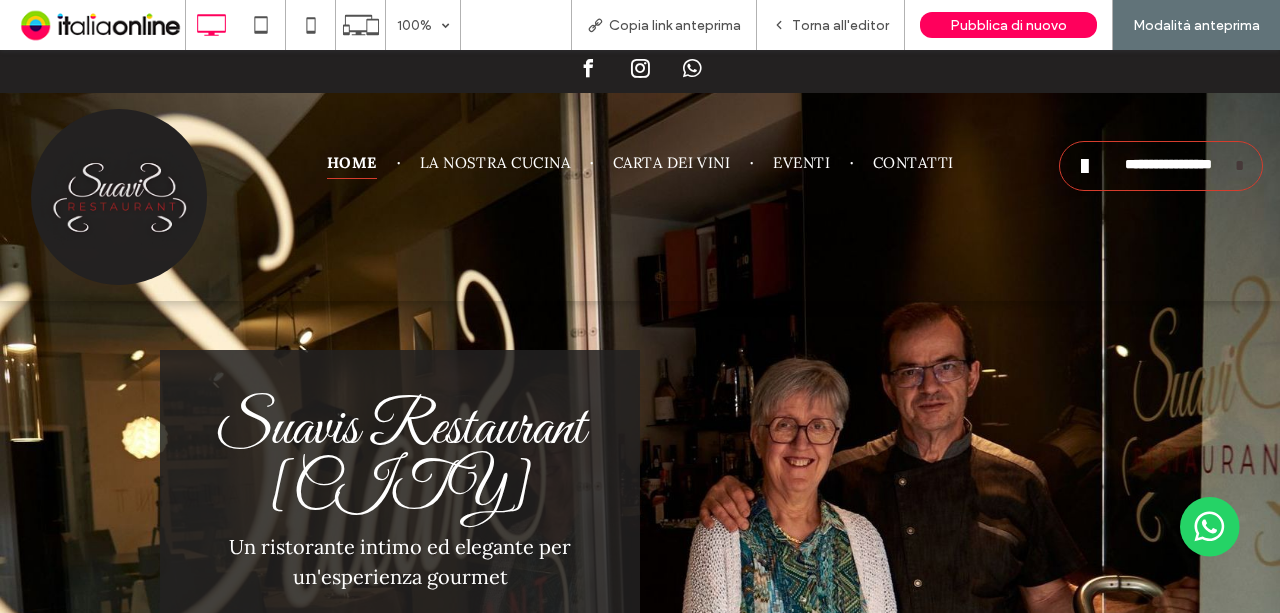 click at bounding box center (588, 69) 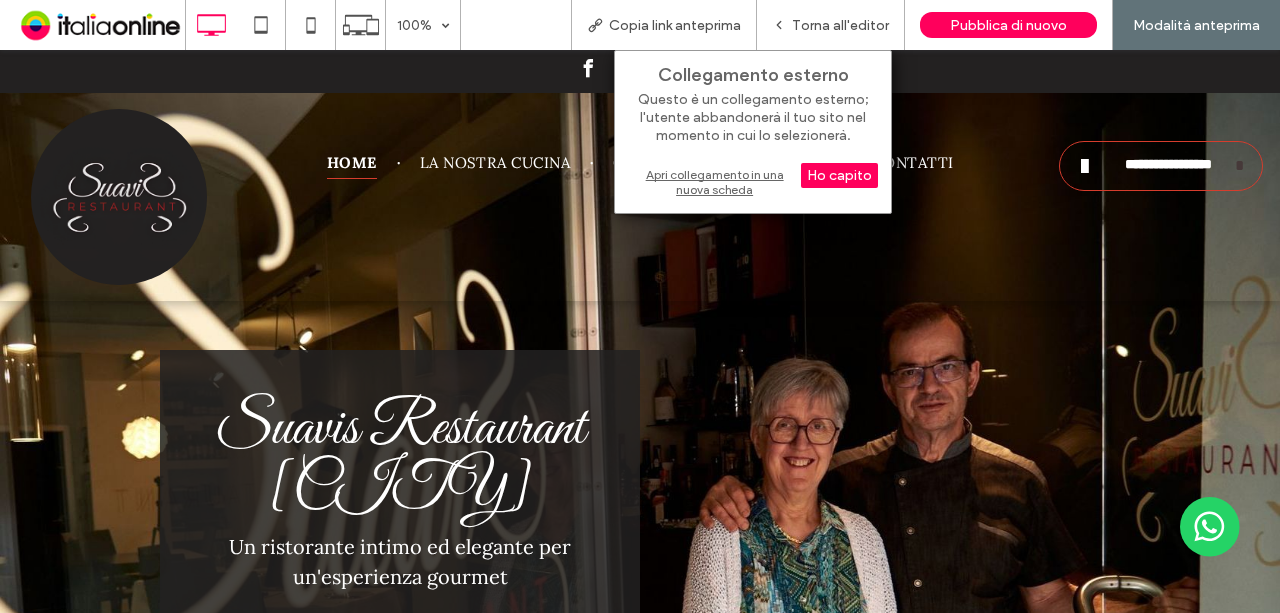 click on "Apri collegamento in una nuova scheda" at bounding box center [753, 182] 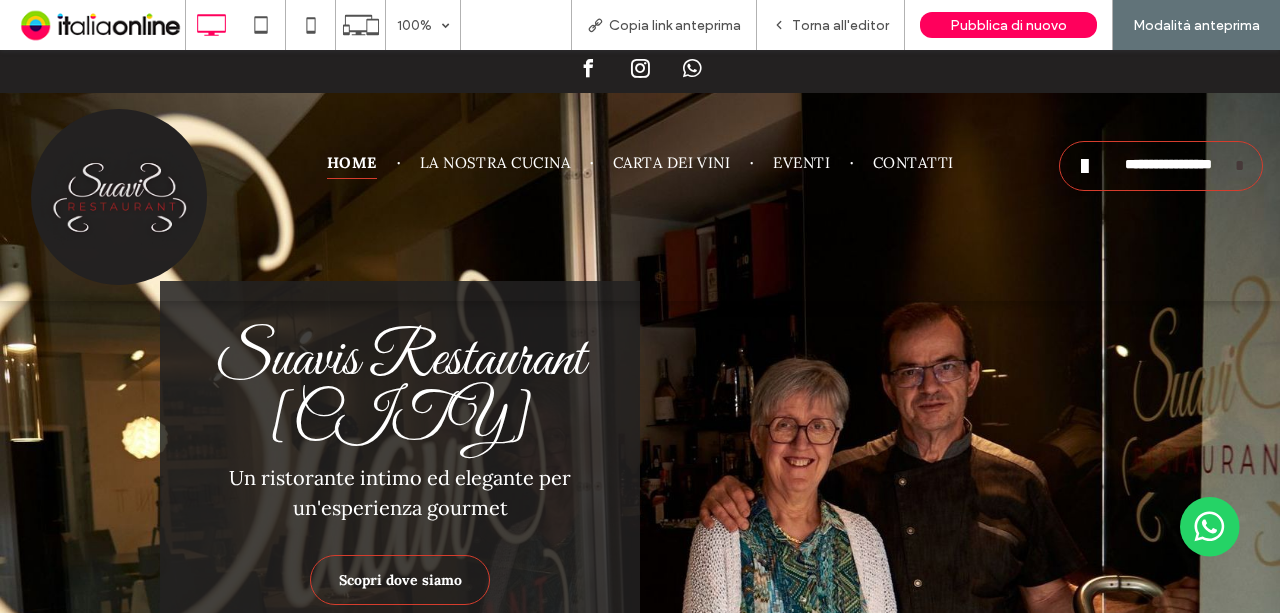 scroll, scrollTop: 100, scrollLeft: 0, axis: vertical 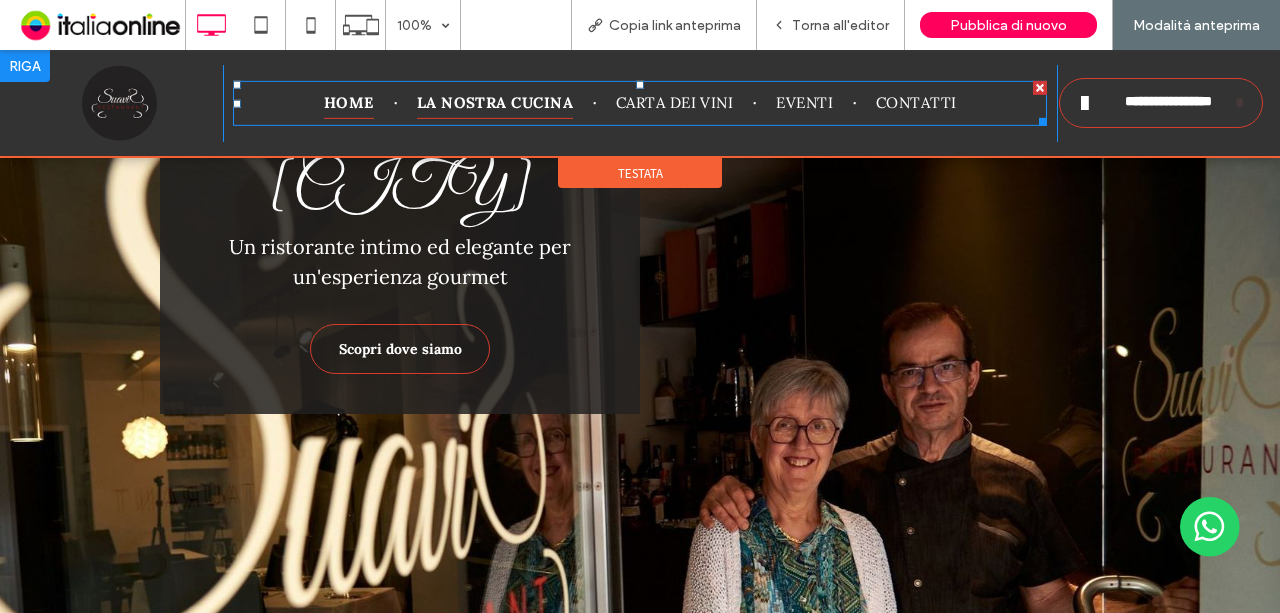 click on "La nostra cucina" at bounding box center [495, 103] 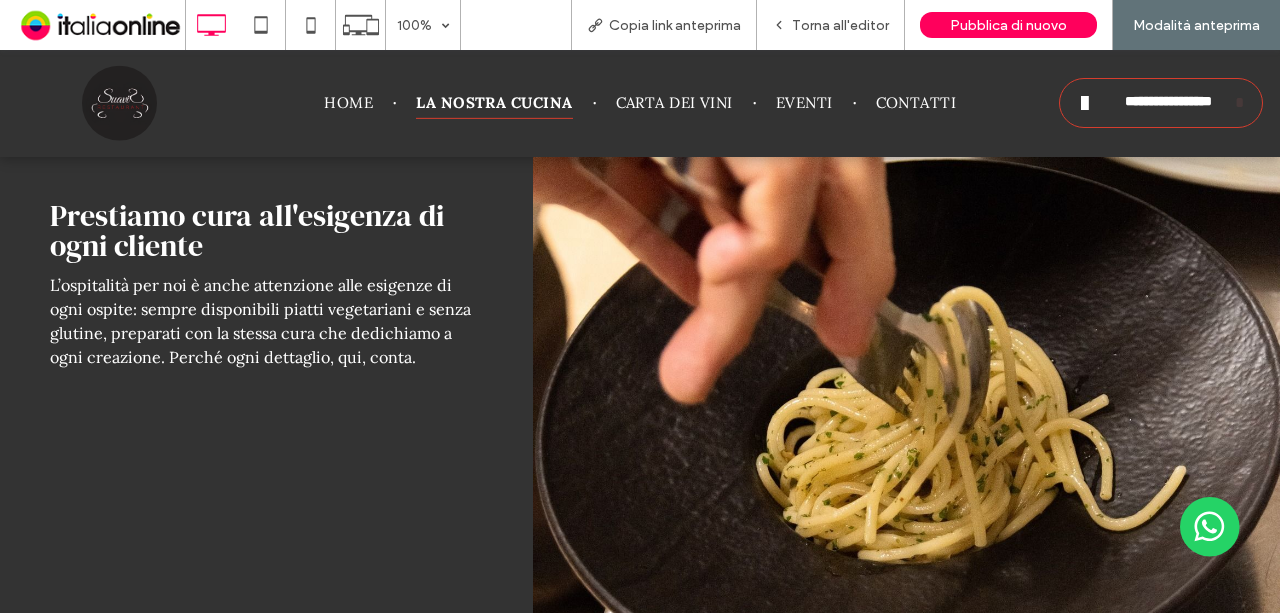 scroll, scrollTop: 4000, scrollLeft: 0, axis: vertical 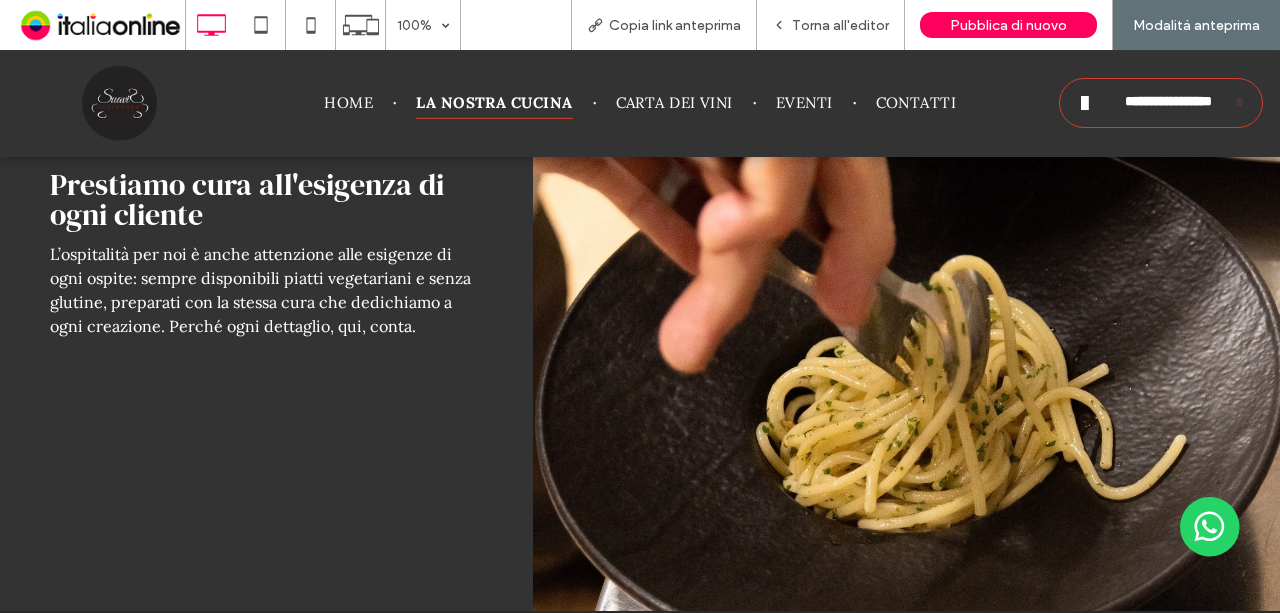 click on "L’ospitalità per noi è anche attenzione alle esigenze di ogni ospite: sempre disponibili piatti vegetariani e senza glutine, preparati con la stessa cura che dedichiamo a ogni creazione. Perché ogni dettaglio, qui, conta." at bounding box center (260, 290) 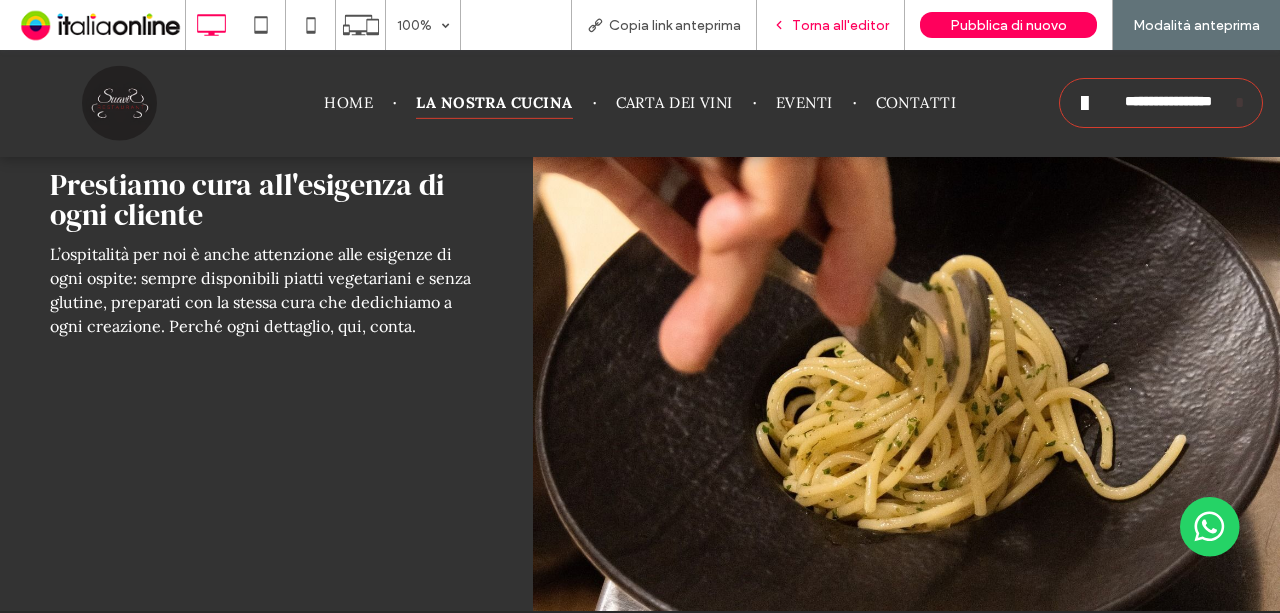 click on "Torna all'editor" at bounding box center (840, 25) 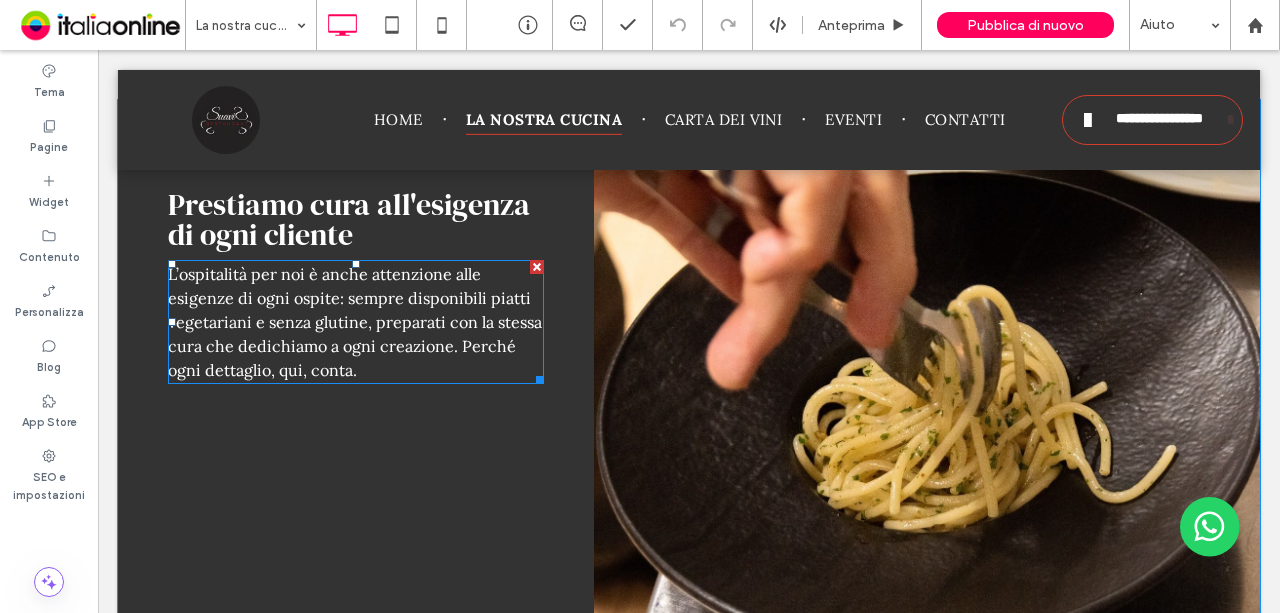 click on "L’ospitalità per noi è anche attenzione alle esigenze di ogni ospite: sempre disponibili piatti vegetariani e senza glutine, preparati con la stessa cura che dedichiamo a ogni creazione. Perché ogni dettaglio, qui, conta." at bounding box center [355, 322] 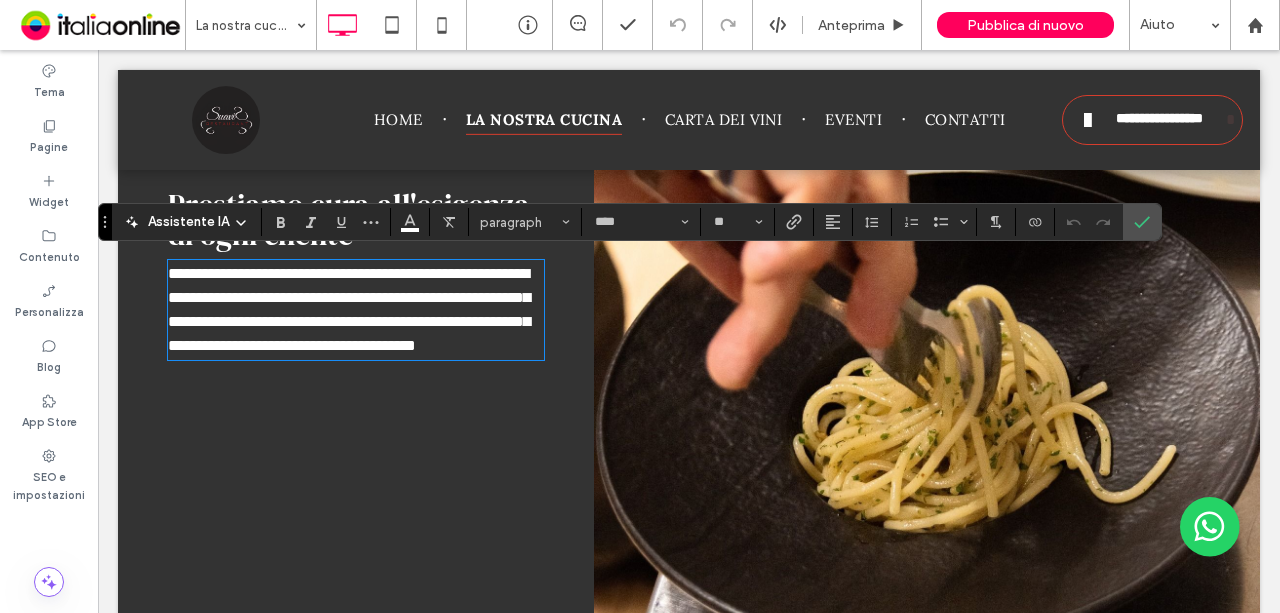 type on "****" 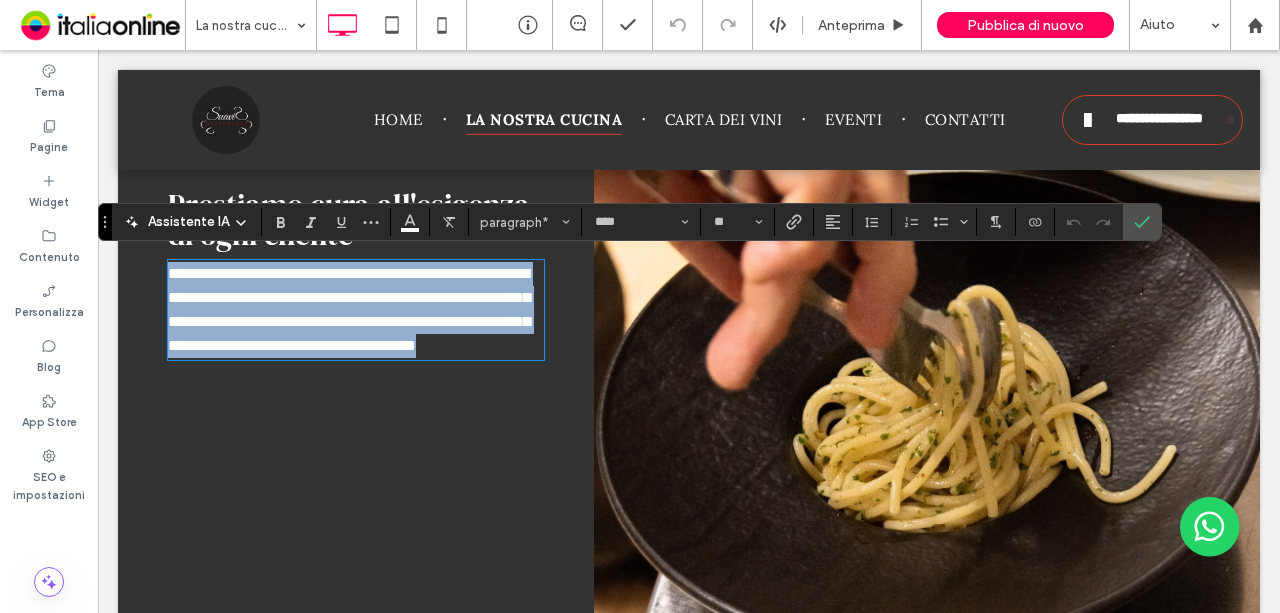 click on "**********" at bounding box center [356, 310] 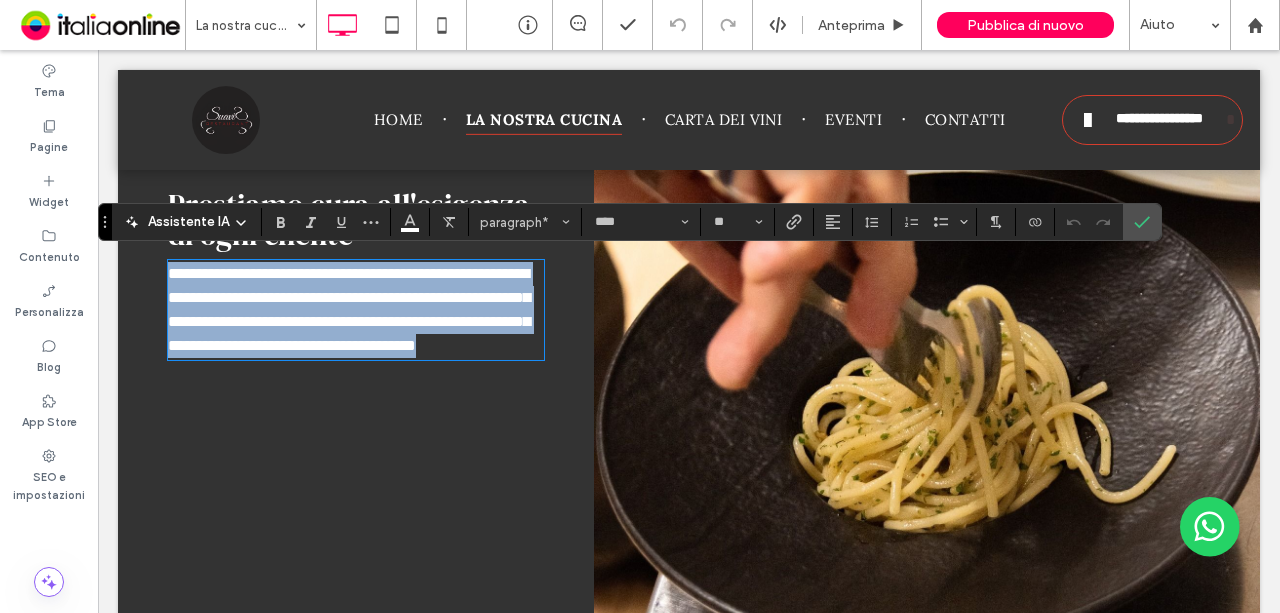 drag, startPoint x: 452, startPoint y: 367, endPoint x: 171, endPoint y: 274, distance: 295.98987 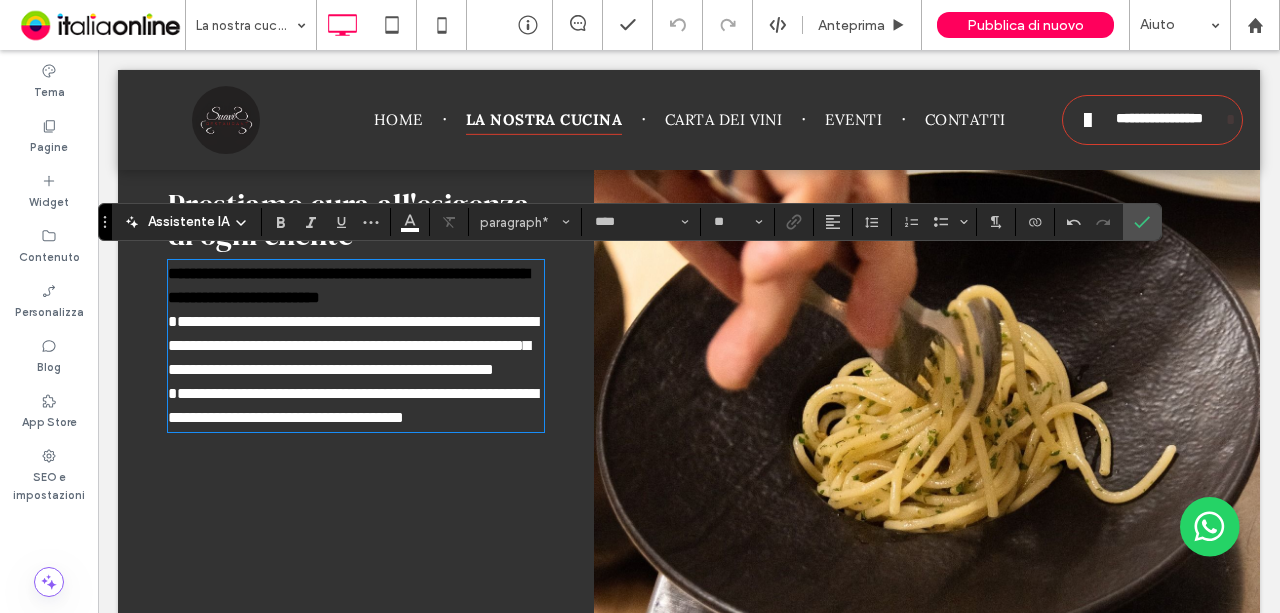 click on "**********" at bounding box center (353, 369) 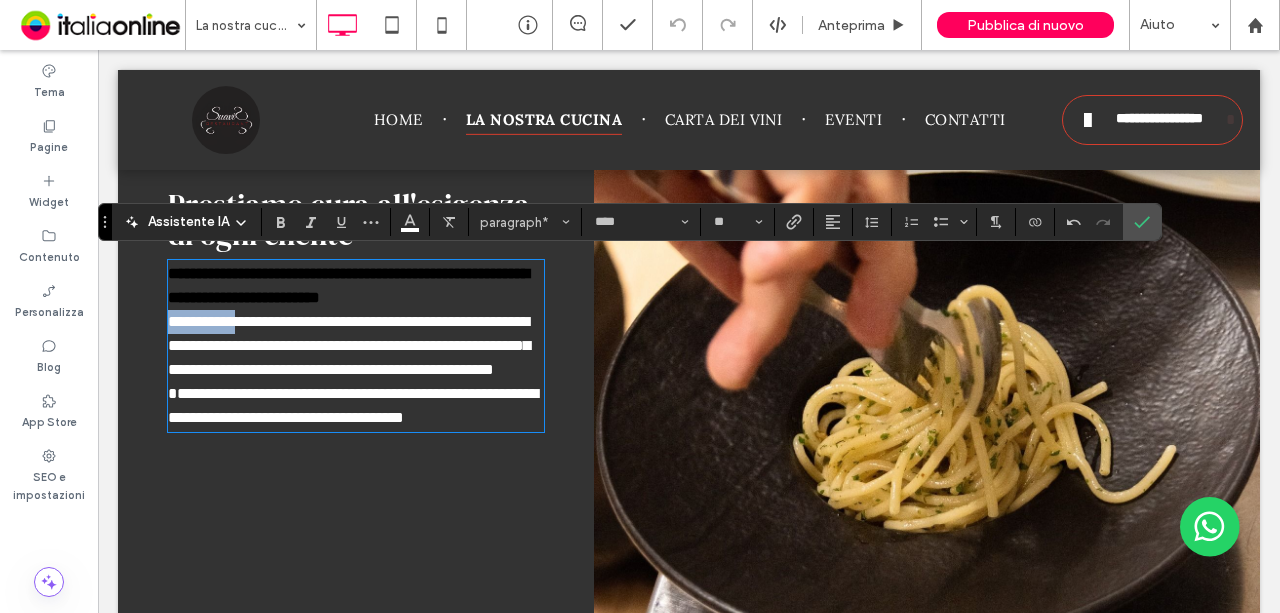 drag, startPoint x: 252, startPoint y: 322, endPoint x: 210, endPoint y: 339, distance: 45.310043 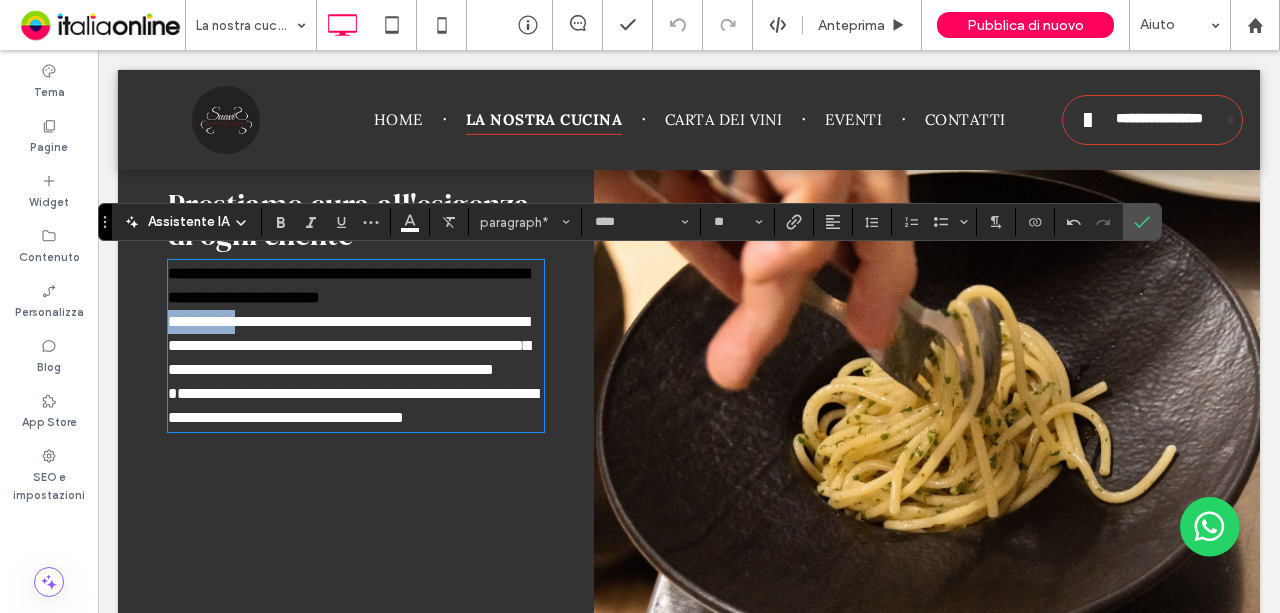 type 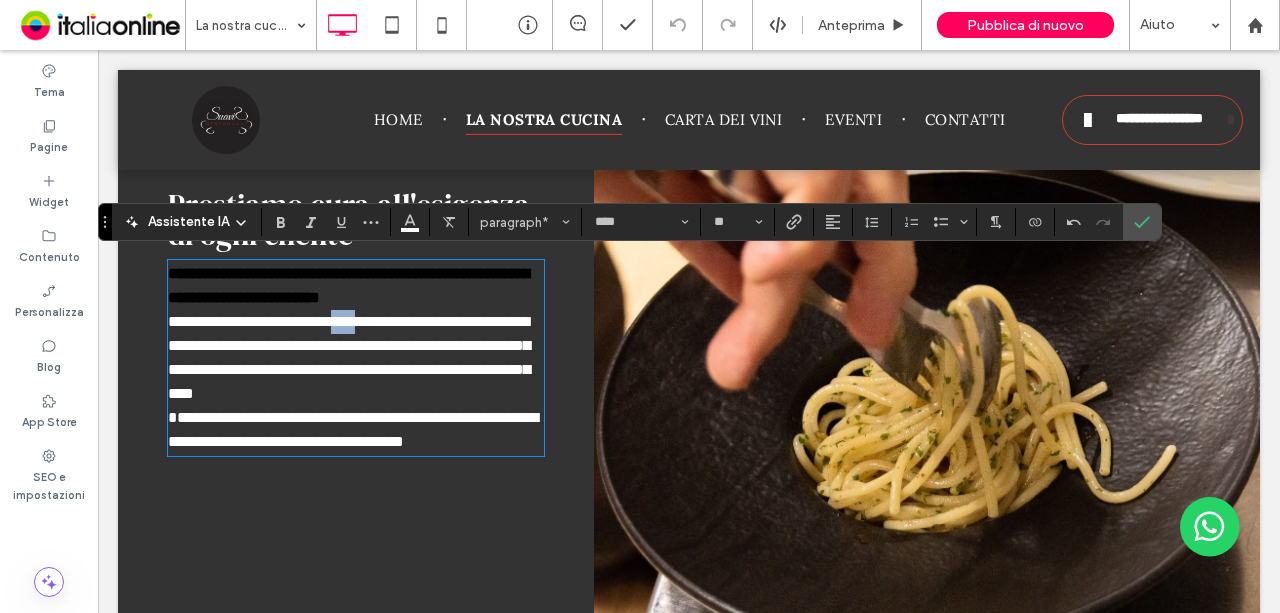 drag, startPoint x: 403, startPoint y: 323, endPoint x: 365, endPoint y: 319, distance: 38.209946 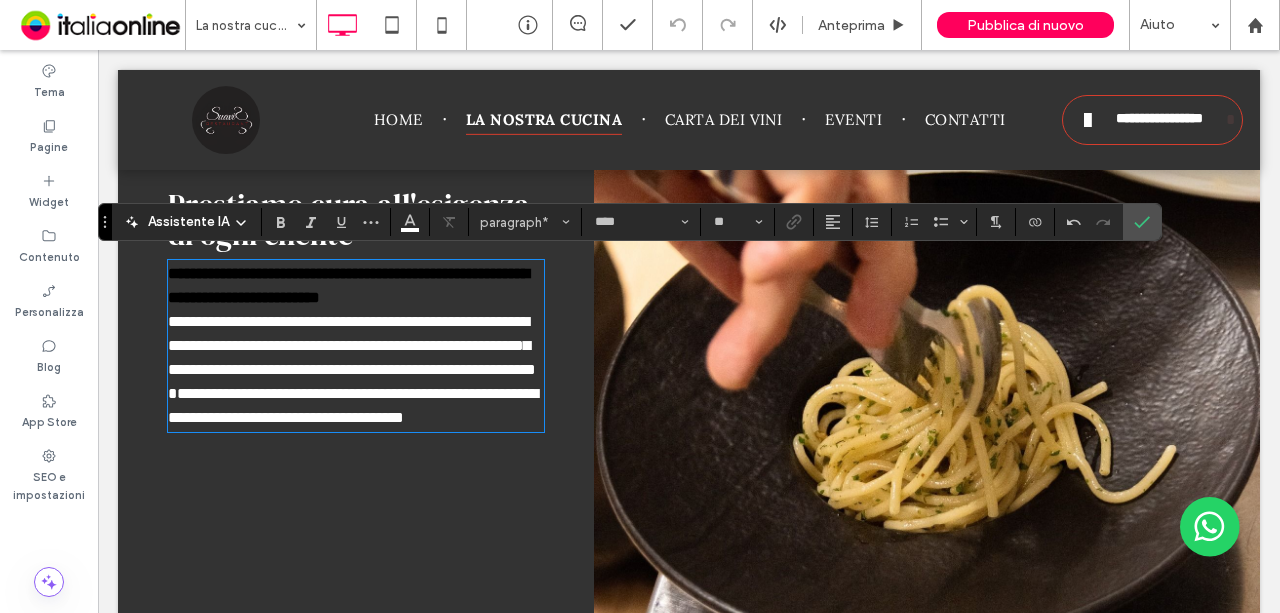 click on "**********" at bounding box center (353, 369) 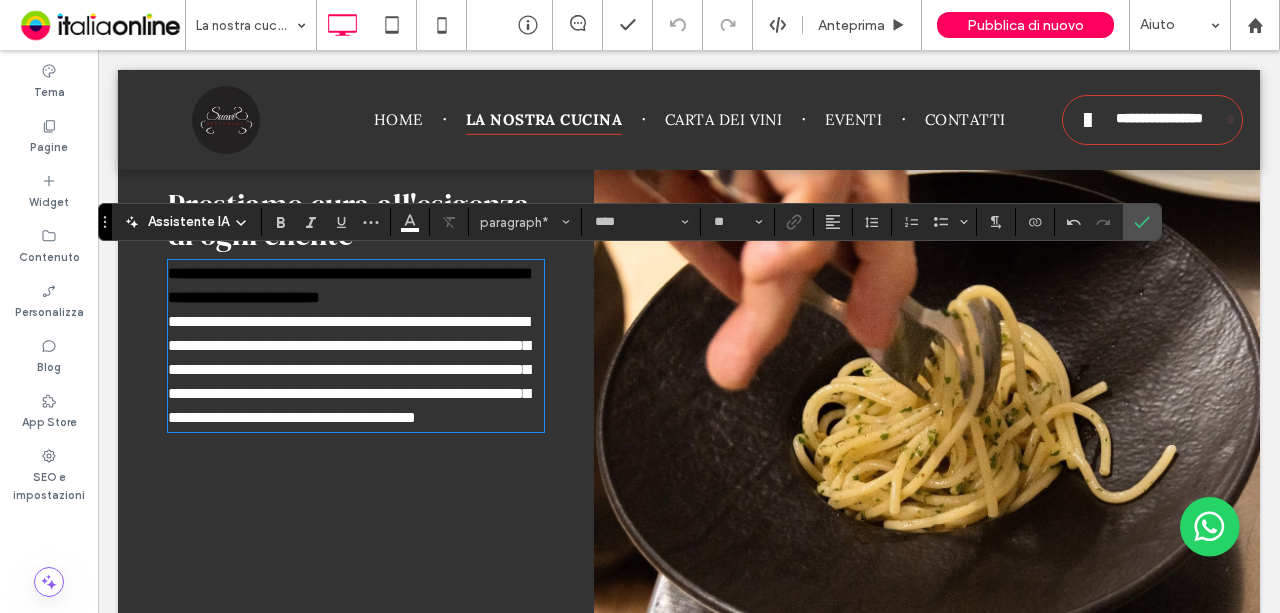 click on "**********" at bounding box center (356, 346) 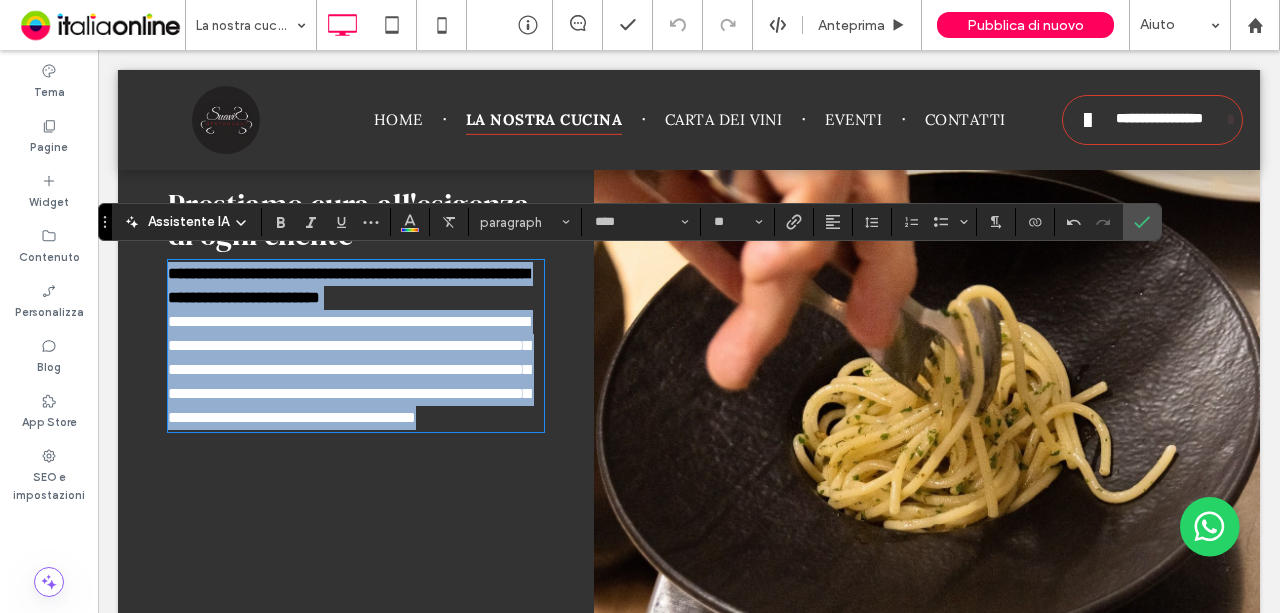 drag, startPoint x: 439, startPoint y: 435, endPoint x: 145, endPoint y: 269, distance: 337.627 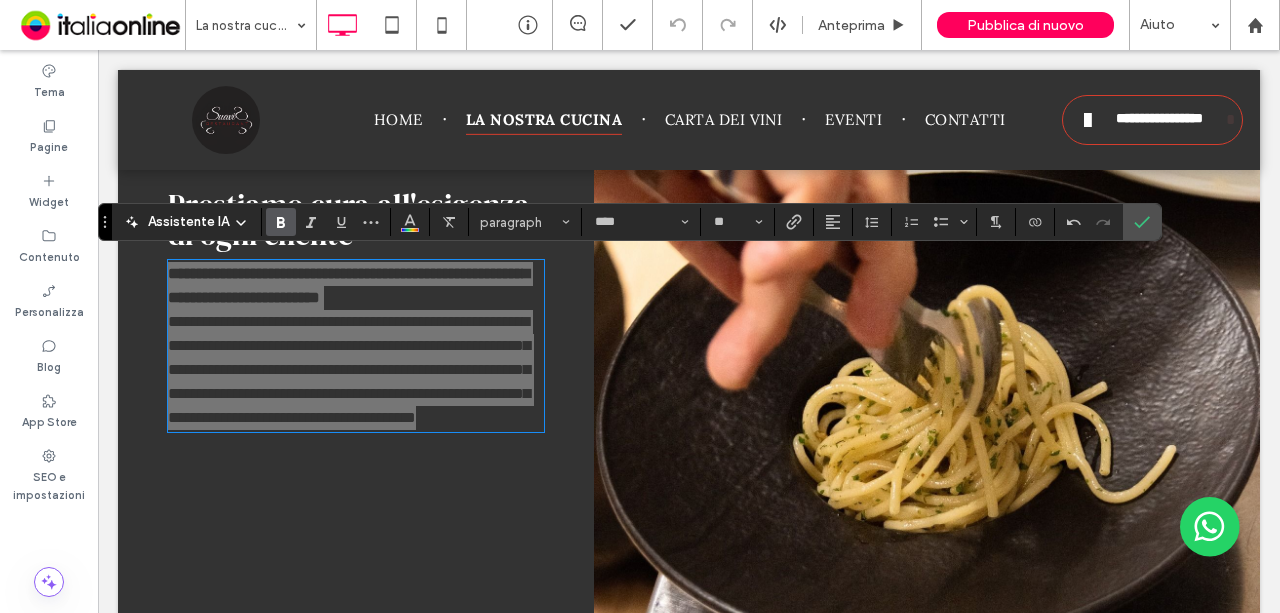 click 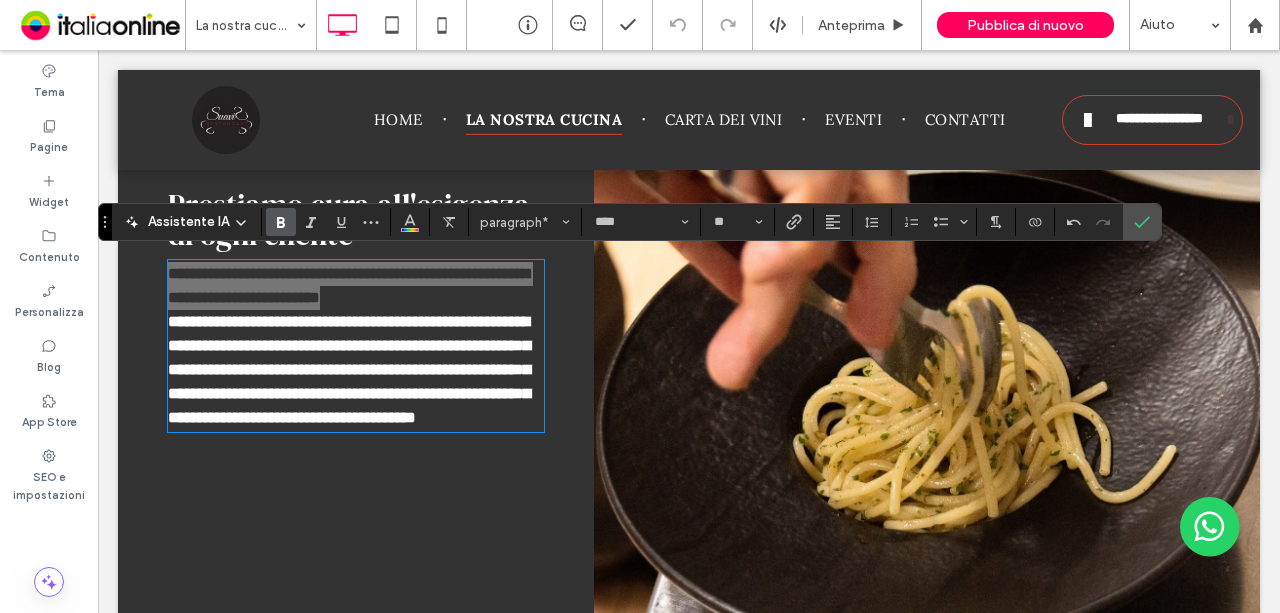 click 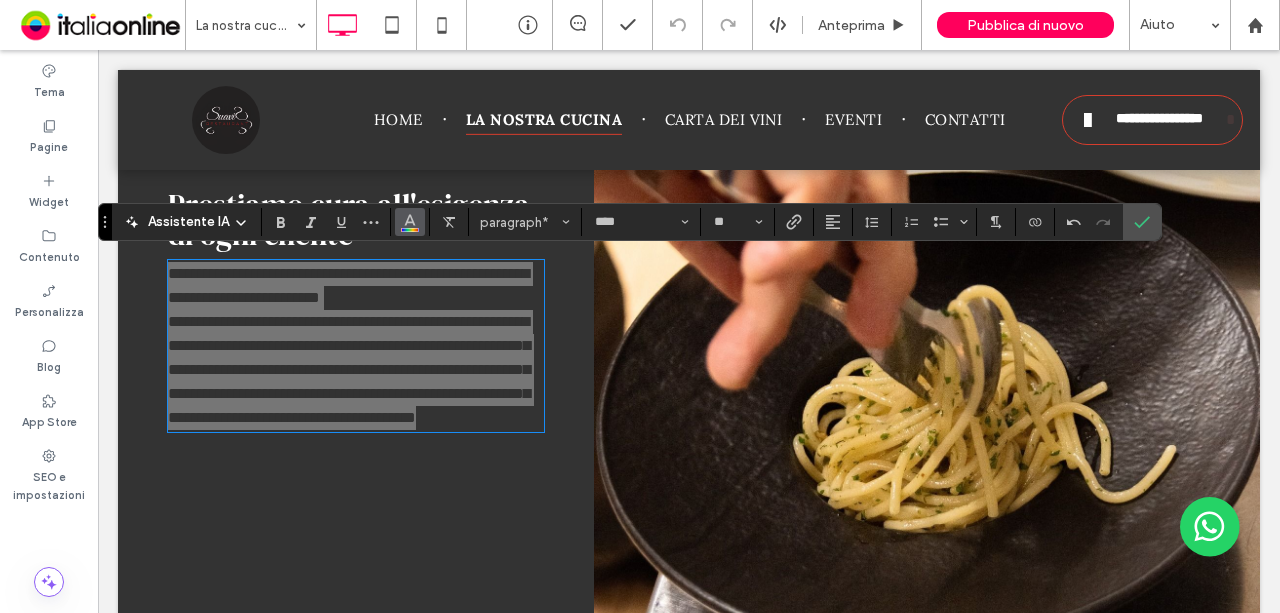 click 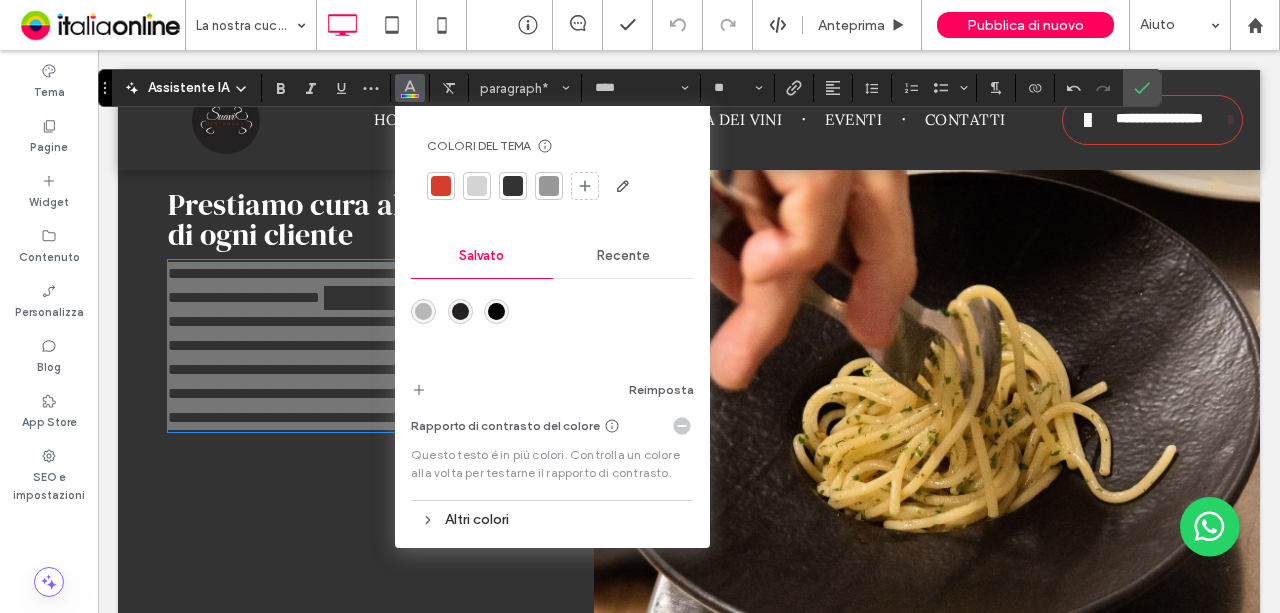 scroll, scrollTop: 4220, scrollLeft: 0, axis: vertical 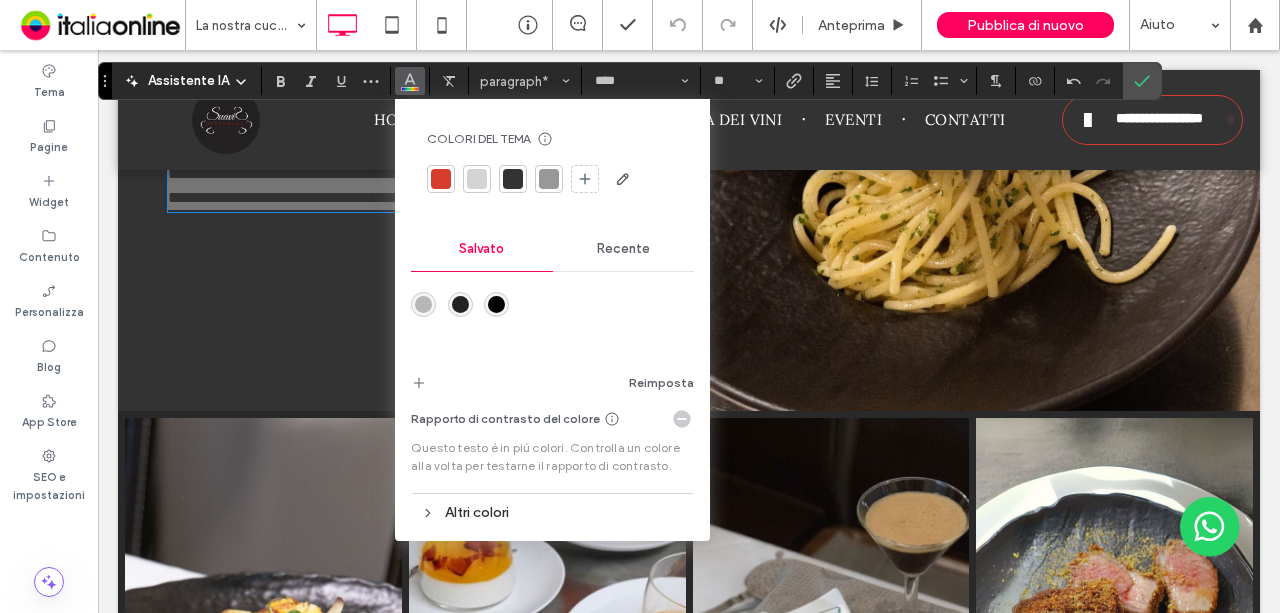 click on "Altri colori" at bounding box center (552, 512) 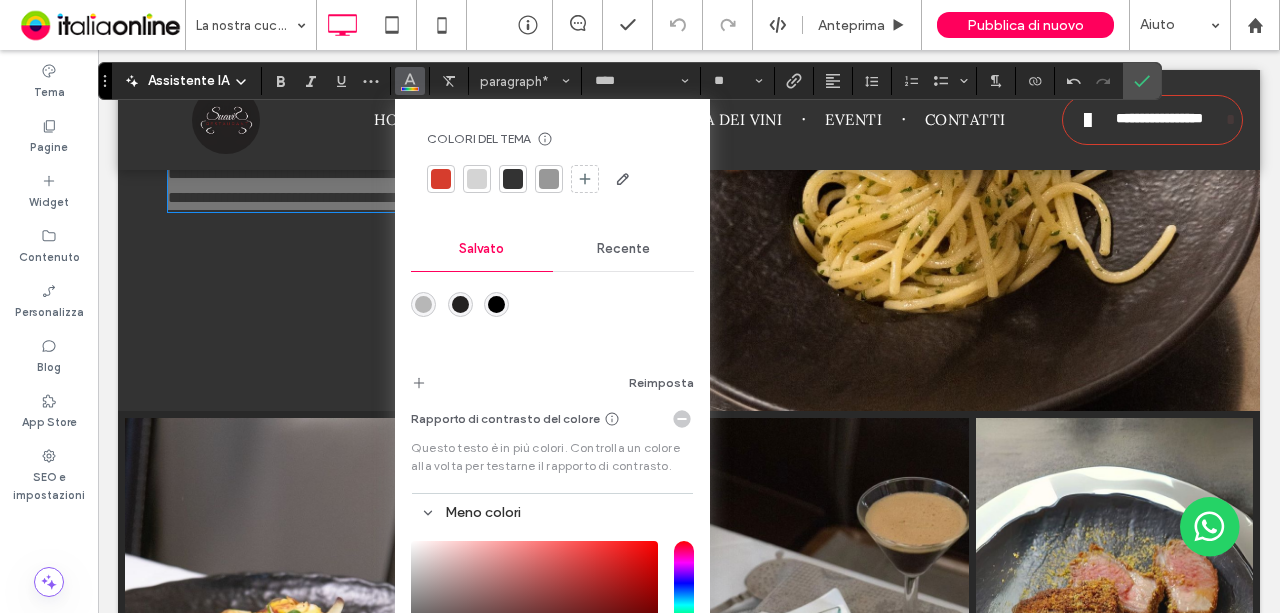 type on "*******" 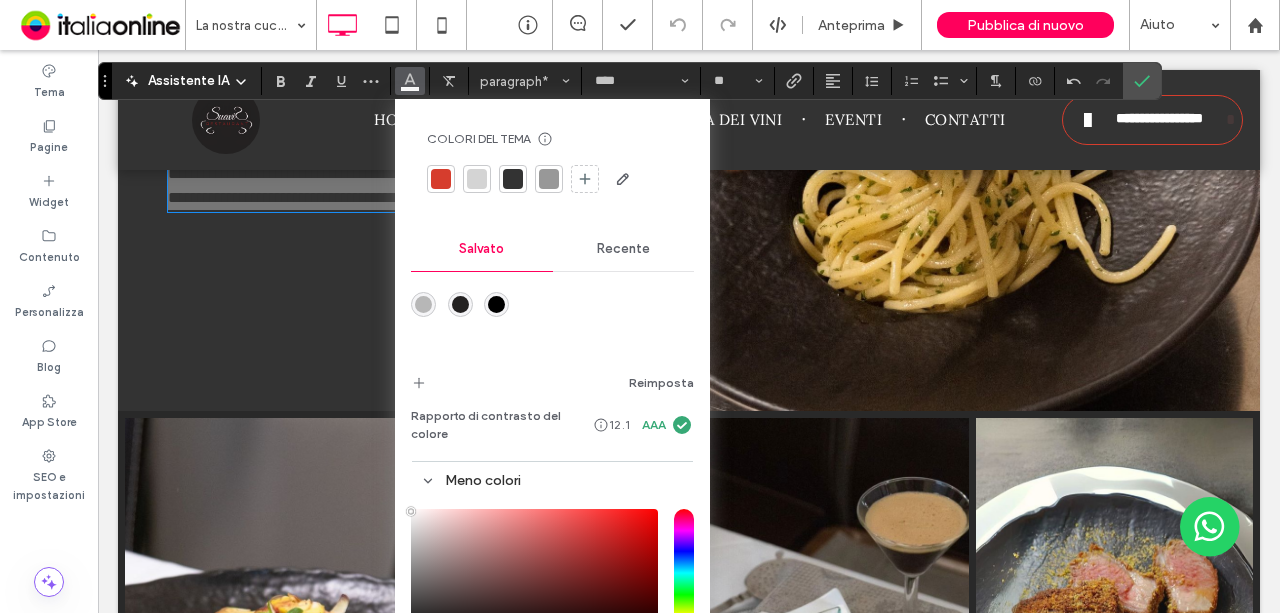 drag, startPoint x: 596, startPoint y: 605, endPoint x: 370, endPoint y: 472, distance: 262.2308 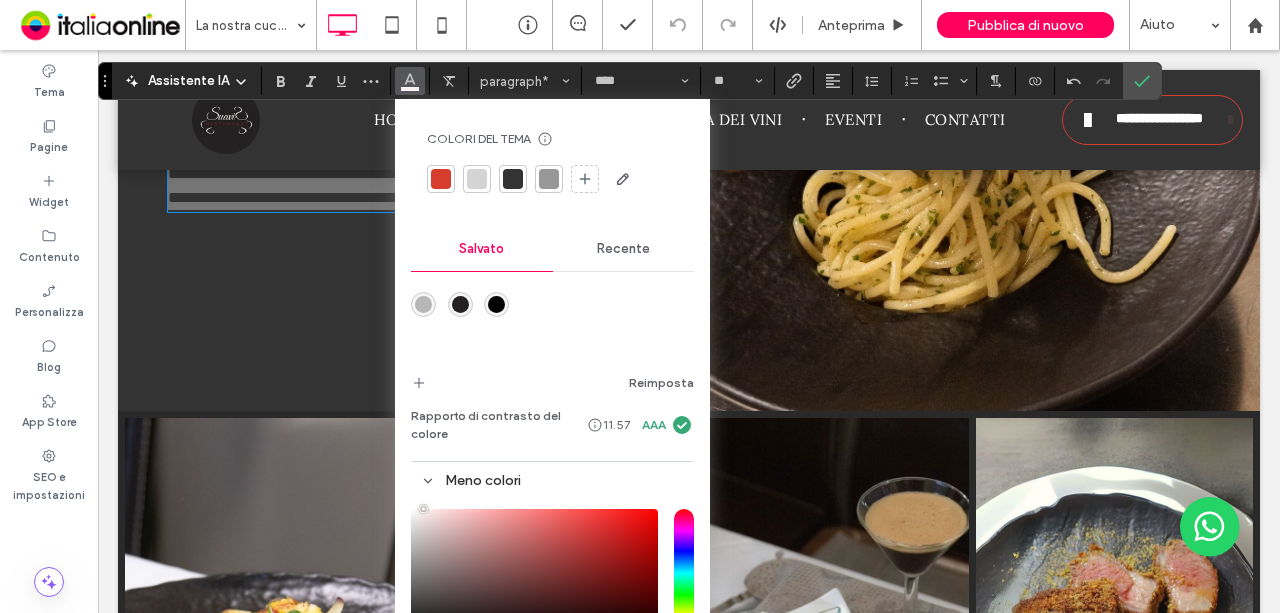 type on "*******" 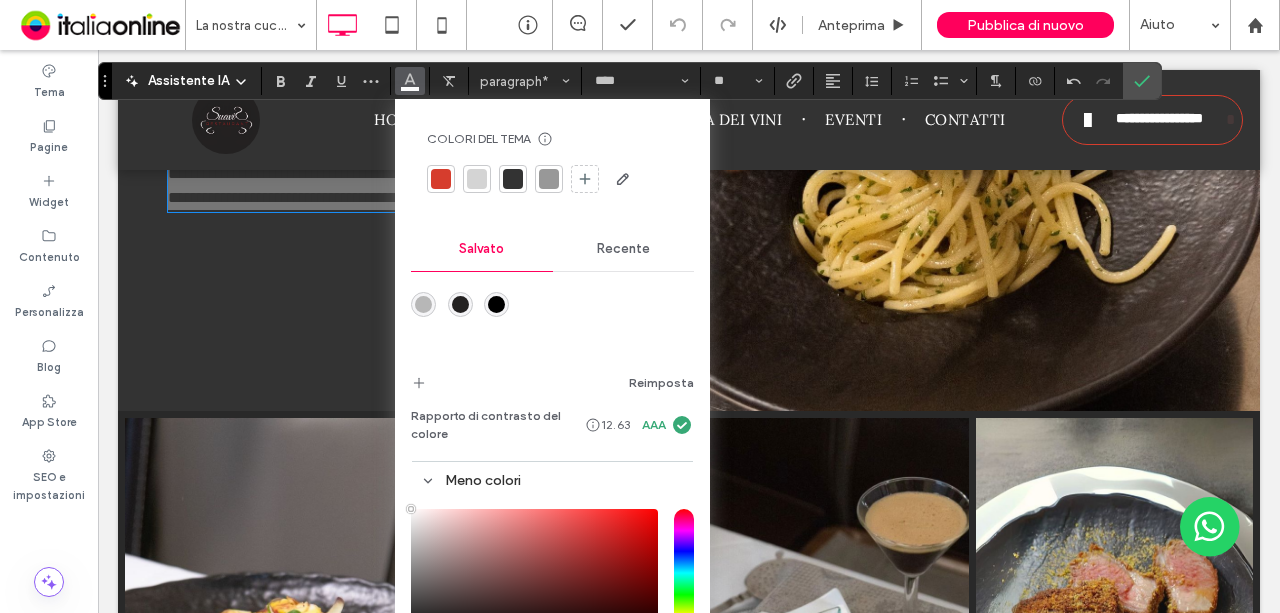 click on "Colori del tema Risparmia tempo con i colori del tema Crea una tavolozza di colori per aggiungere o modificare istantaneamente i colori degli elementi del sito collegati.    Maggiori informazioni Salvato Recente Reimposta Rapporto di contrasto del colore 12.63 AAA Meno colori HEX ******* Opacità ****" at bounding box center [552, 434] 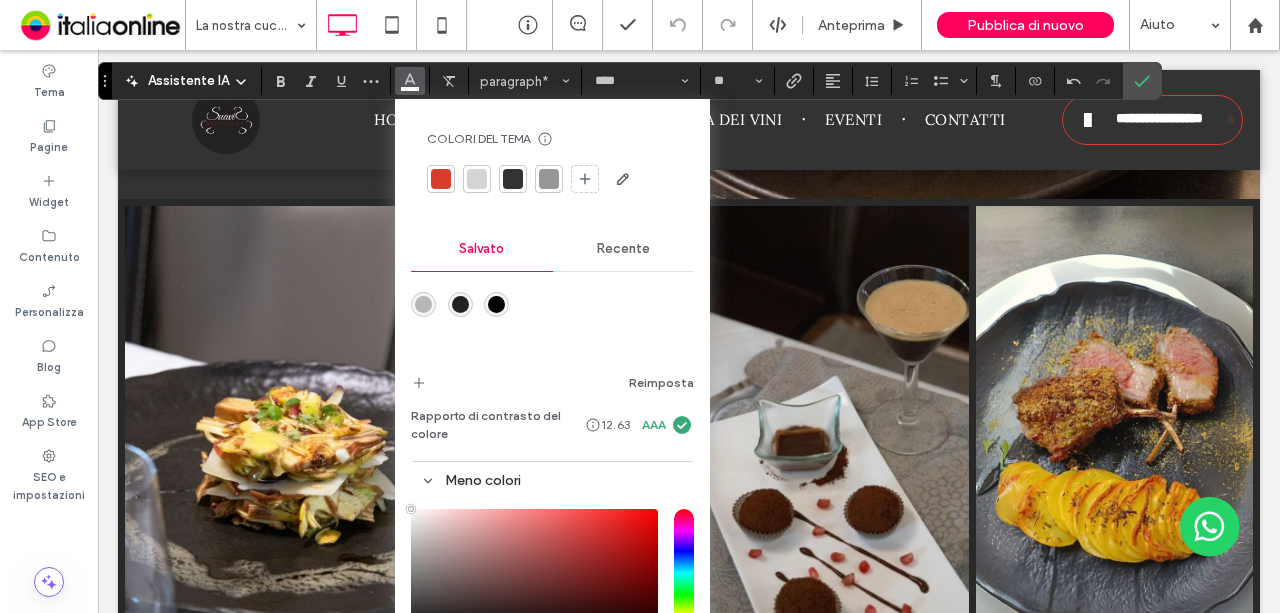 scroll, scrollTop: 4484, scrollLeft: 0, axis: vertical 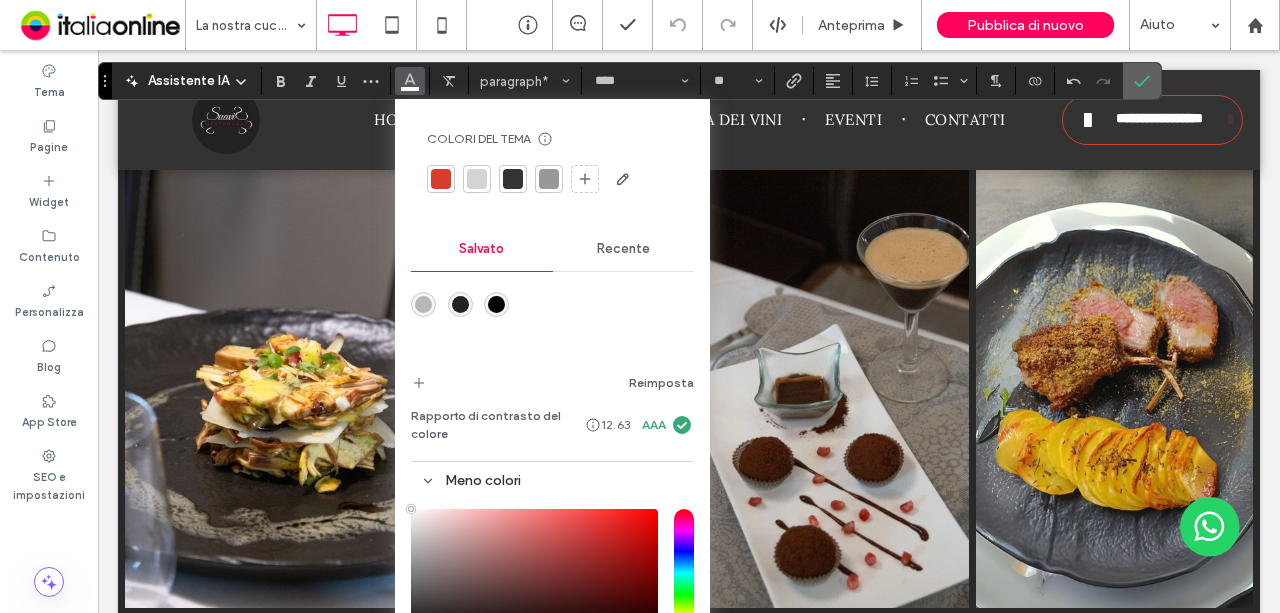 drag, startPoint x: 1132, startPoint y: 77, endPoint x: 664, endPoint y: 284, distance: 511.7353 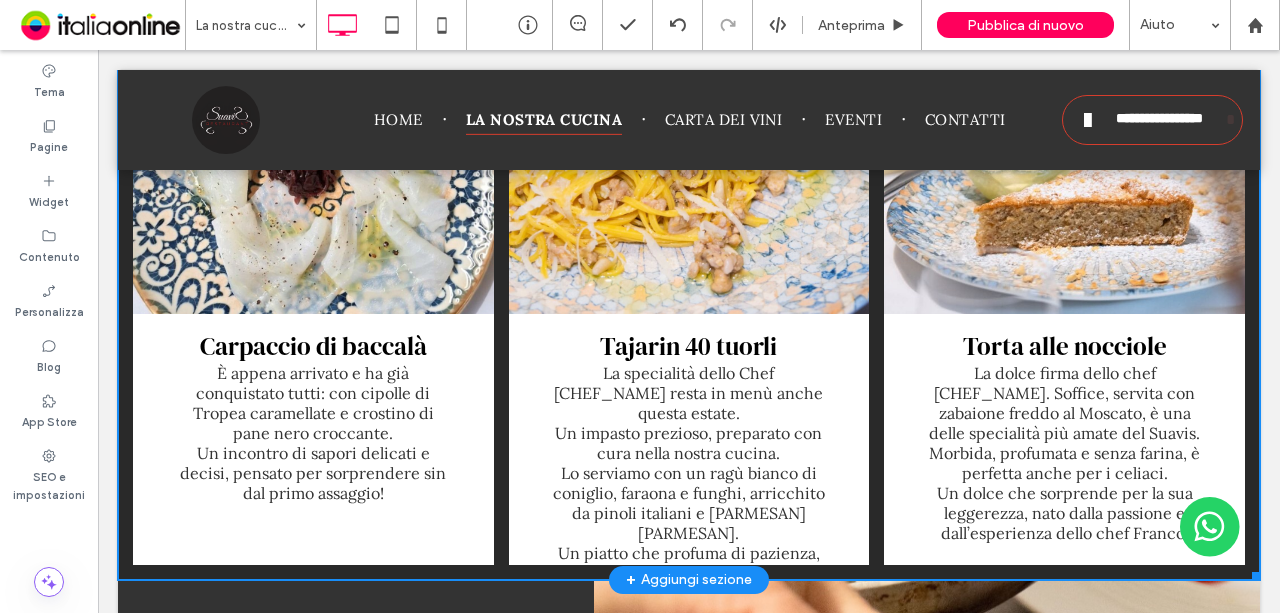 scroll, scrollTop: 3584, scrollLeft: 0, axis: vertical 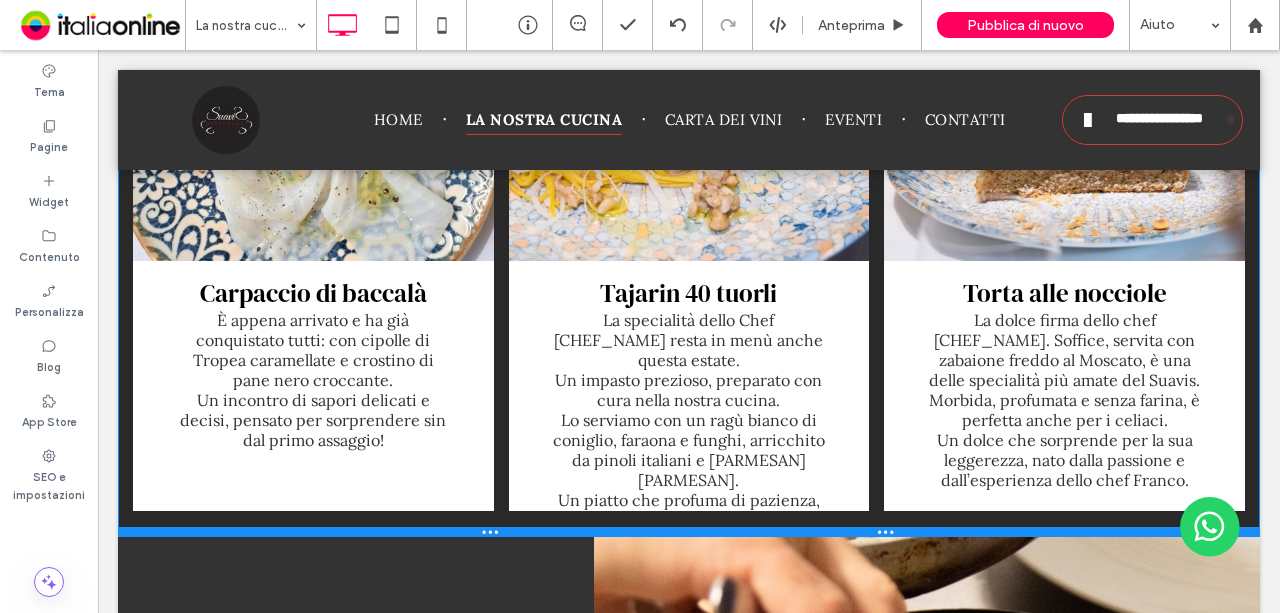 drag, startPoint x: 553, startPoint y: 509, endPoint x: 556, endPoint y: 530, distance: 21.213203 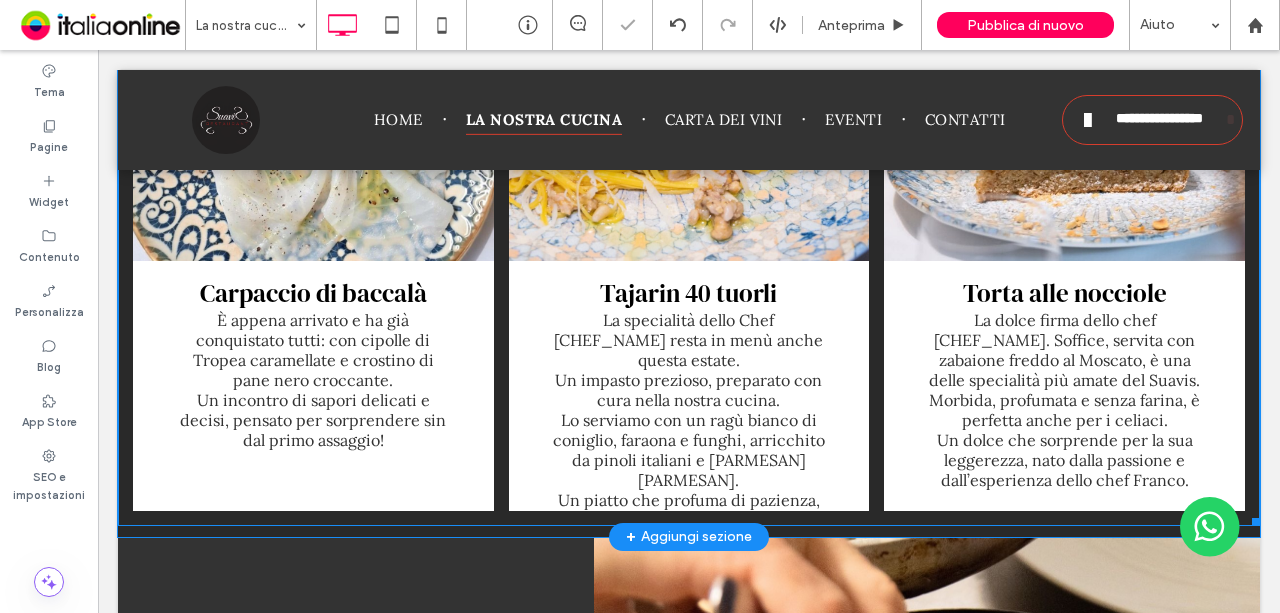 click on "Tajarin 40 tuorli
La specialità dello Chef Franco resta in menù anche questa estate. Un impasto prezioso, preparato con cura nella nostra cucina. Lo serviamo con un ragù bianco di coniglio, faraona e funghi, arricchito da pinoli italiani e Parmigiano Reggiano. Un piatto che profuma di pazienza, gusto e tradizione...
Button" at bounding box center [689, 386] 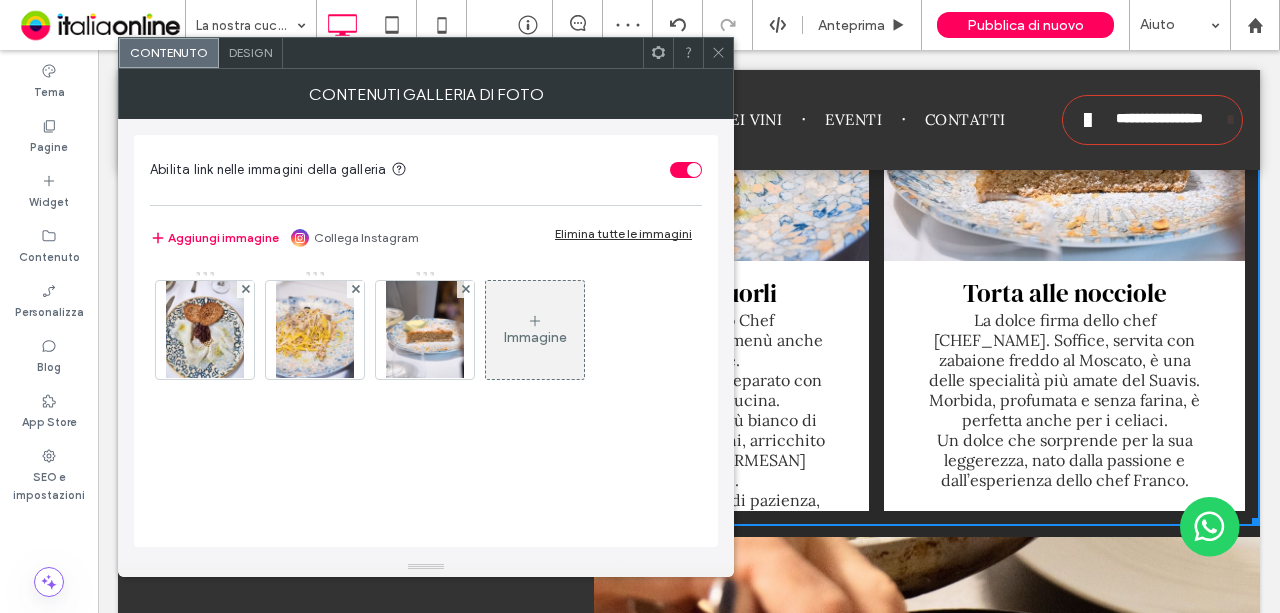 click on "Design" at bounding box center [251, 53] 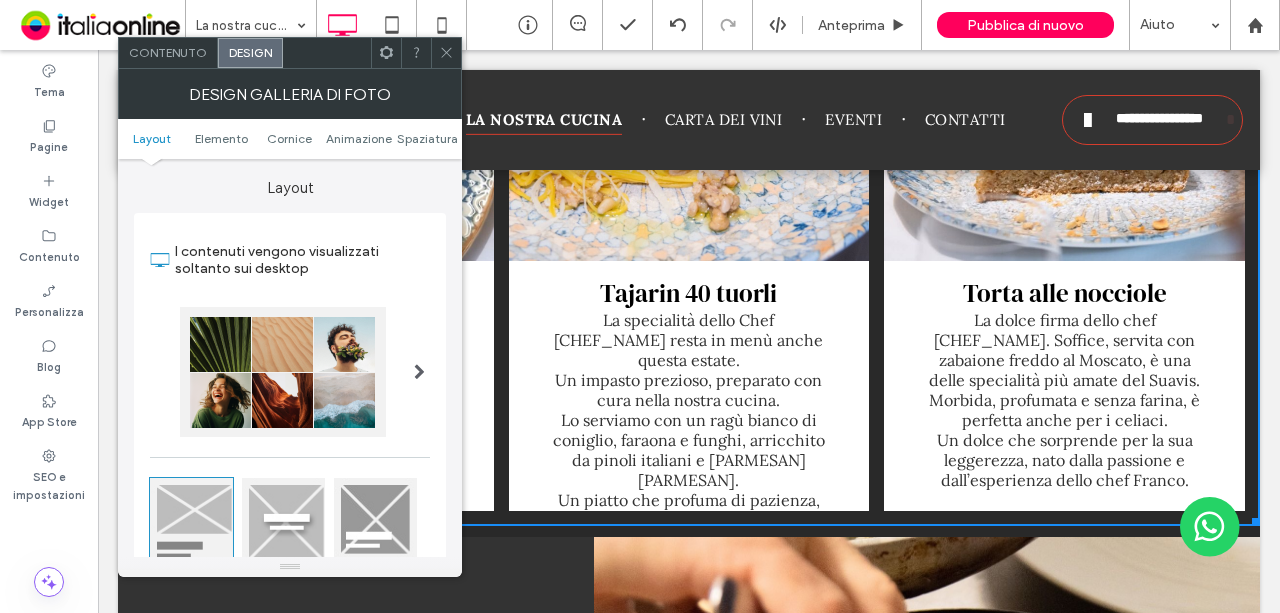 click on "Layout Elemento Cornice Animazione Spaziatura" at bounding box center (290, 139) 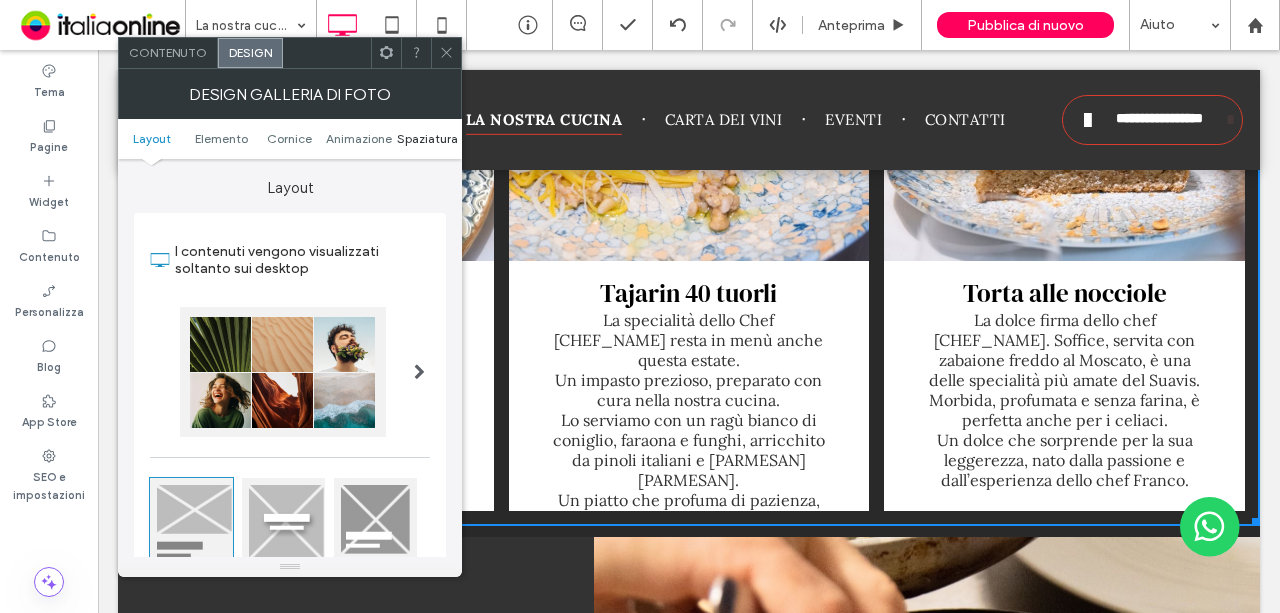 click on "Spaziatura" at bounding box center [427, 138] 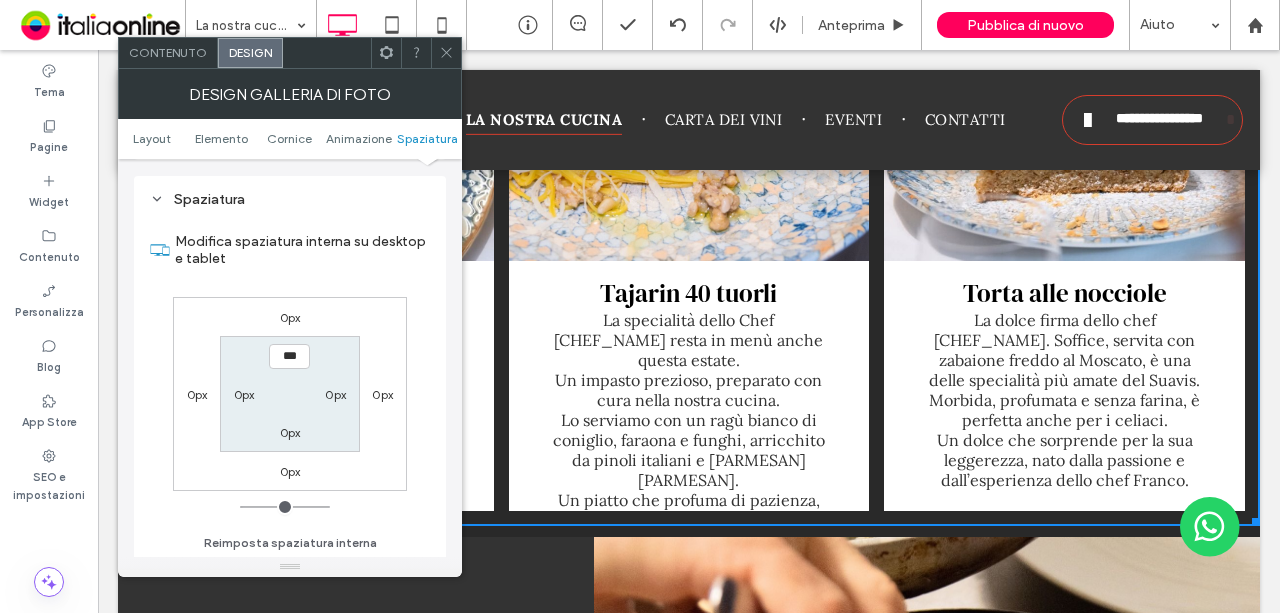 scroll, scrollTop: 1129, scrollLeft: 0, axis: vertical 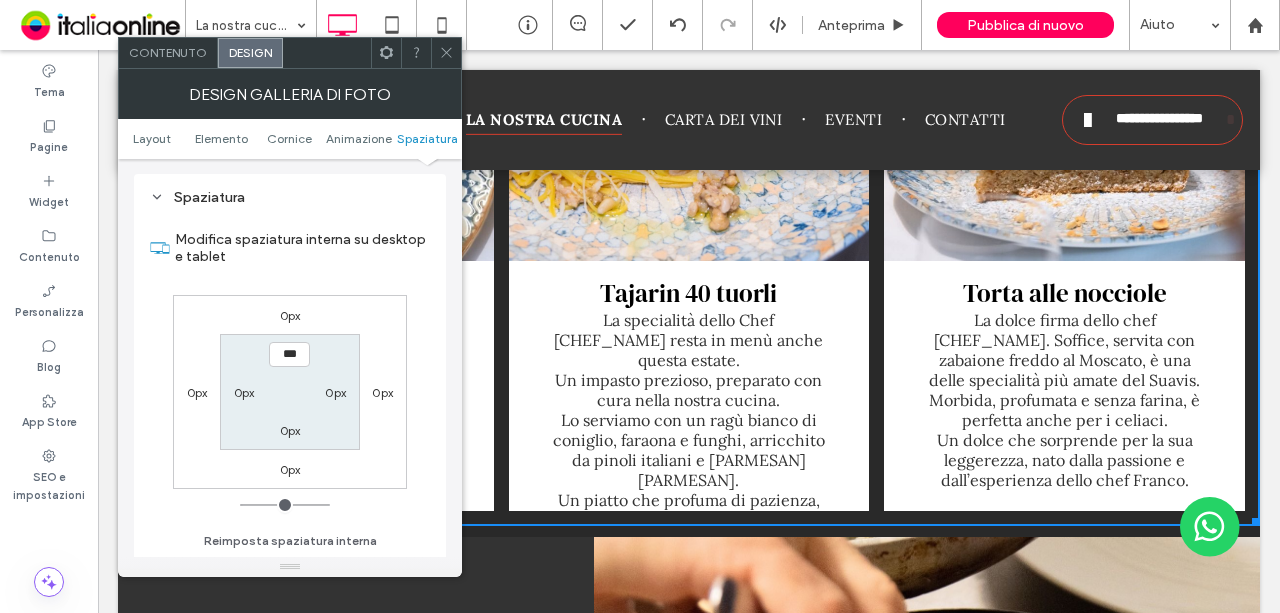 click on "0px" at bounding box center [290, 430] 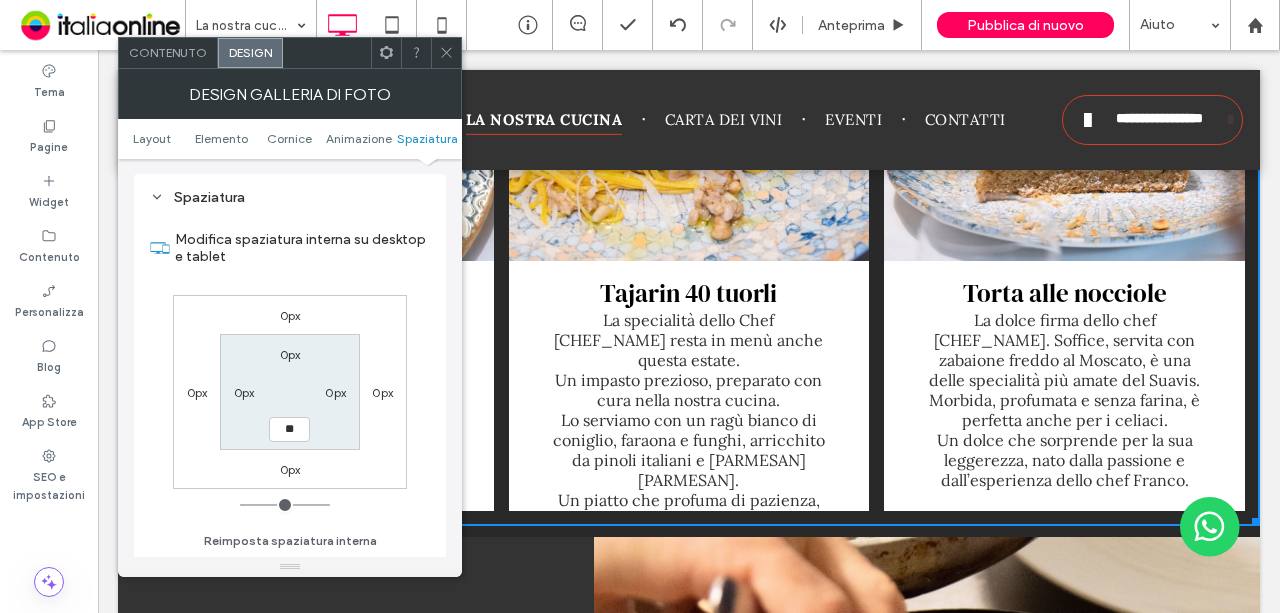 type on "**" 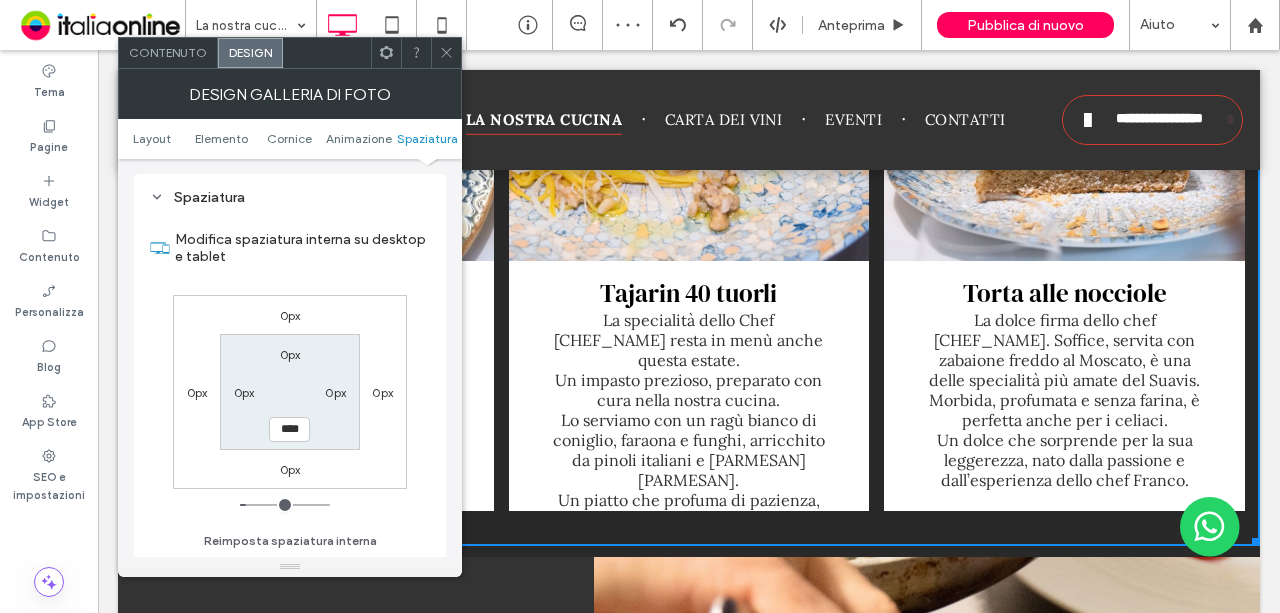 click on "****" at bounding box center [289, 429] 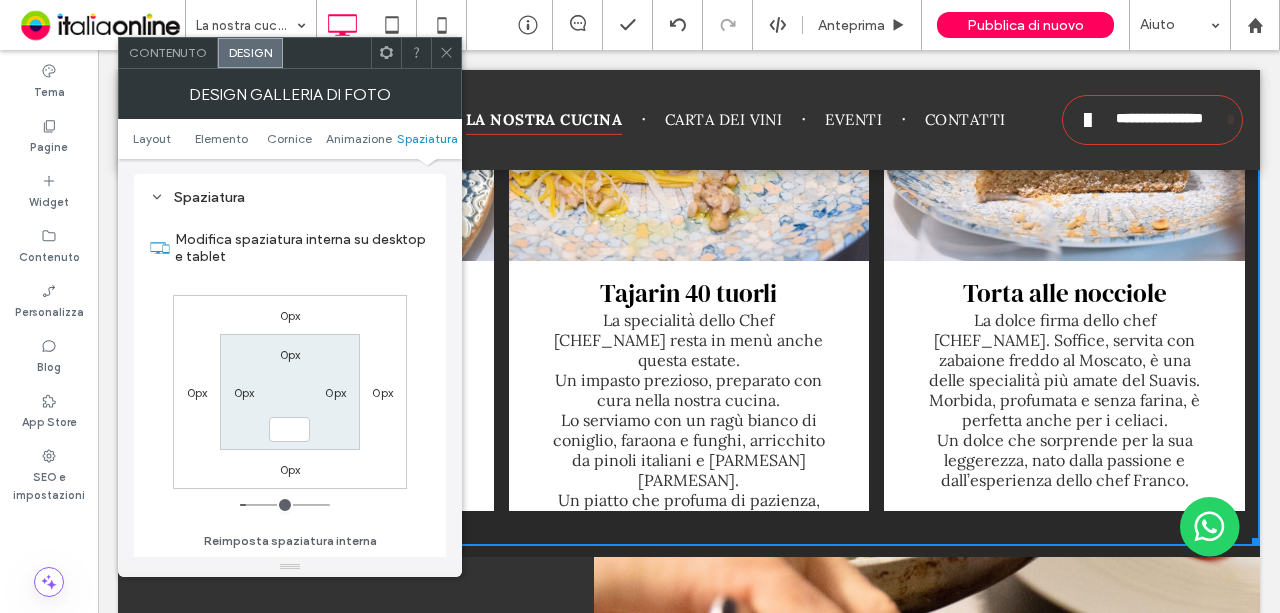 type 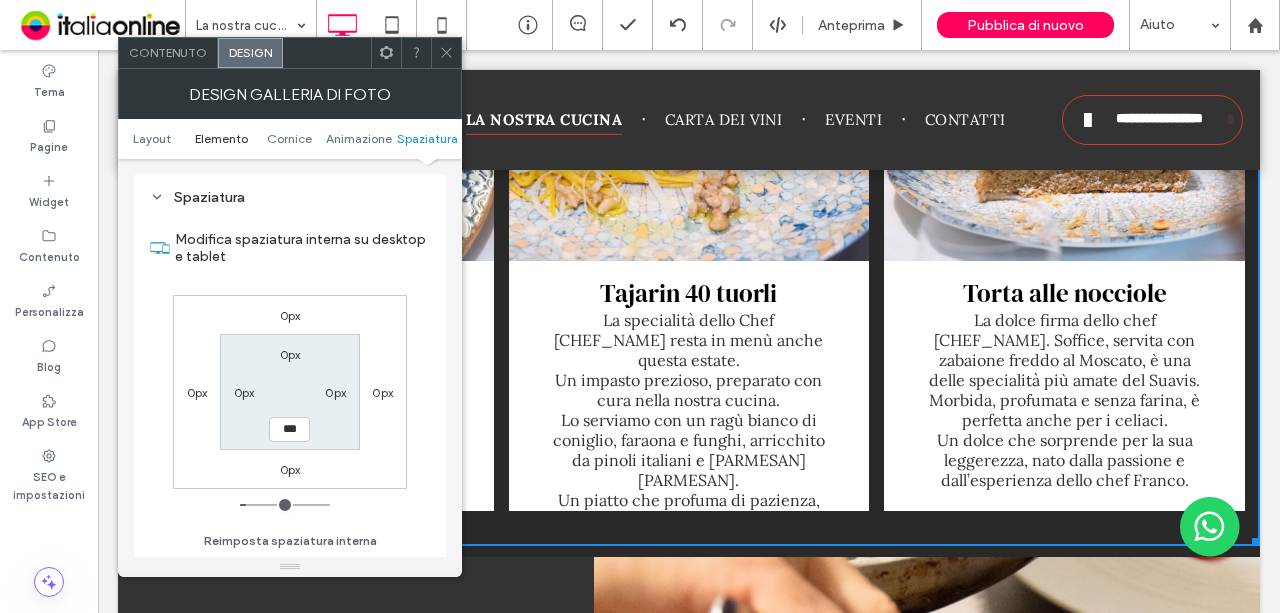click on "Layout Elemento Cornice Animazione Spaziatura" at bounding box center [290, 139] 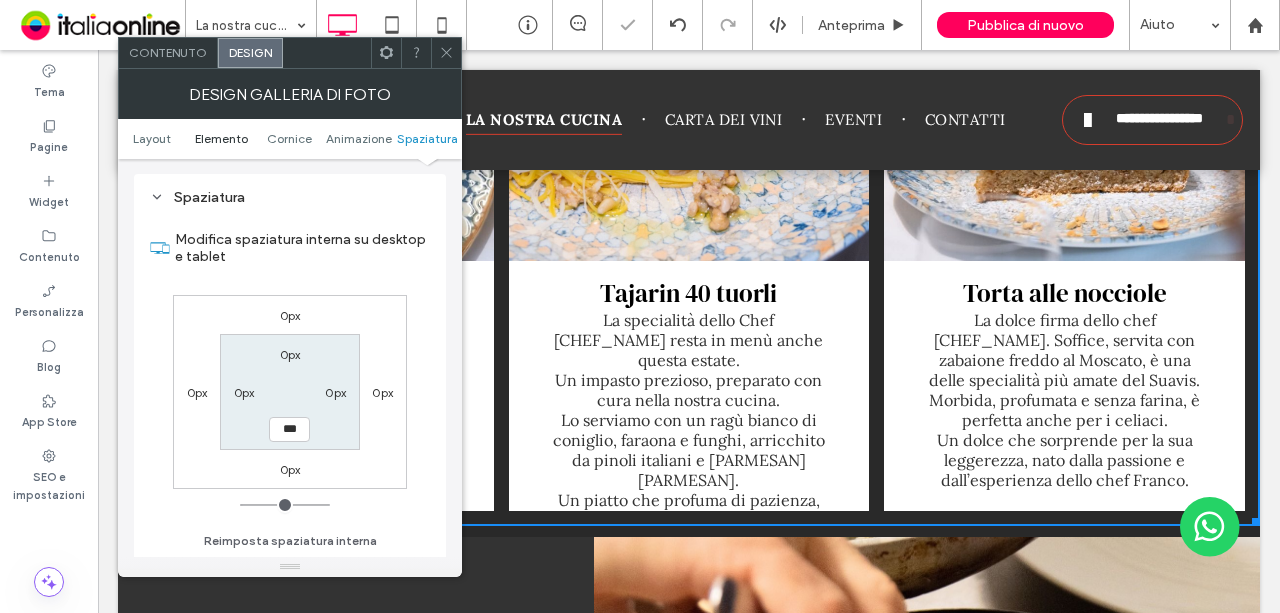 click on "Elemento" at bounding box center [221, 138] 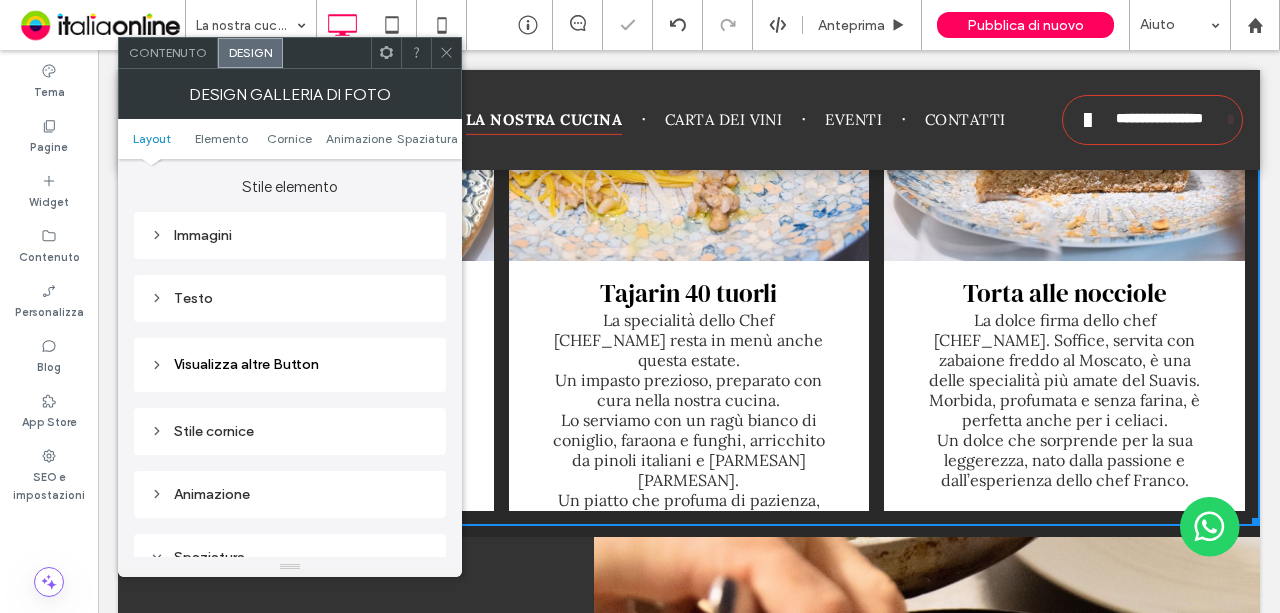 scroll, scrollTop: 769, scrollLeft: 0, axis: vertical 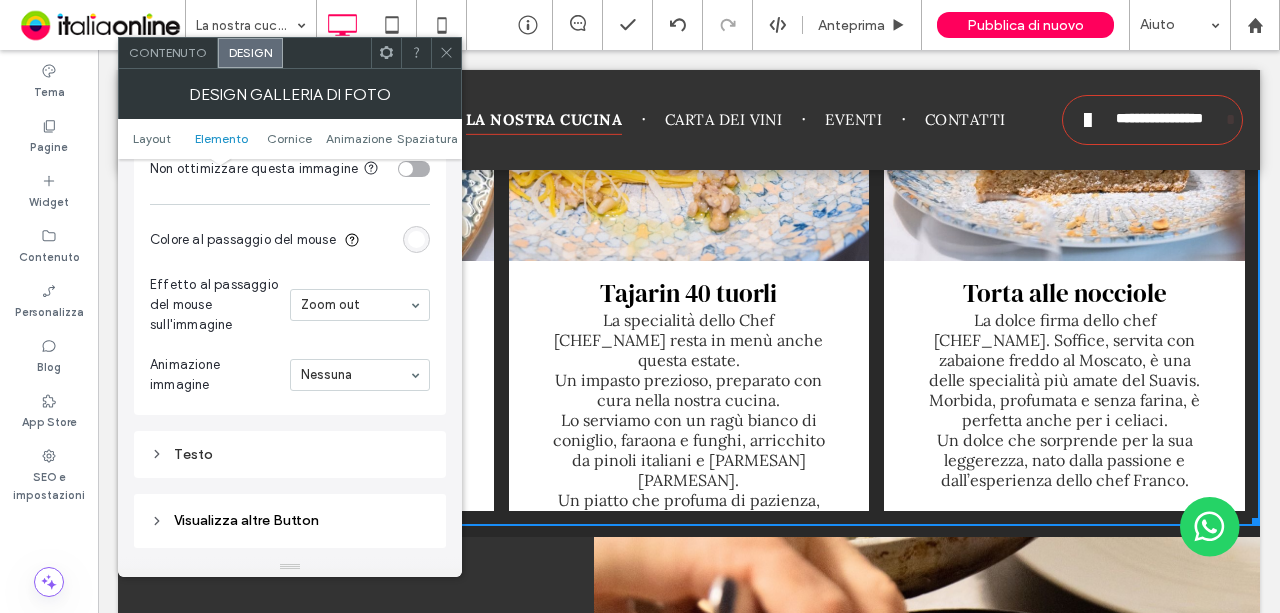 click on "Testo" at bounding box center [290, 454] 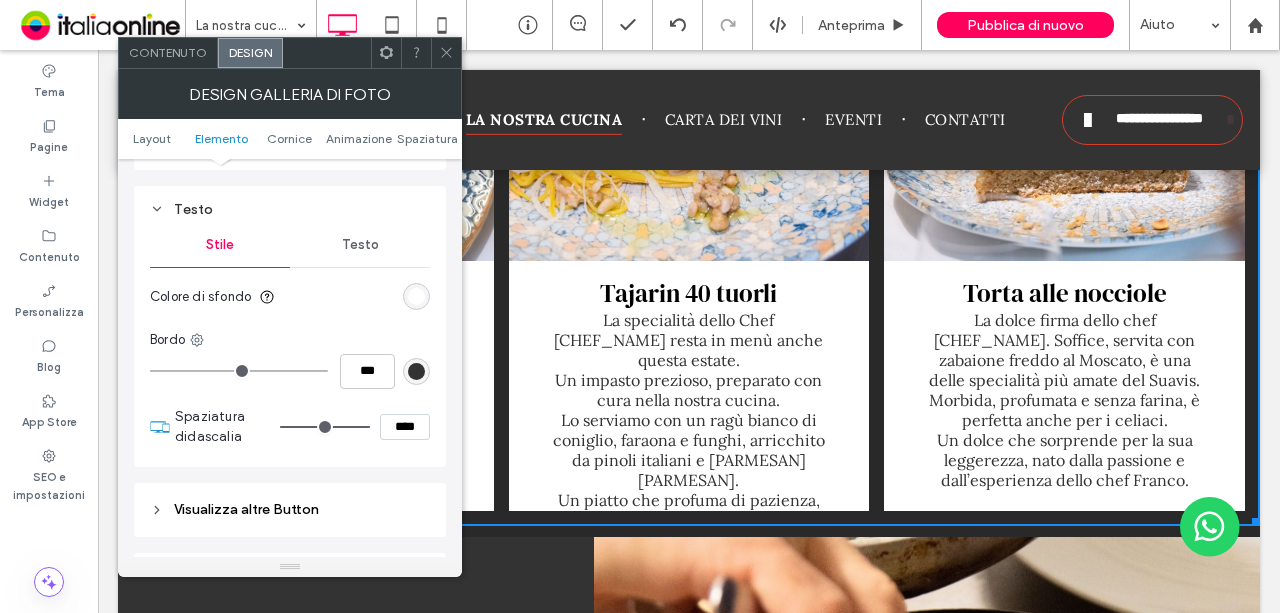 scroll, scrollTop: 1469, scrollLeft: 0, axis: vertical 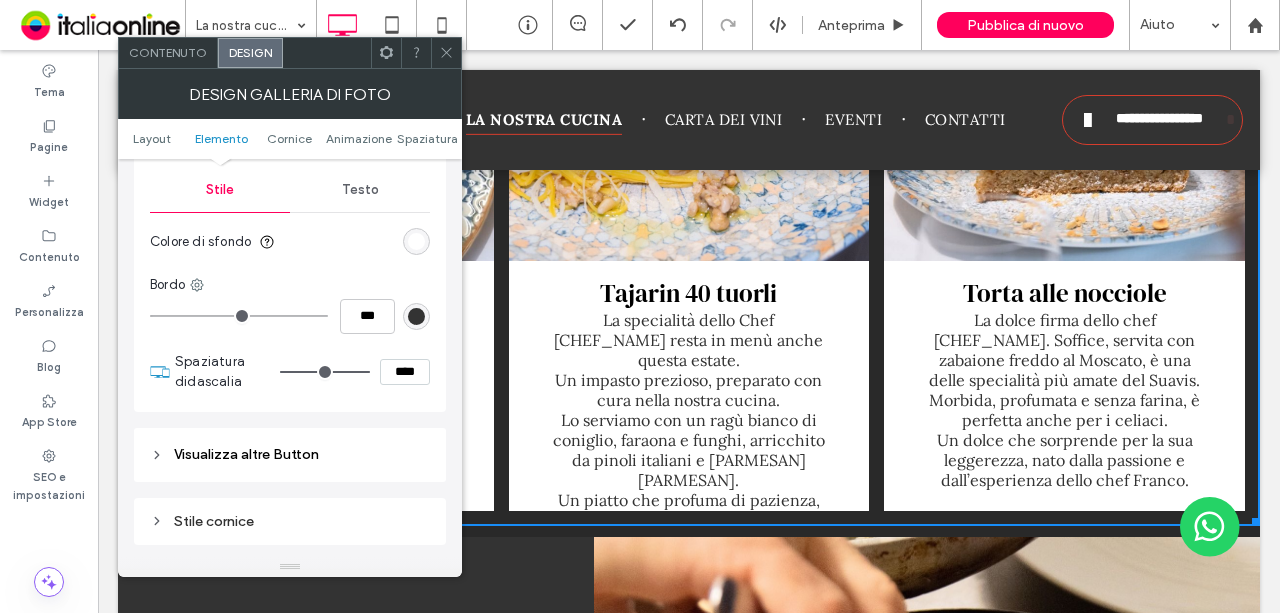 type on "**" 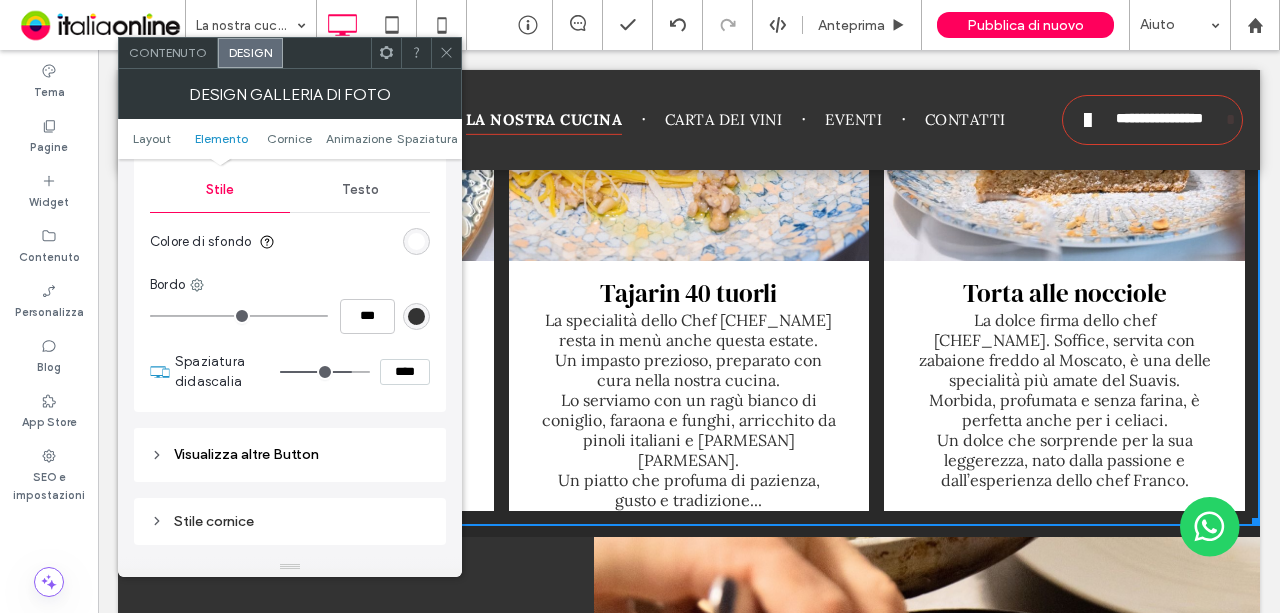 type on "**" 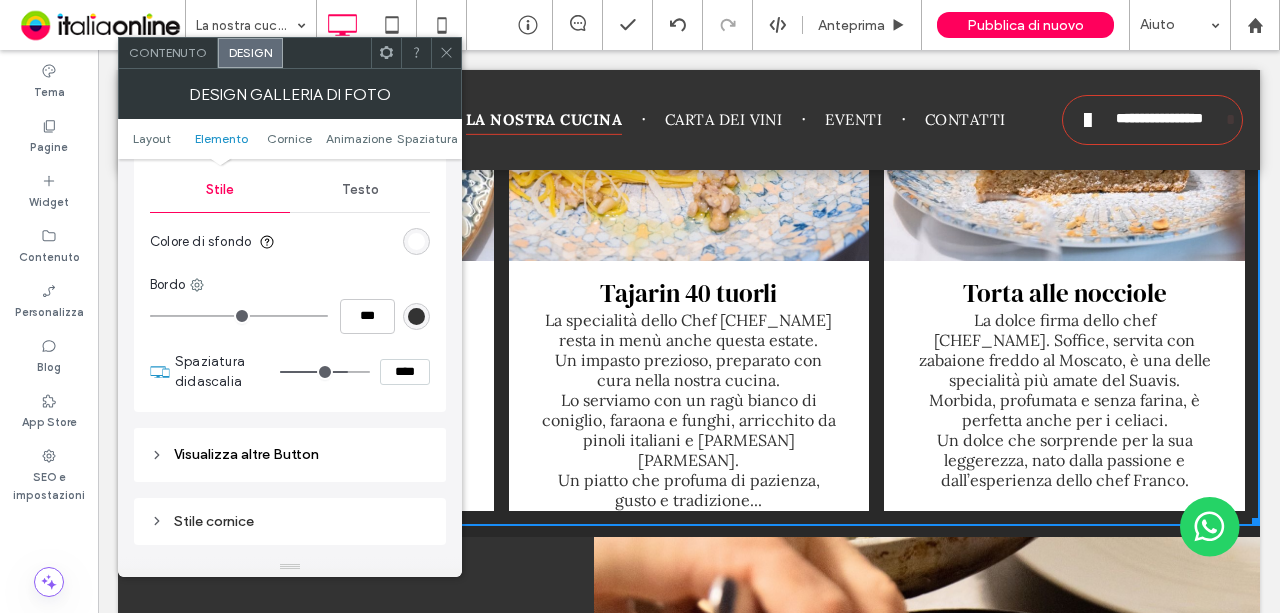 type on "**" 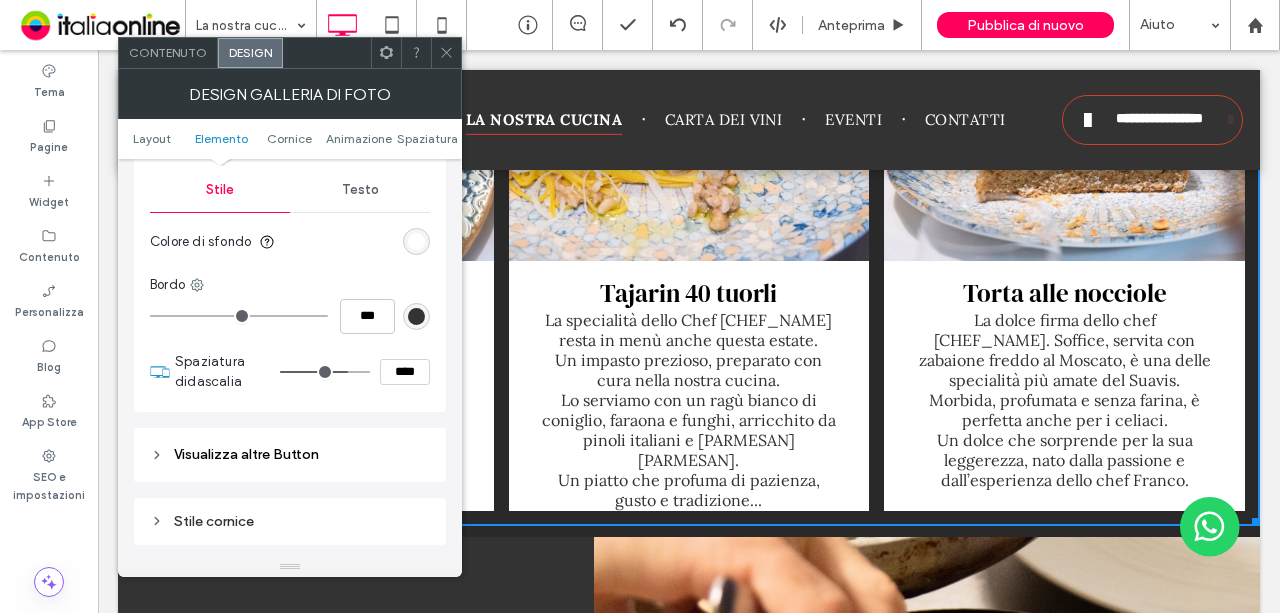 type on "****" 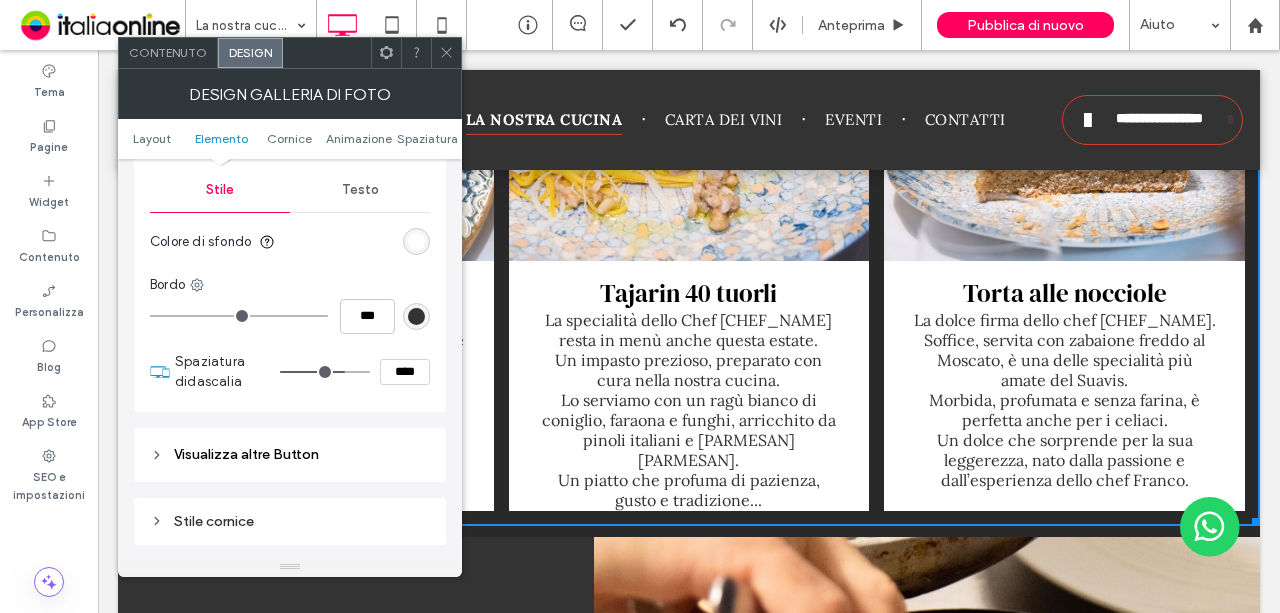 type on "**" 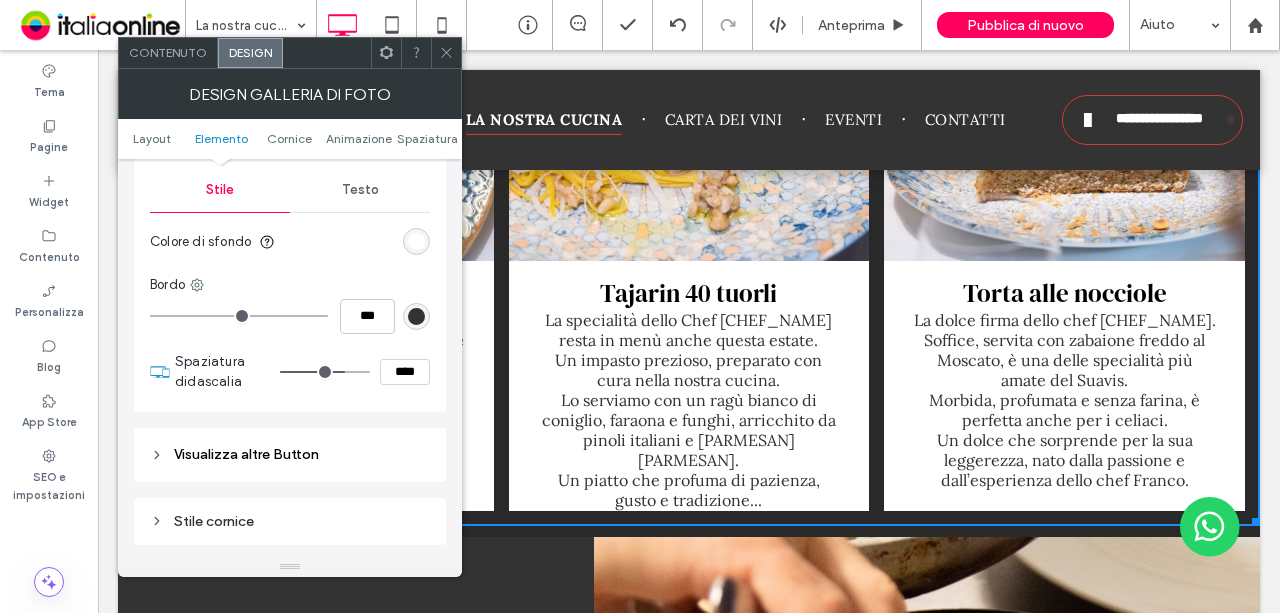 type on "****" 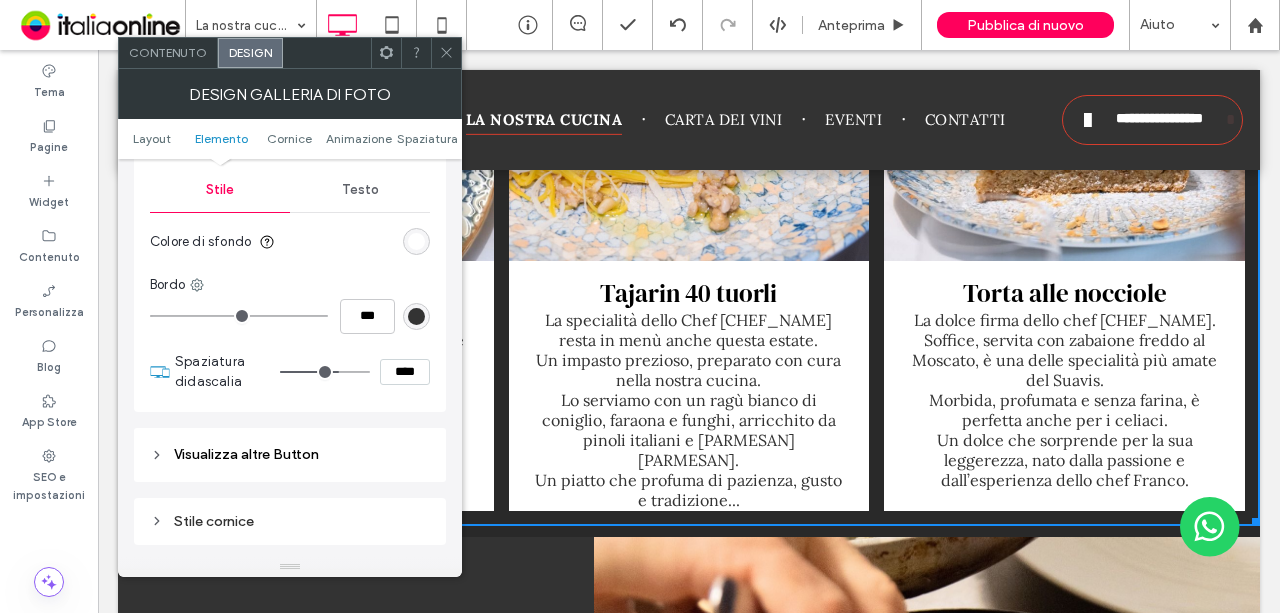 type on "**" 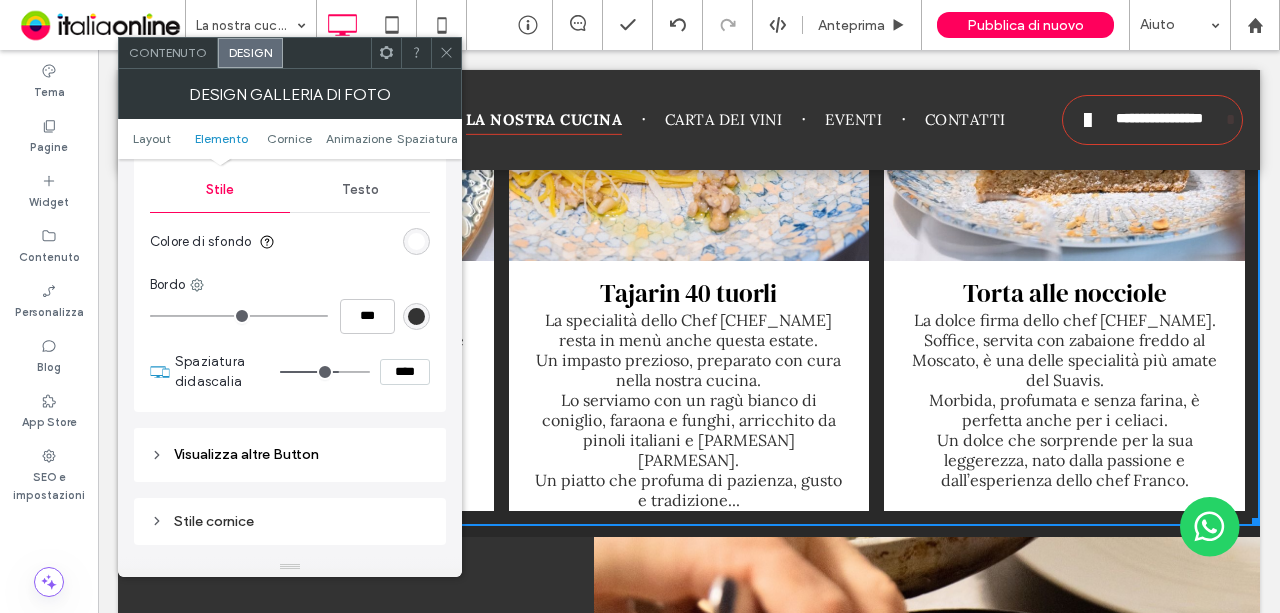 type on "****" 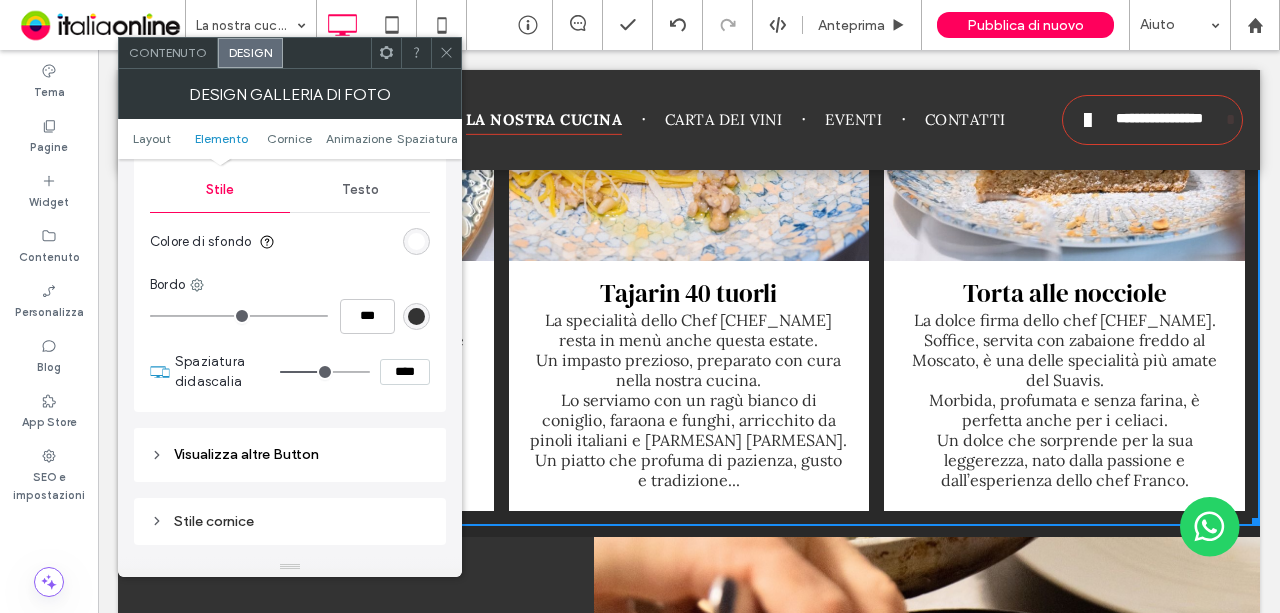 type on "**" 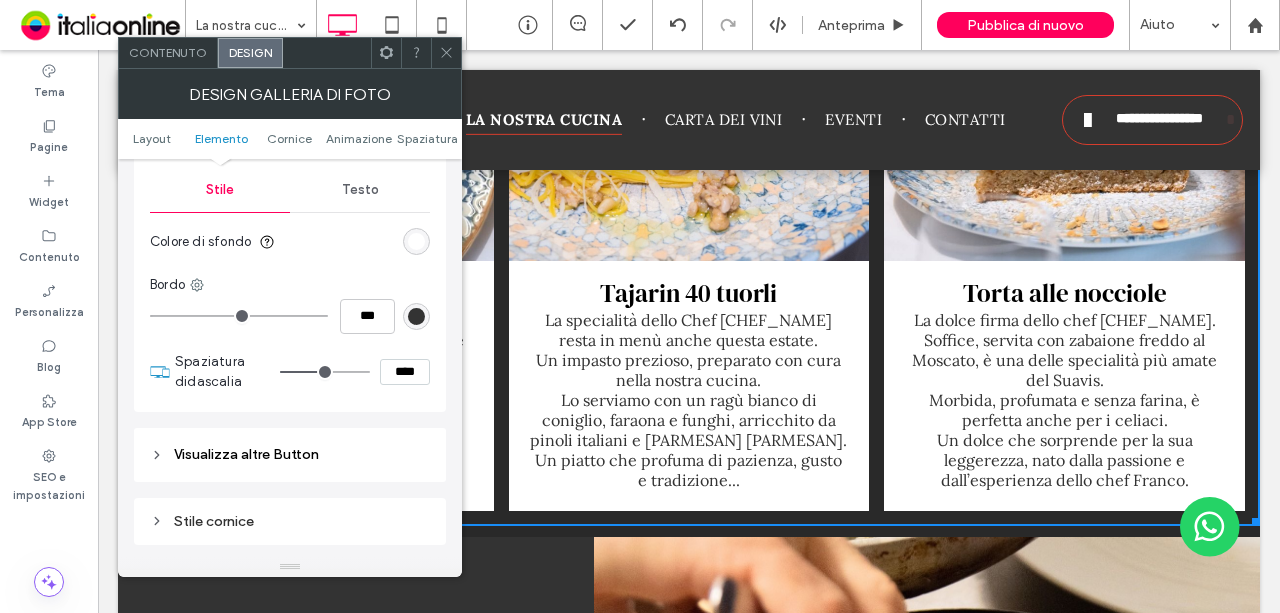 type on "****" 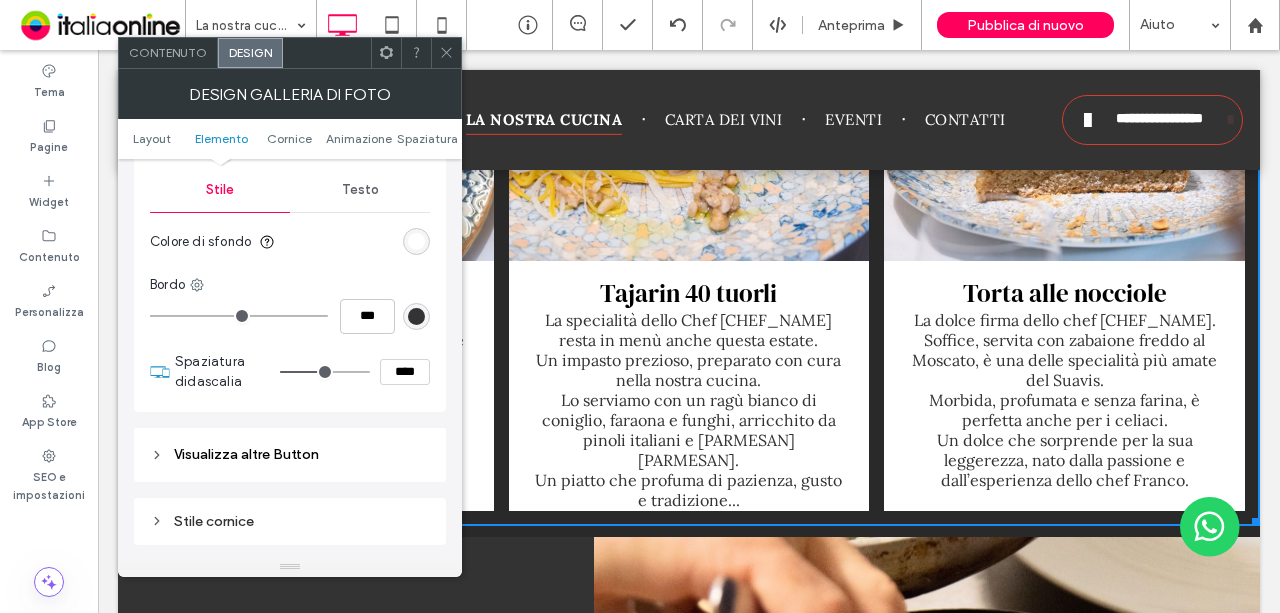 type on "**" 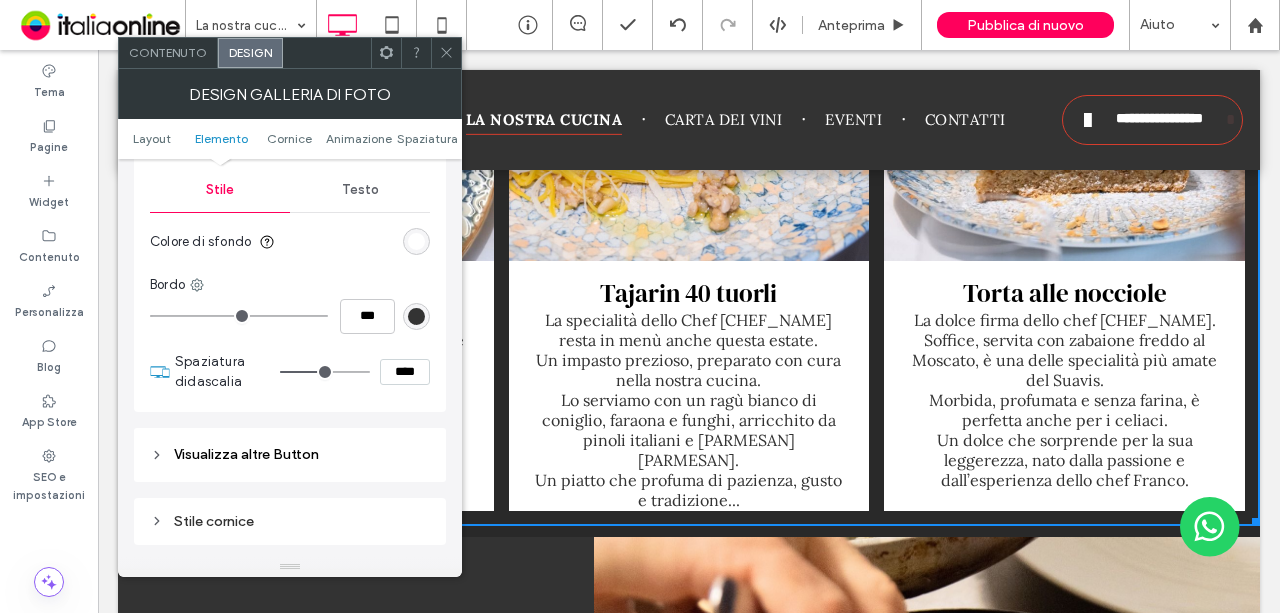 type on "****" 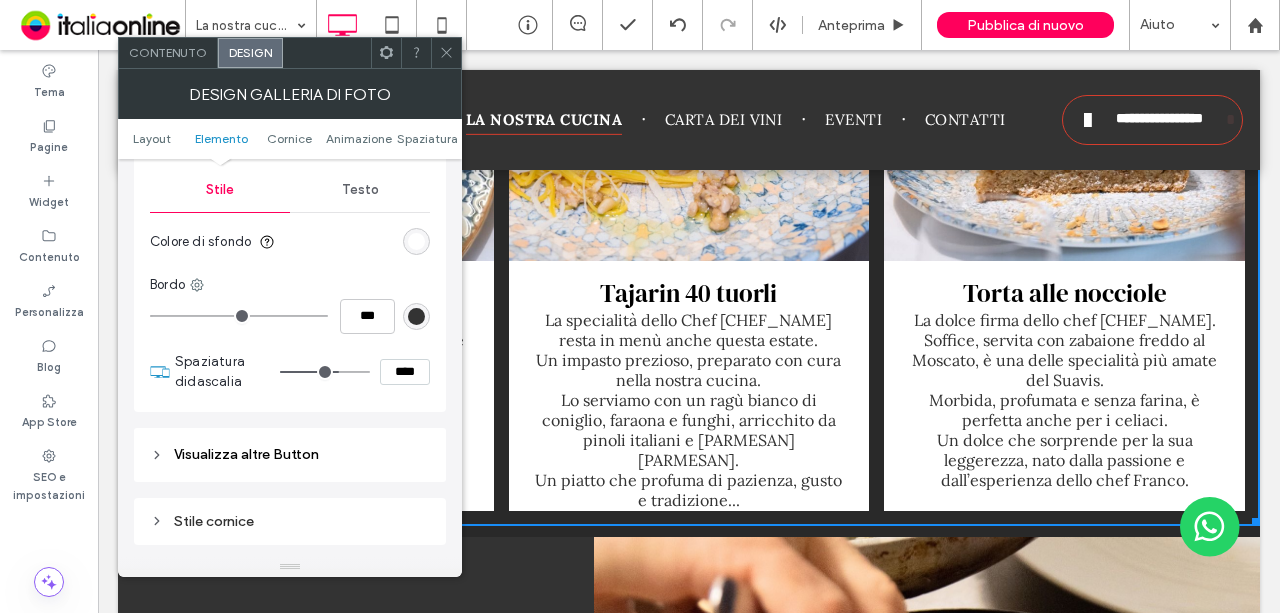 type on "**" 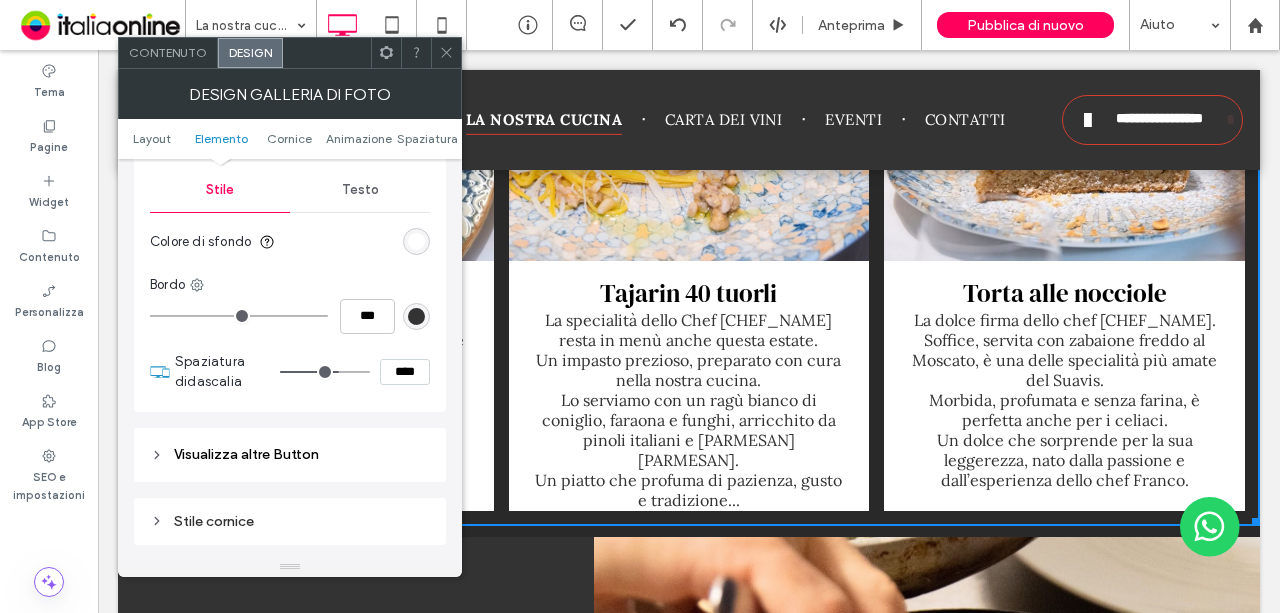 type on "****" 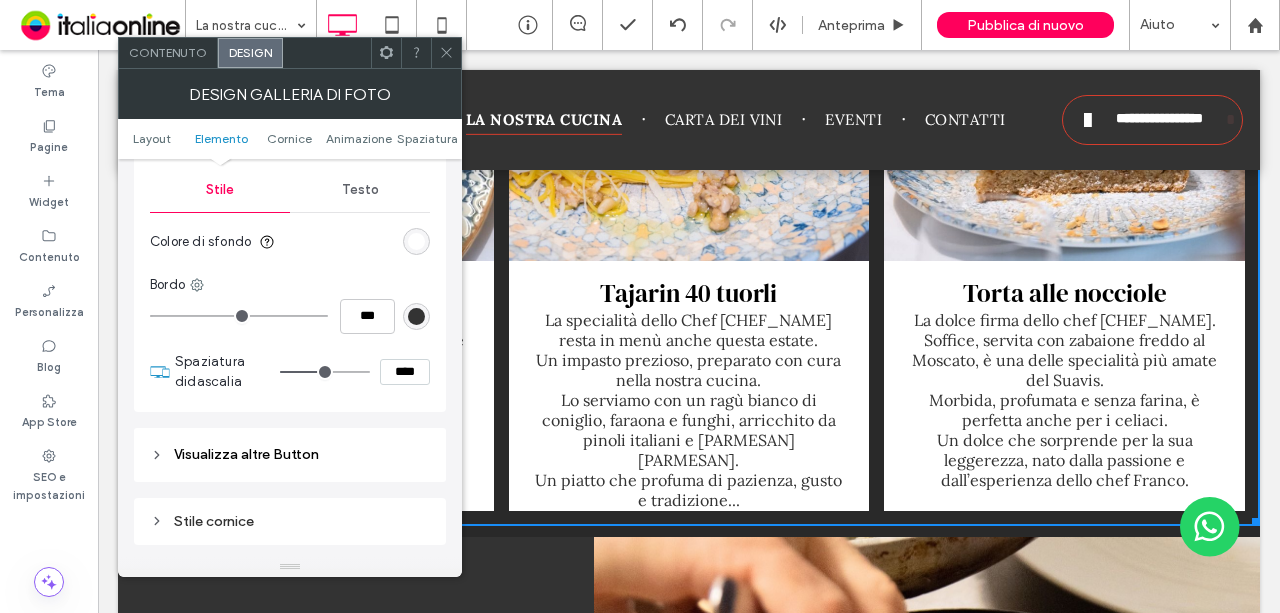 drag, startPoint x: 358, startPoint y: 365, endPoint x: 328, endPoint y: 367, distance: 30.066593 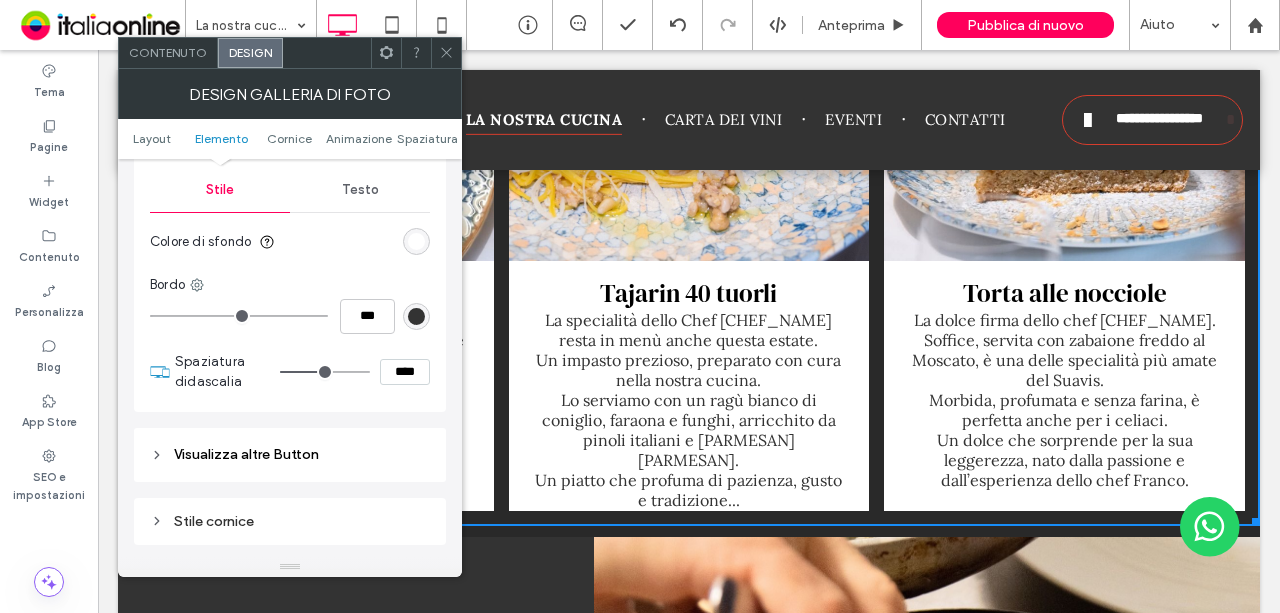 click at bounding box center (325, 372) 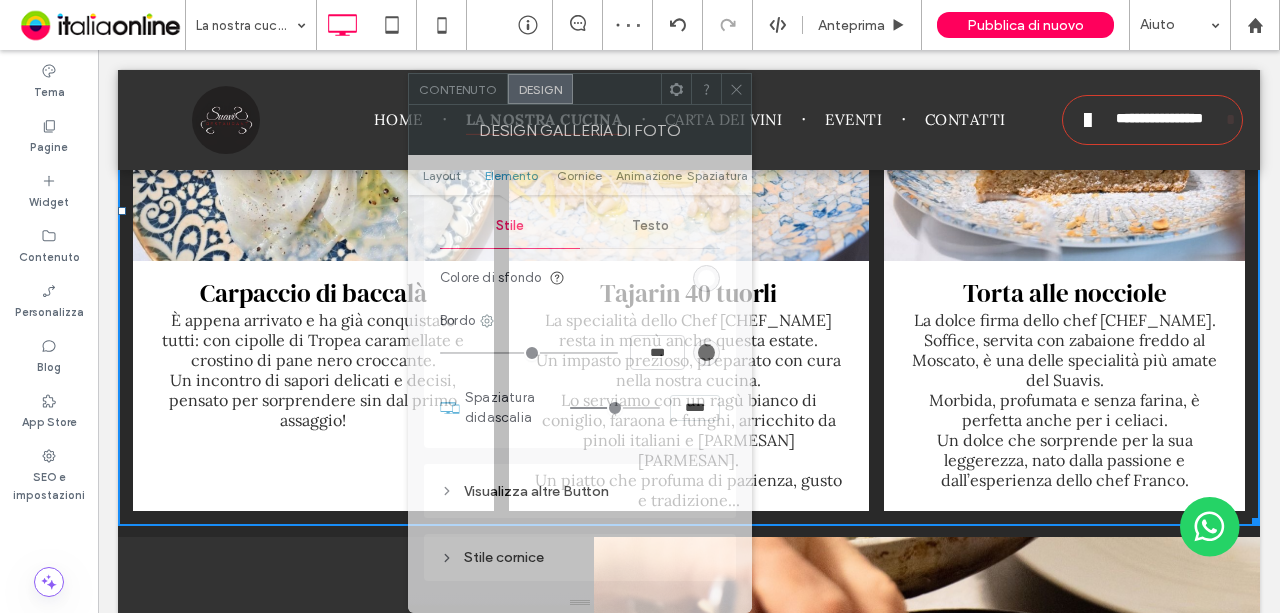 drag, startPoint x: 340, startPoint y: 63, endPoint x: 650, endPoint y: 242, distance: 357.96786 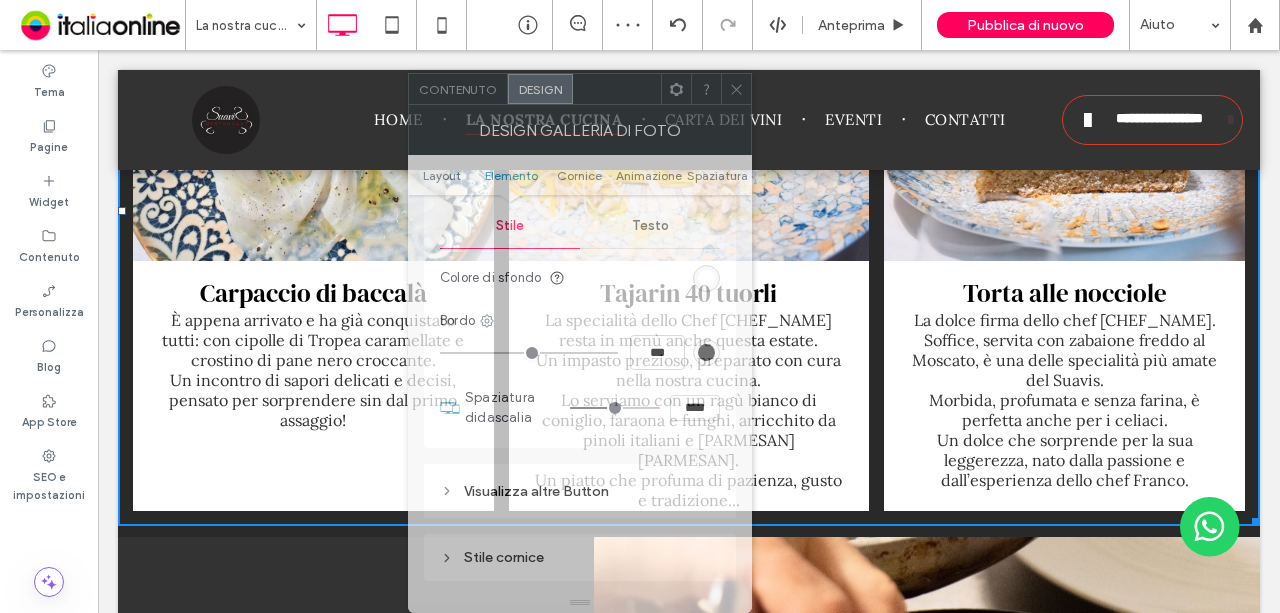click on "Contenuto Design Design galleria di foto Layout Elemento Cornice Animazione Spaziatura Layout I contenuti vengono visualizzati soltanto sui desktop Testo e pulsante sotto l'immagine Testo e Button al passaggio del mouse Testo e pulsante sull'immagine Posizione del testo e dei pulsanti Numero di colonne 3 Modifica automaticamente le colonne Righe visibili Tutti Stile elemento Immagini   Altezza immagine *****   Spazio tra le immagini **** Raggio angolo * px Visualizza immagine completa Ombreggiatura Non ottimizzare questa immagine Colore al passaggio del mouse Effetto al passaggio del mouse sull'immagine Zoom out Animazione immagine Nessuna Testo Stile Testo Colore di sfondo Bordo ***   Spaziatura didascalia **** Visualizza altre Button Carattere Lora Grammatura carattere Normal   Dimensioni del carattere 16 Colore carattere Formato carattere Allineamento Direzione testo Stile cornice Animazione Spaziatura Modifica spaziatura interna su desktop e tablet 0px 0px 0px 0px 0px 0px *** 0px" at bounding box center (580, 343) 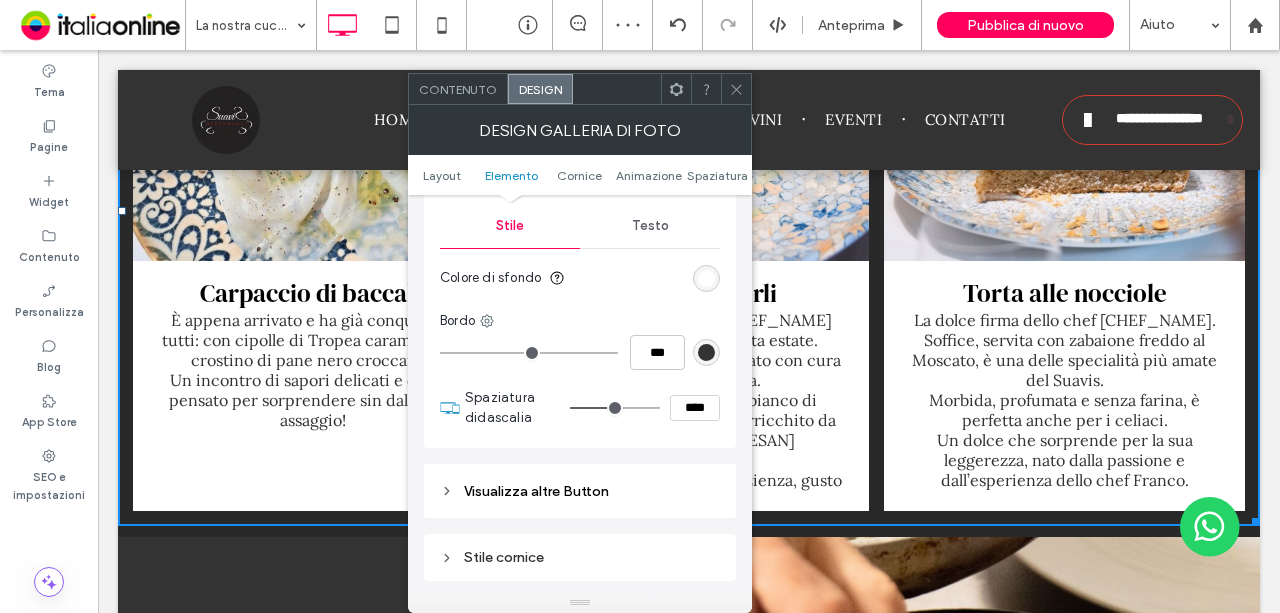type on "**" 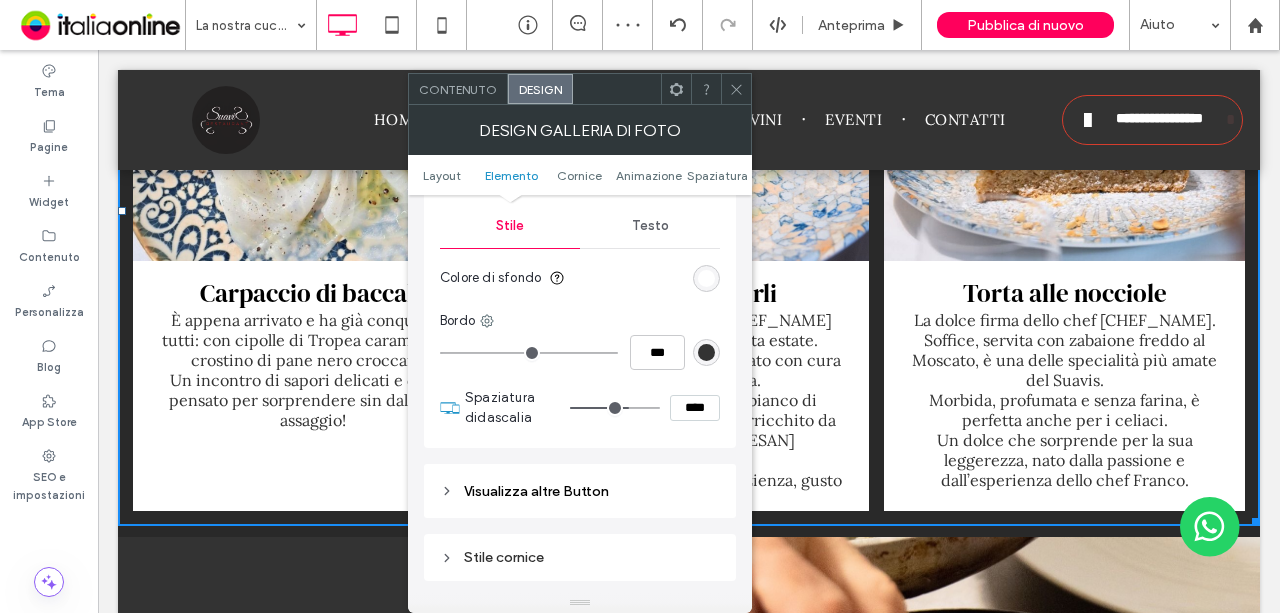 type on "**" 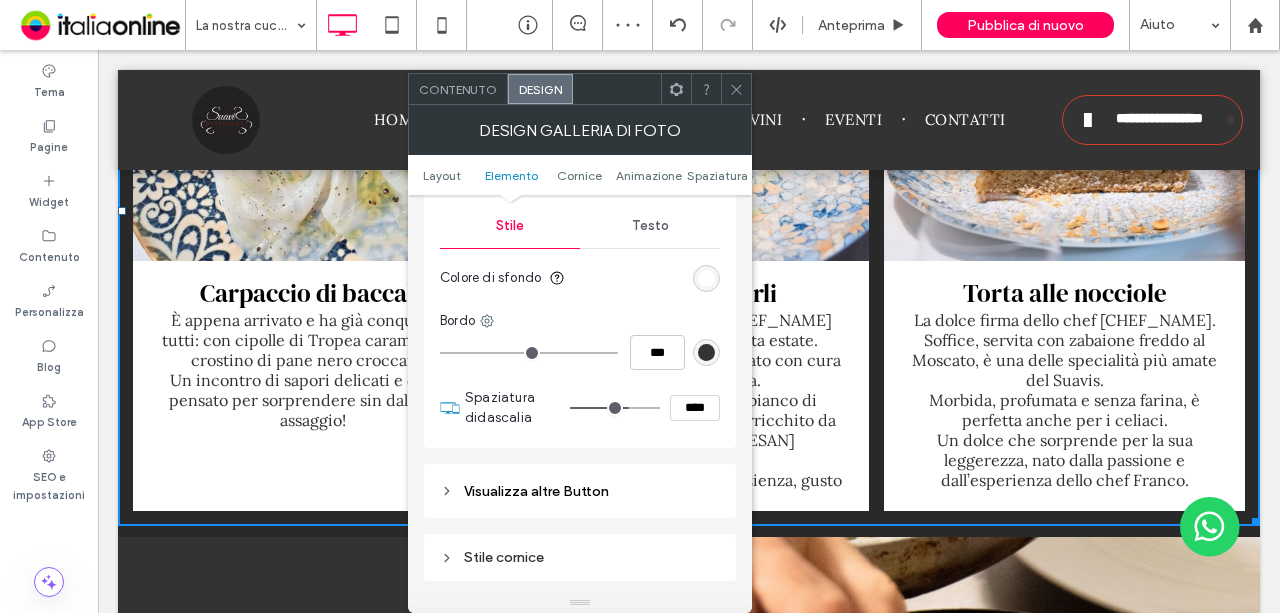 type on "****" 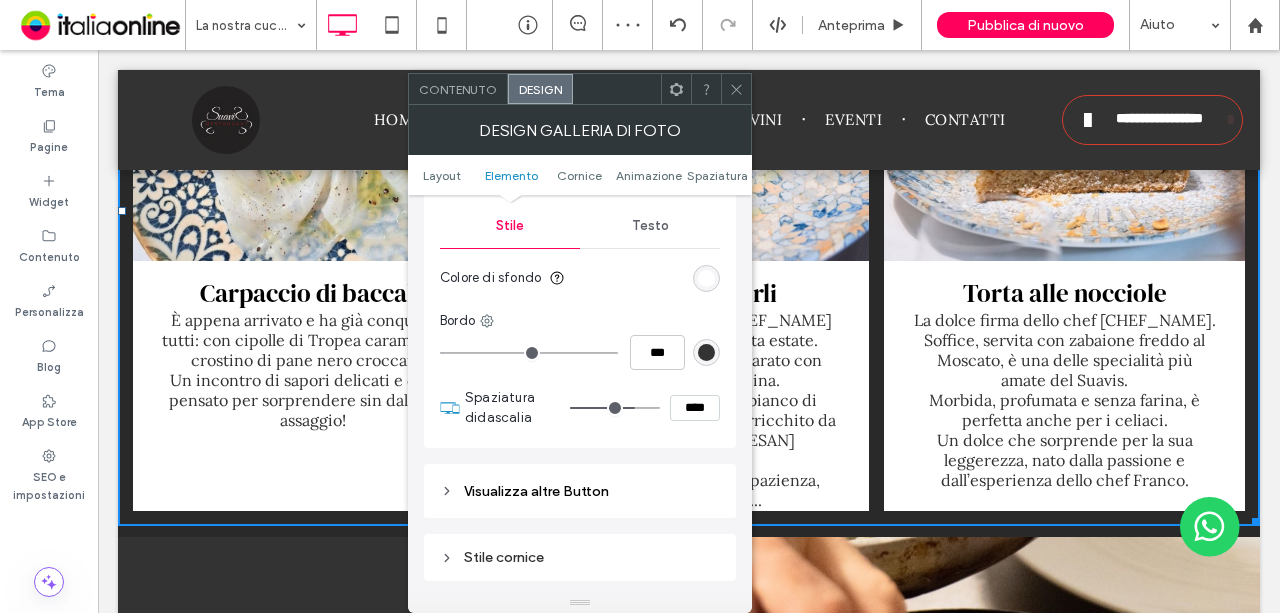 type on "**" 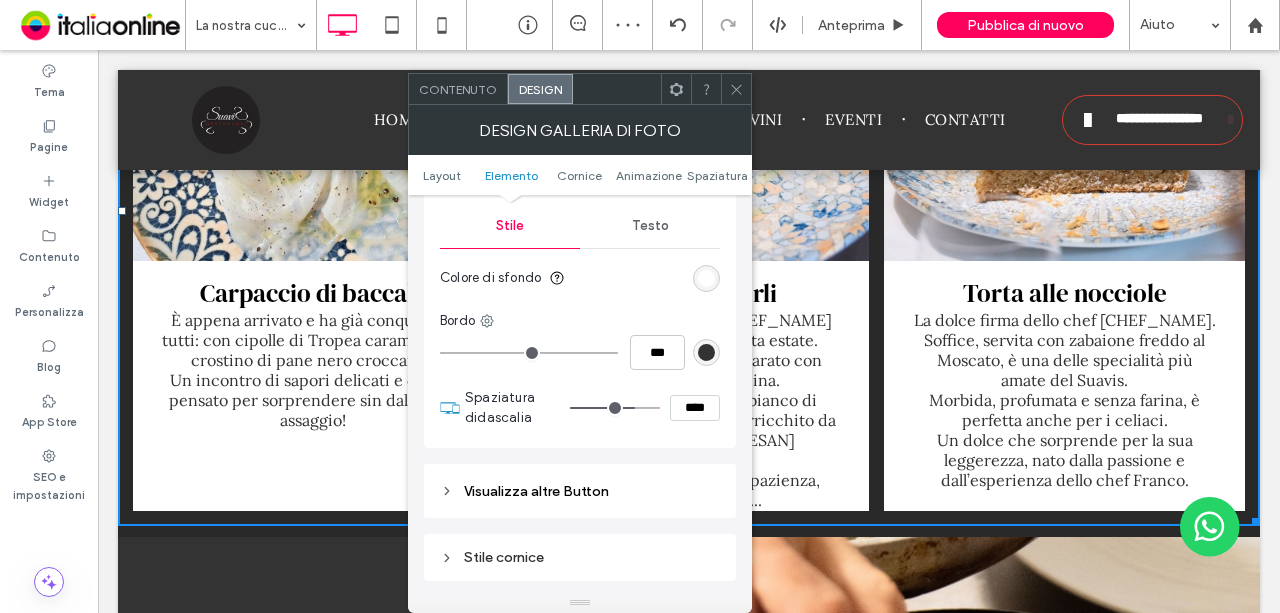 type on "****" 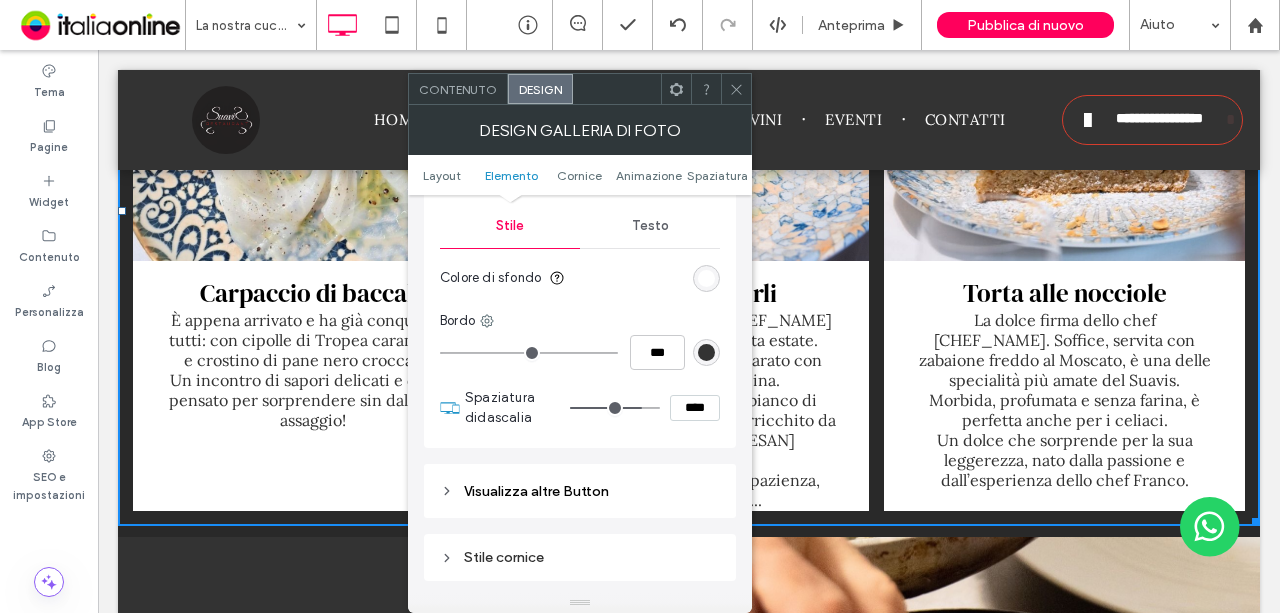type on "**" 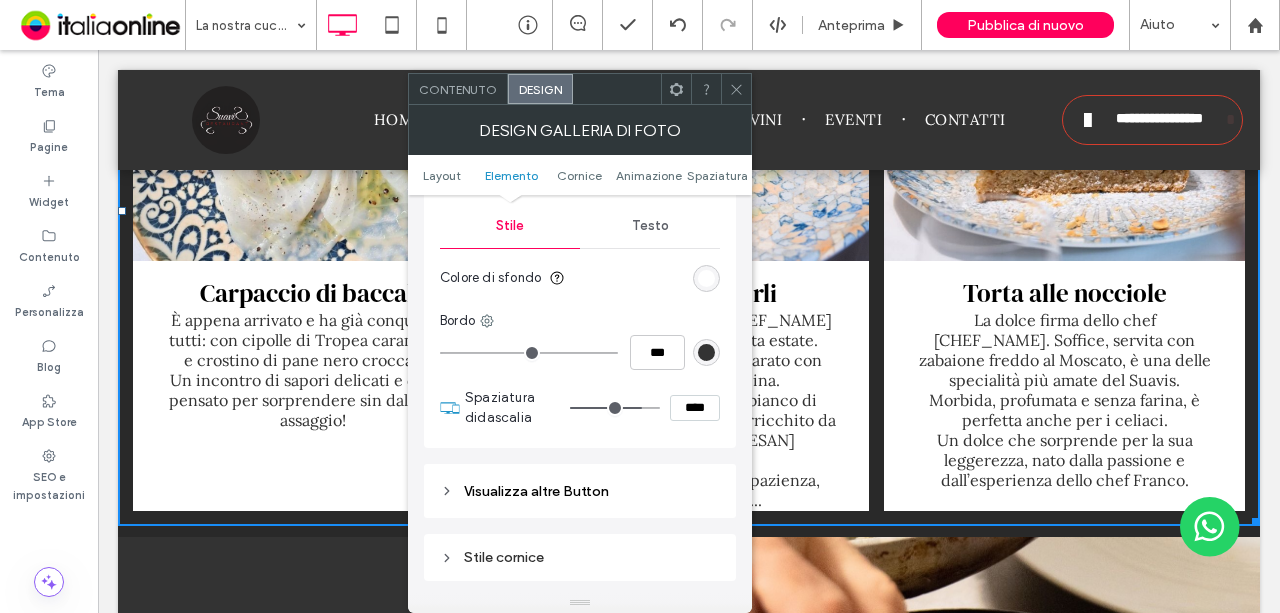type on "****" 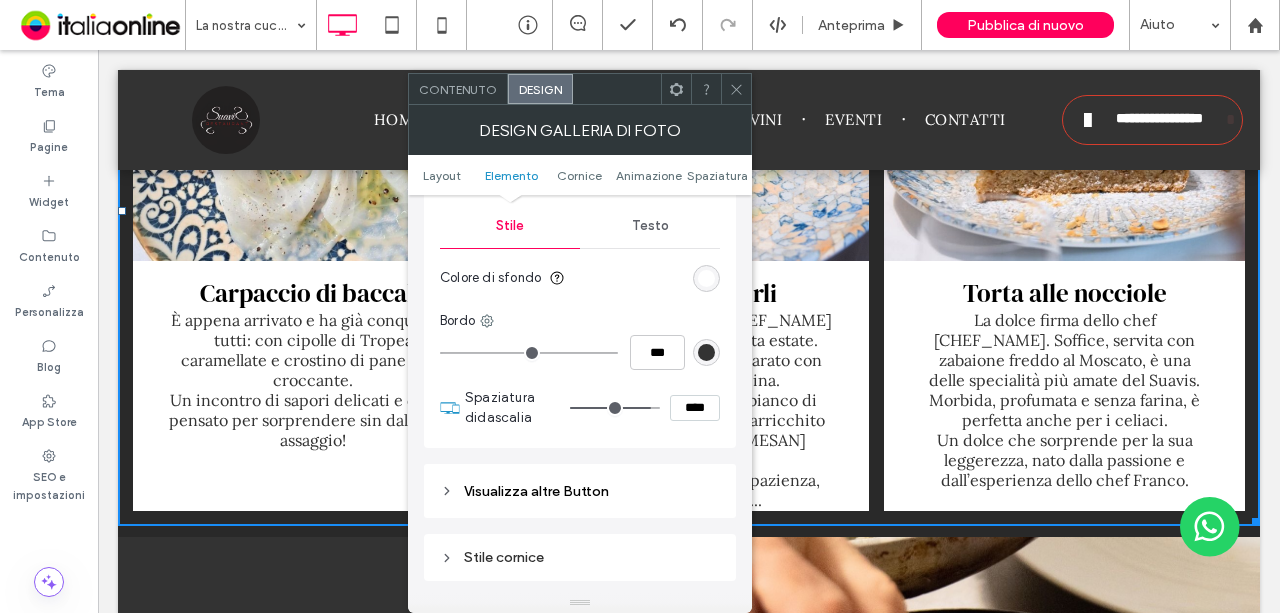 type on "**" 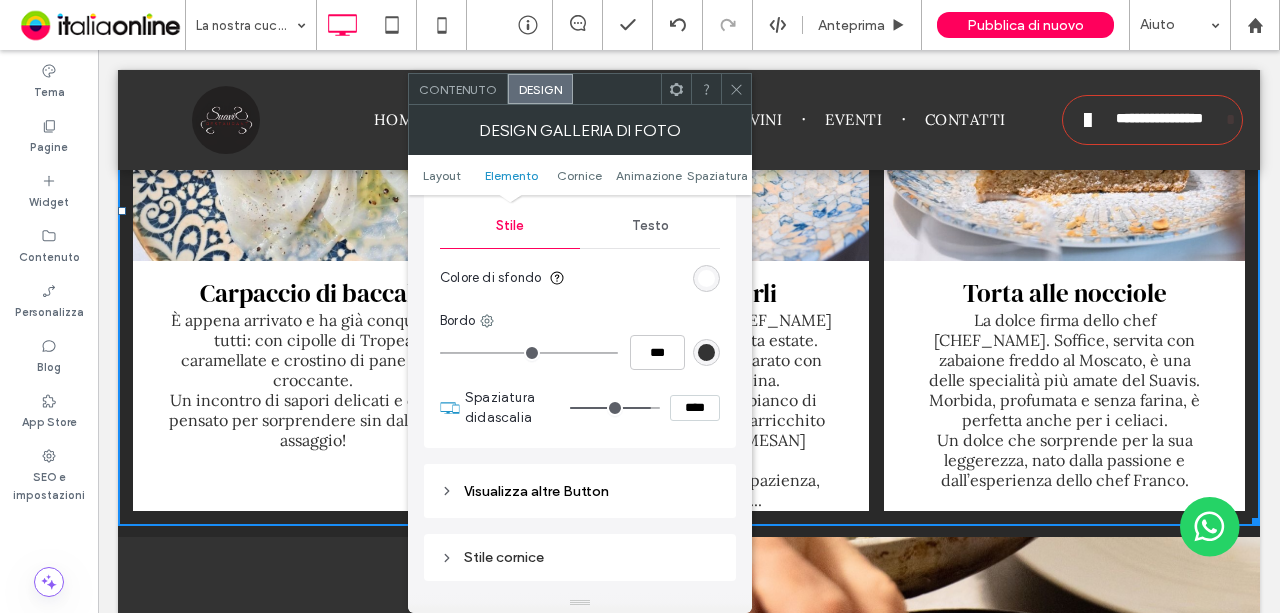 type on "****" 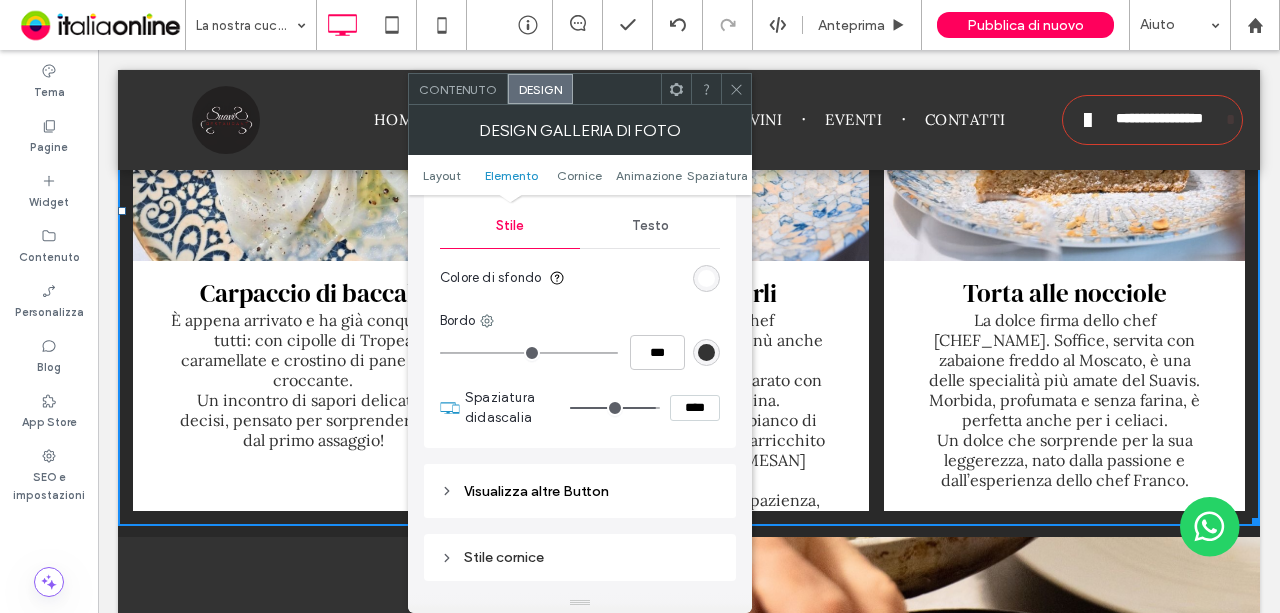 type on "**" 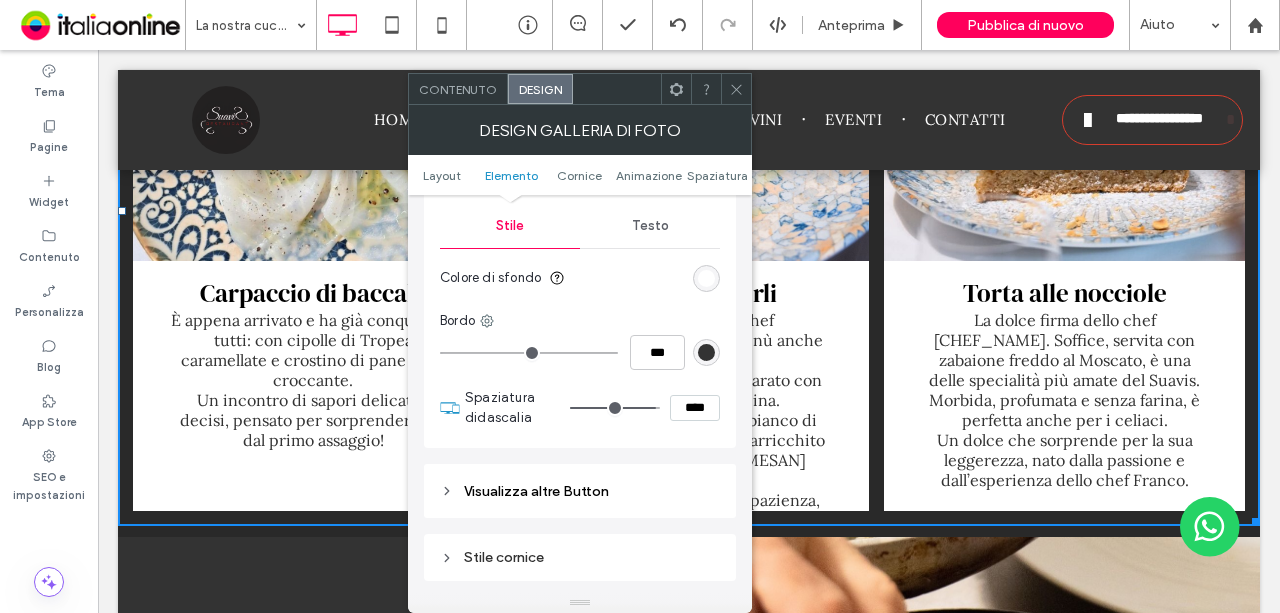 type on "****" 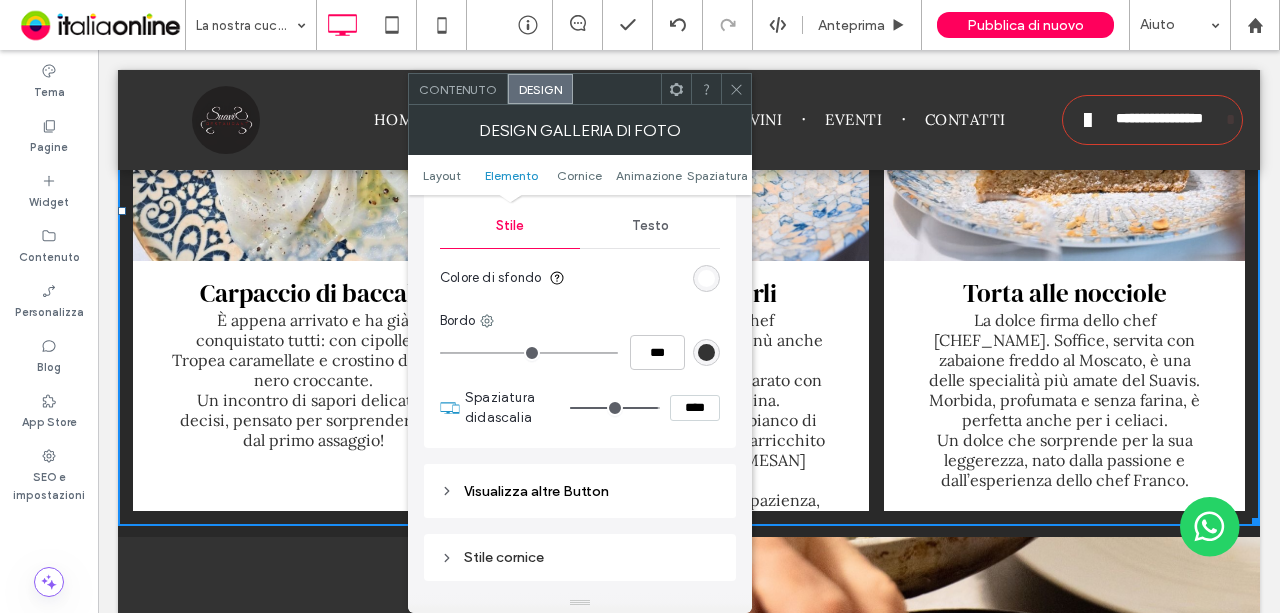 drag, startPoint x: 624, startPoint y: 407, endPoint x: 650, endPoint y: 405, distance: 26.076809 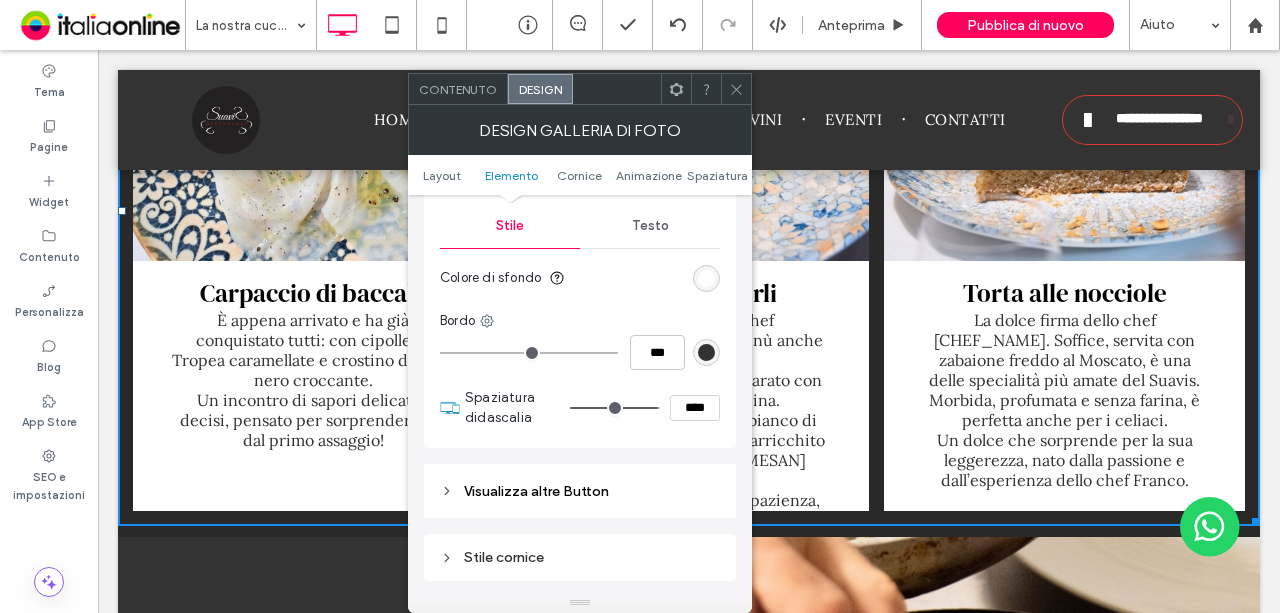 type on "**" 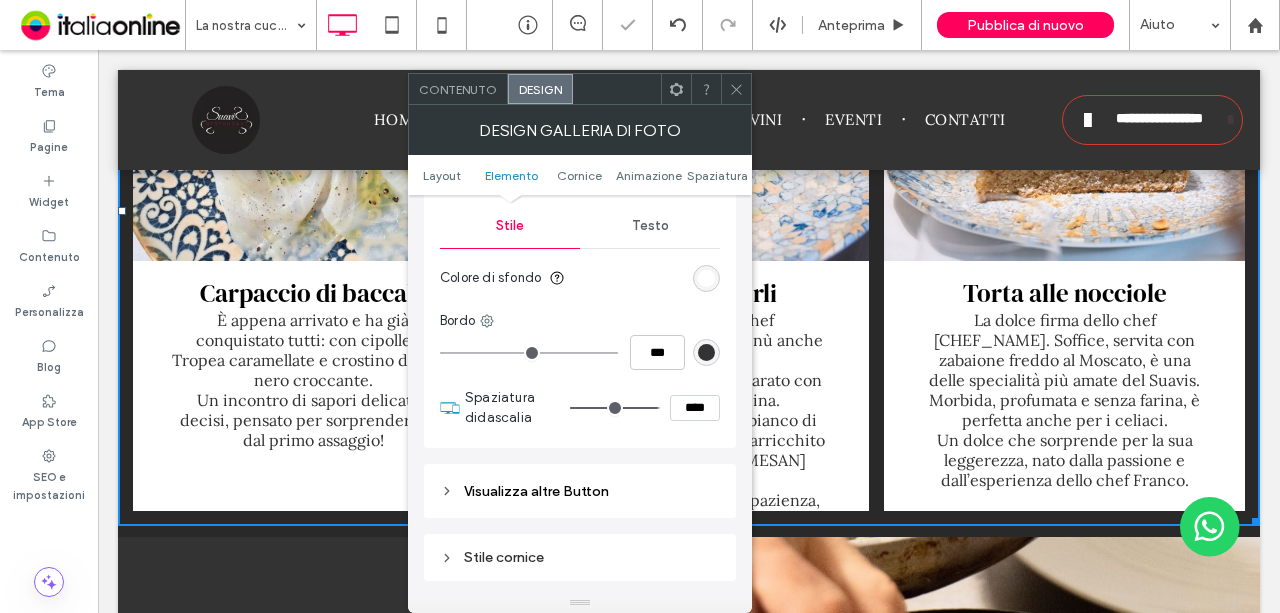 click 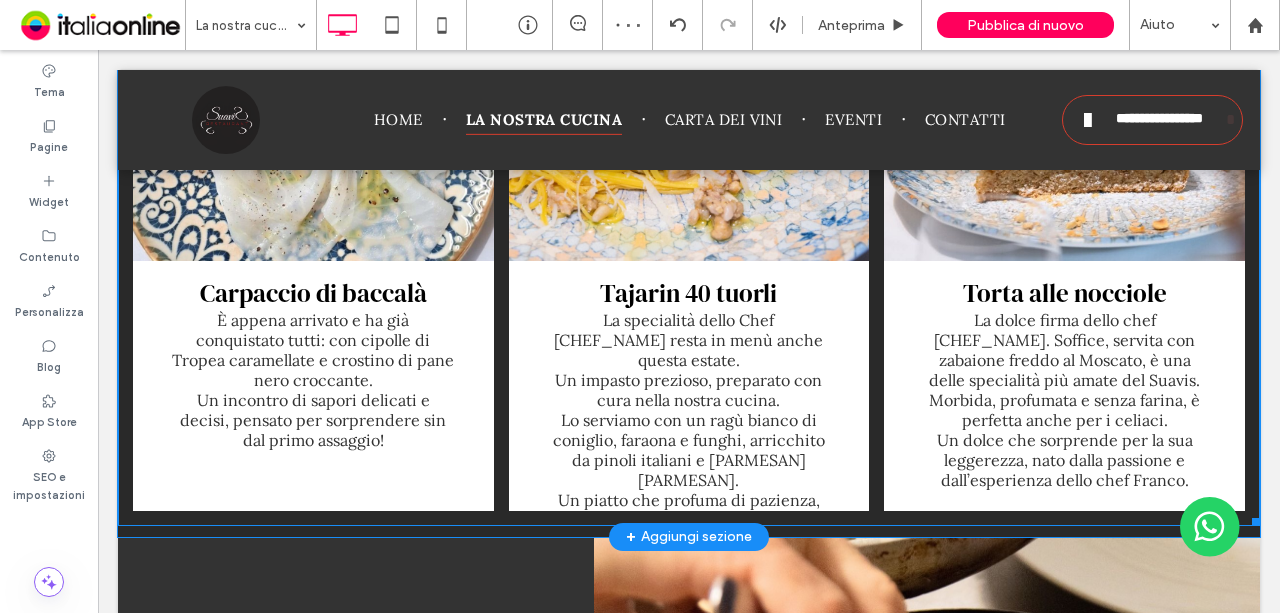 click on "Lo serviamo con un ragù bianco di coniglio, faraona e funghi, arricchito da pinoli italiani e Parmigiano Reggiano." at bounding box center [689, 450] 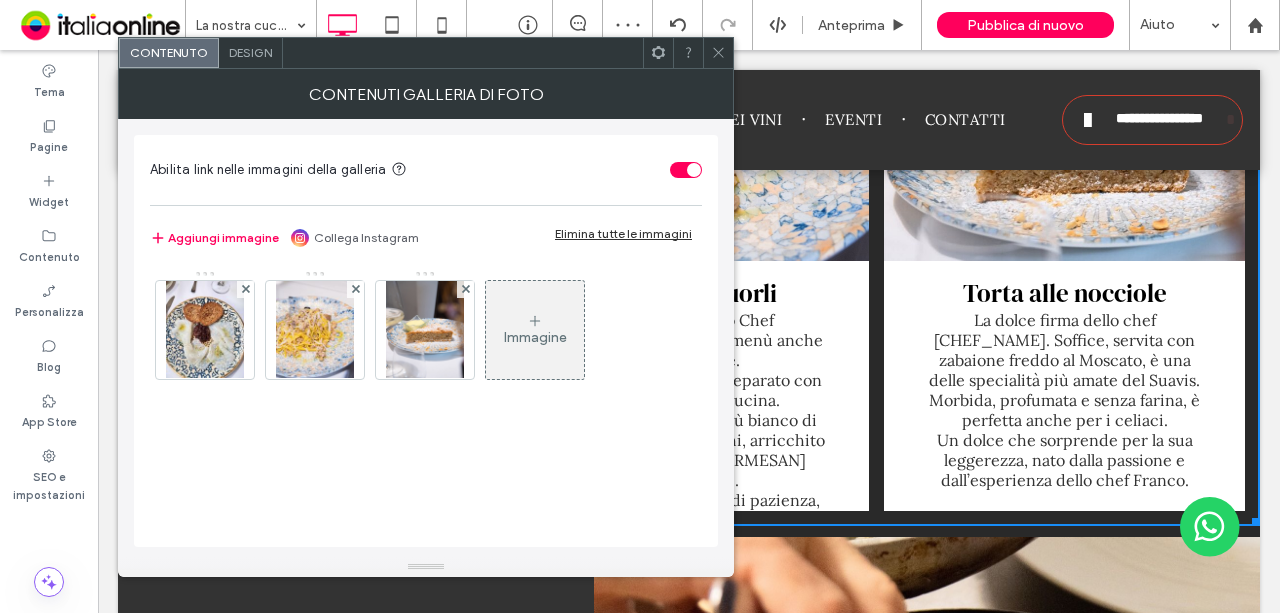 click at bounding box center [315, 330] 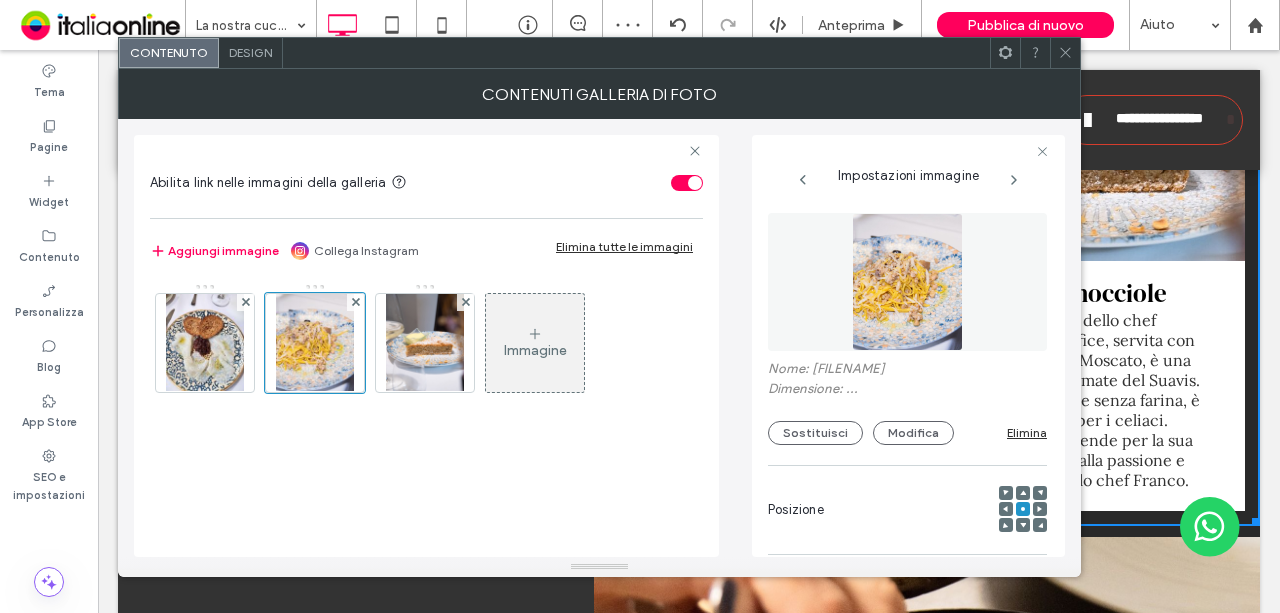 scroll, scrollTop: 0, scrollLeft: 17, axis: horizontal 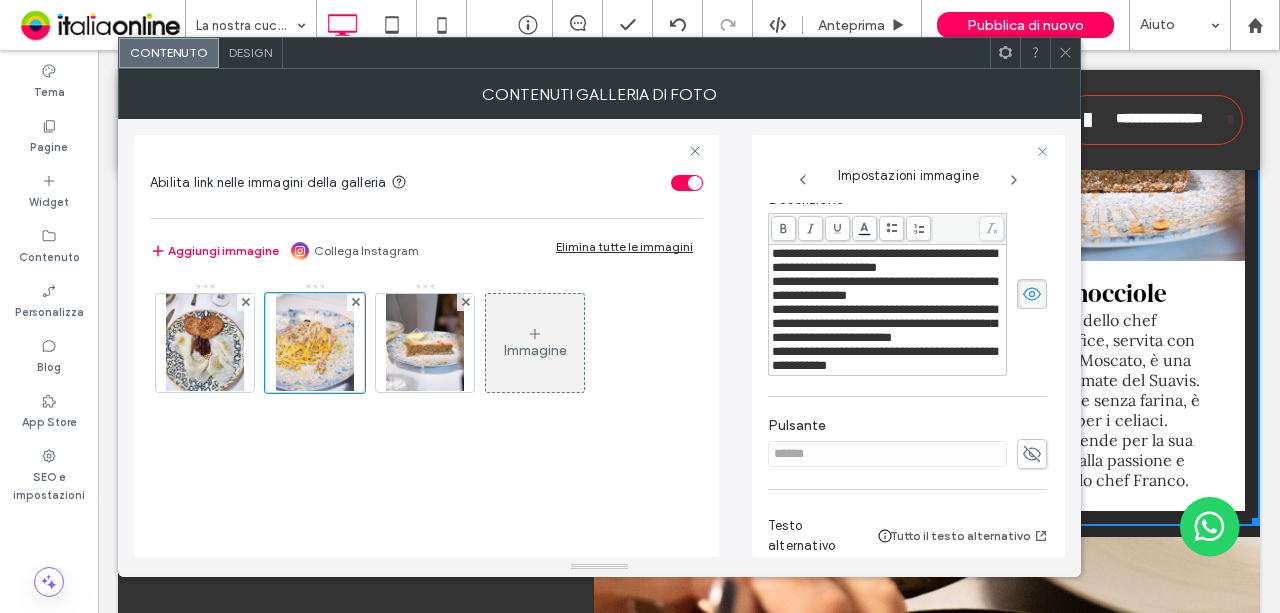 click on "**********" at bounding box center (884, 323) 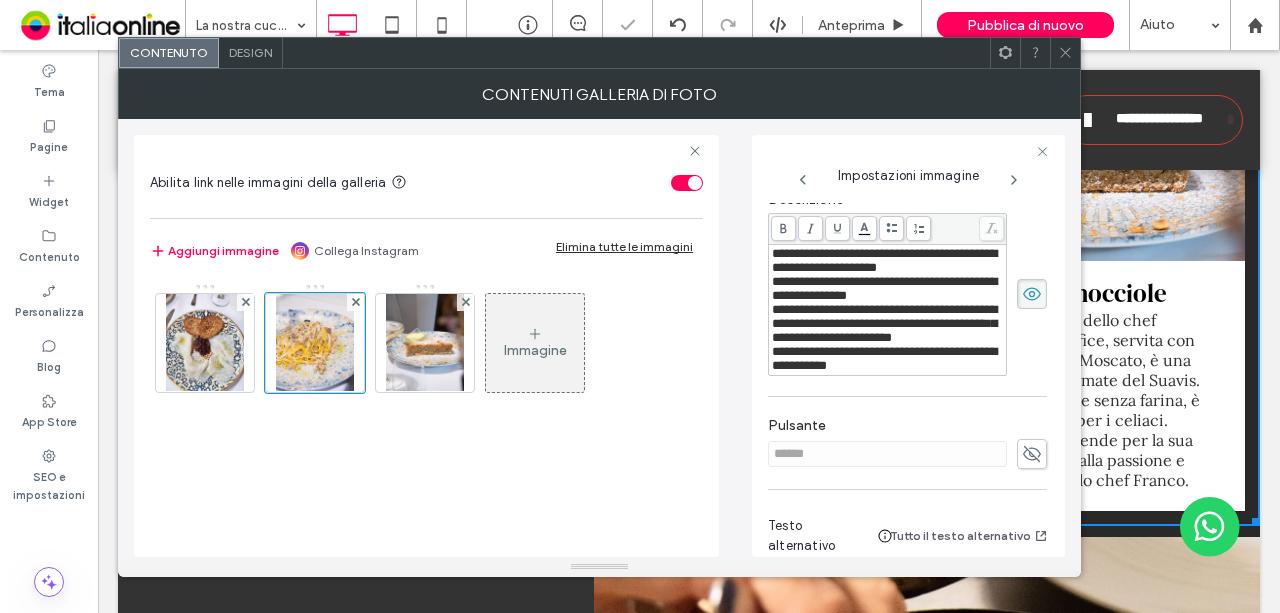 click on "**********" at bounding box center (887, 294) 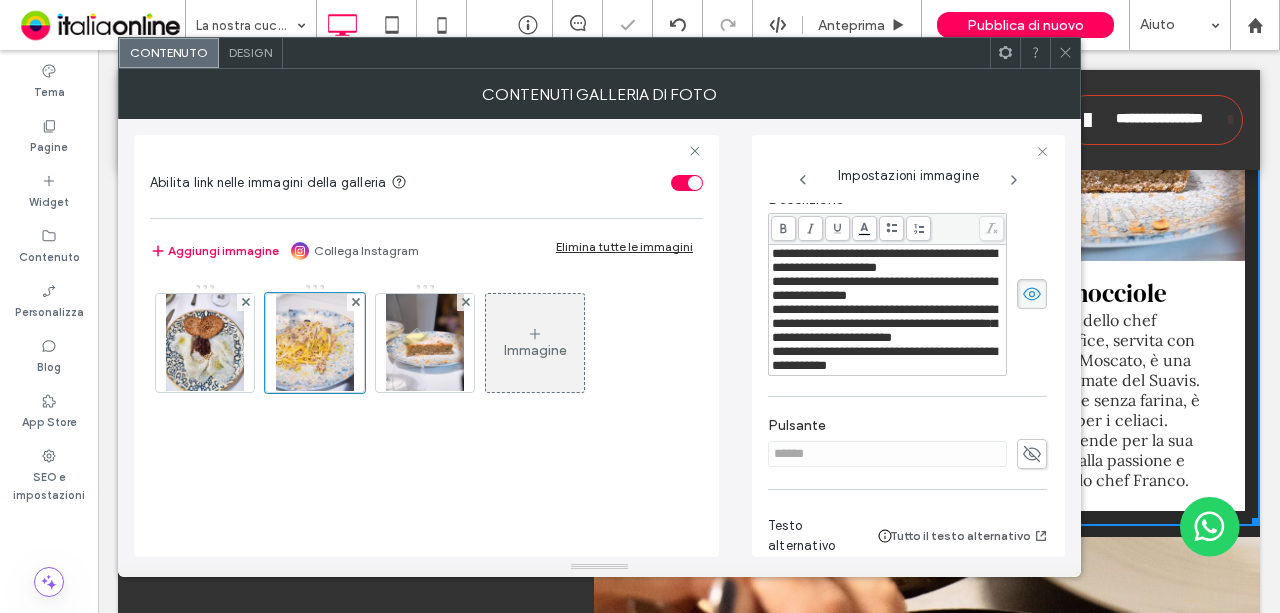 click on "**********" at bounding box center (884, 323) 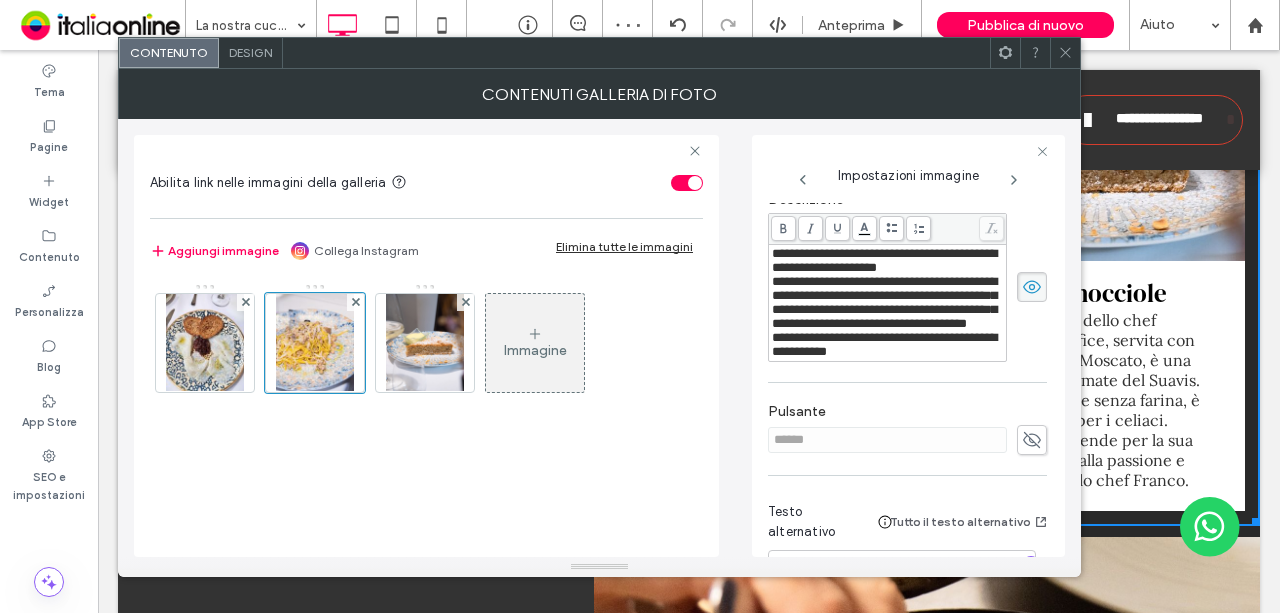type 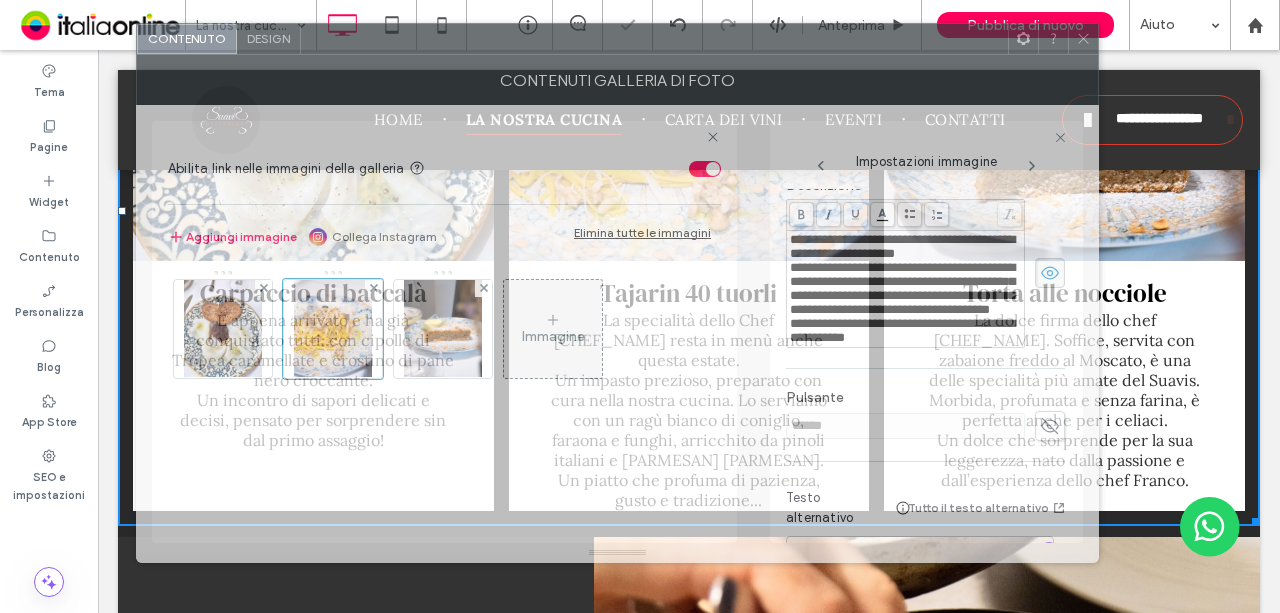 drag, startPoint x: 832, startPoint y: 65, endPoint x: 920, endPoint y: 71, distance: 88.20431 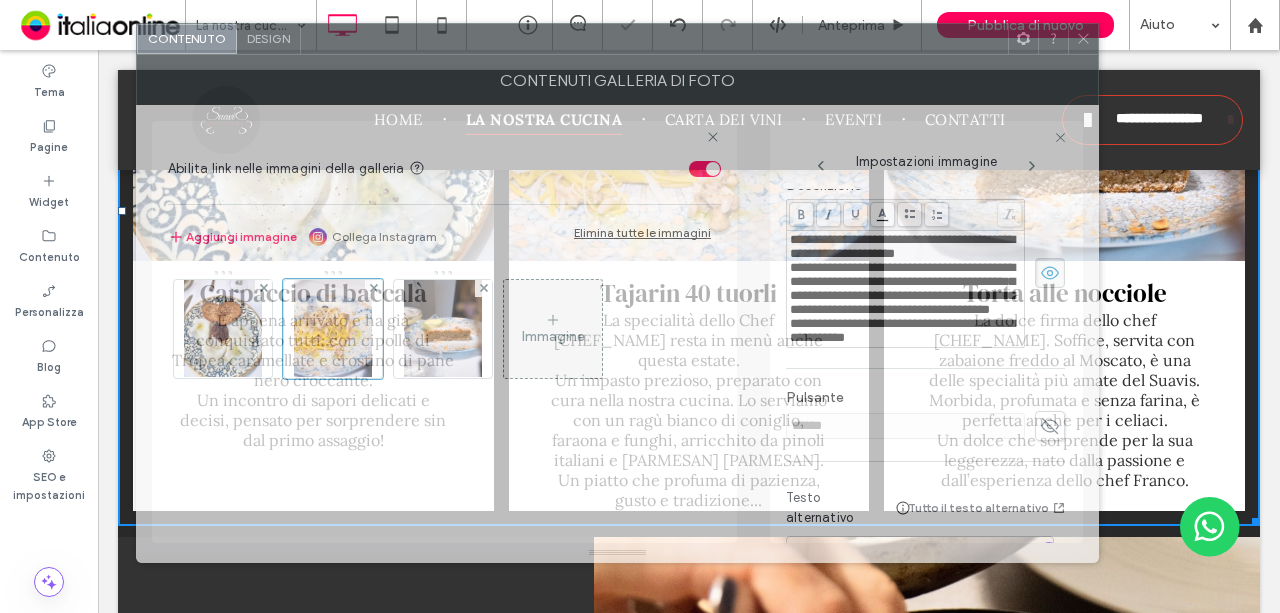 click at bounding box center [654, 39] 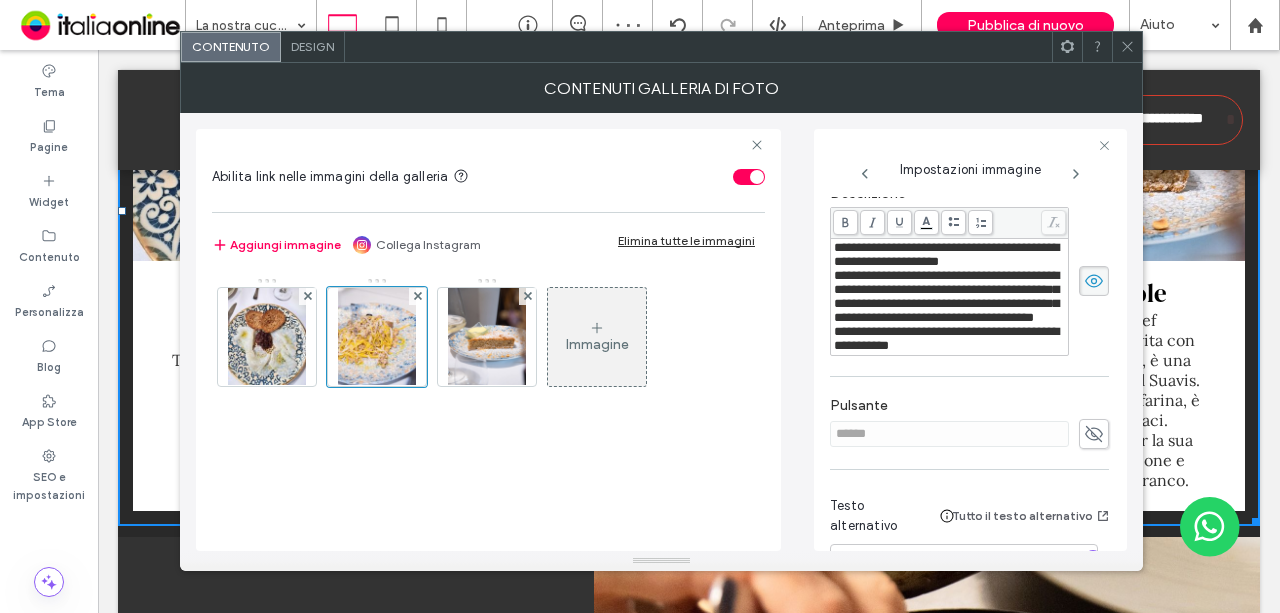 drag, startPoint x: 1130, startPoint y: 44, endPoint x: 1006, endPoint y: 167, distance: 174.6568 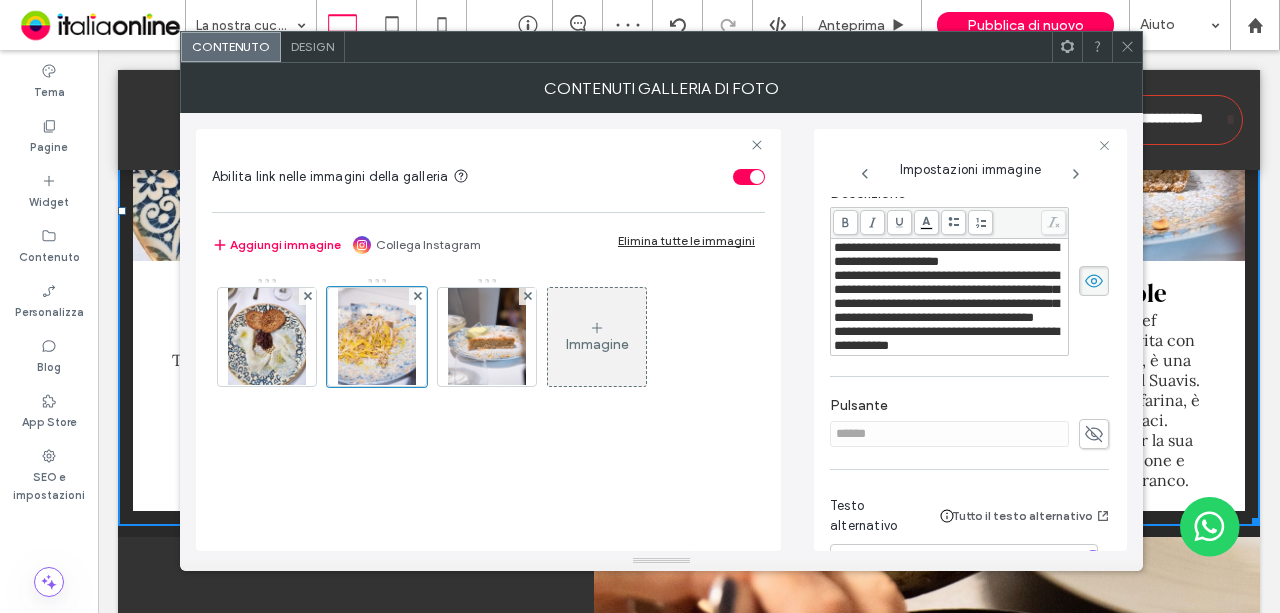 click 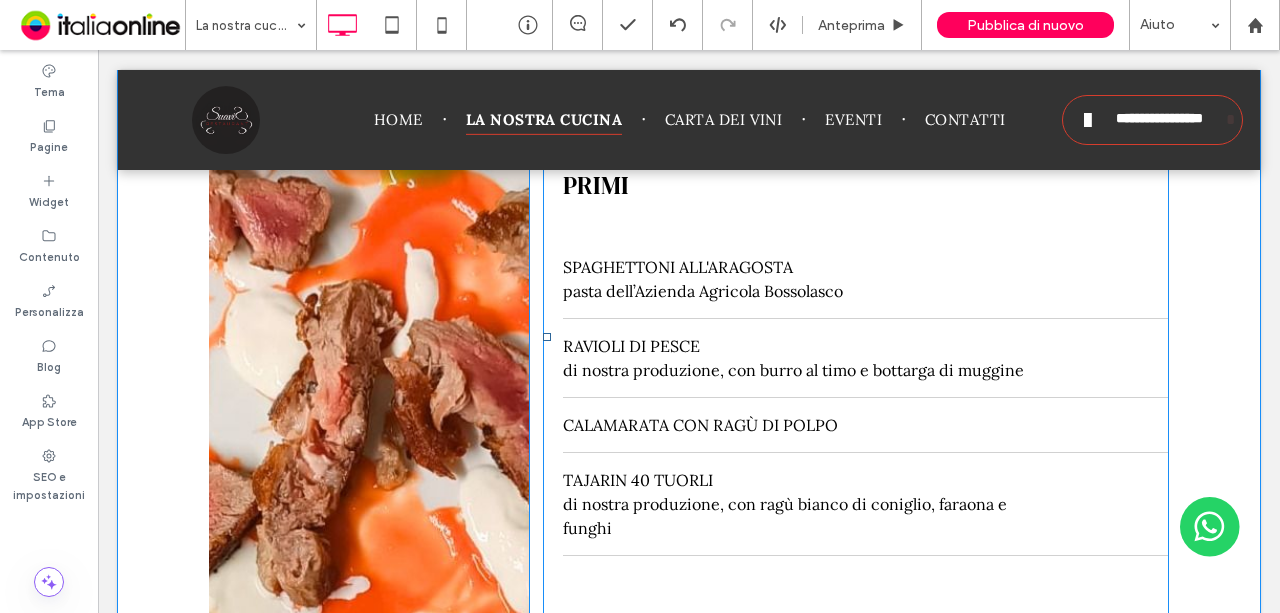 scroll, scrollTop: 2384, scrollLeft: 0, axis: vertical 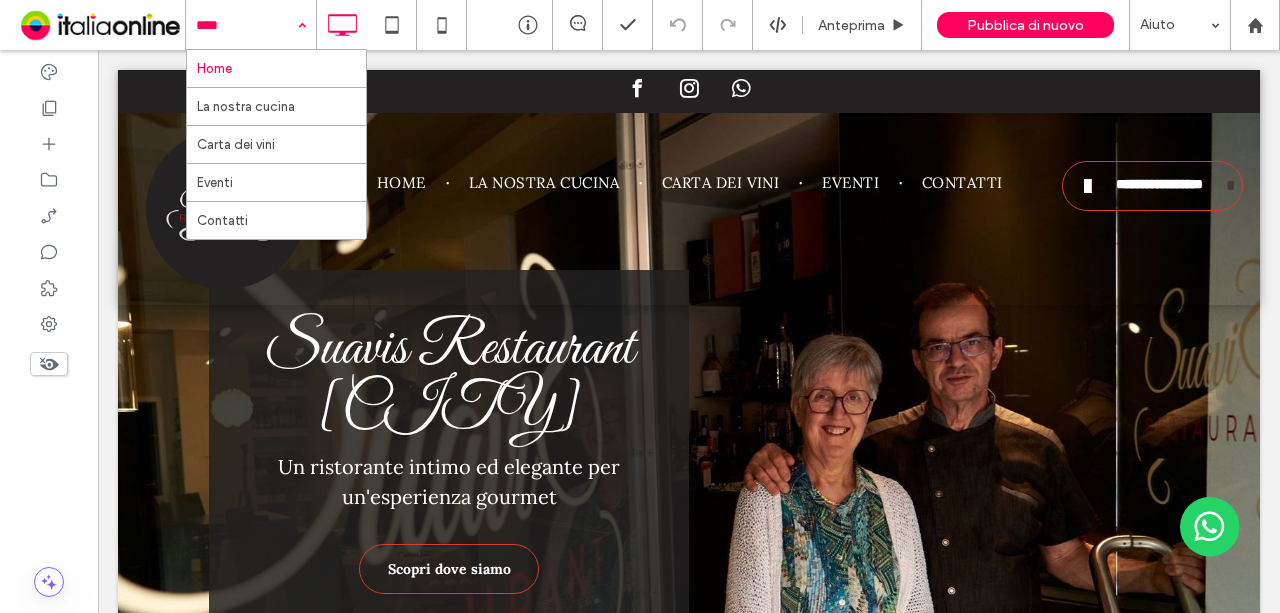 click on "Home La nostra cucina Carta dei vini Eventi Contatti" at bounding box center [251, 25] 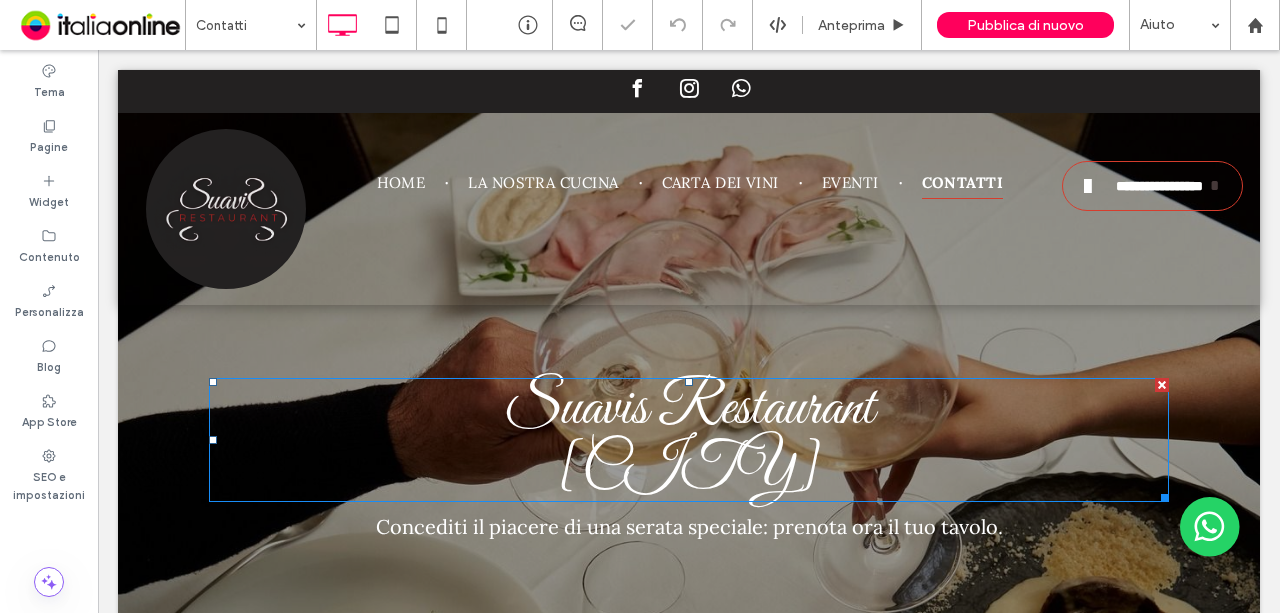 scroll, scrollTop: 0, scrollLeft: 0, axis: both 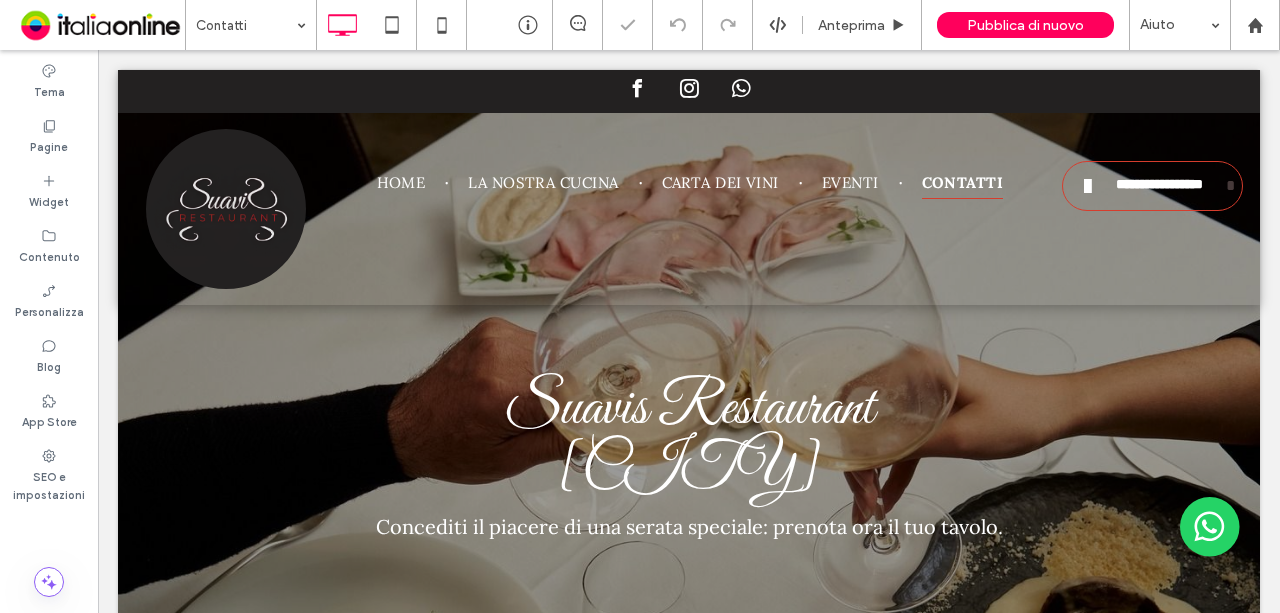 click on "Contatti" at bounding box center (251, 25) 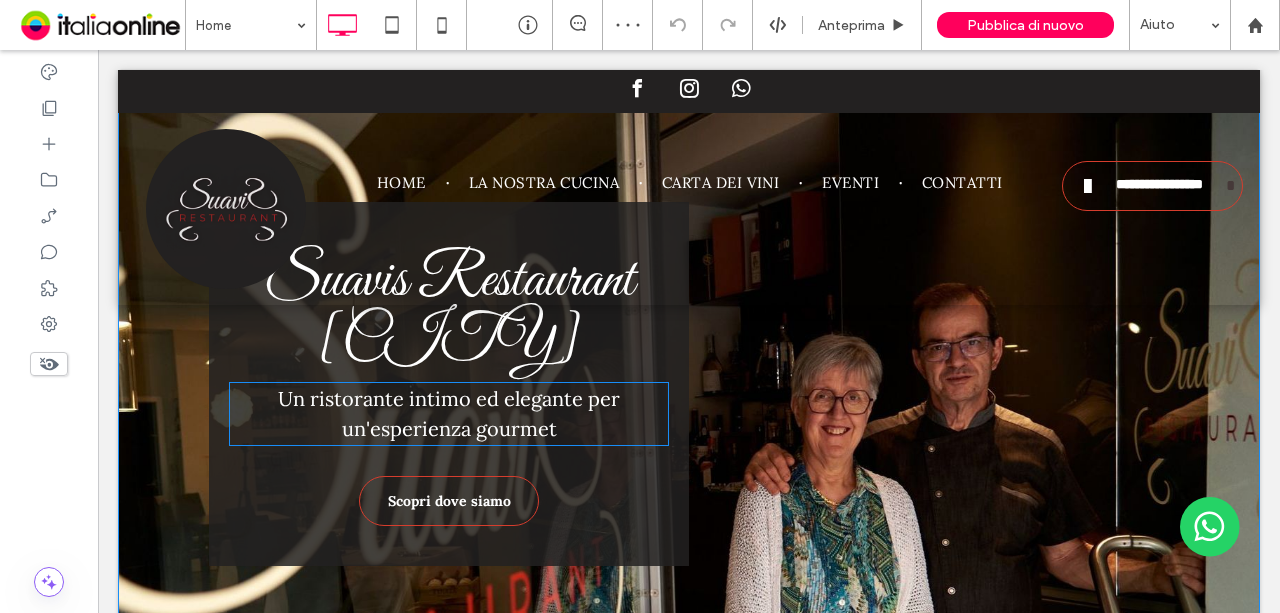 scroll, scrollTop: 400, scrollLeft: 0, axis: vertical 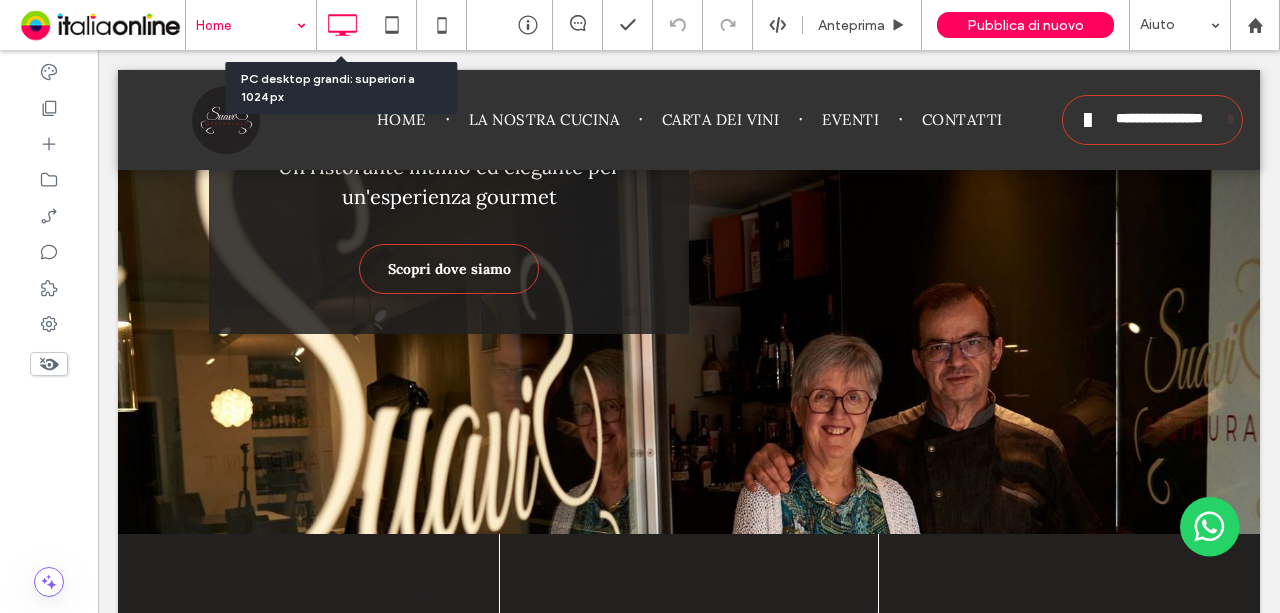 click on "Home" at bounding box center (251, 25) 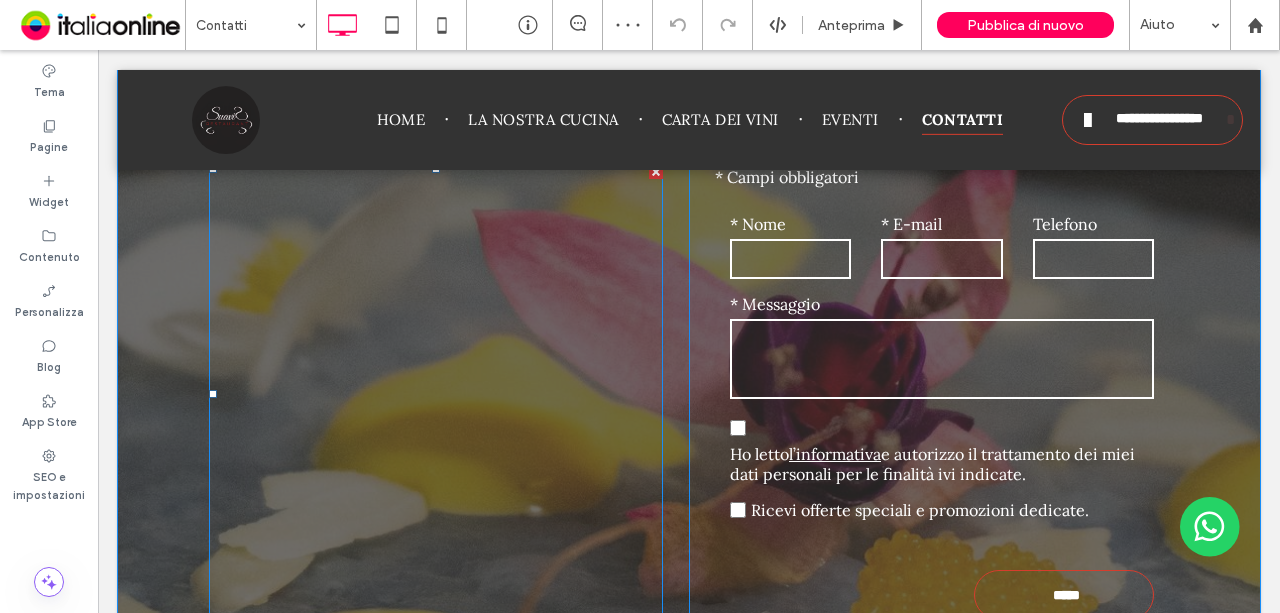 scroll, scrollTop: 1000, scrollLeft: 0, axis: vertical 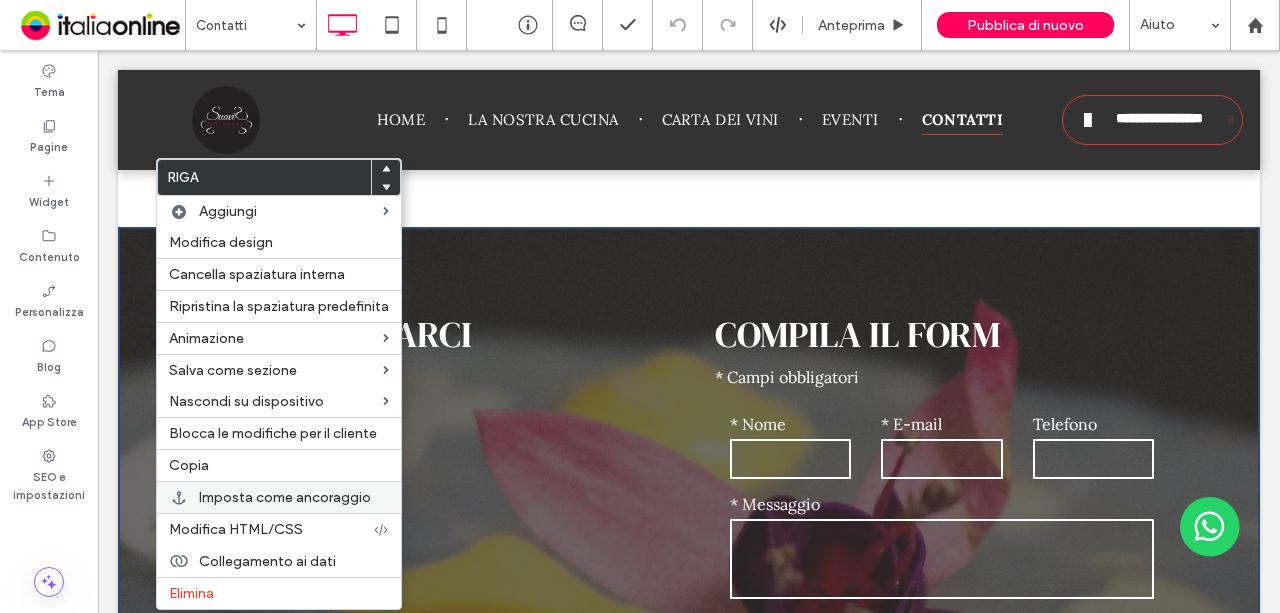 click on "Imposta come ancoraggio" at bounding box center [285, 497] 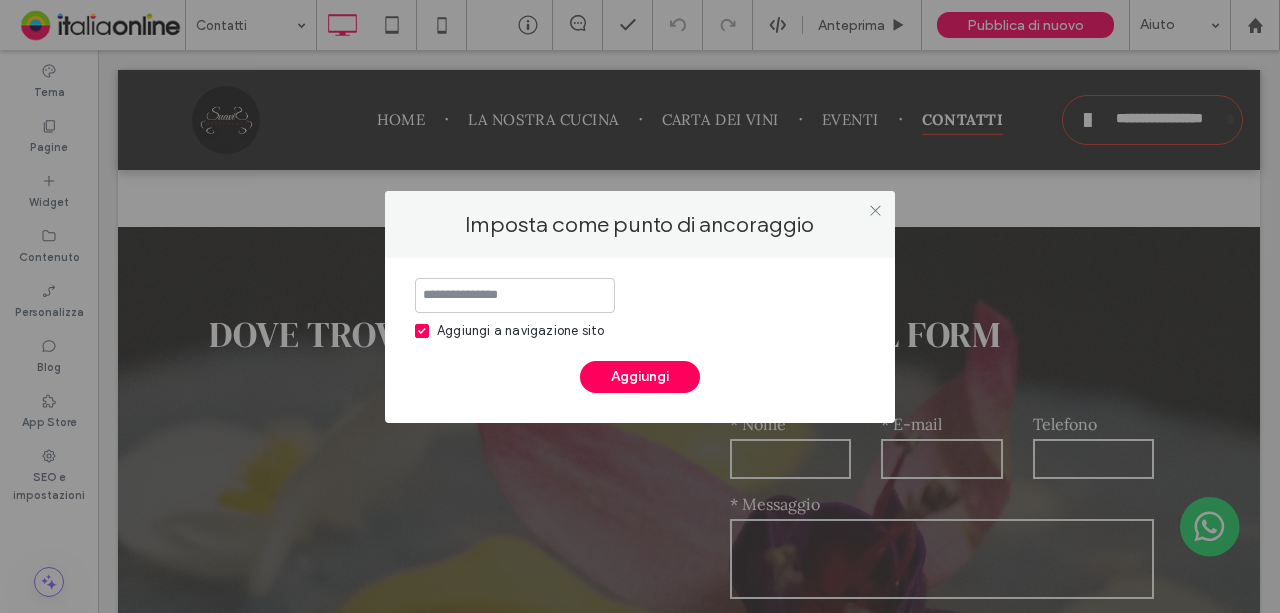 click 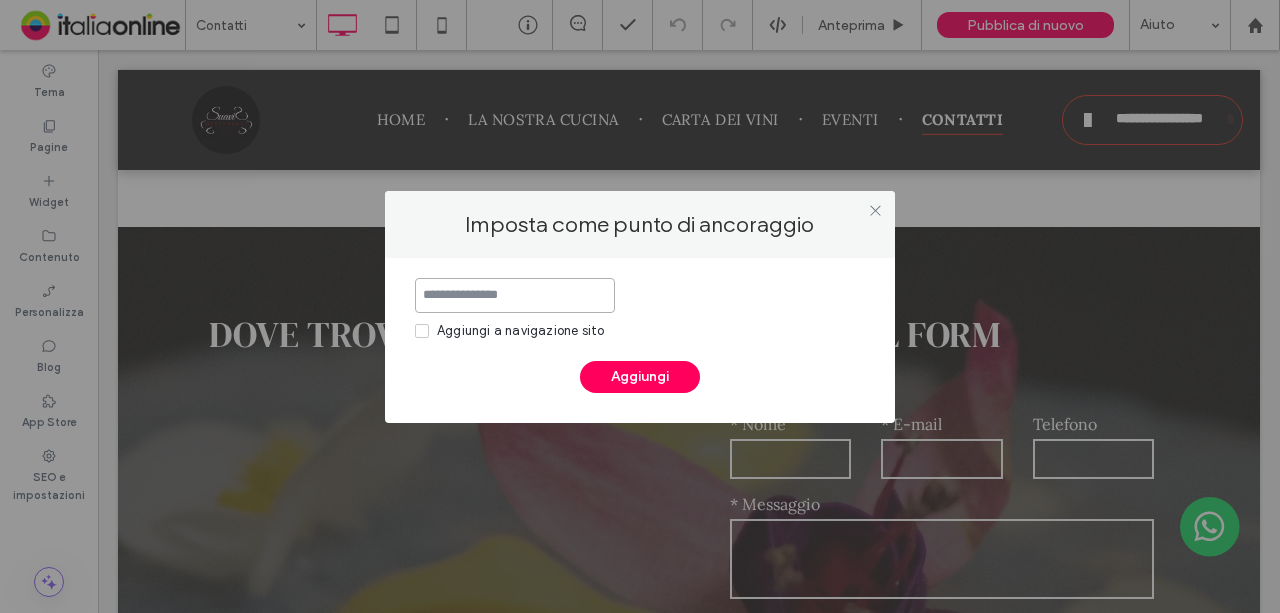 click at bounding box center (515, 295) 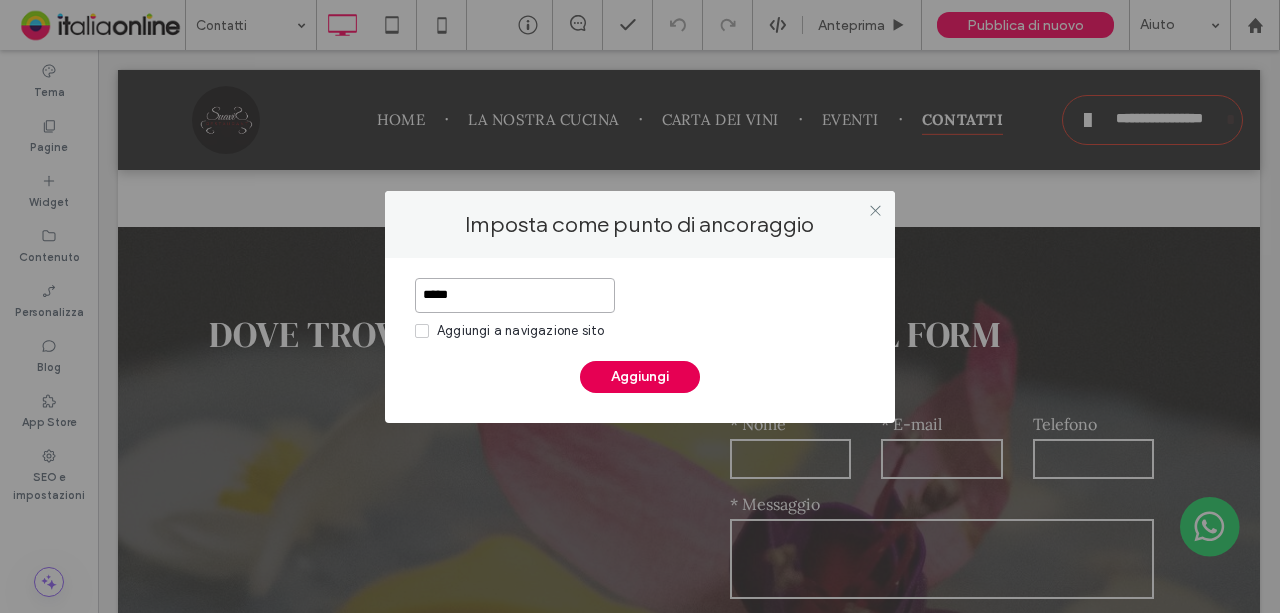type on "*****" 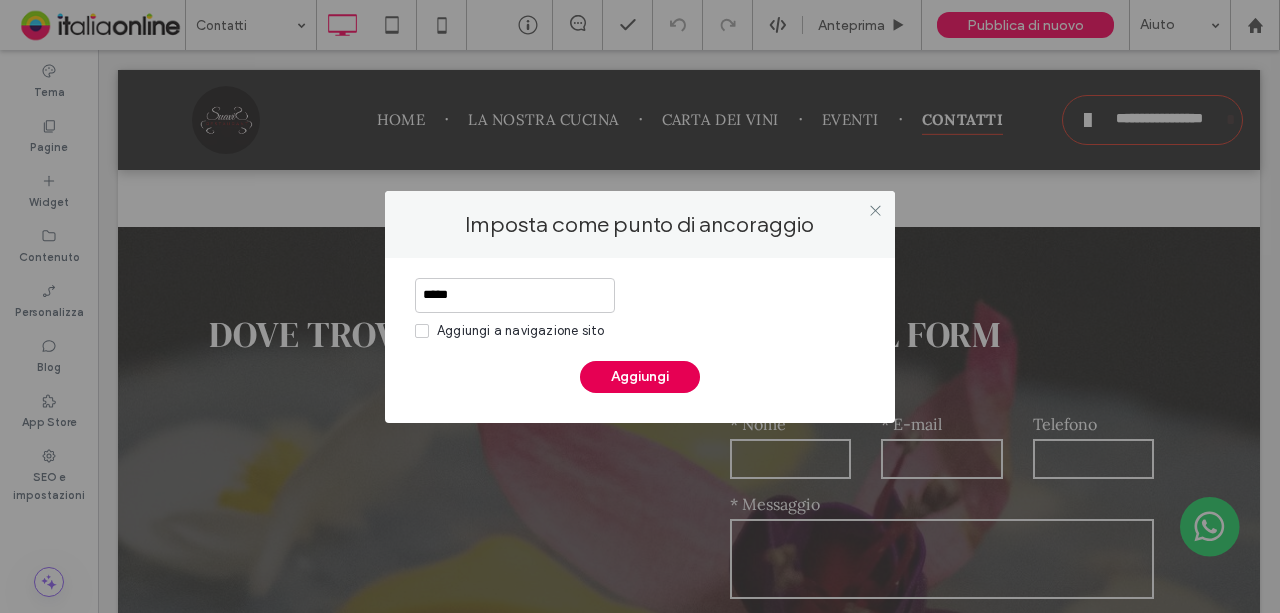 click on "Aggiungi" at bounding box center (640, 377) 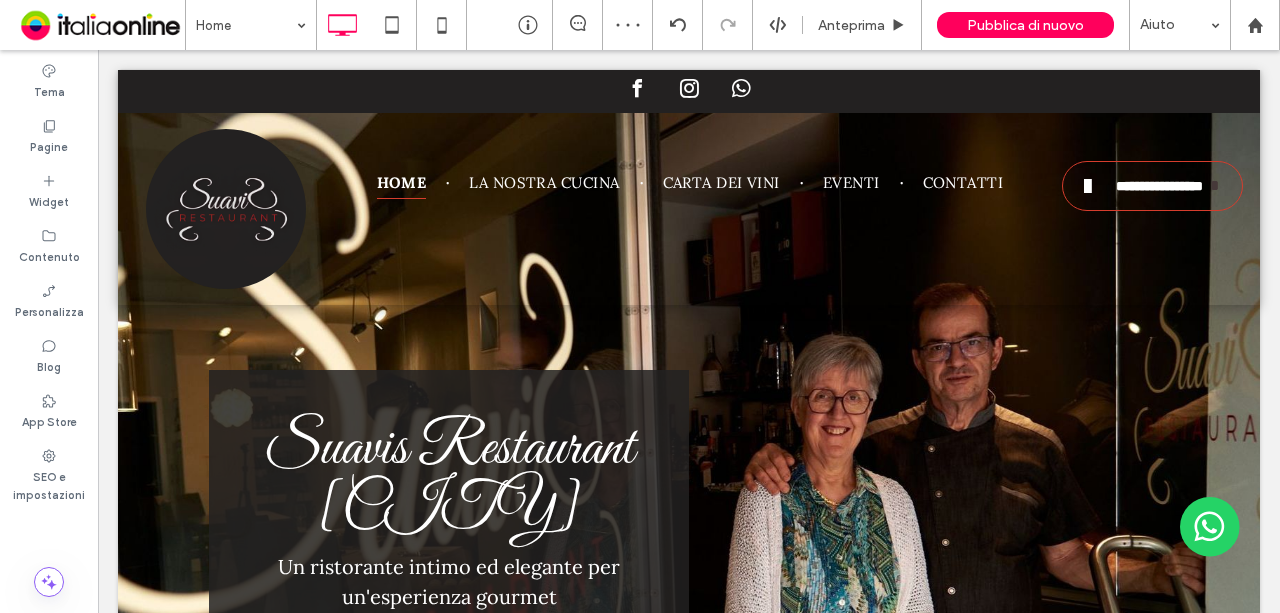 scroll, scrollTop: 0, scrollLeft: 0, axis: both 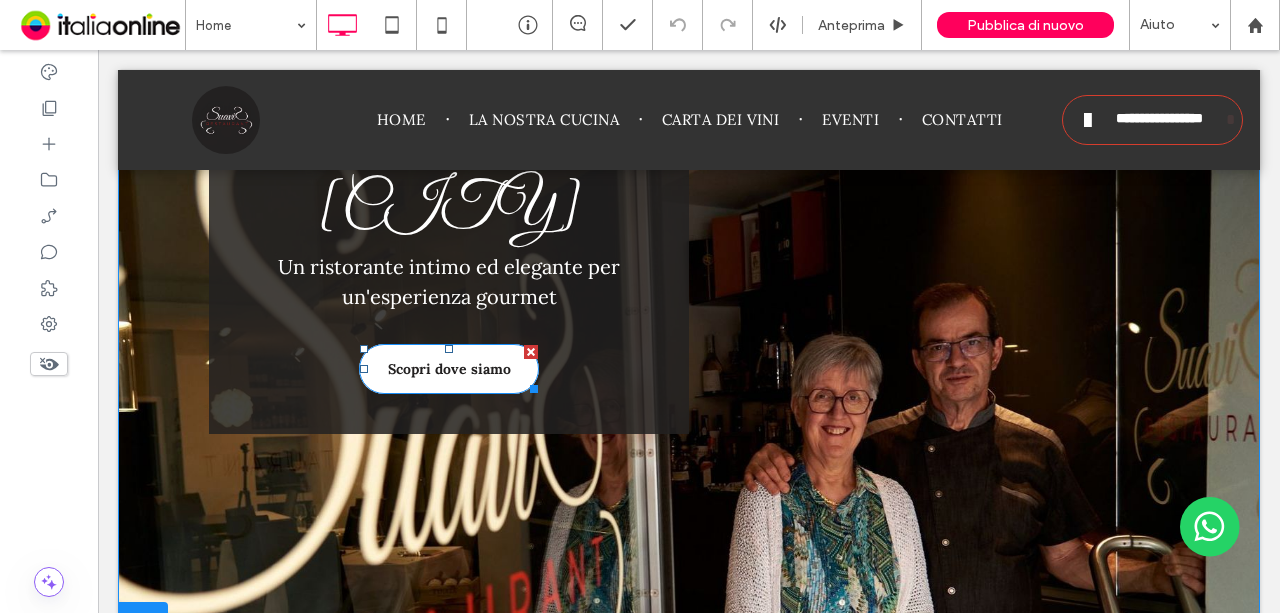 click on "Scopri dove siamo" at bounding box center (449, 369) 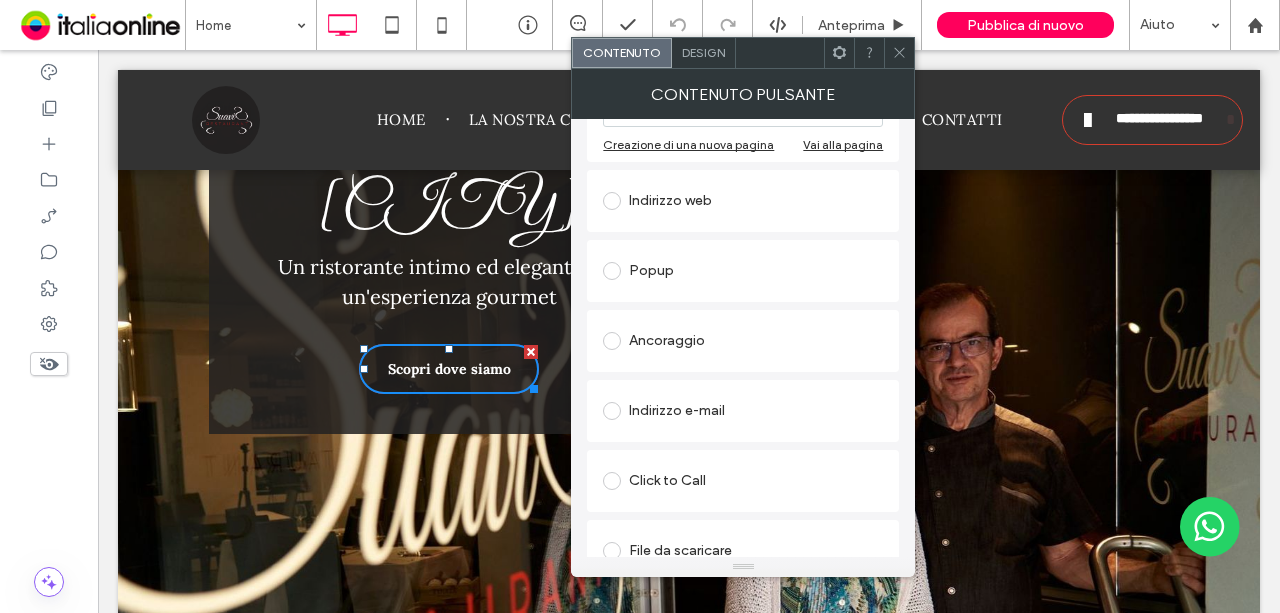 scroll, scrollTop: 325, scrollLeft: 0, axis: vertical 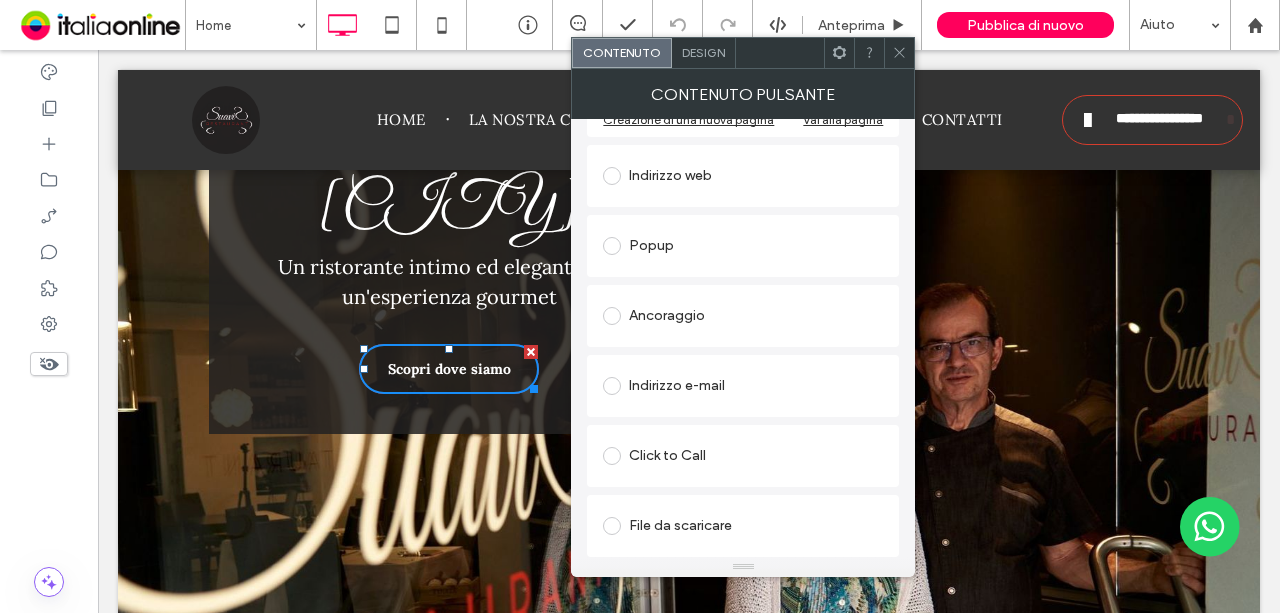 click on "Ancoraggio" at bounding box center [743, 316] 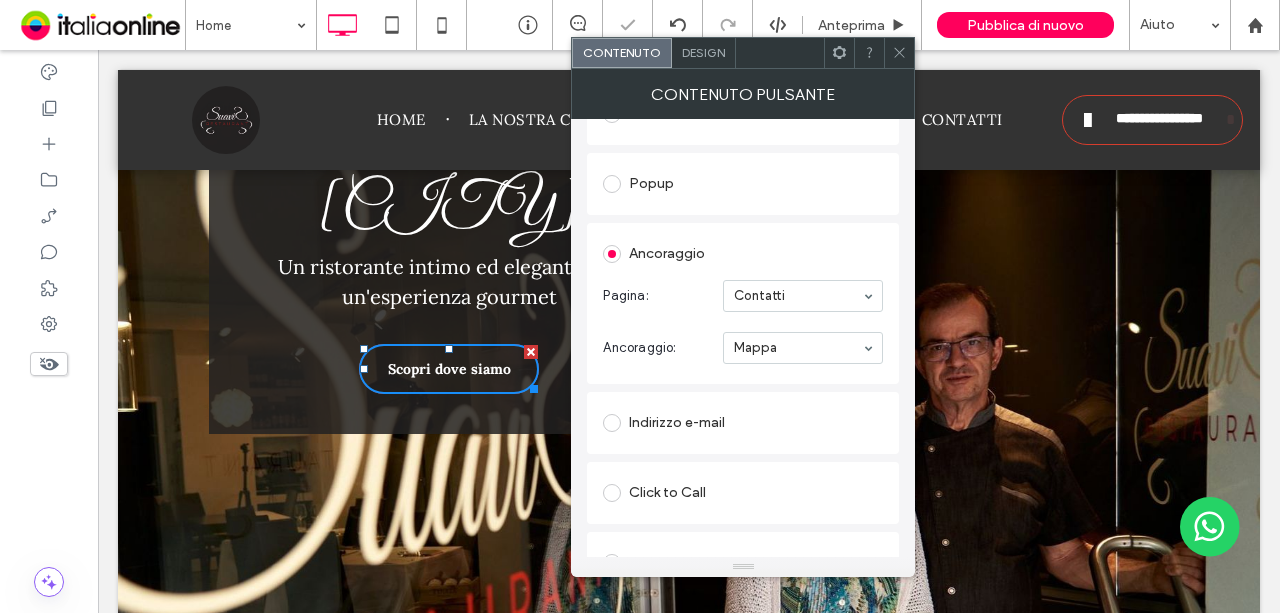 click 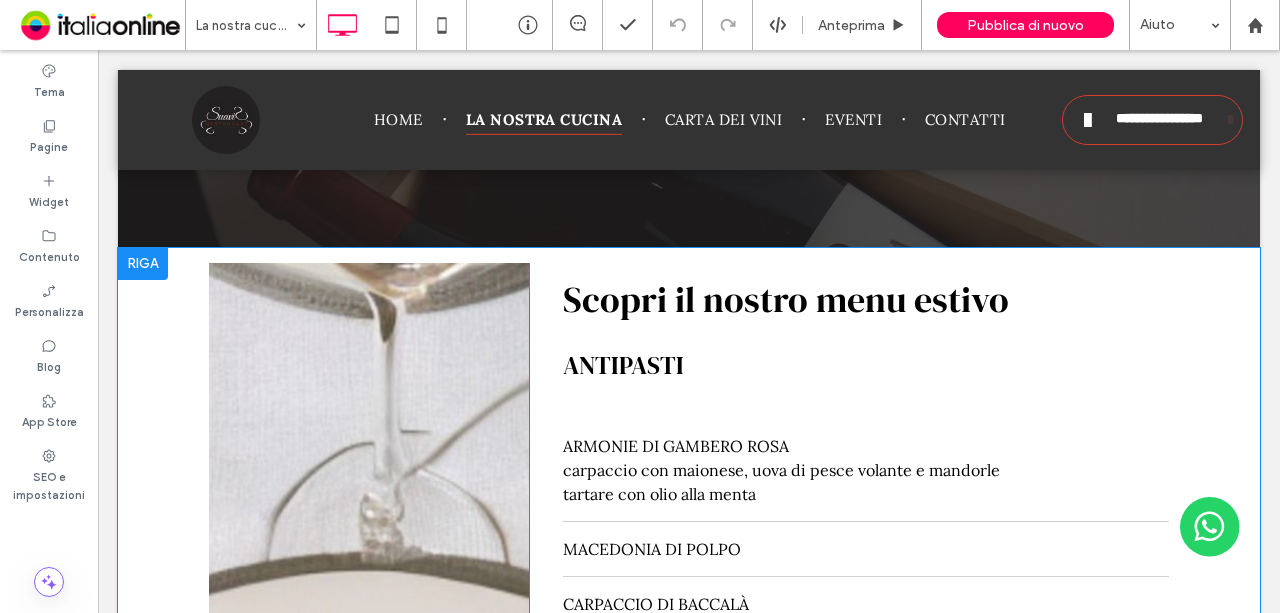 scroll, scrollTop: 1700, scrollLeft: 0, axis: vertical 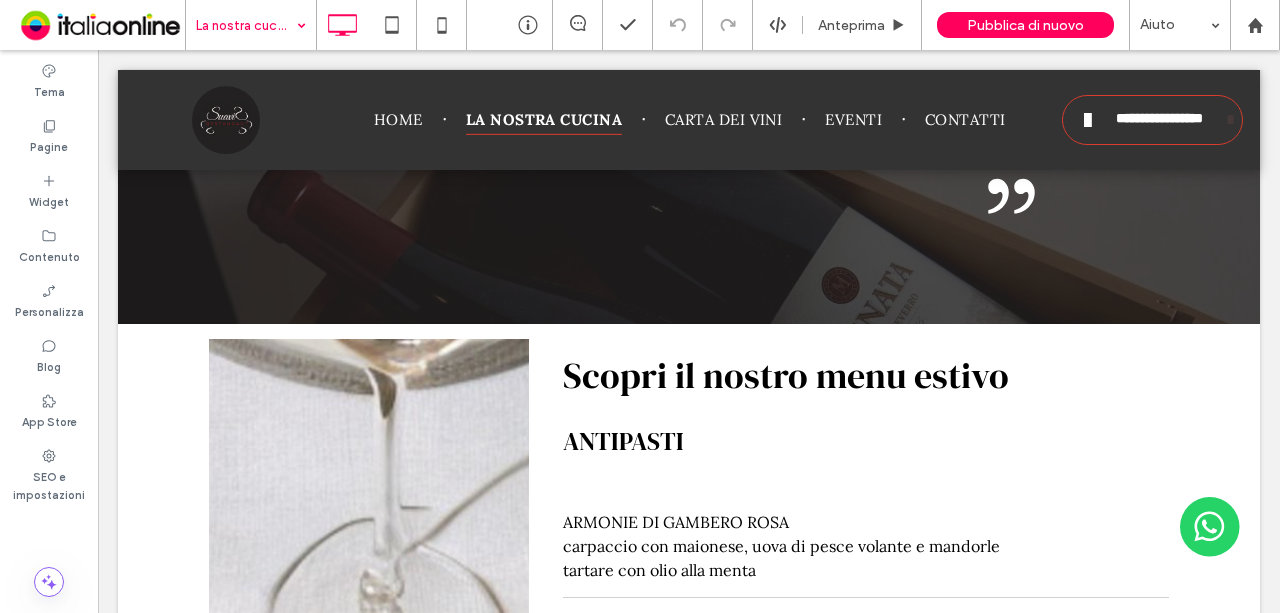 click on "La nostra cucina" at bounding box center (251, 25) 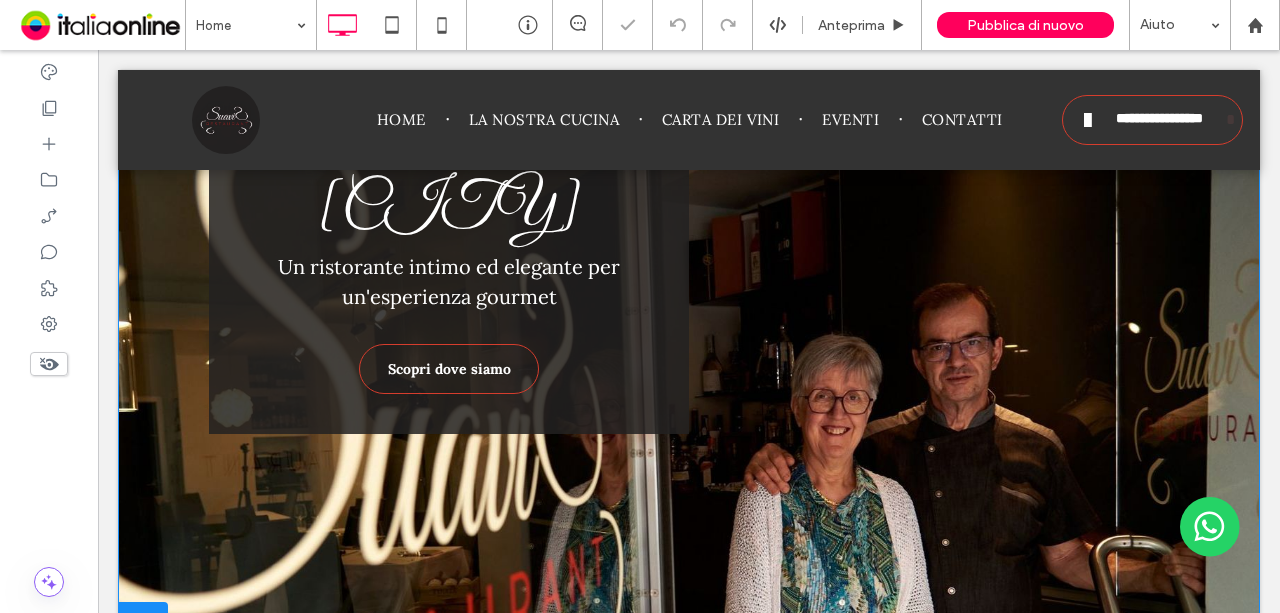 scroll, scrollTop: 400, scrollLeft: 0, axis: vertical 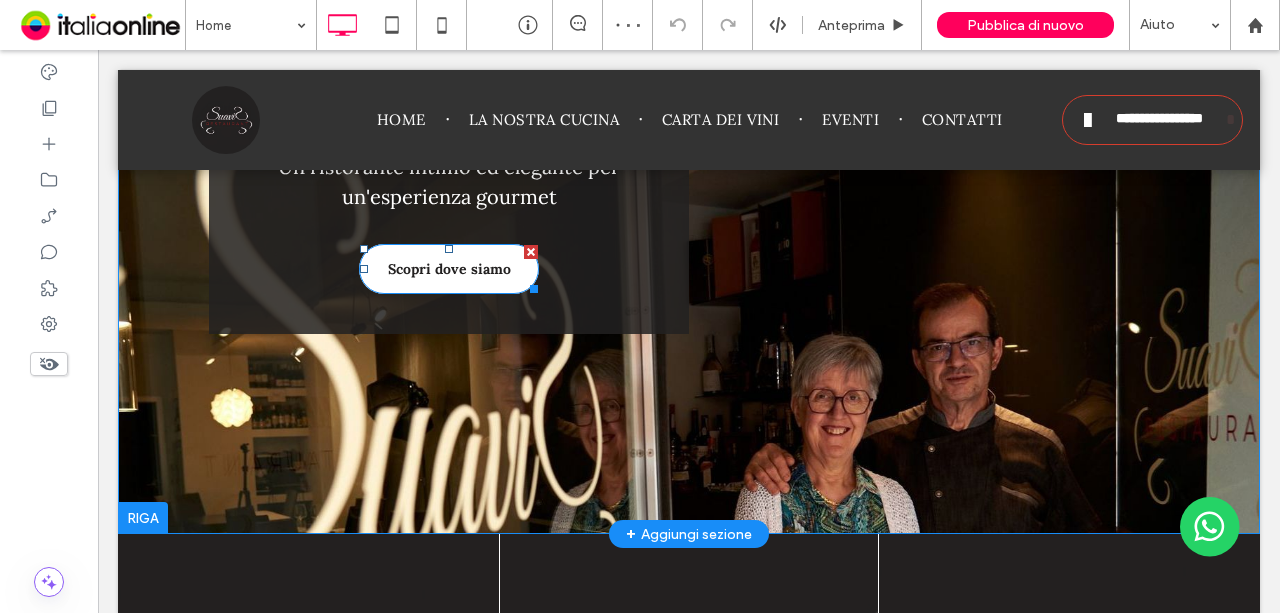 click on "Scopri dove siamo" at bounding box center [449, 269] 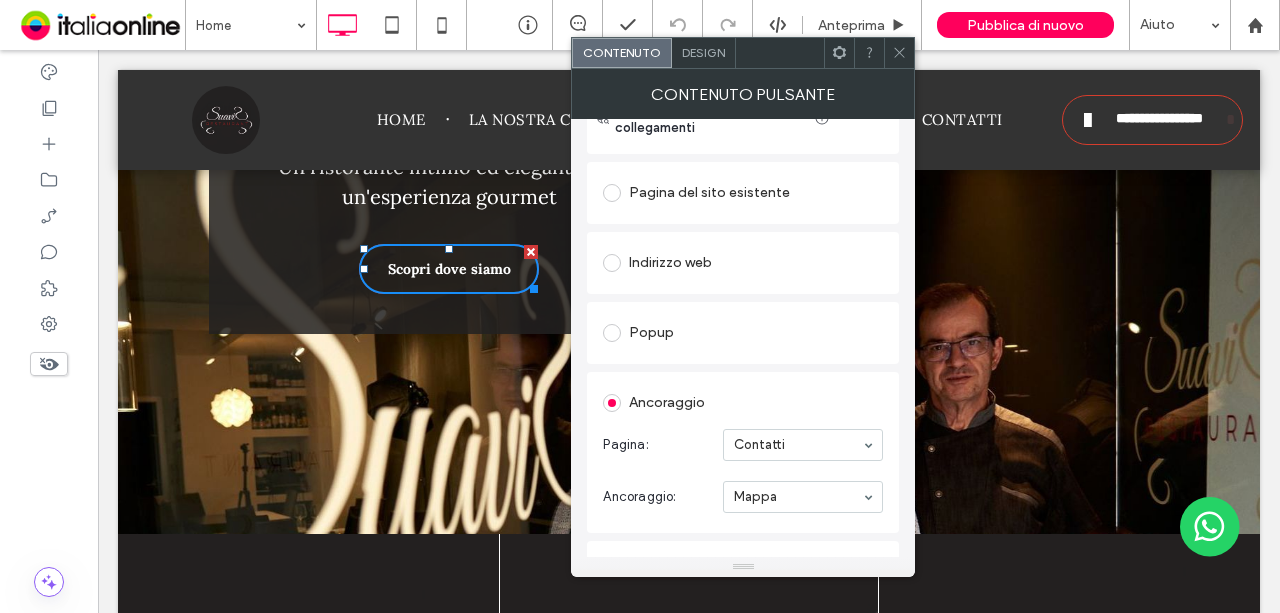 scroll, scrollTop: 200, scrollLeft: 0, axis: vertical 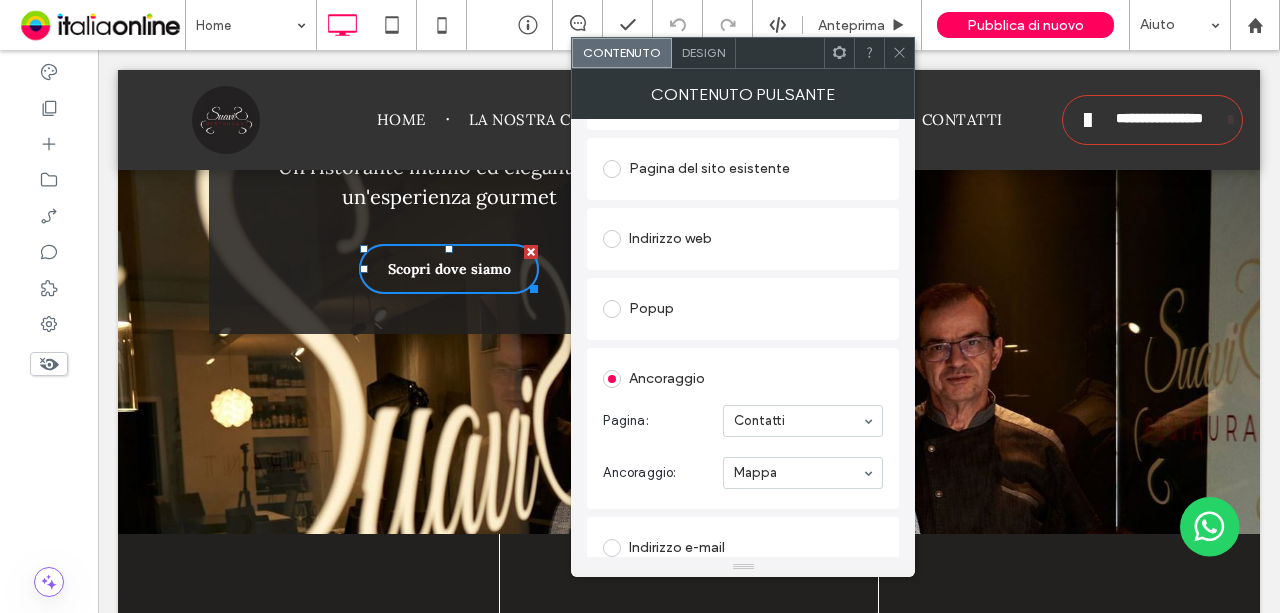 click 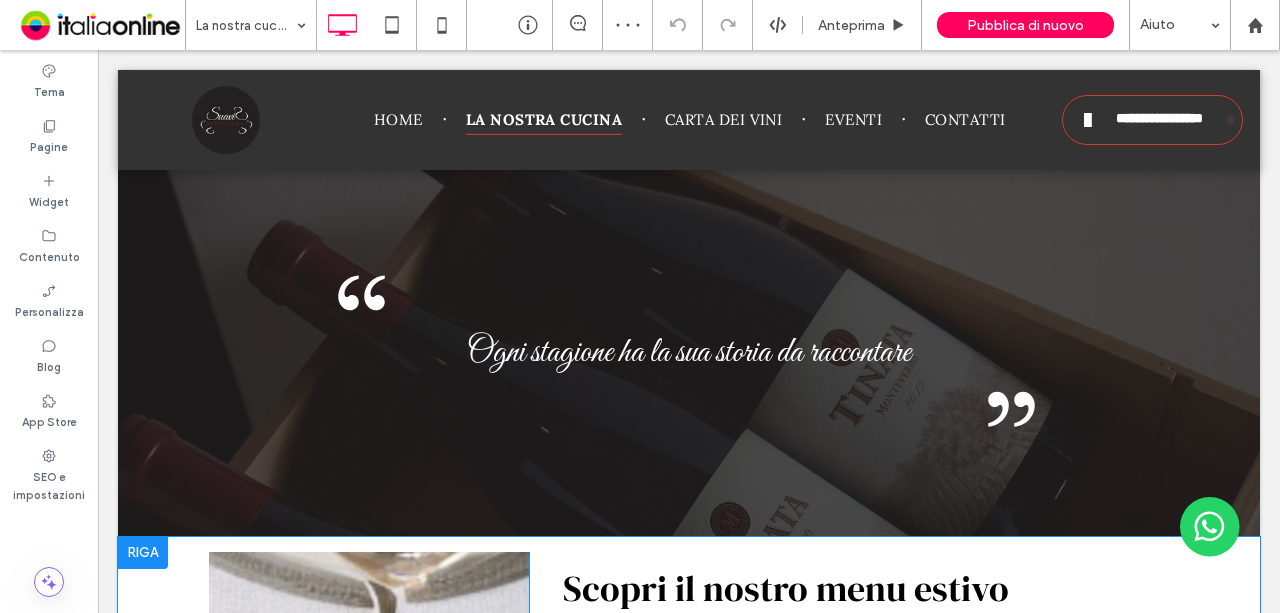 scroll, scrollTop: 1700, scrollLeft: 0, axis: vertical 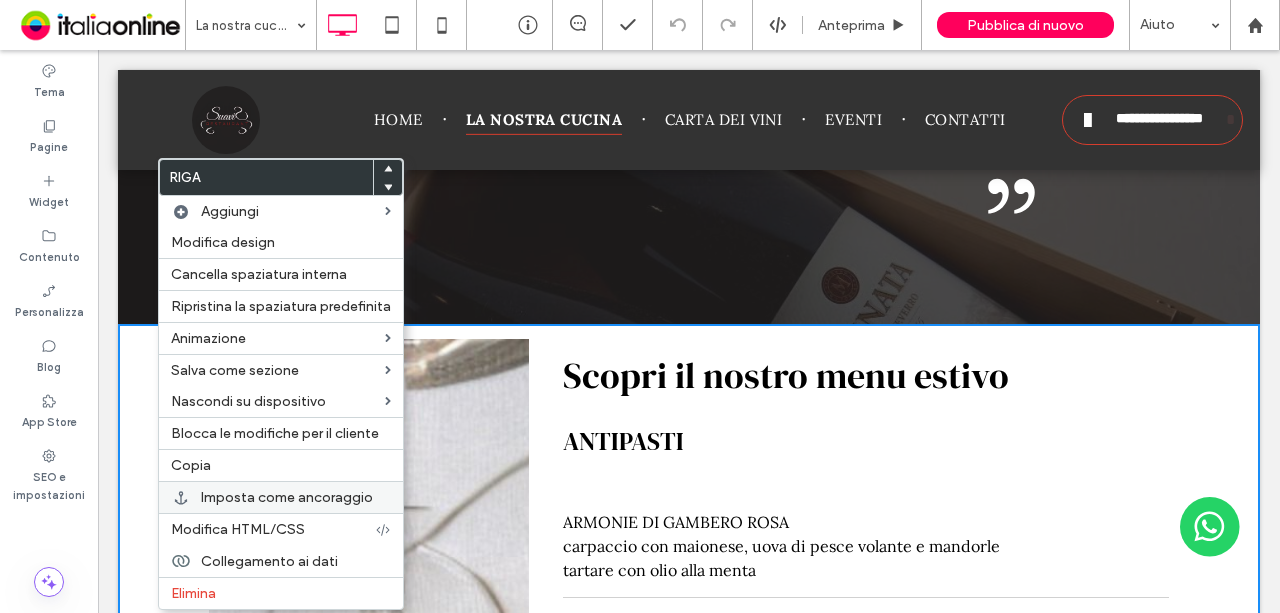 click on "Imposta come ancoraggio" at bounding box center [287, 497] 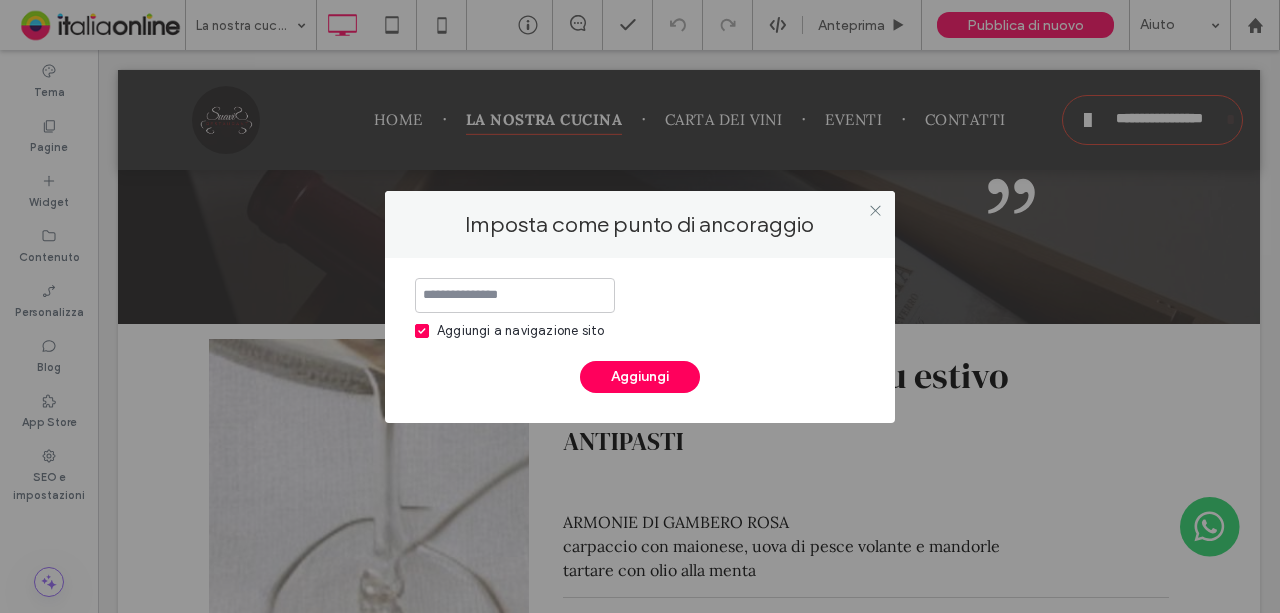 drag, startPoint x: 242, startPoint y: 493, endPoint x: 721, endPoint y: 295, distance: 518.30975 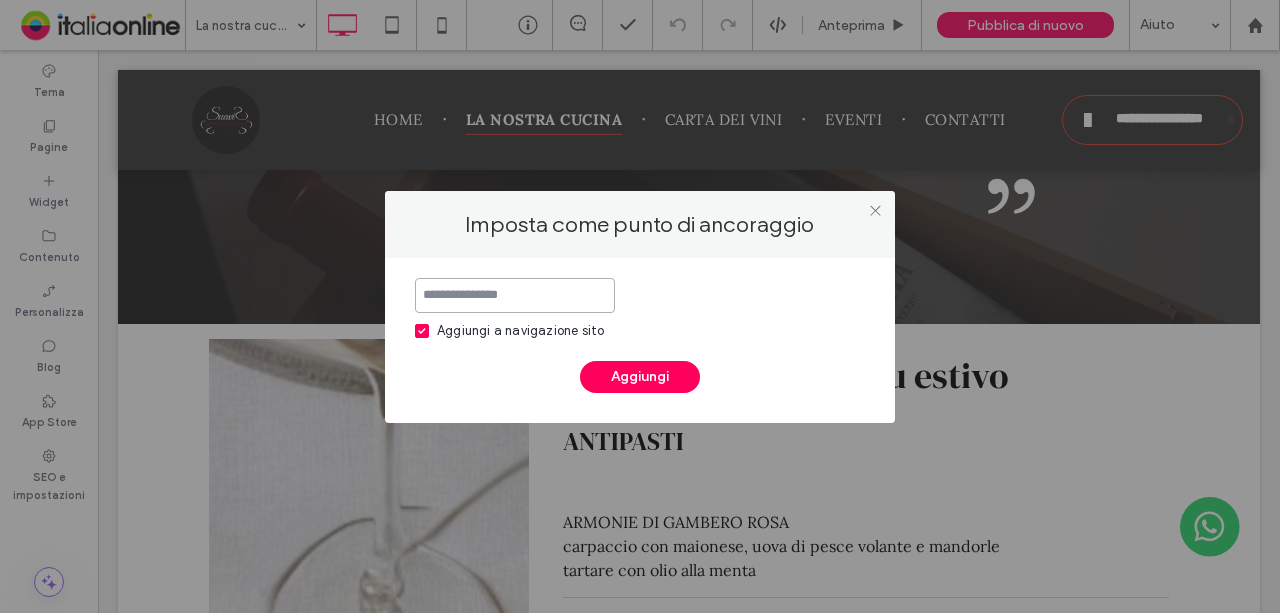 click at bounding box center (515, 295) 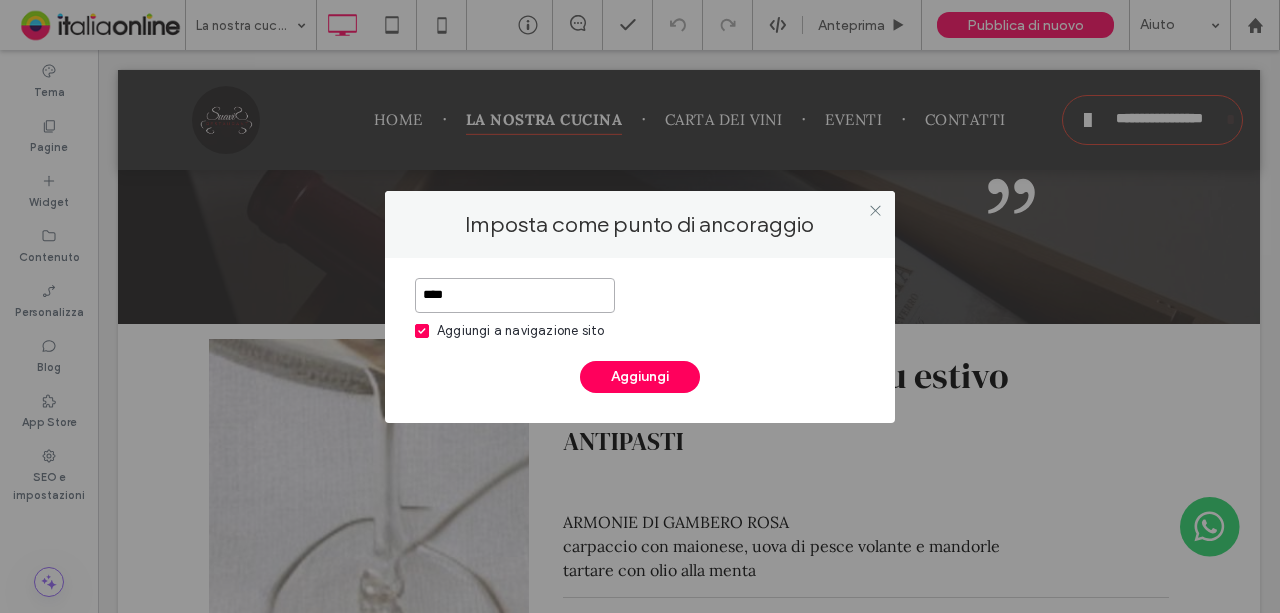 type on "****" 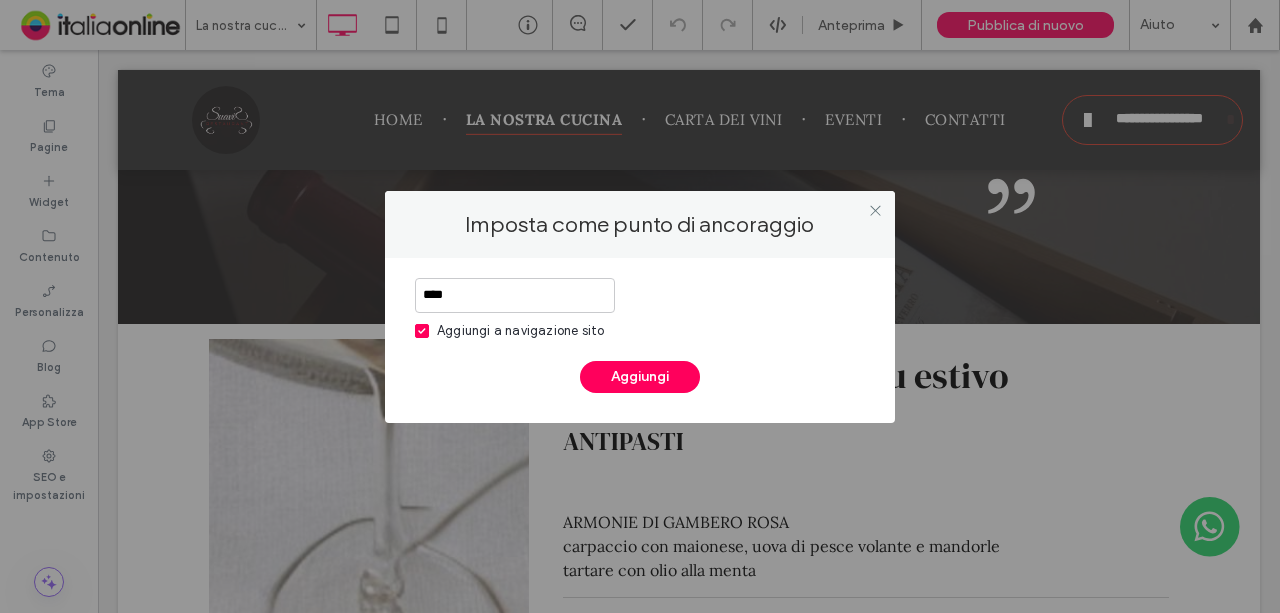 click at bounding box center [422, 331] 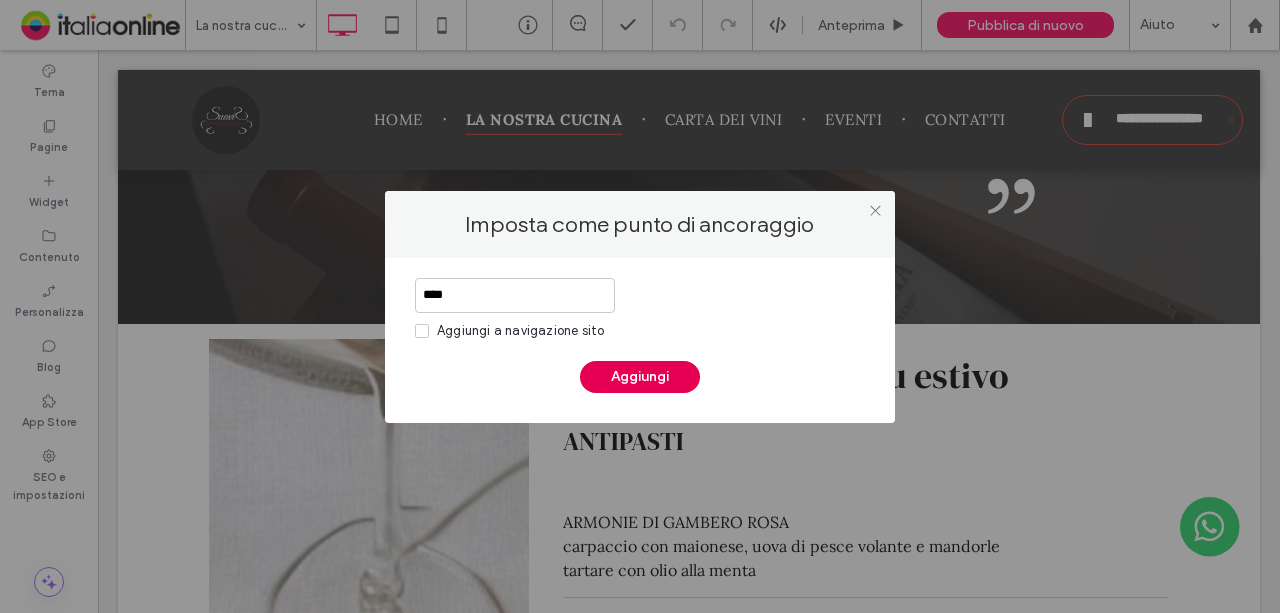 click on "Aggiungi" at bounding box center [640, 377] 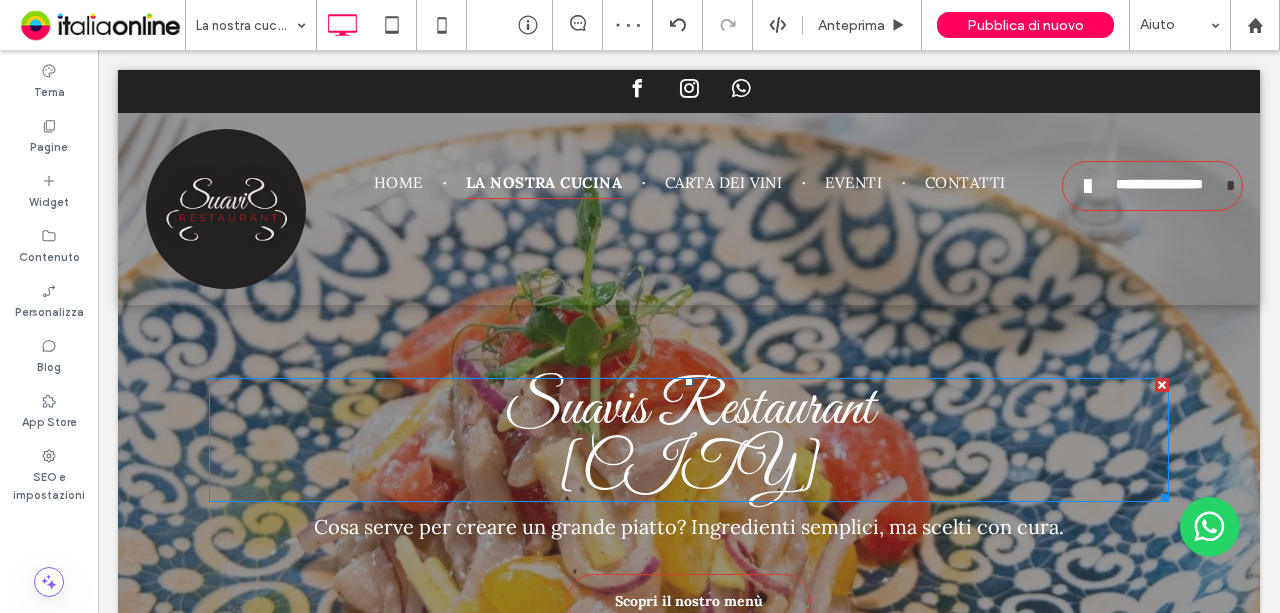 scroll, scrollTop: 200, scrollLeft: 0, axis: vertical 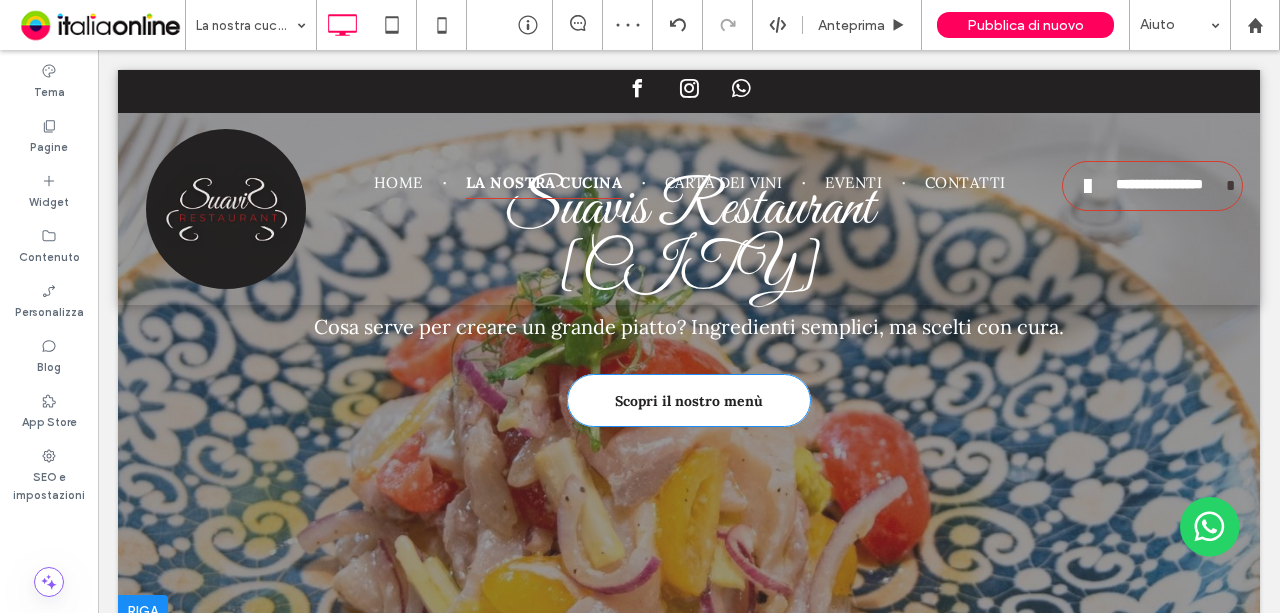 click on "Scopri il nostro menù" at bounding box center (689, 401) 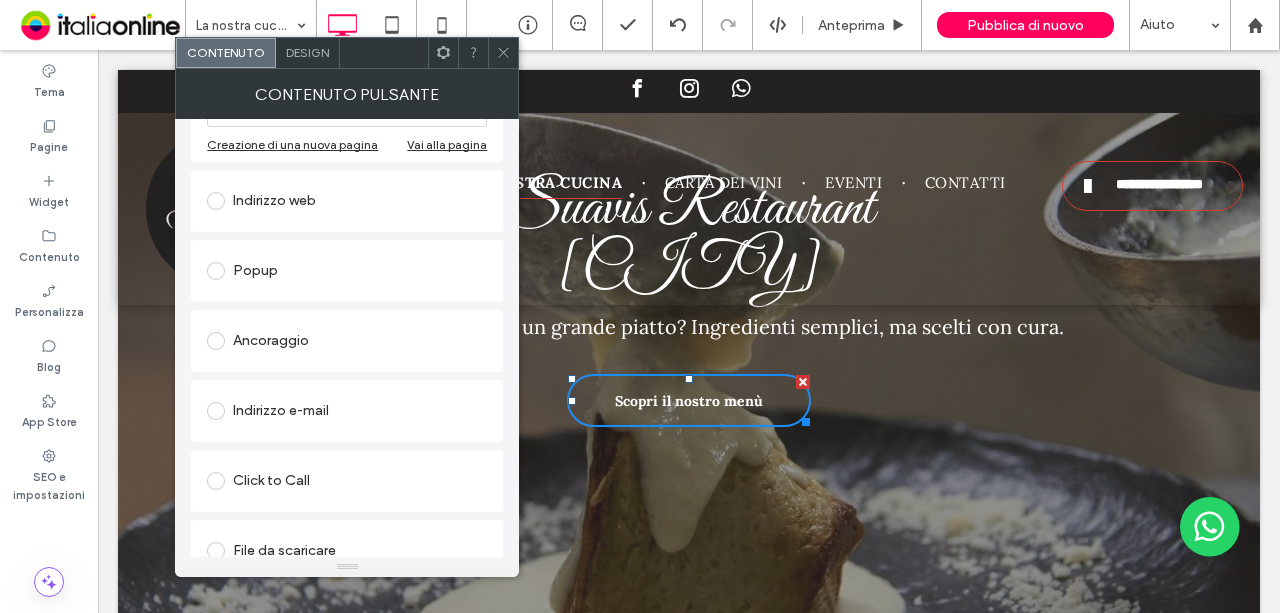scroll, scrollTop: 325, scrollLeft: 0, axis: vertical 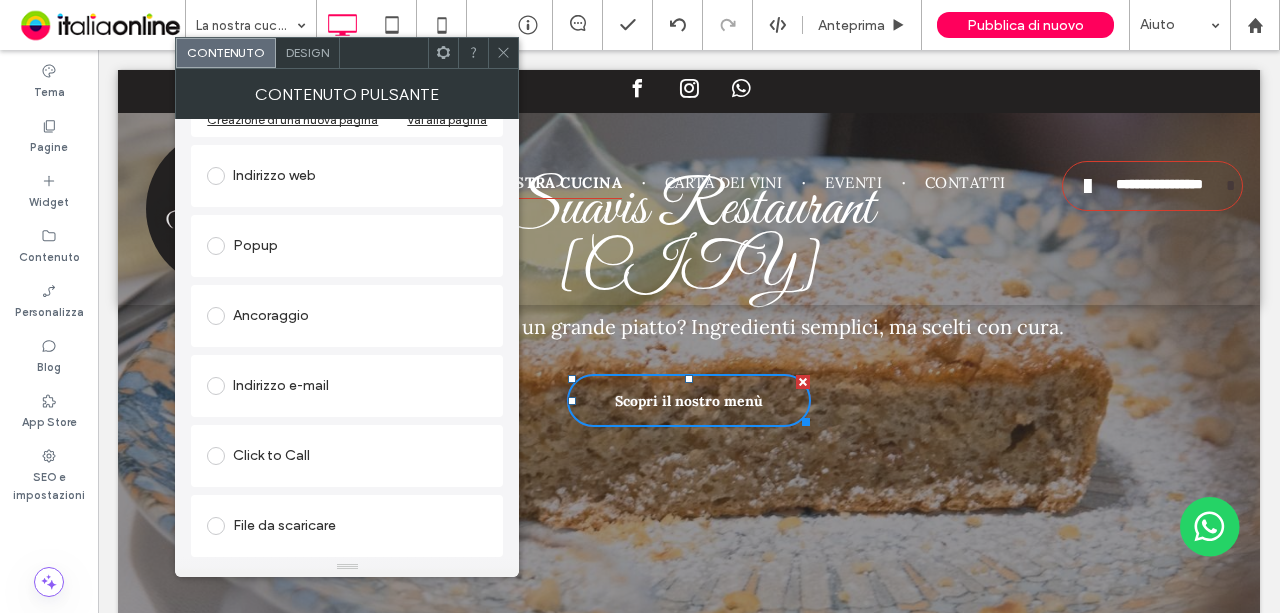 click at bounding box center (216, 316) 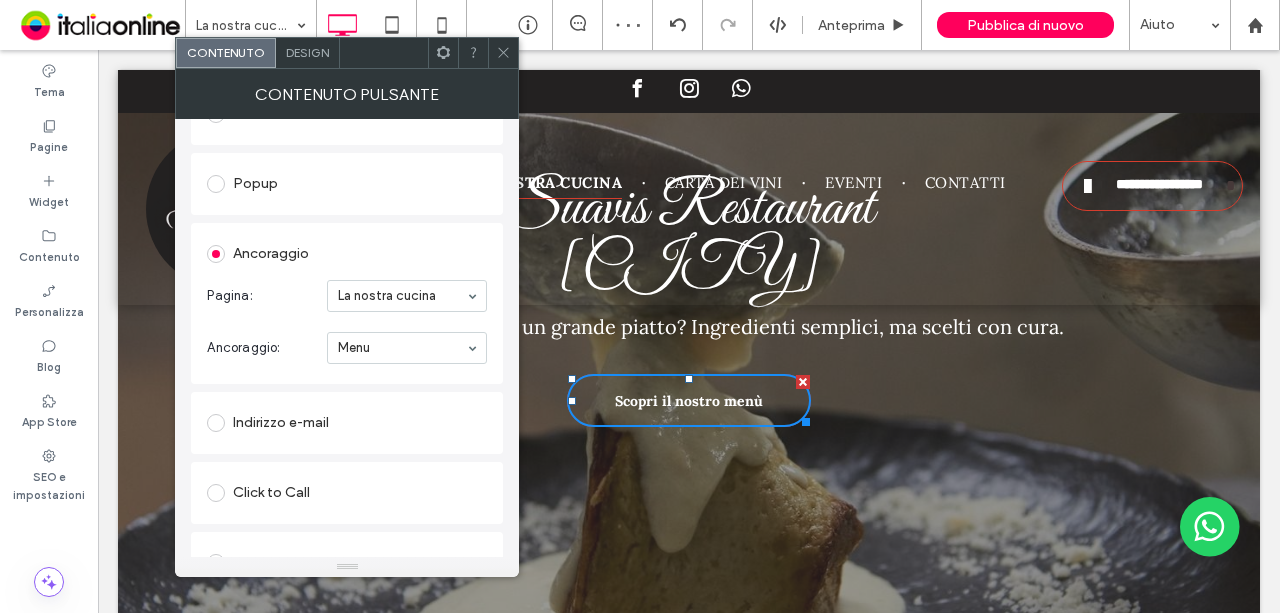 click on "Ancoraggio: Menu" at bounding box center [347, 348] 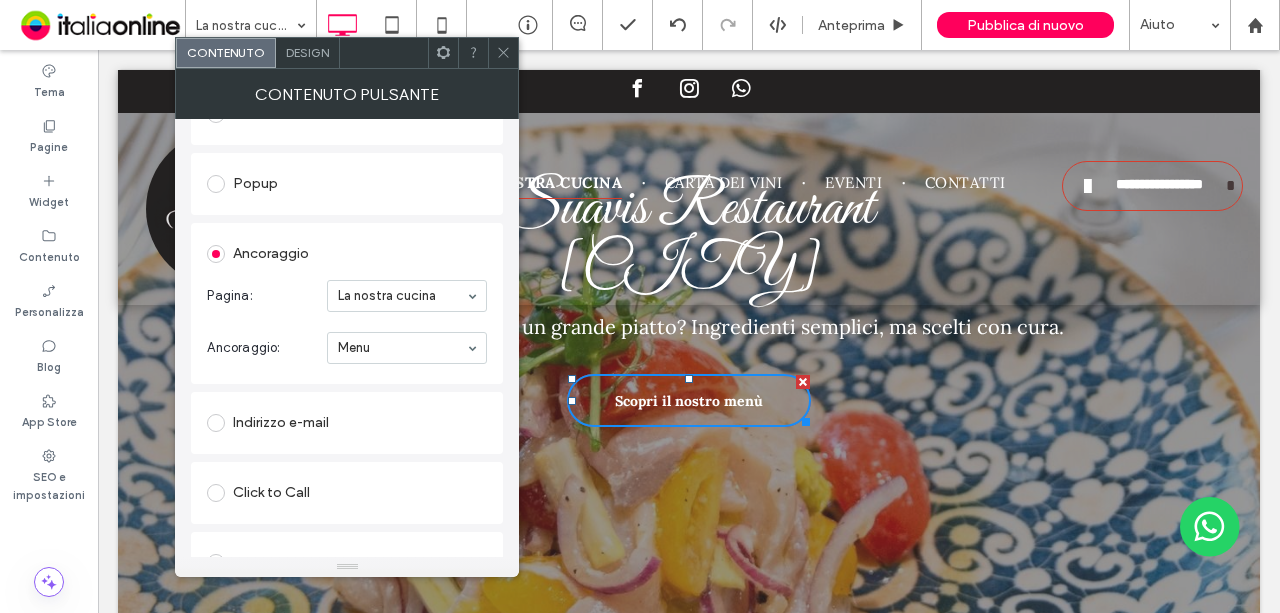 click 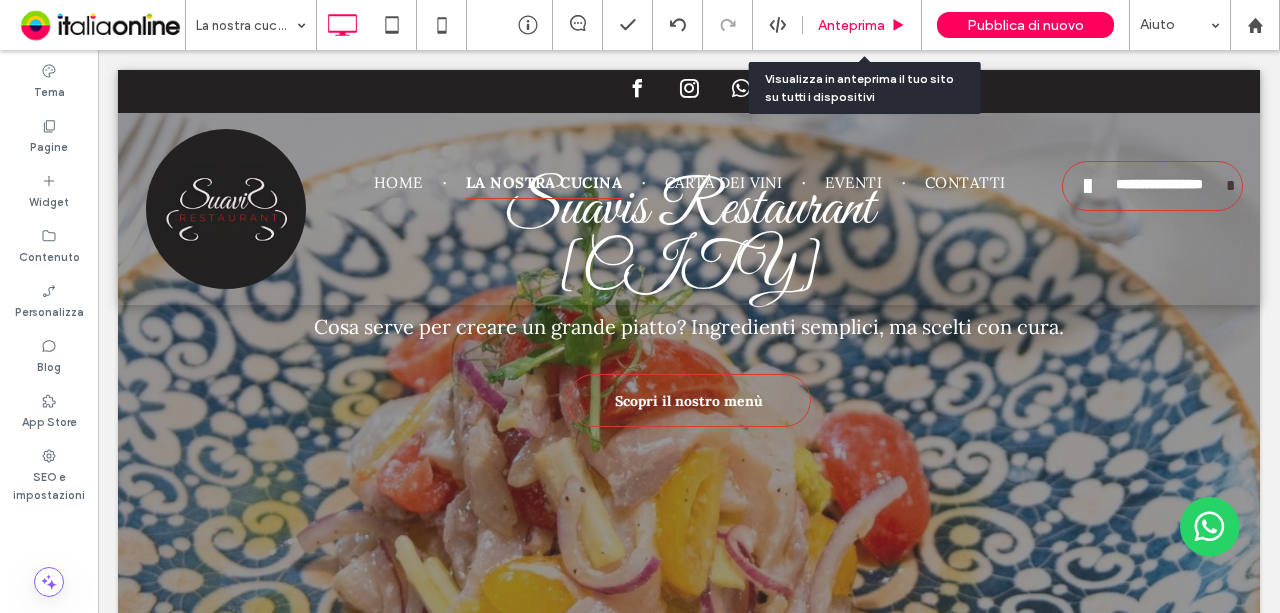 click on "Anteprima" at bounding box center [862, 25] 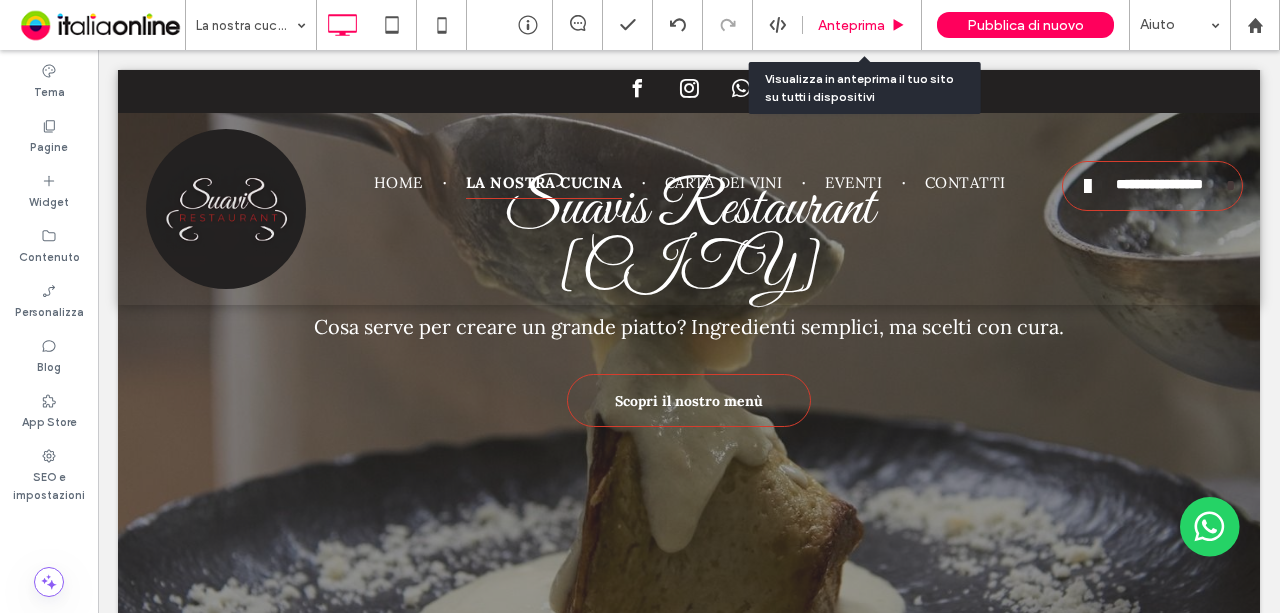 click on "Anteprima" at bounding box center [851, 25] 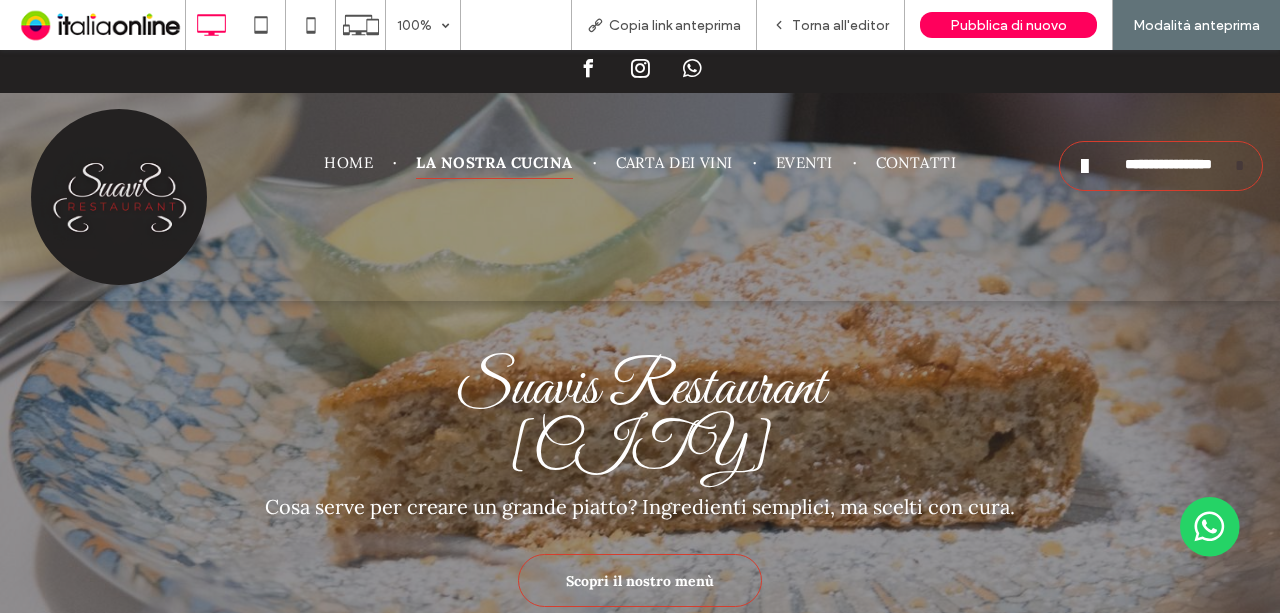 scroll, scrollTop: 100, scrollLeft: 0, axis: vertical 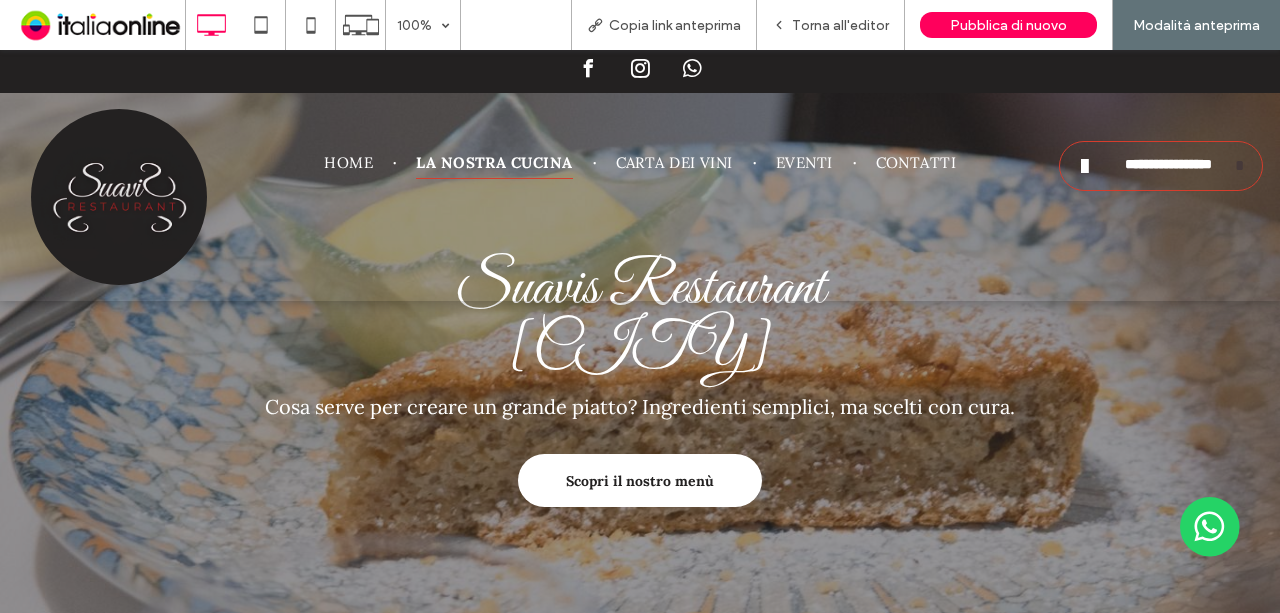 click on "Scopri il nostro menù" at bounding box center [640, 481] 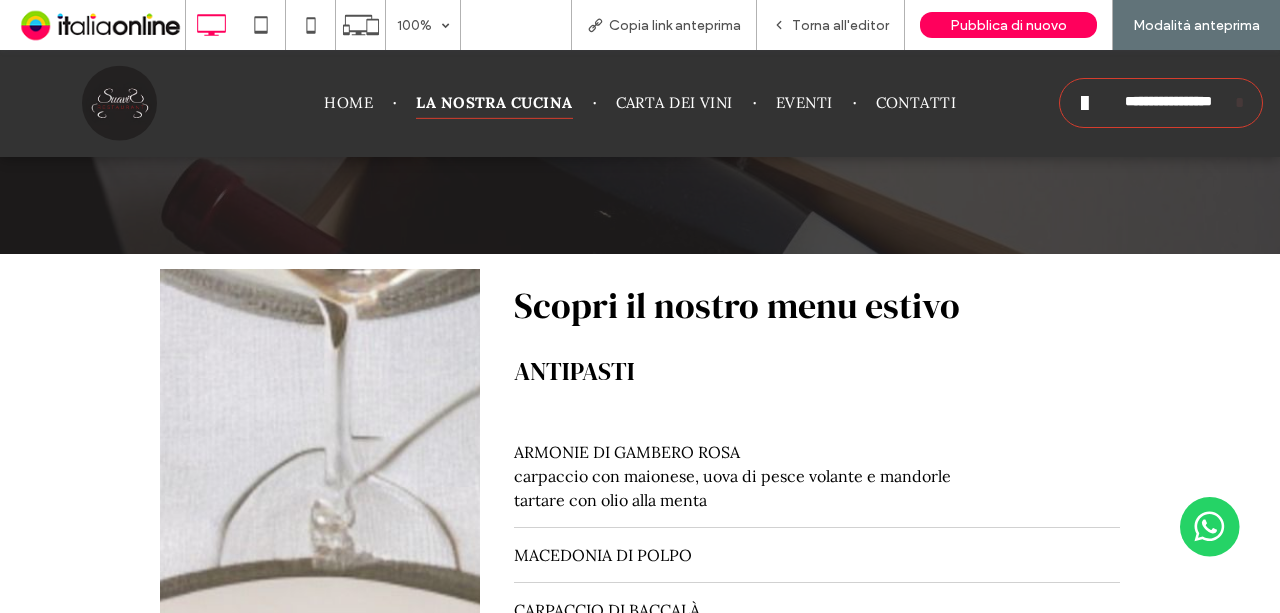 scroll, scrollTop: 1847, scrollLeft: 0, axis: vertical 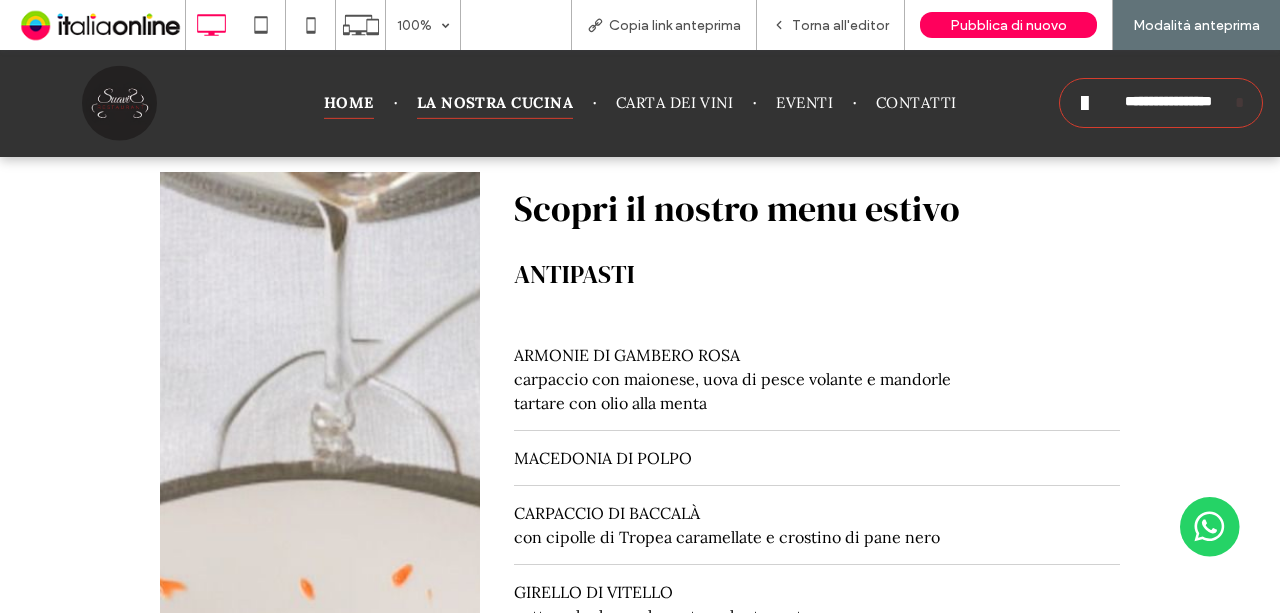 click on "Home" at bounding box center [349, 103] 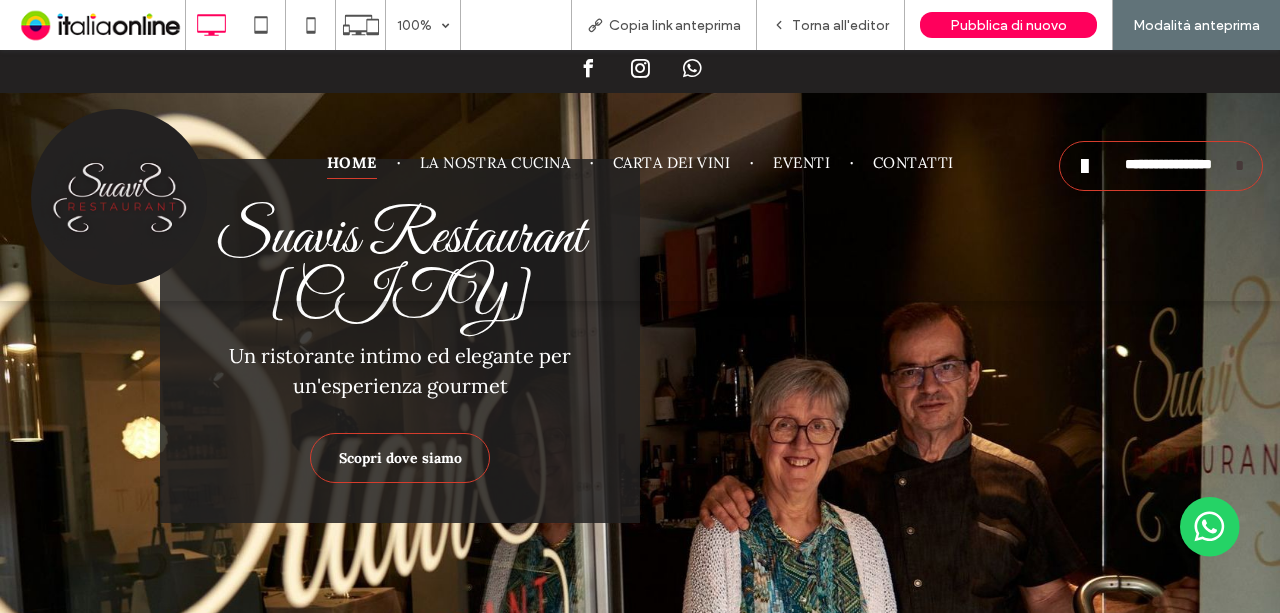 scroll, scrollTop: 200, scrollLeft: 0, axis: vertical 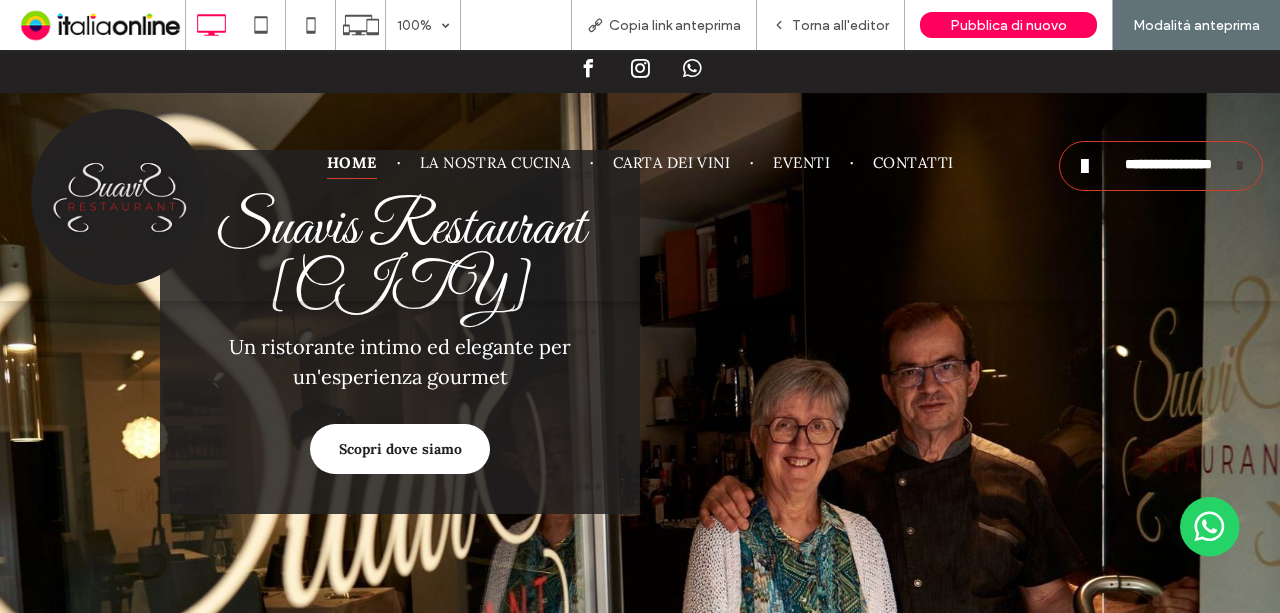 click on "Scopri dove siamo" at bounding box center (400, 449) 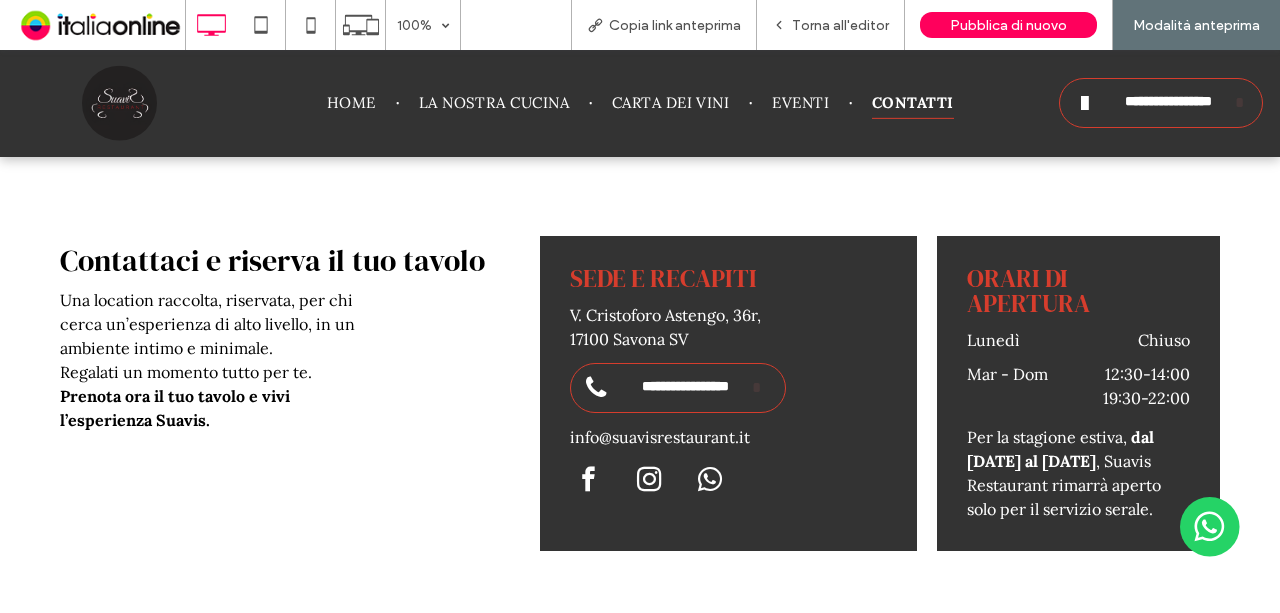 scroll, scrollTop: 442, scrollLeft: 0, axis: vertical 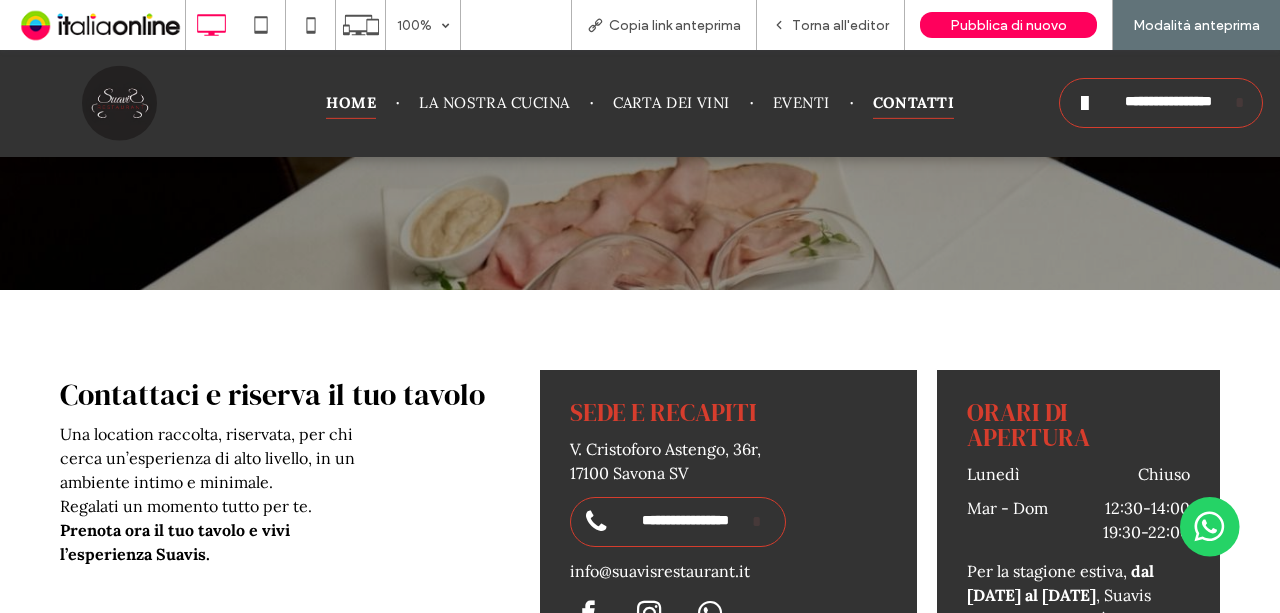 click on "Home" at bounding box center (351, 103) 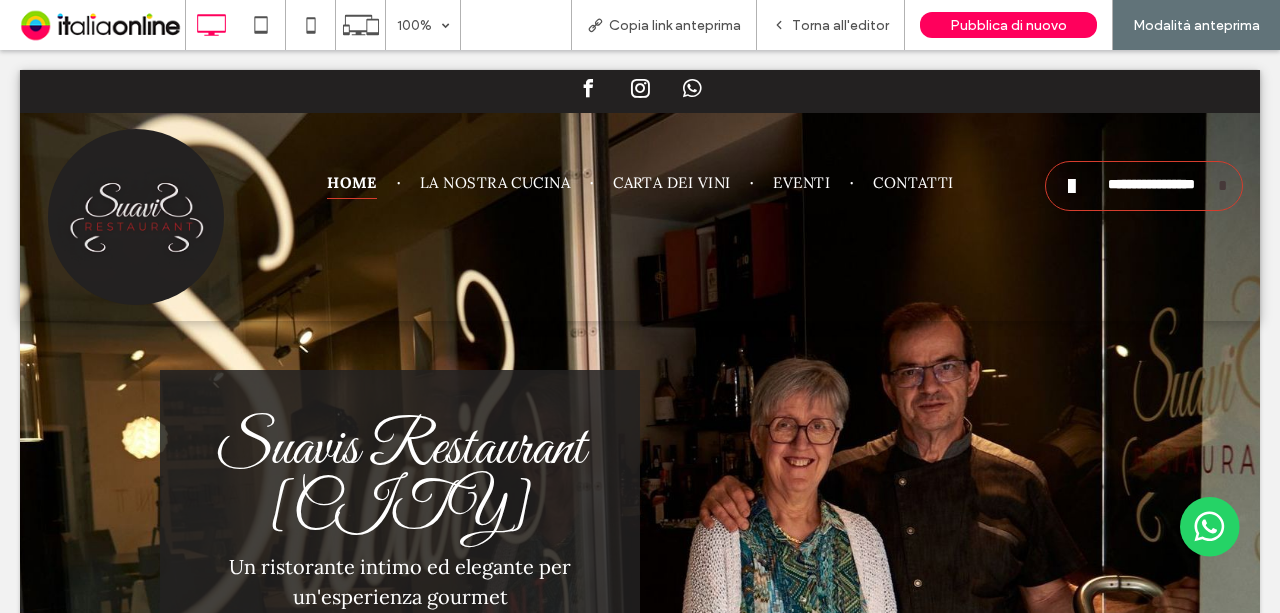 scroll, scrollTop: 0, scrollLeft: 0, axis: both 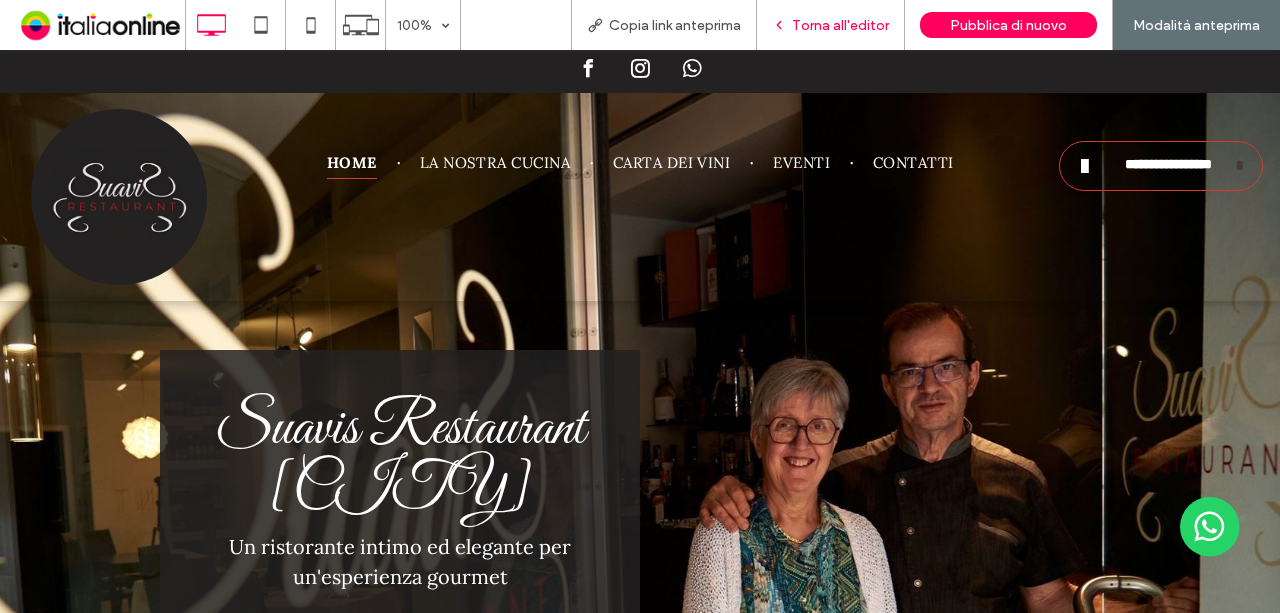 click on "Torna all'editor" at bounding box center (831, 25) 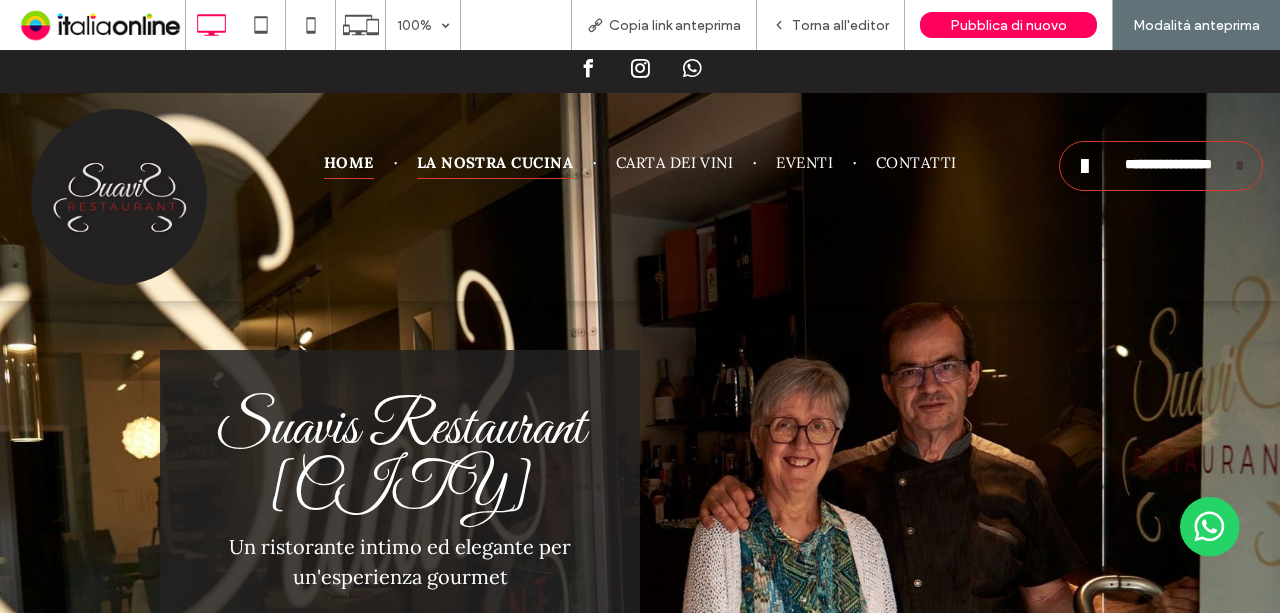 drag, startPoint x: 464, startPoint y: 170, endPoint x: 478, endPoint y: 236, distance: 67.46851 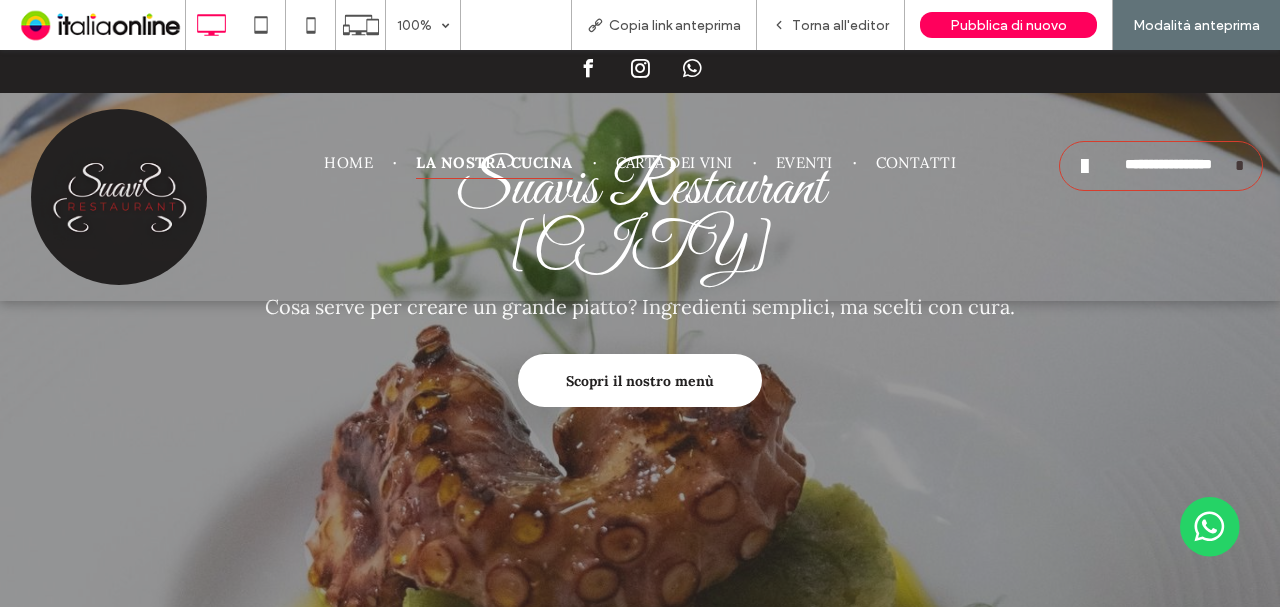 click on "Scopri il nostro menù" at bounding box center (640, 381) 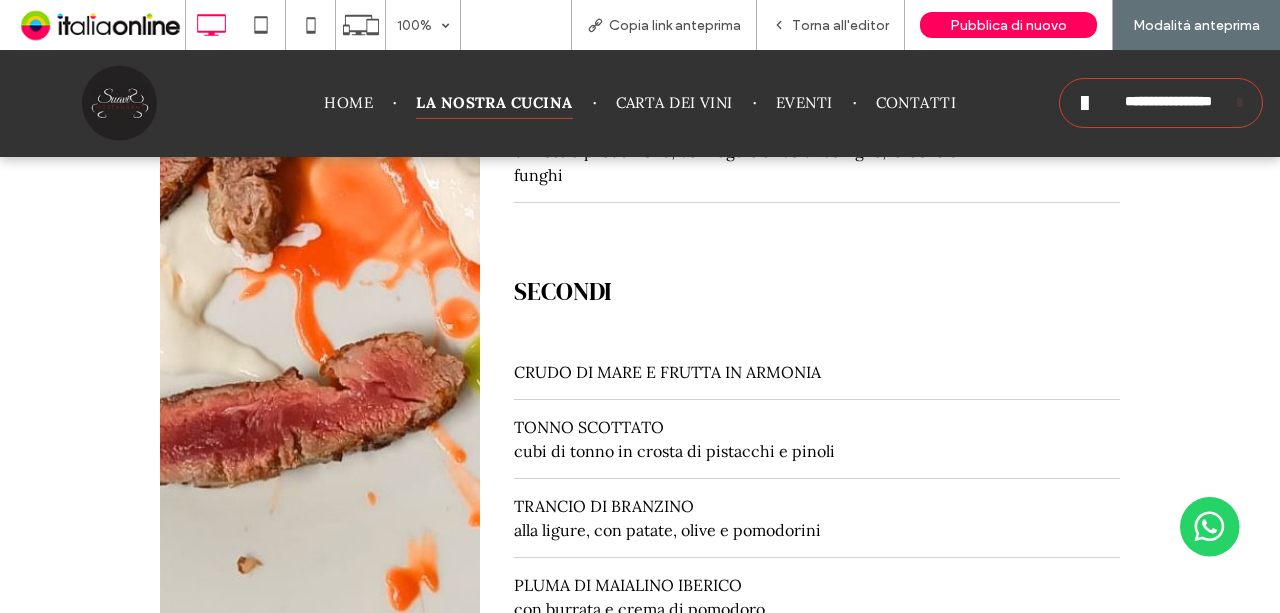 scroll, scrollTop: 2847, scrollLeft: 0, axis: vertical 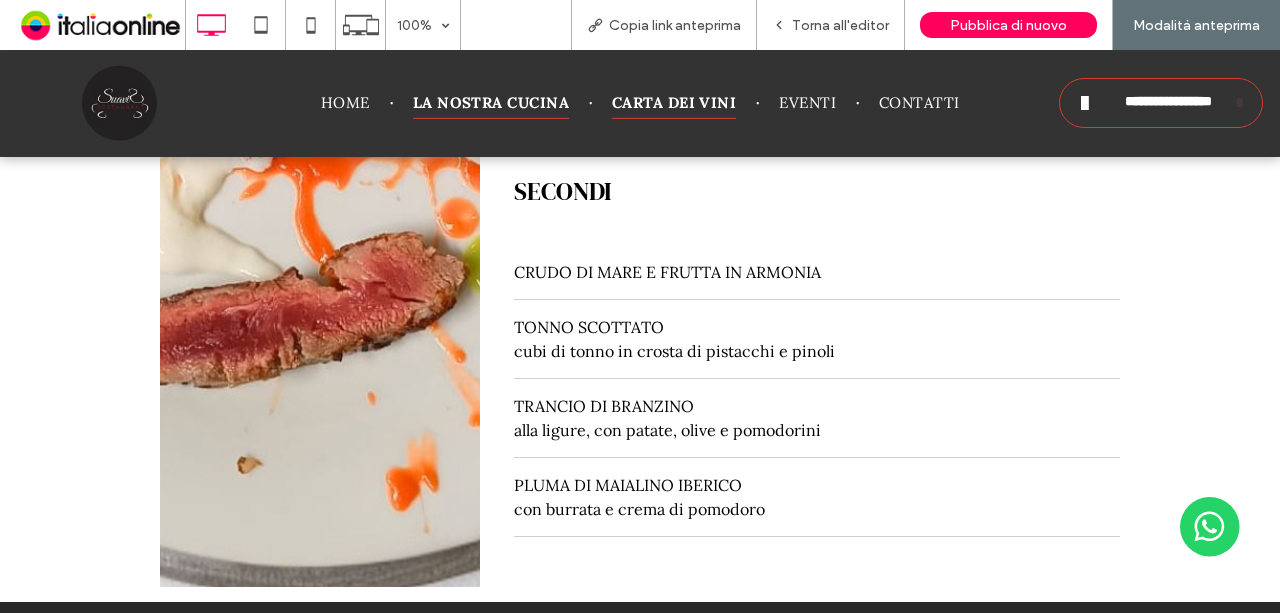 click on "Carta dei vini" at bounding box center [674, 103] 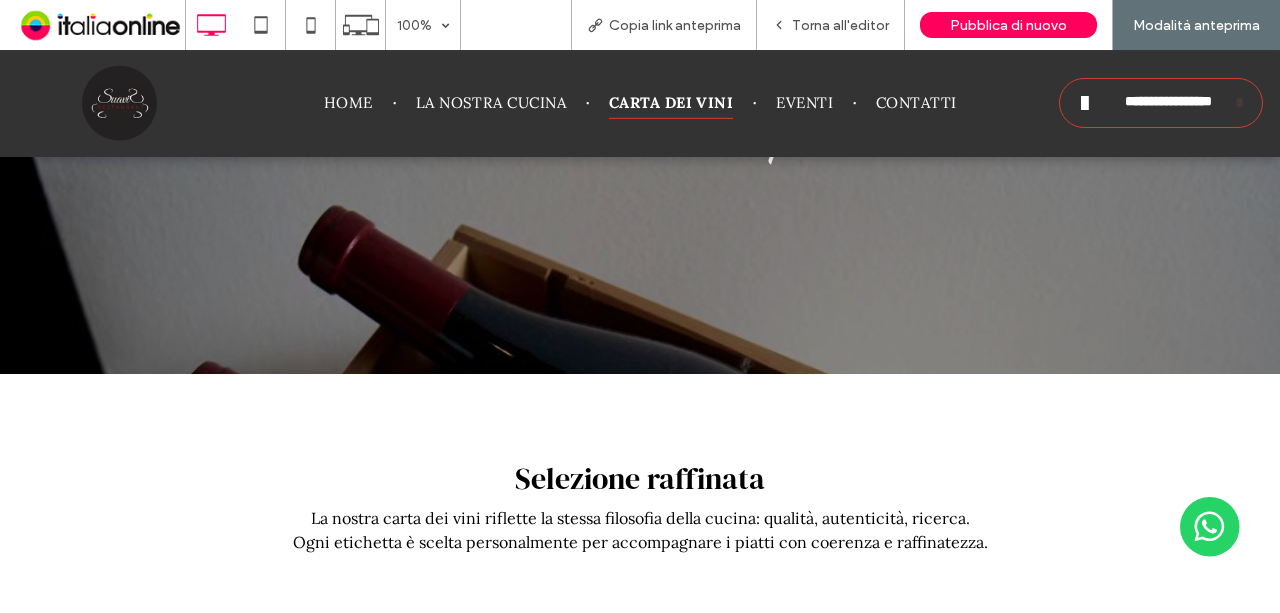 scroll, scrollTop: 300, scrollLeft: 0, axis: vertical 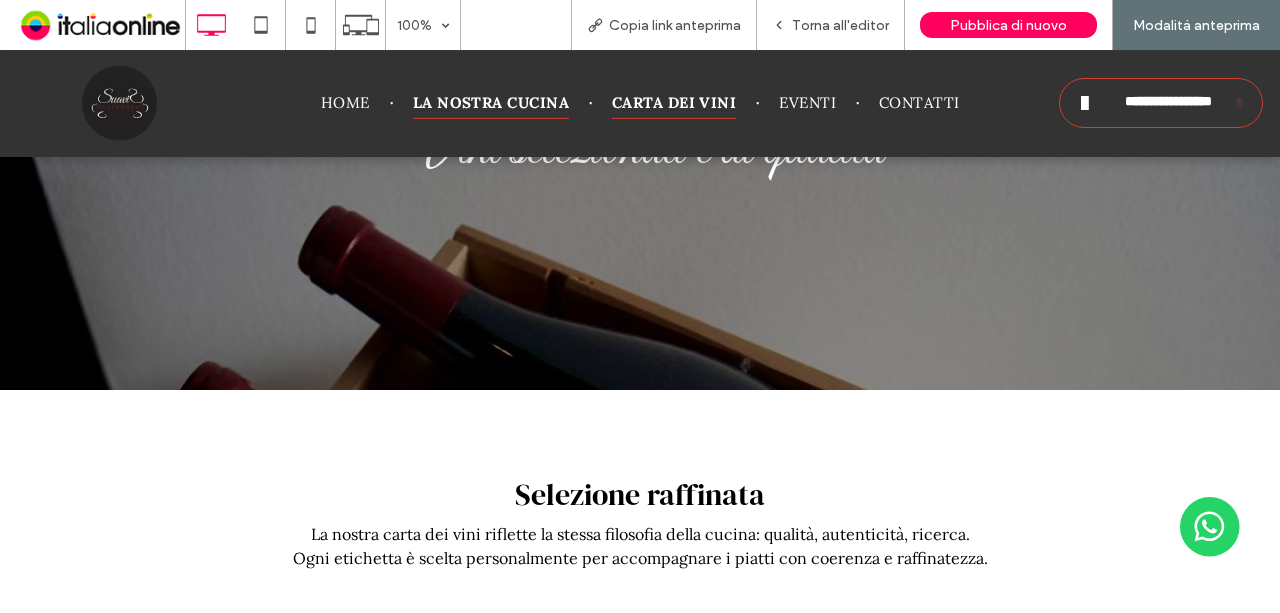 click on "La nostra cucina" at bounding box center (491, 103) 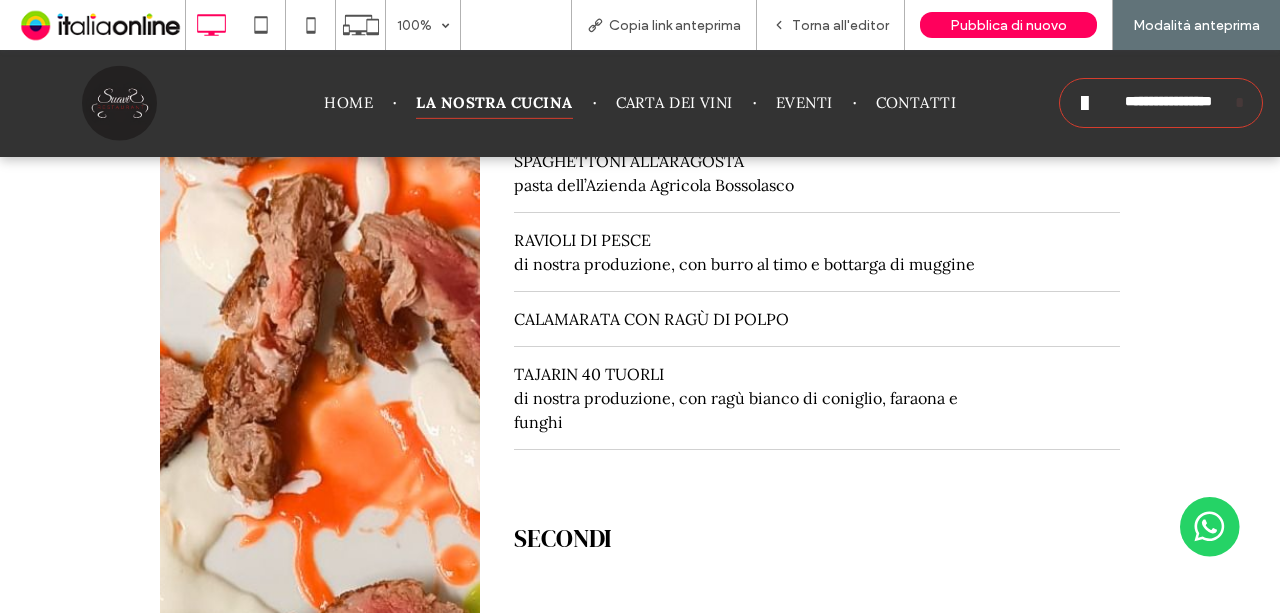 click on "Click To Paste" at bounding box center (320, 227) 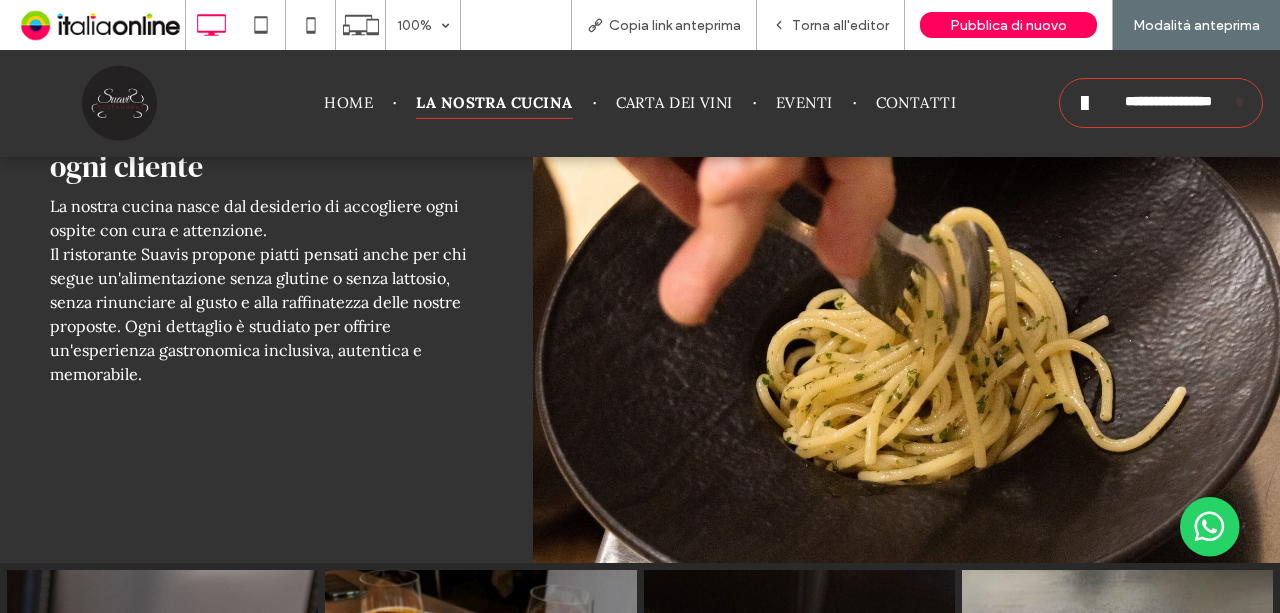 scroll, scrollTop: 4100, scrollLeft: 0, axis: vertical 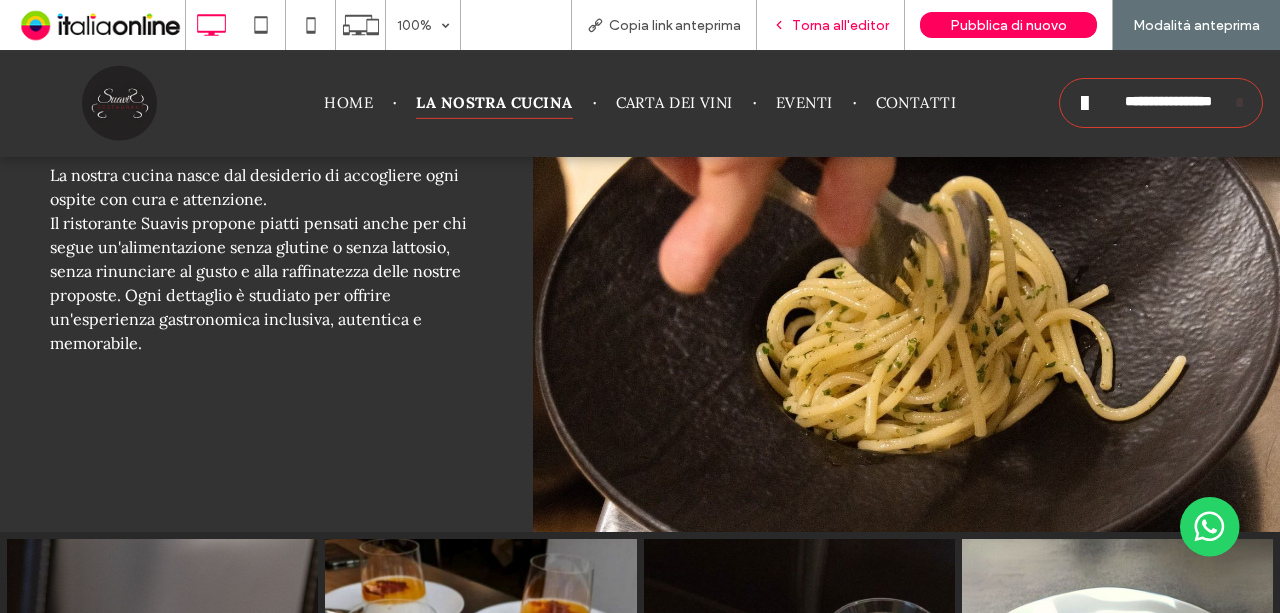 click on "Torna all'editor" at bounding box center [840, 25] 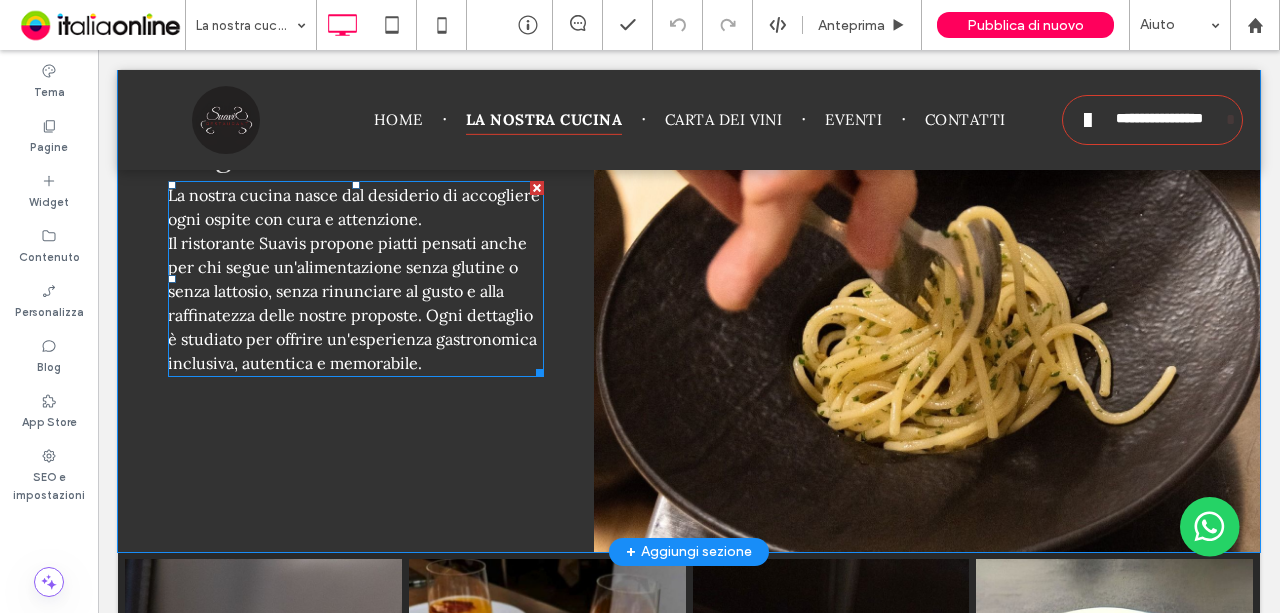 click on "La nostra cucina nasce dal desiderio di accogliere ogni ospite con cura e attenzione. Il ristorante Suavis propone piatti pensati anche per chi segue un'alimentazione senza glutine o senza lattosio, senza rinunciare al gusto e alla raffinatezza delle nostre proposte. Ogni dettaglio è studiato per offrire un'esperienza gastronomica inclusiva, autentica e memorabile." at bounding box center [354, 279] 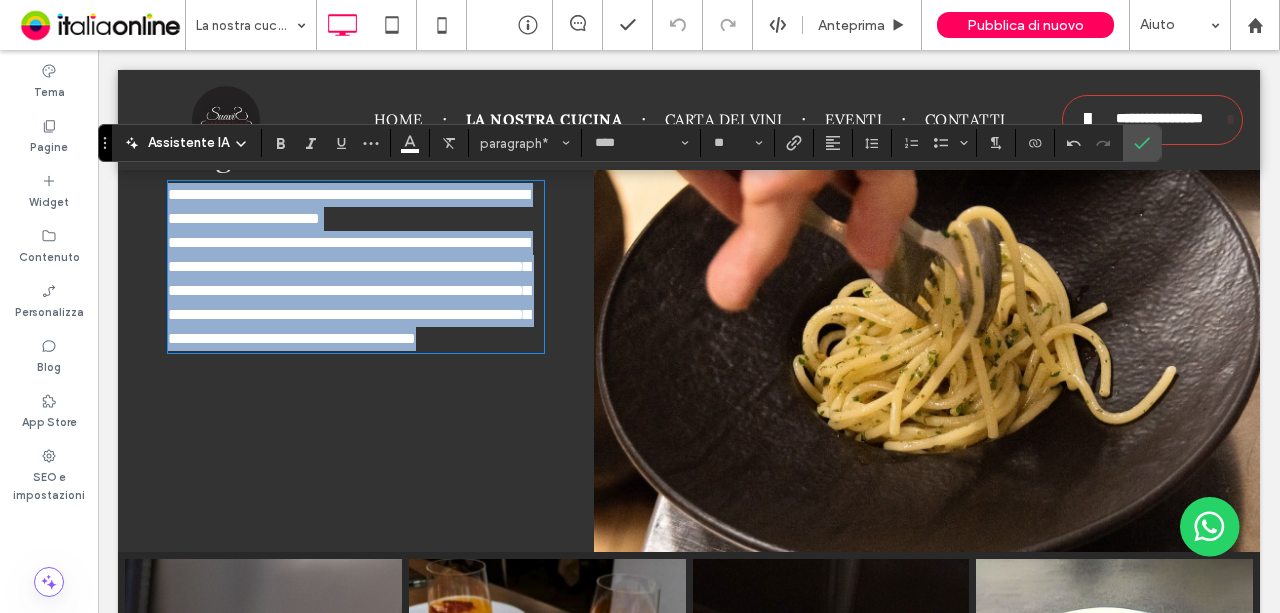 click on "**********" at bounding box center (349, 266) 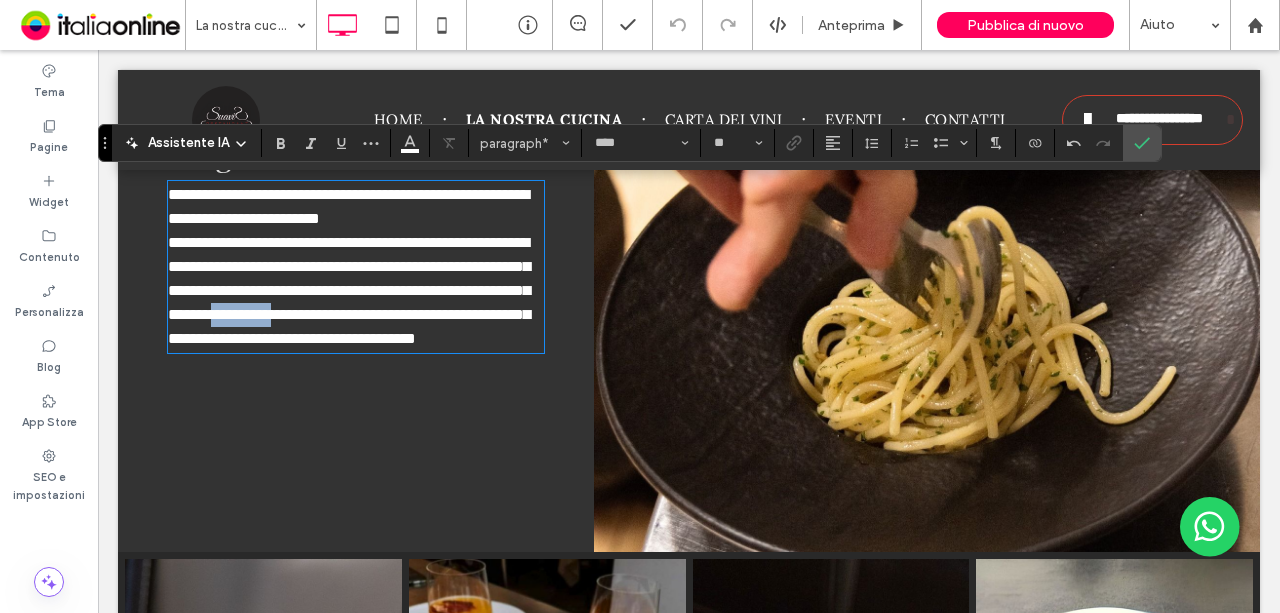 click on "**********" at bounding box center [349, 266] 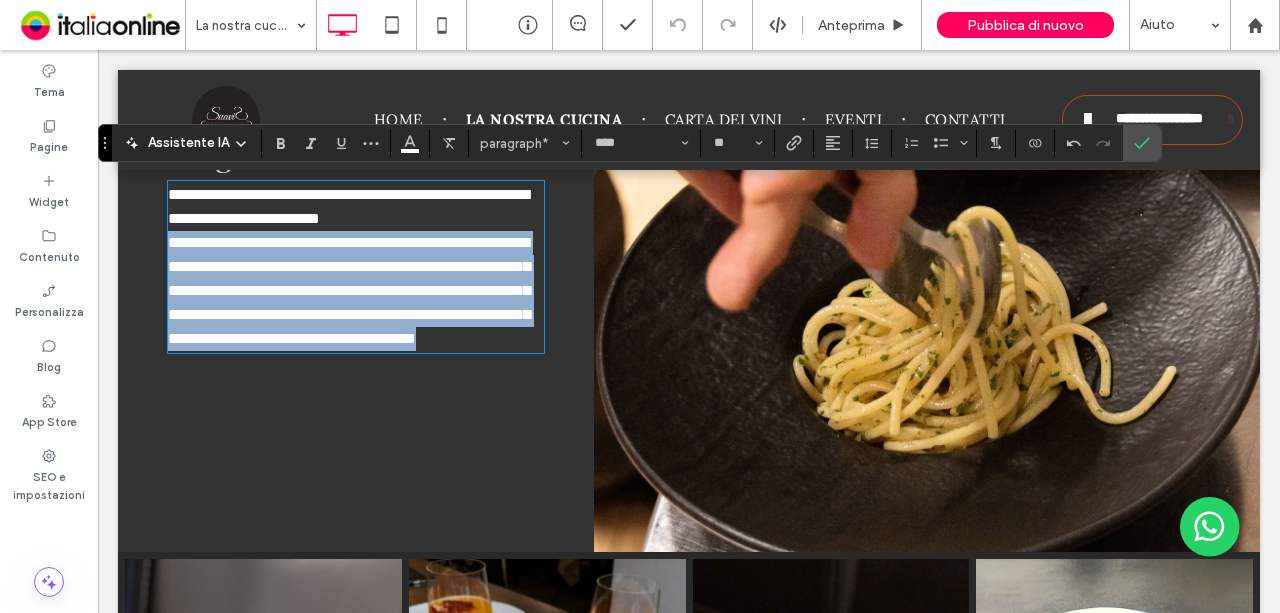 click on "**********" at bounding box center (349, 266) 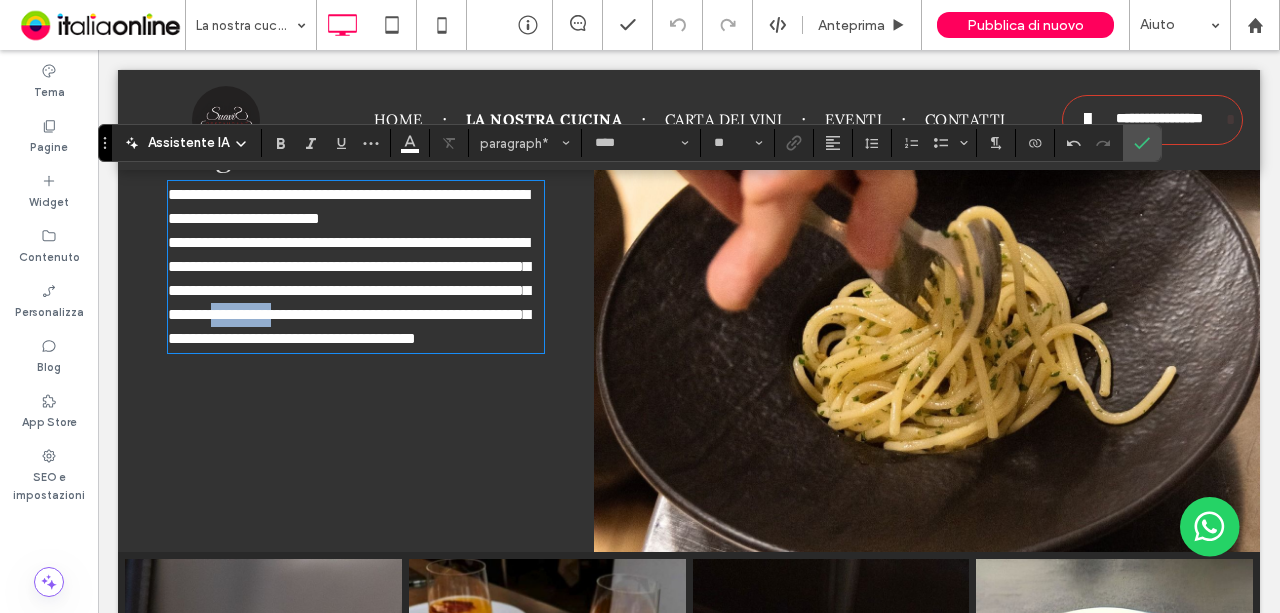 click on "**********" at bounding box center [349, 266] 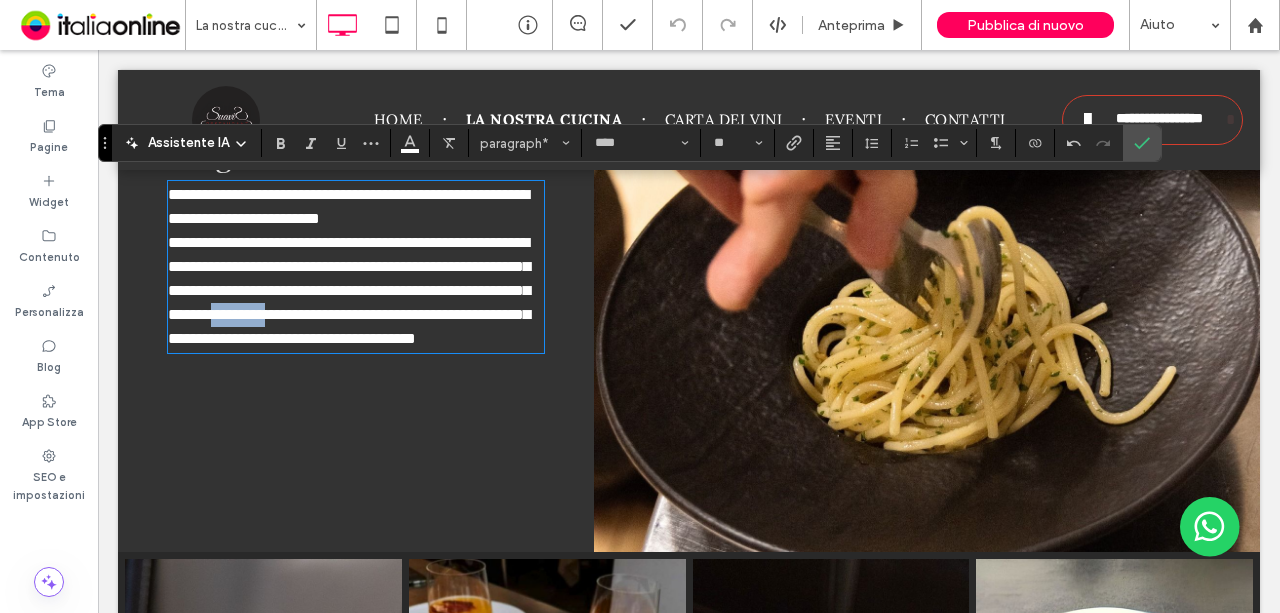 type 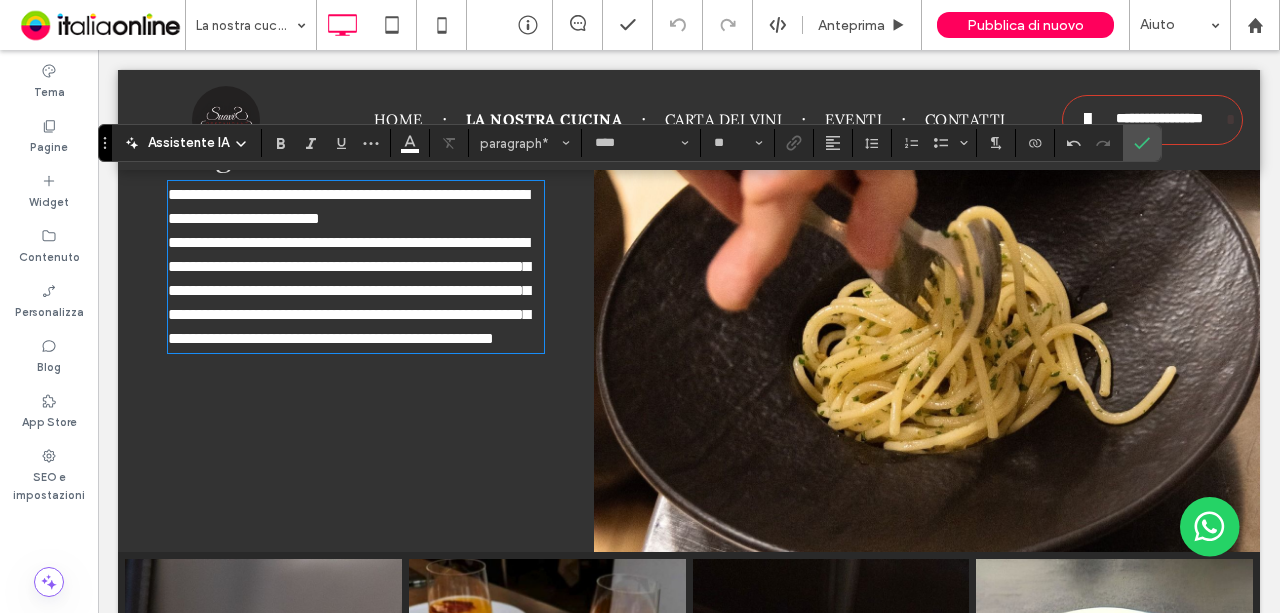 click on "**********" at bounding box center (349, 266) 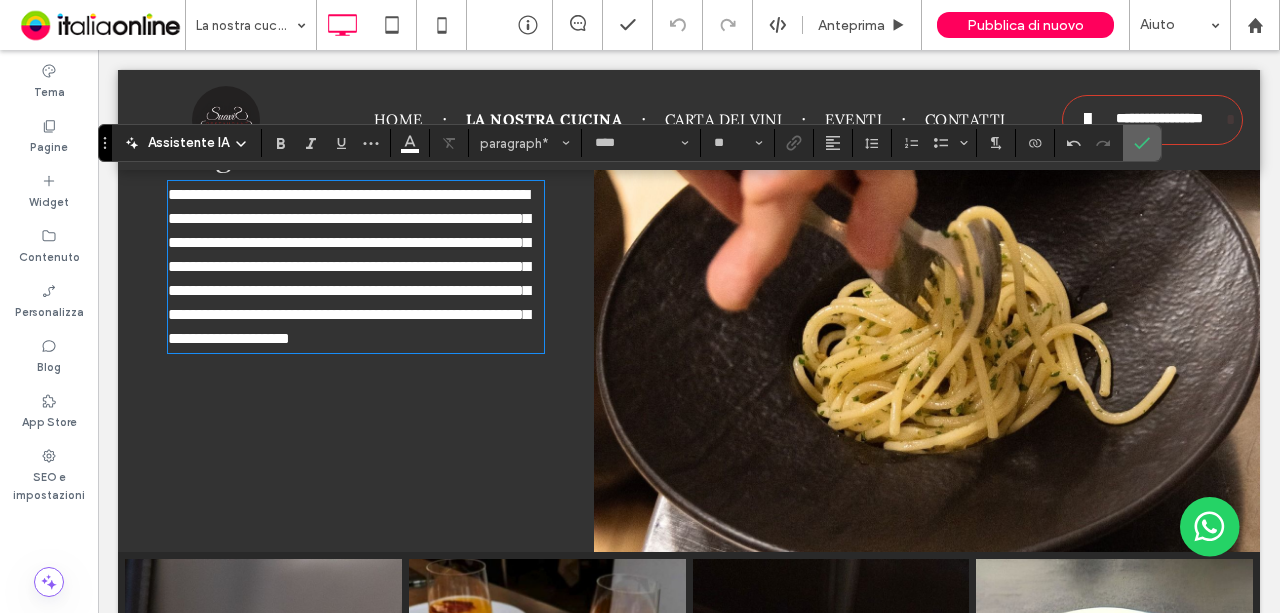 click 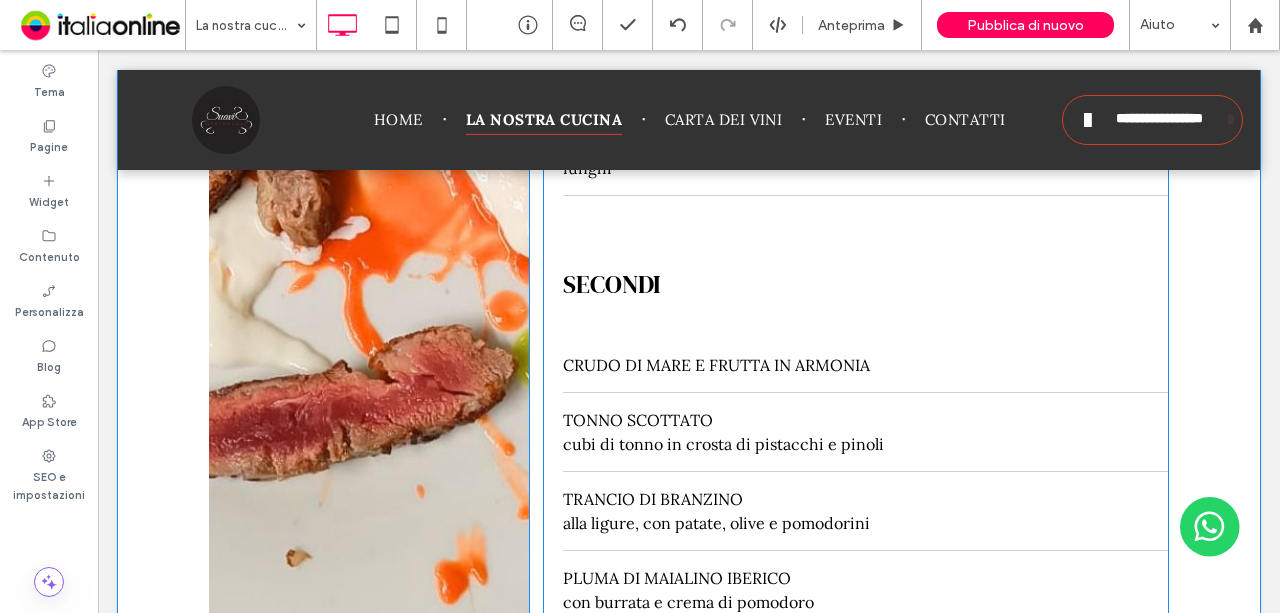 scroll, scrollTop: 2800, scrollLeft: 0, axis: vertical 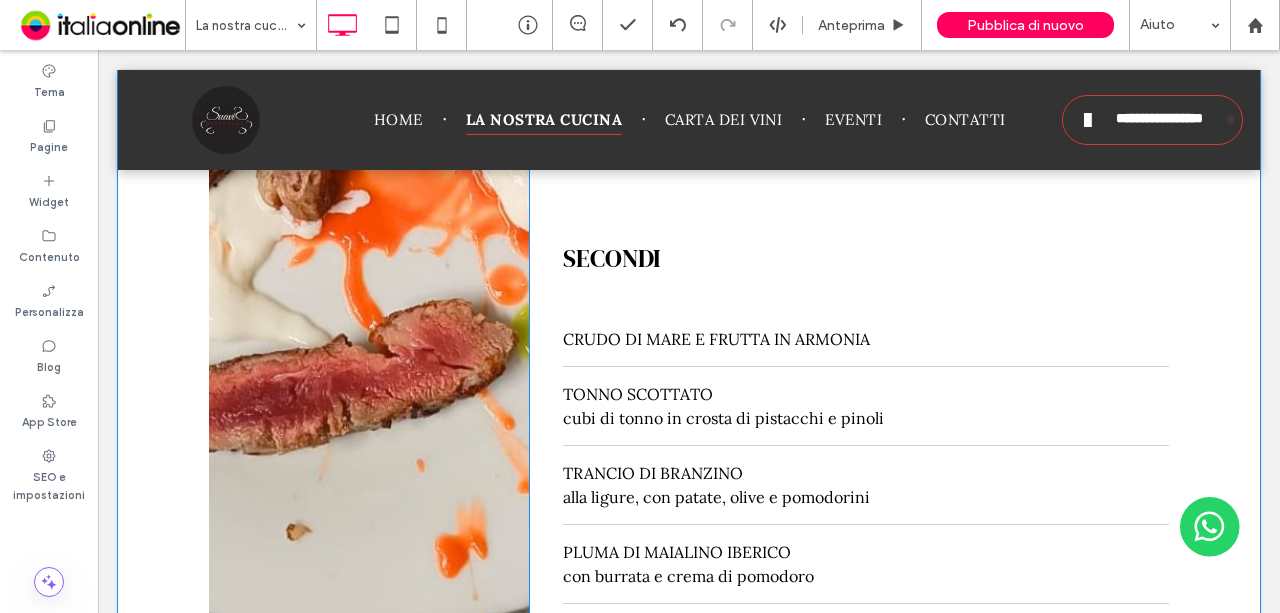 click on "Click To Paste" at bounding box center (369, -53) 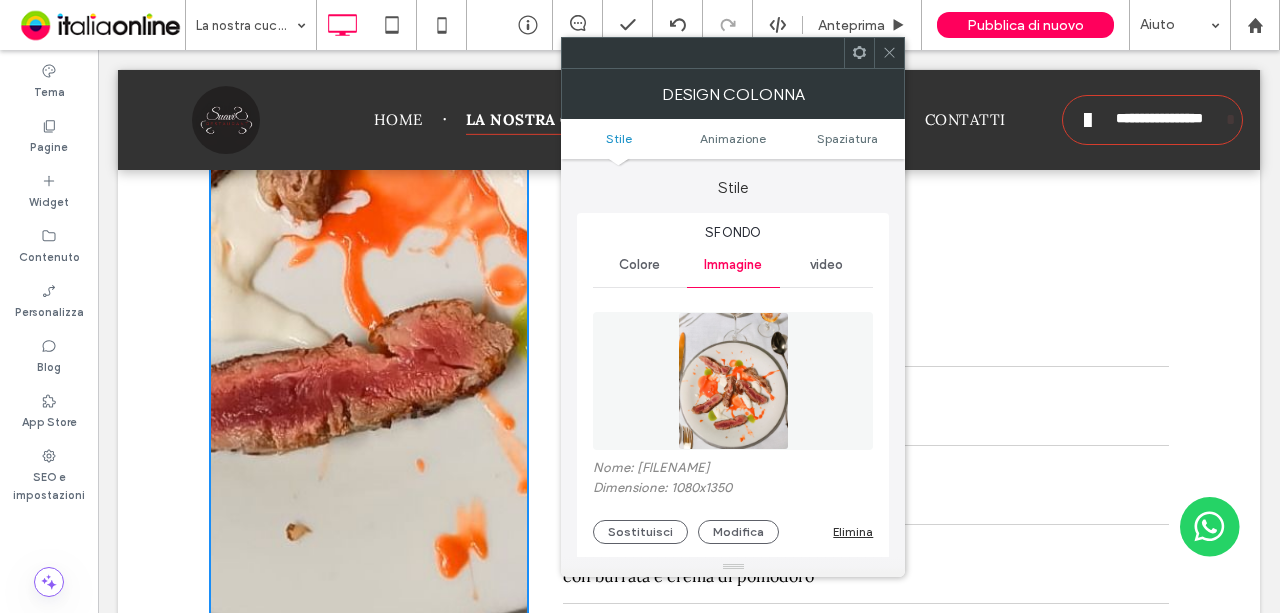 click 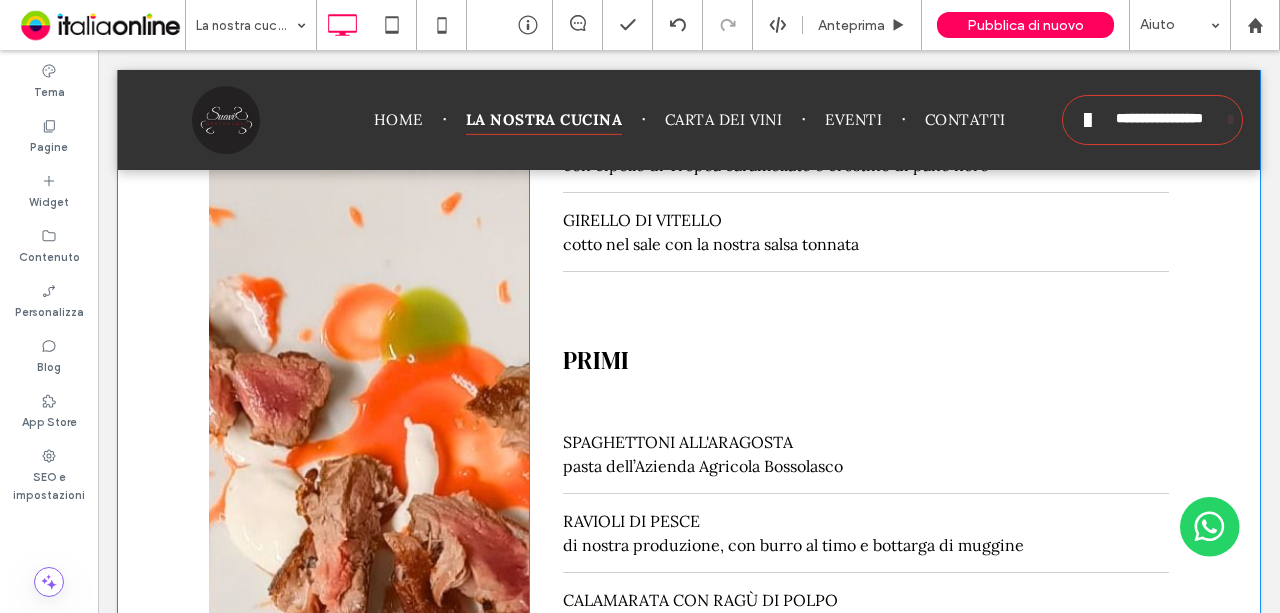 scroll, scrollTop: 2000, scrollLeft: 0, axis: vertical 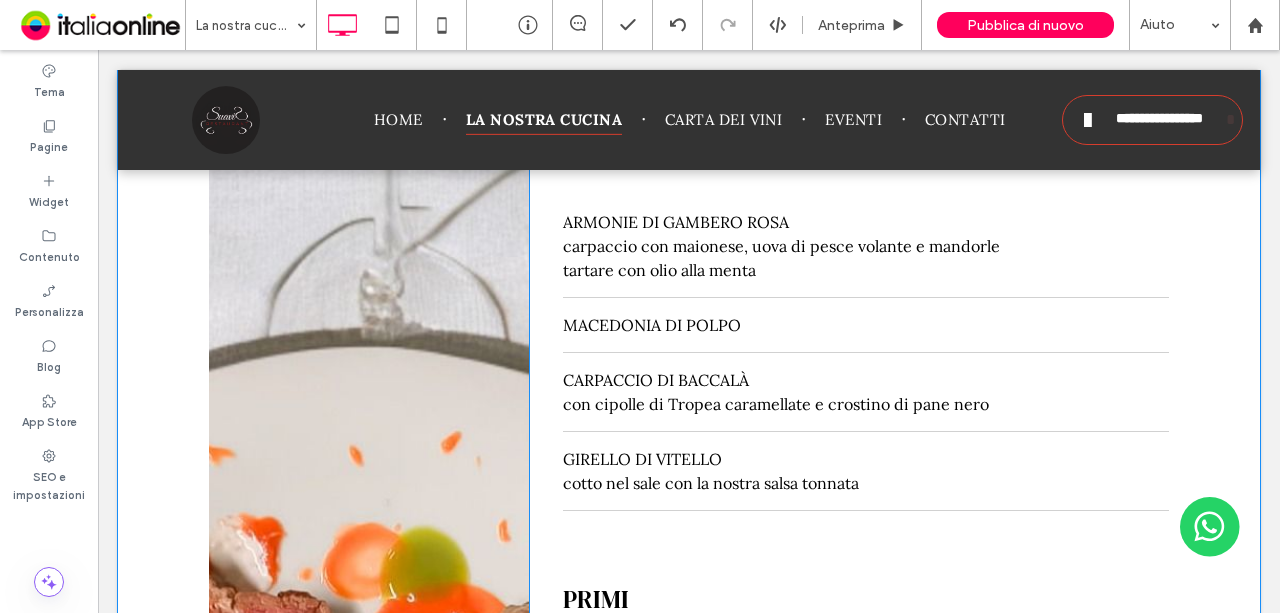 click on "Click To Paste" at bounding box center (369, 747) 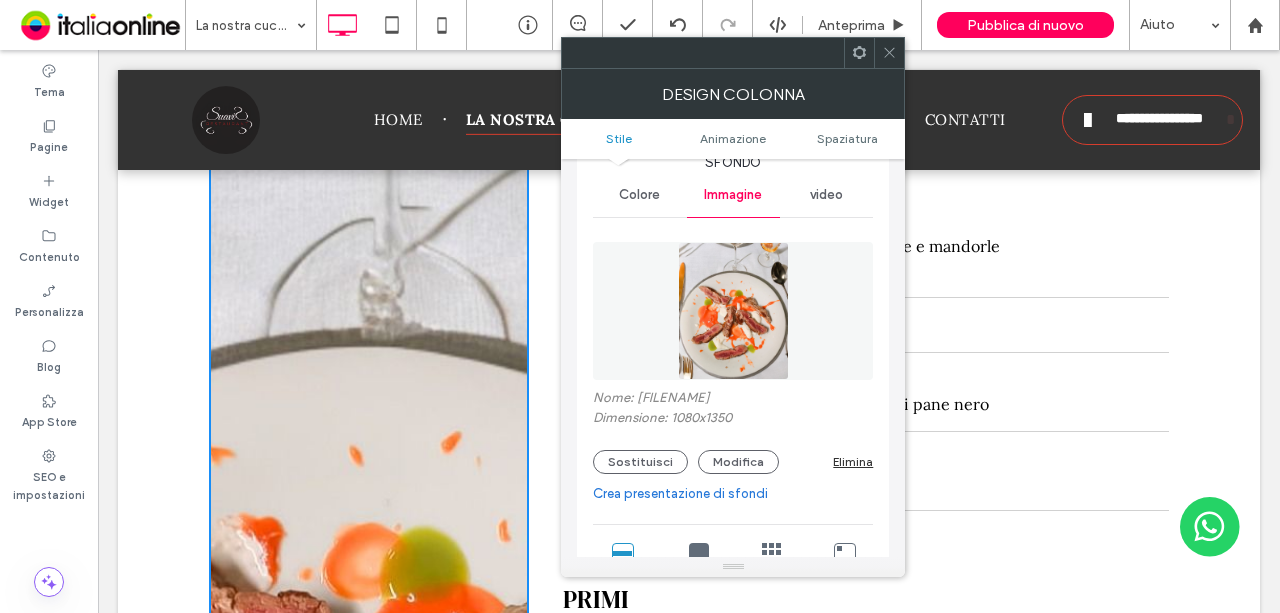 scroll, scrollTop: 300, scrollLeft: 0, axis: vertical 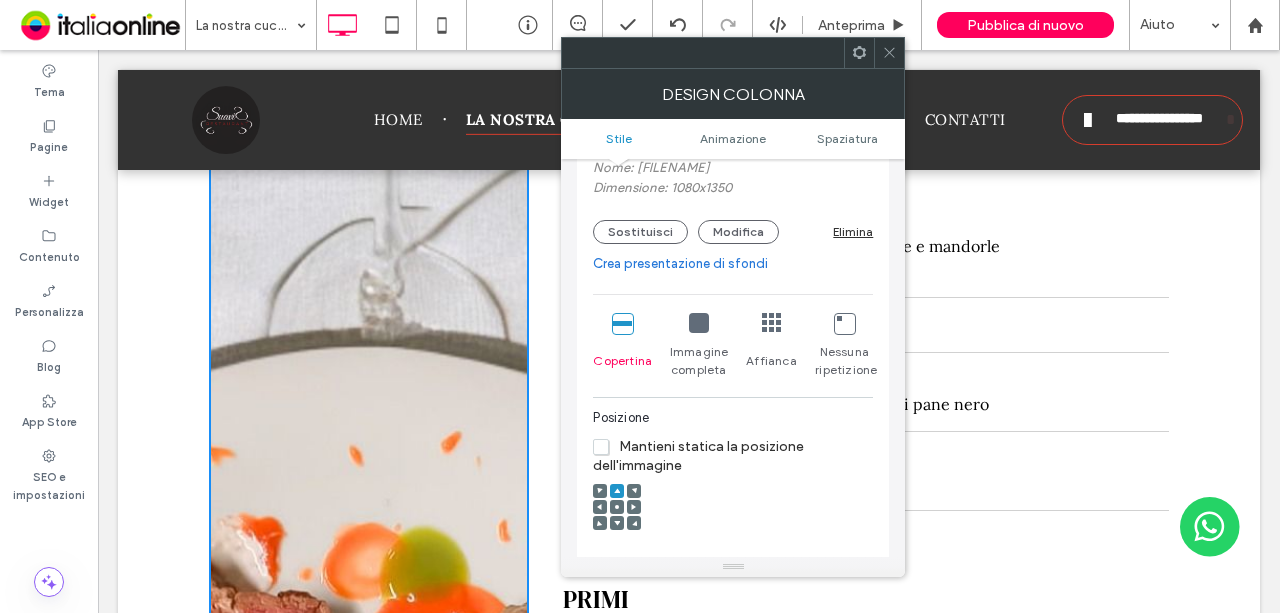 click at bounding box center [699, 323] 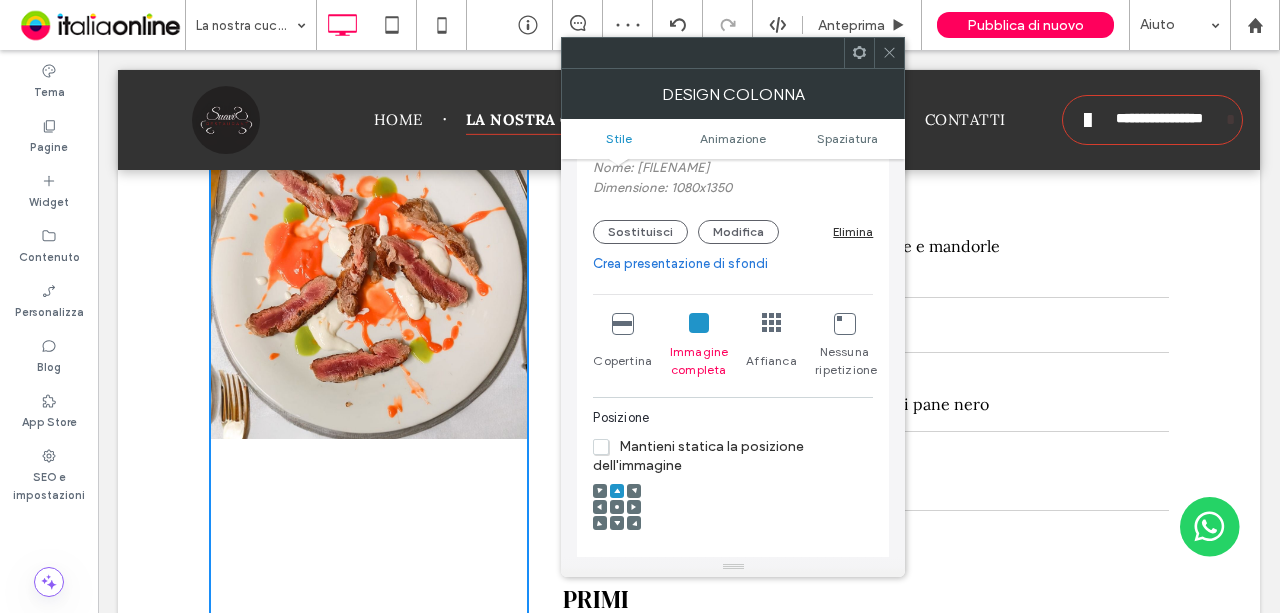 click at bounding box center [622, 323] 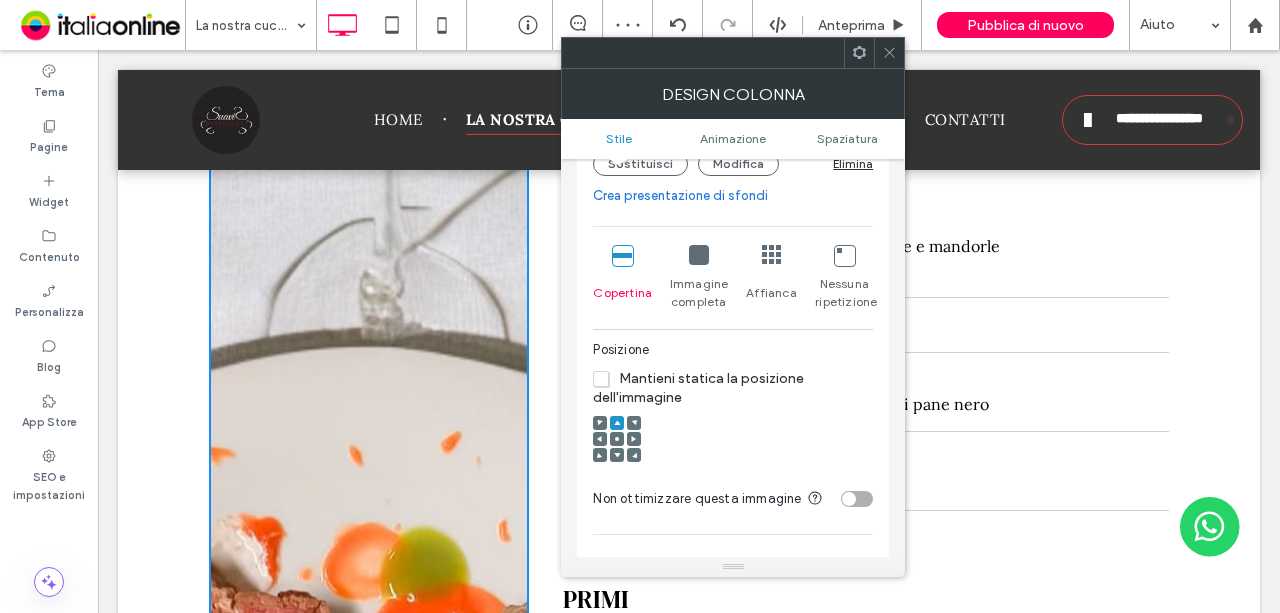 scroll, scrollTop: 400, scrollLeft: 0, axis: vertical 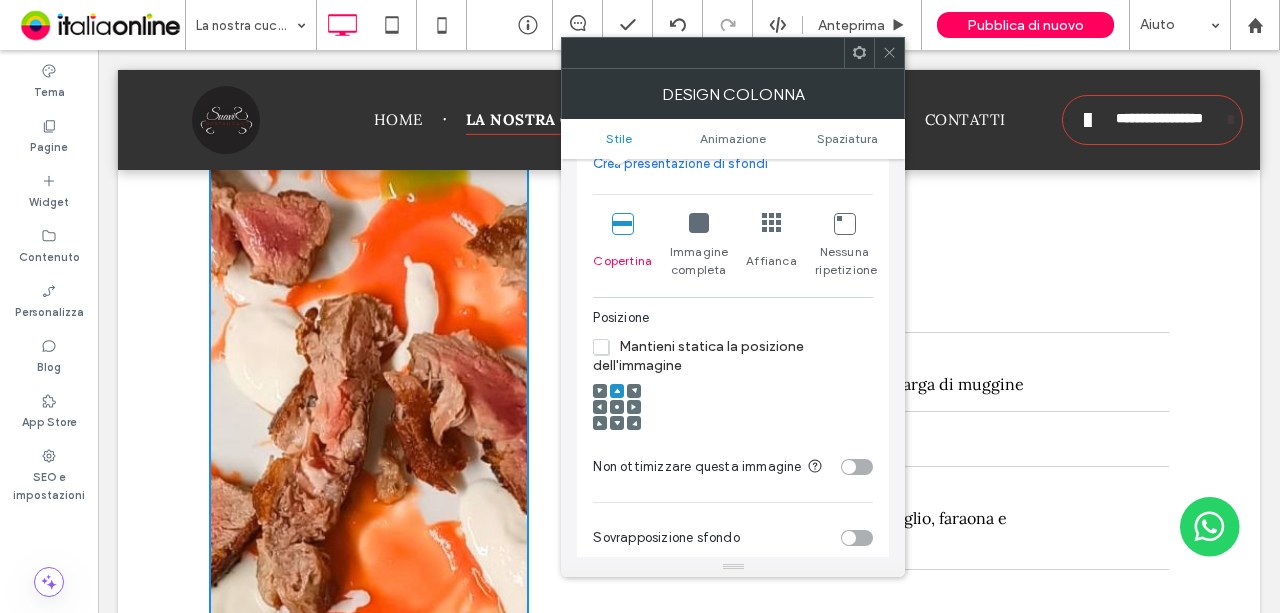 click at bounding box center (617, 407) 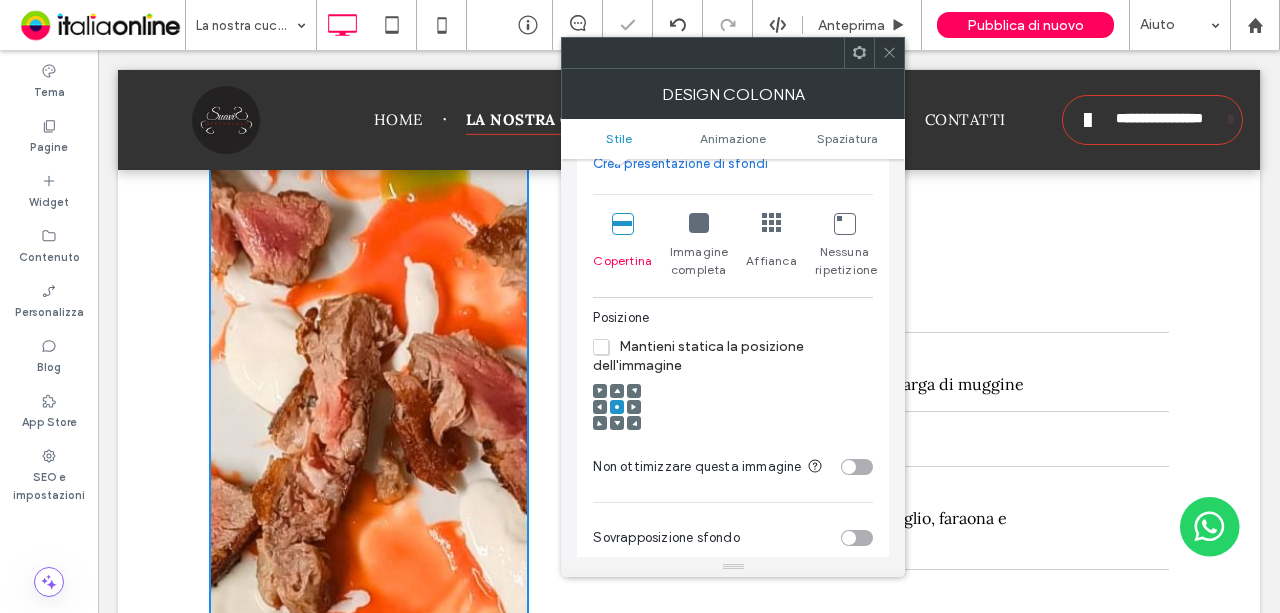 click 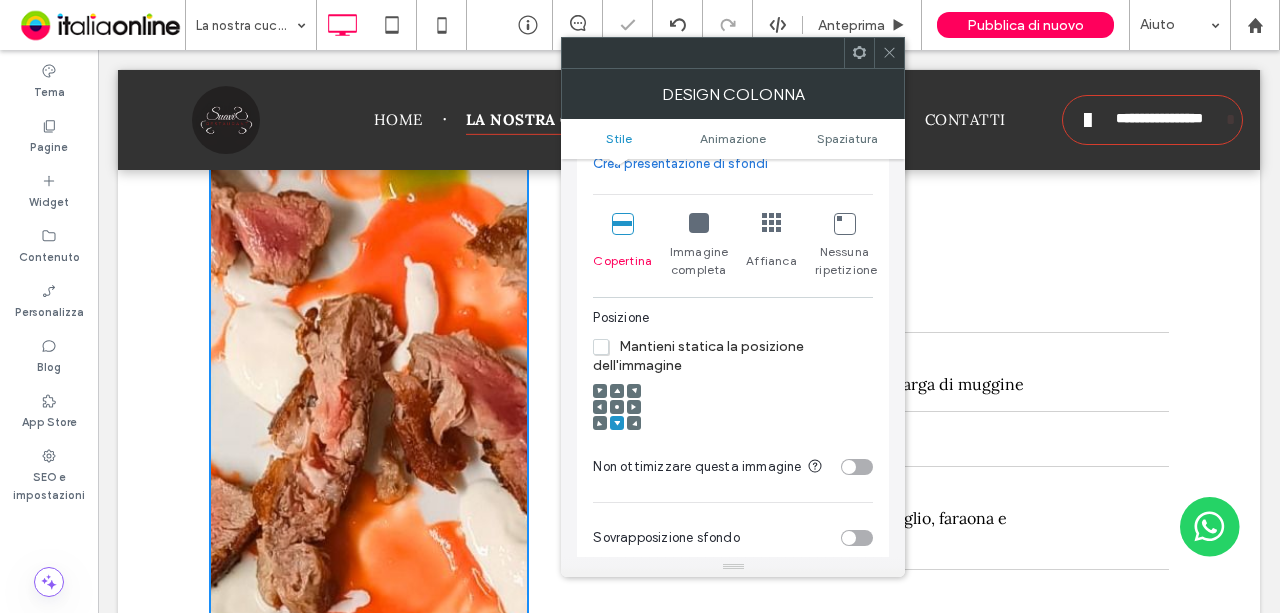 click at bounding box center (617, 391) 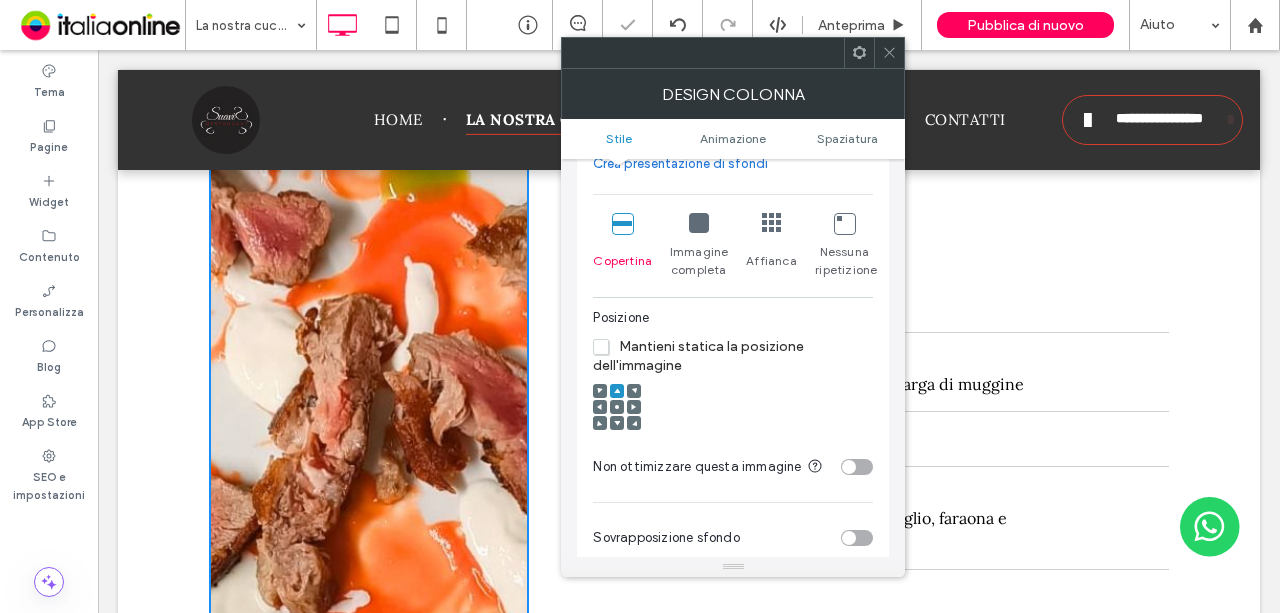 click at bounding box center [889, 53] 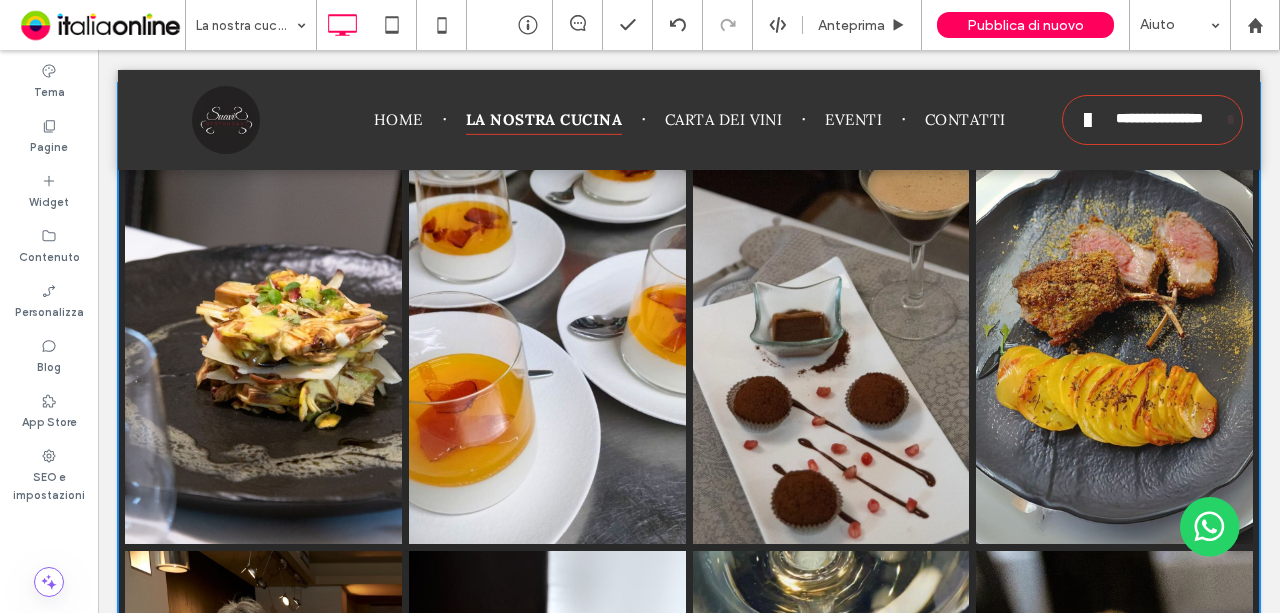 scroll, scrollTop: 4600, scrollLeft: 0, axis: vertical 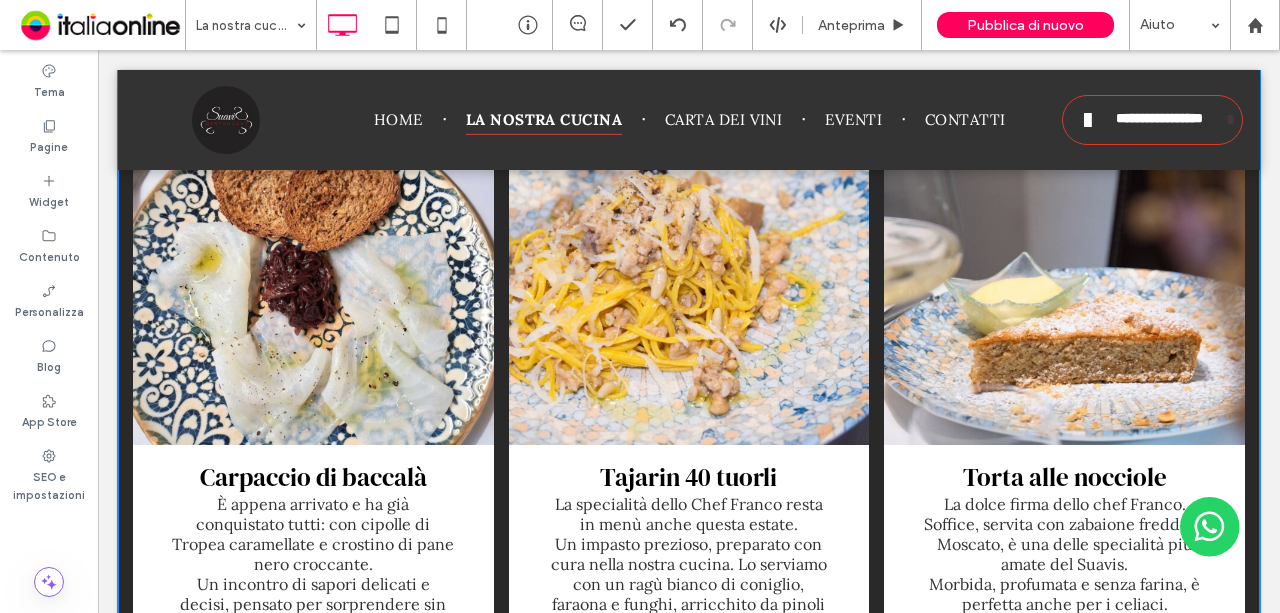 click at bounding box center (1064, 269) 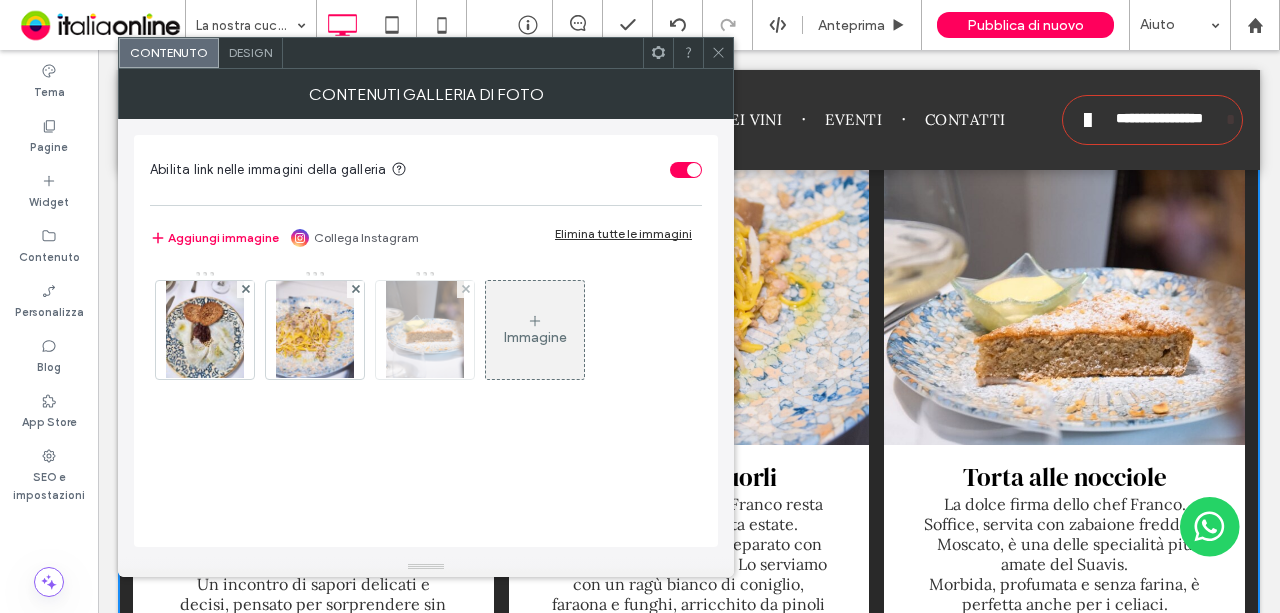 click at bounding box center [425, 330] 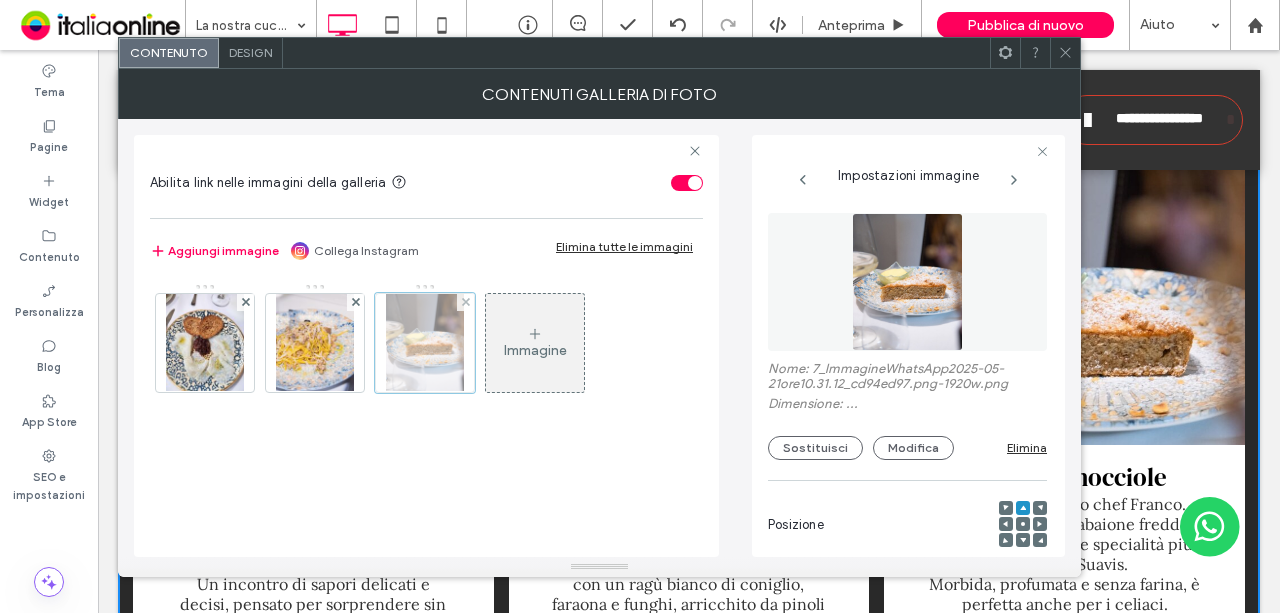 scroll, scrollTop: 0, scrollLeft: 116, axis: horizontal 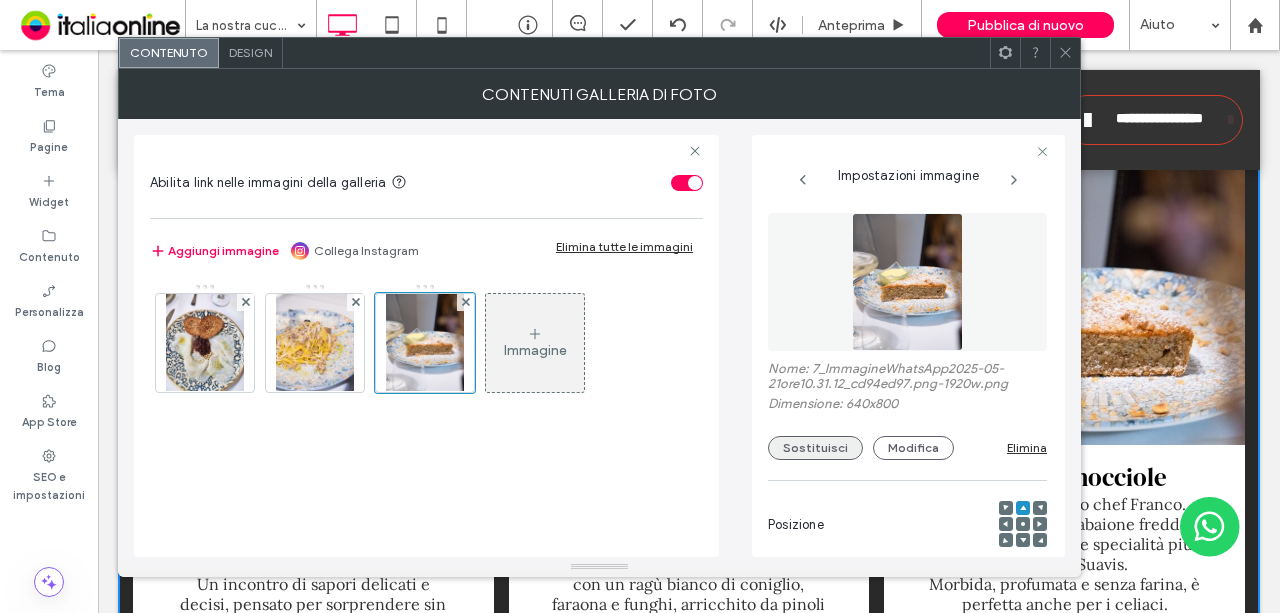 click on "Sostituisci" at bounding box center [815, 448] 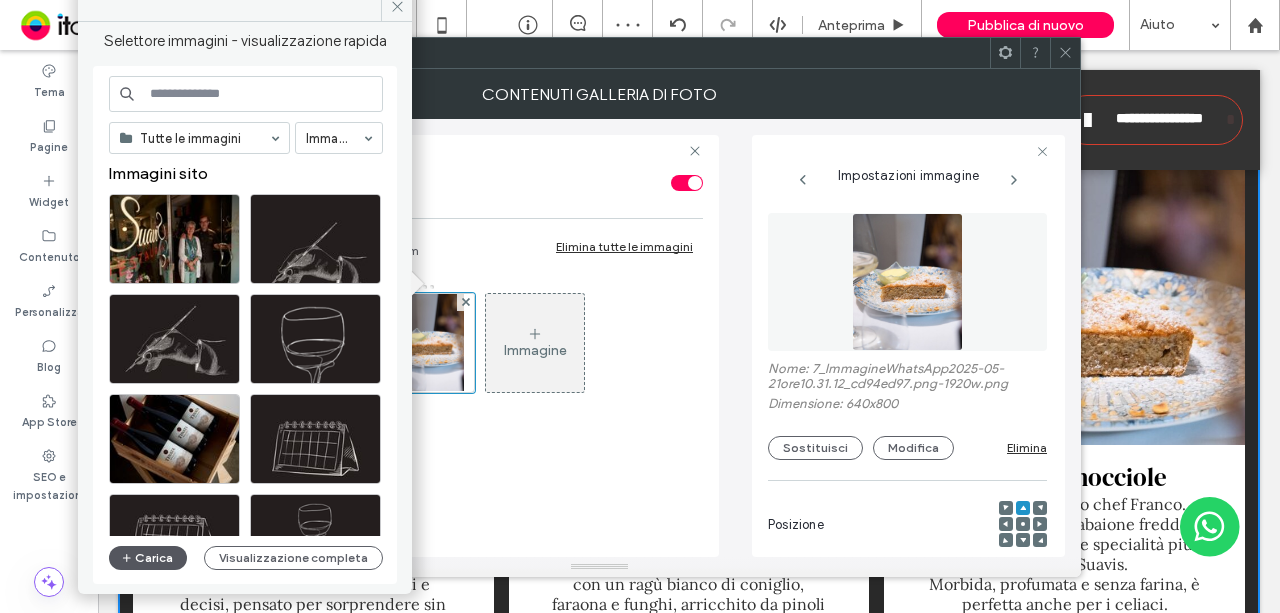 click on "Carica" at bounding box center (148, 558) 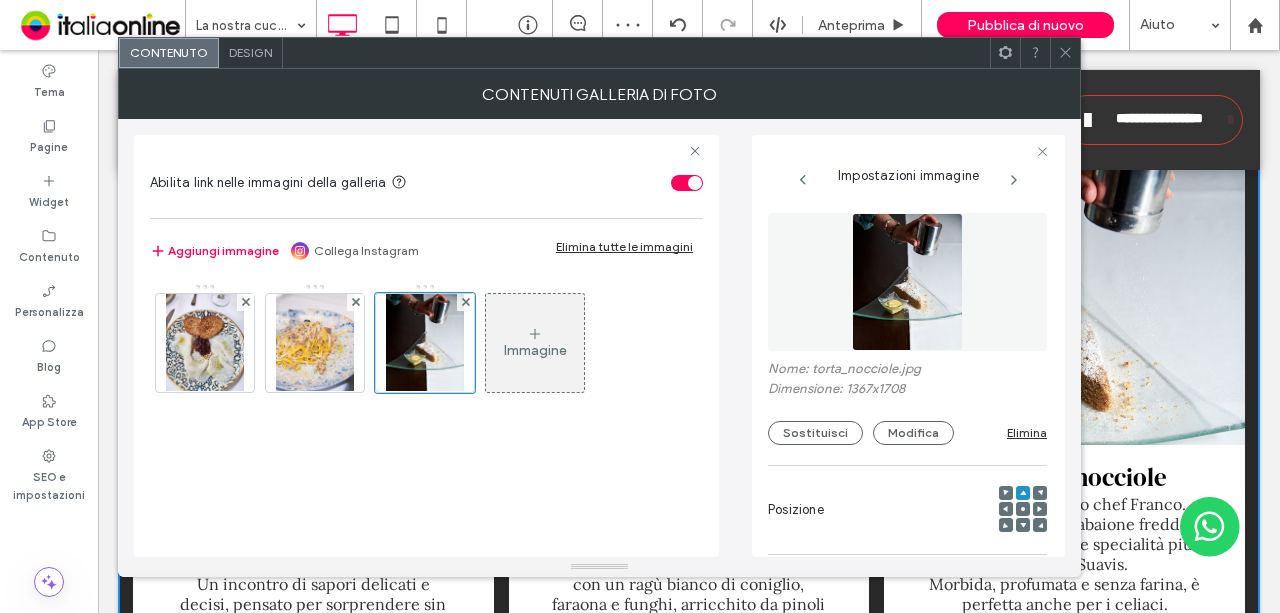 click 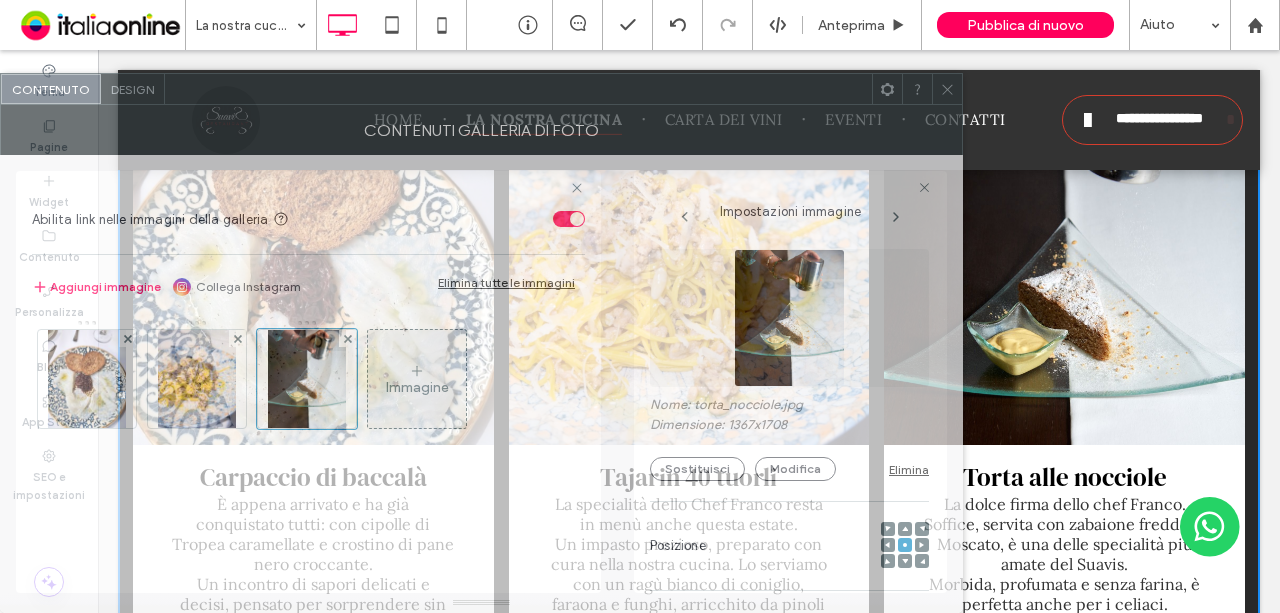 drag, startPoint x: 949, startPoint y: 64, endPoint x: 834, endPoint y: 157, distance: 147.89862 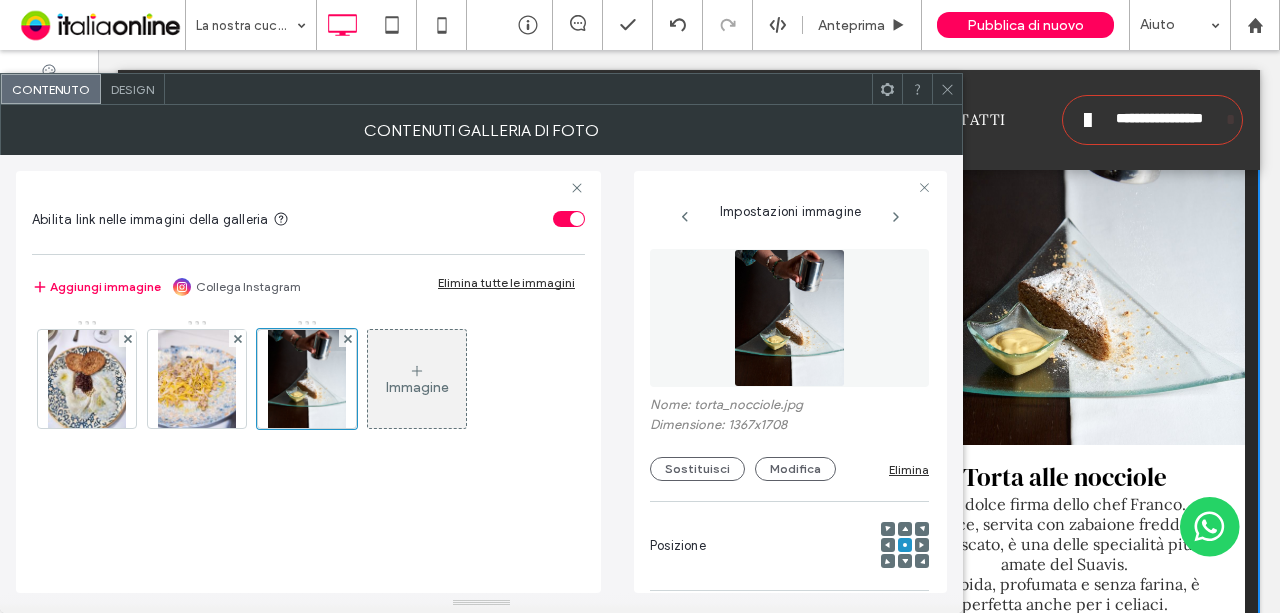 click at bounding box center (947, 89) 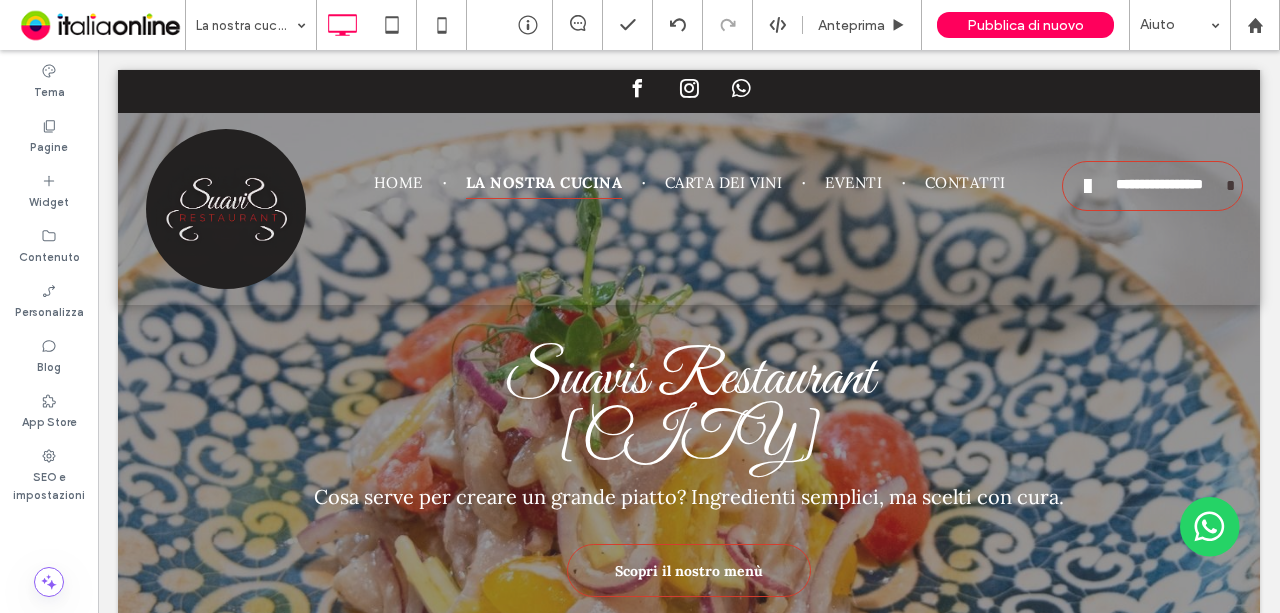 scroll, scrollTop: 0, scrollLeft: 0, axis: both 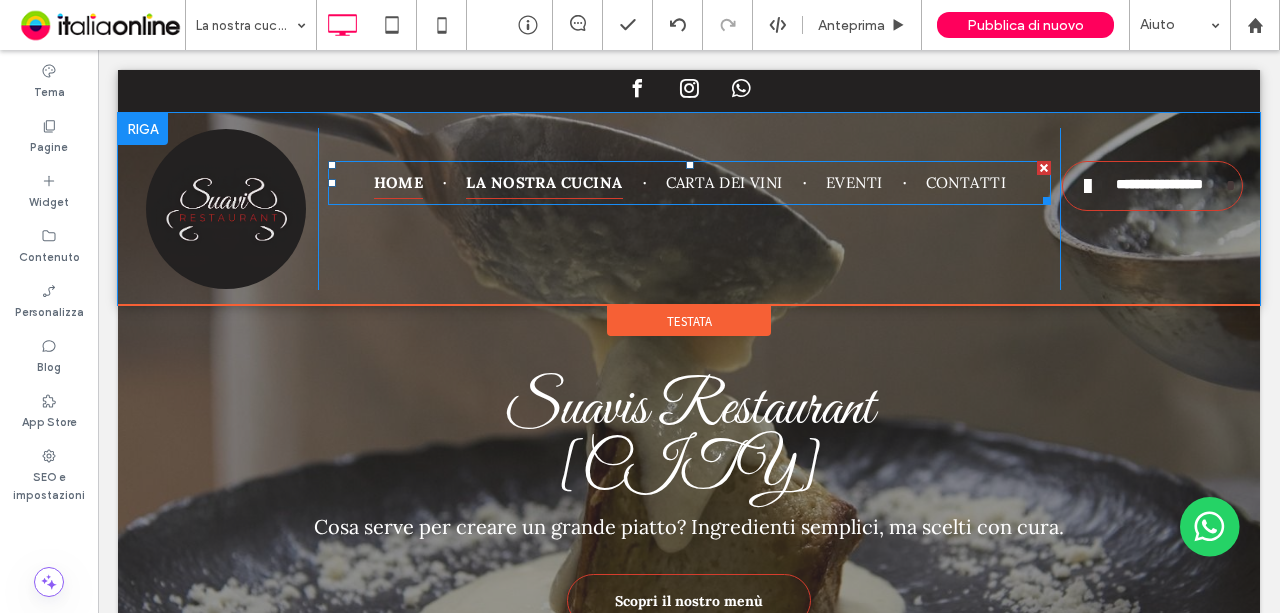 click on "Home" at bounding box center (399, 183) 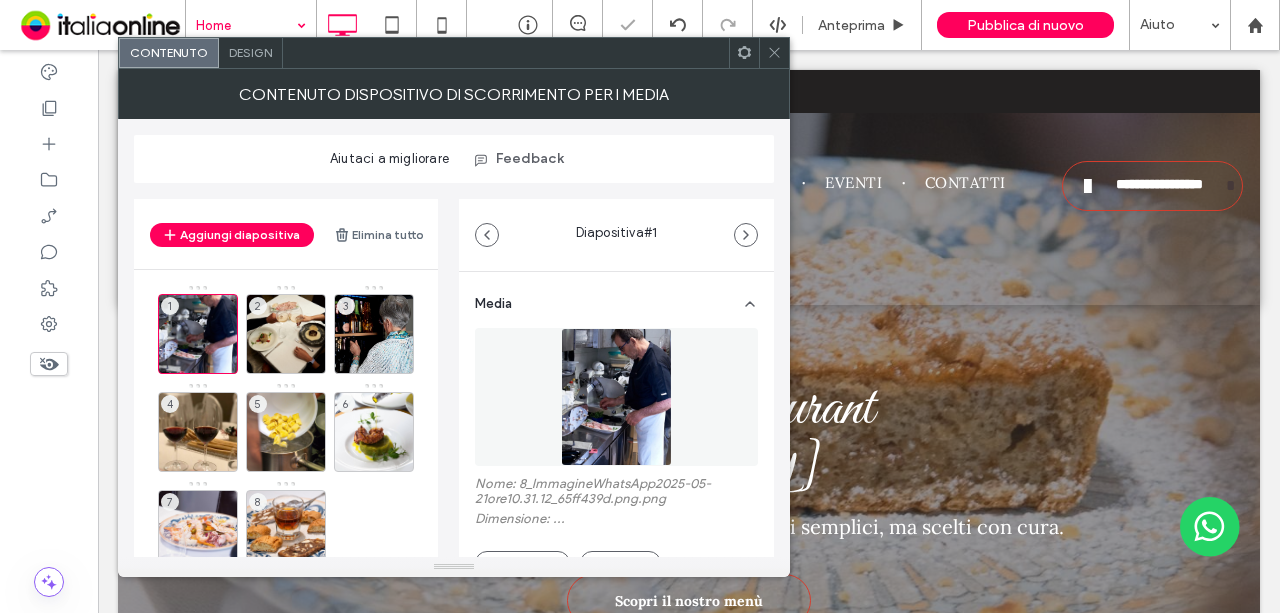 click 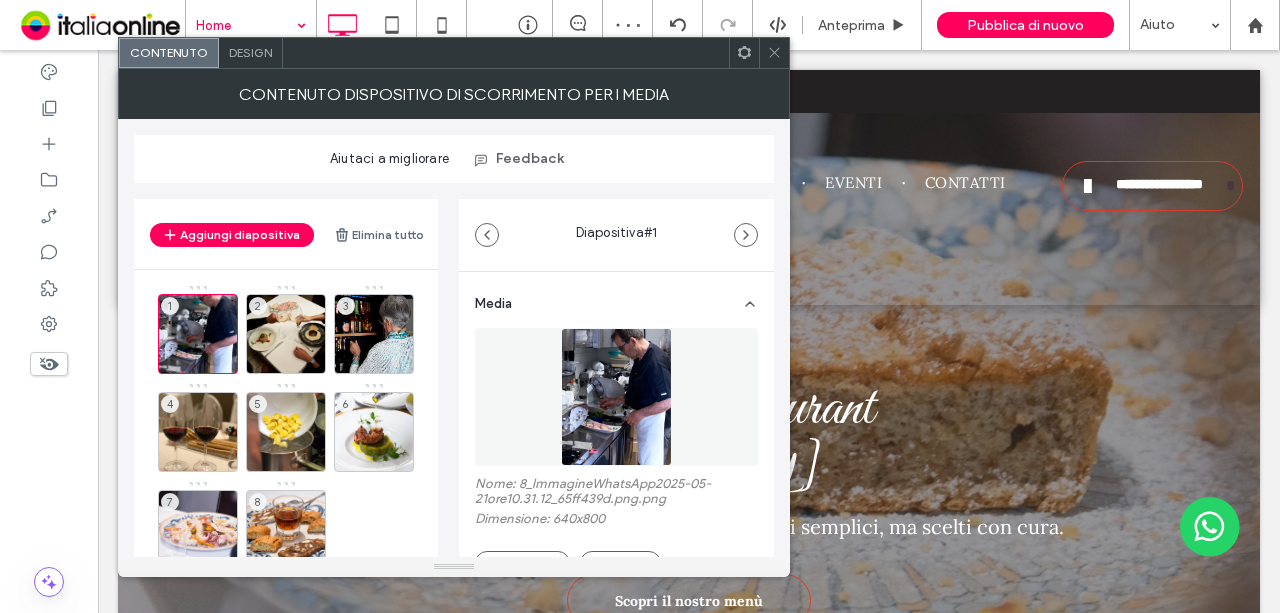 scroll, scrollTop: 47, scrollLeft: 0, axis: vertical 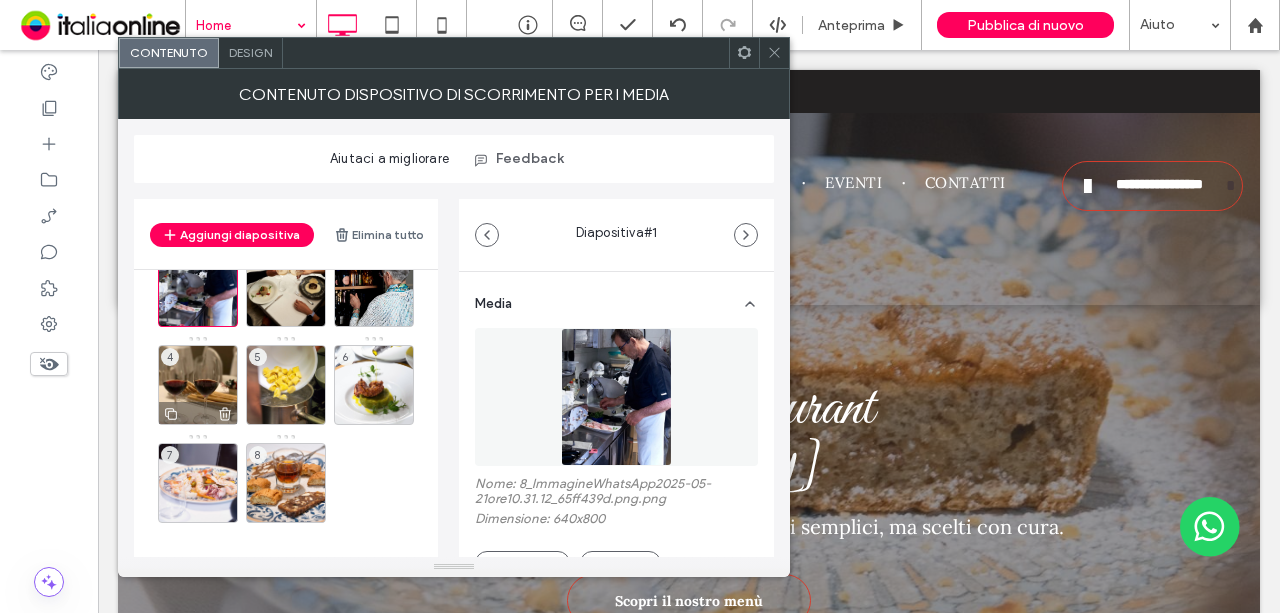click 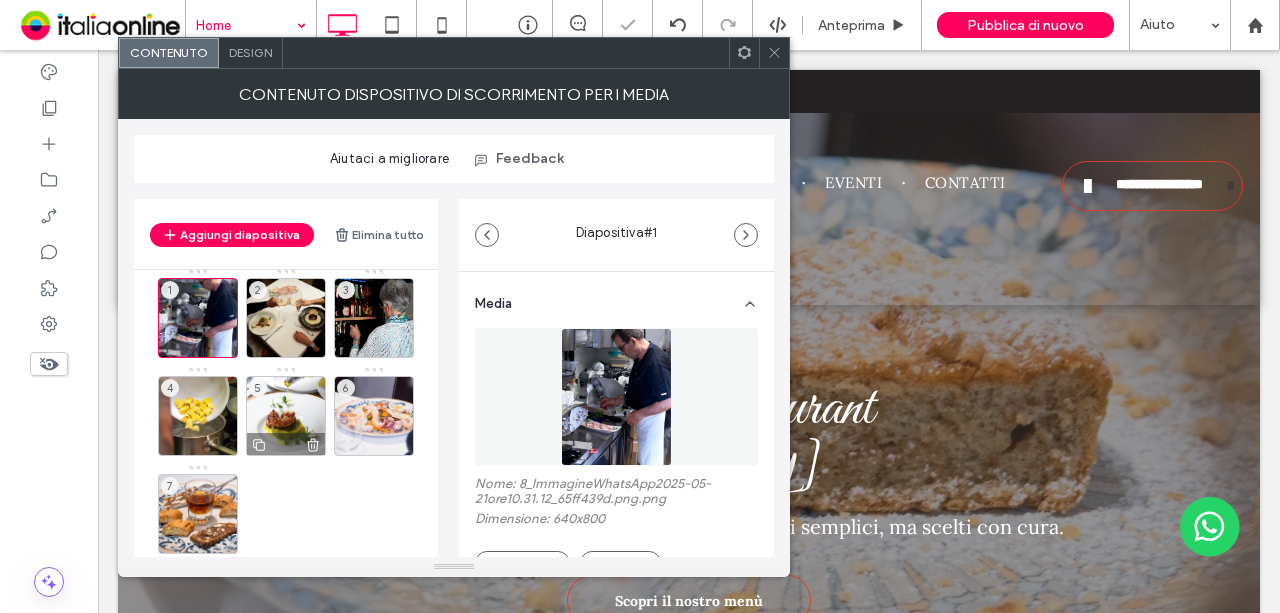scroll, scrollTop: 0, scrollLeft: 0, axis: both 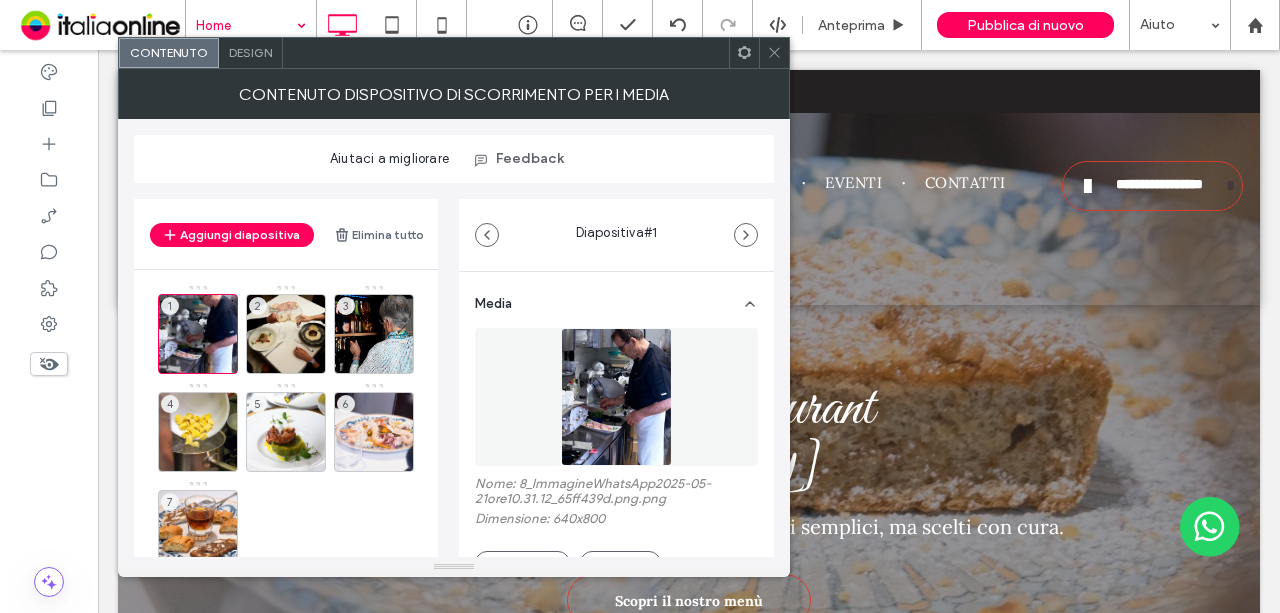 click 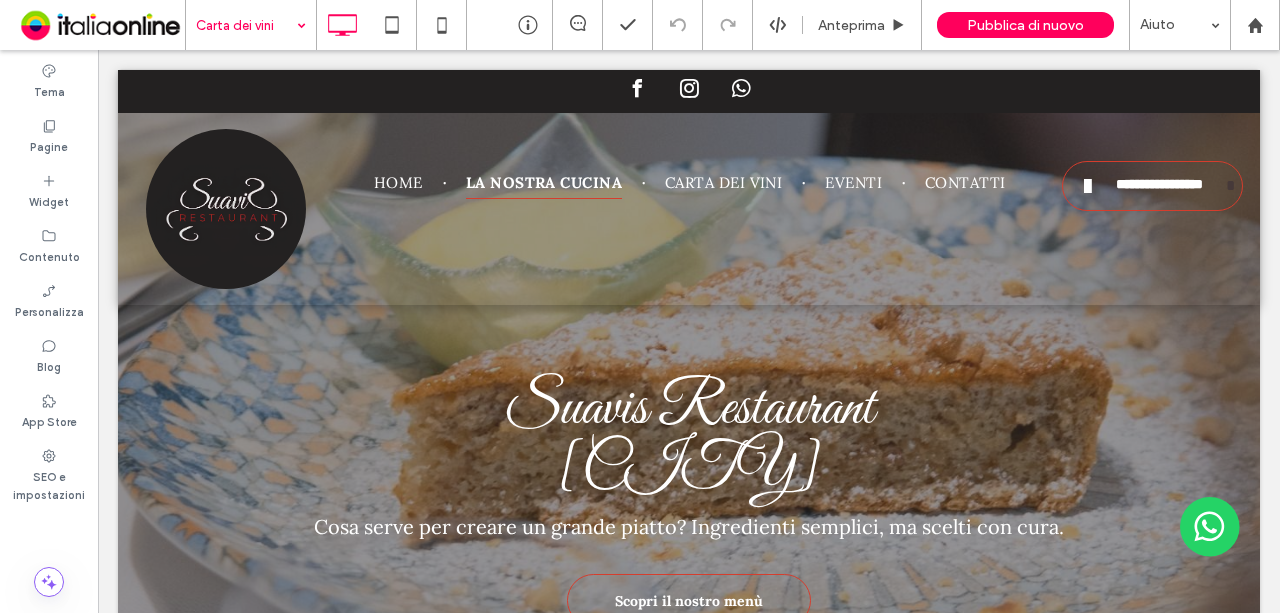 drag, startPoint x: 291, startPoint y: 22, endPoint x: 302, endPoint y: 47, distance: 27.313 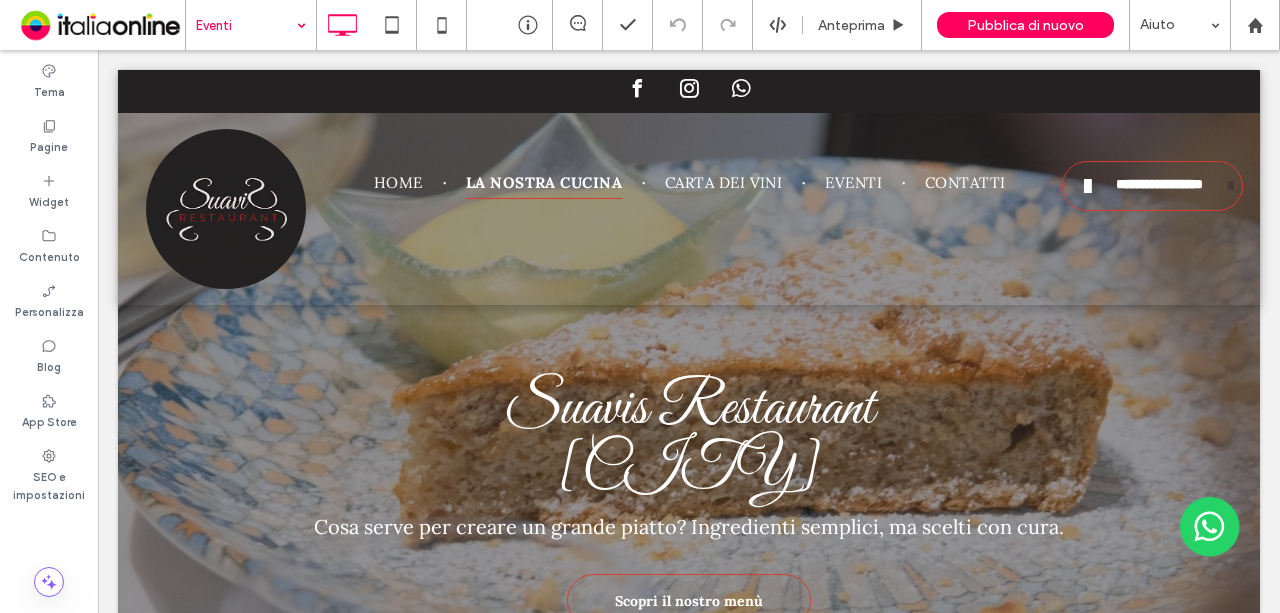 click at bounding box center [246, 25] 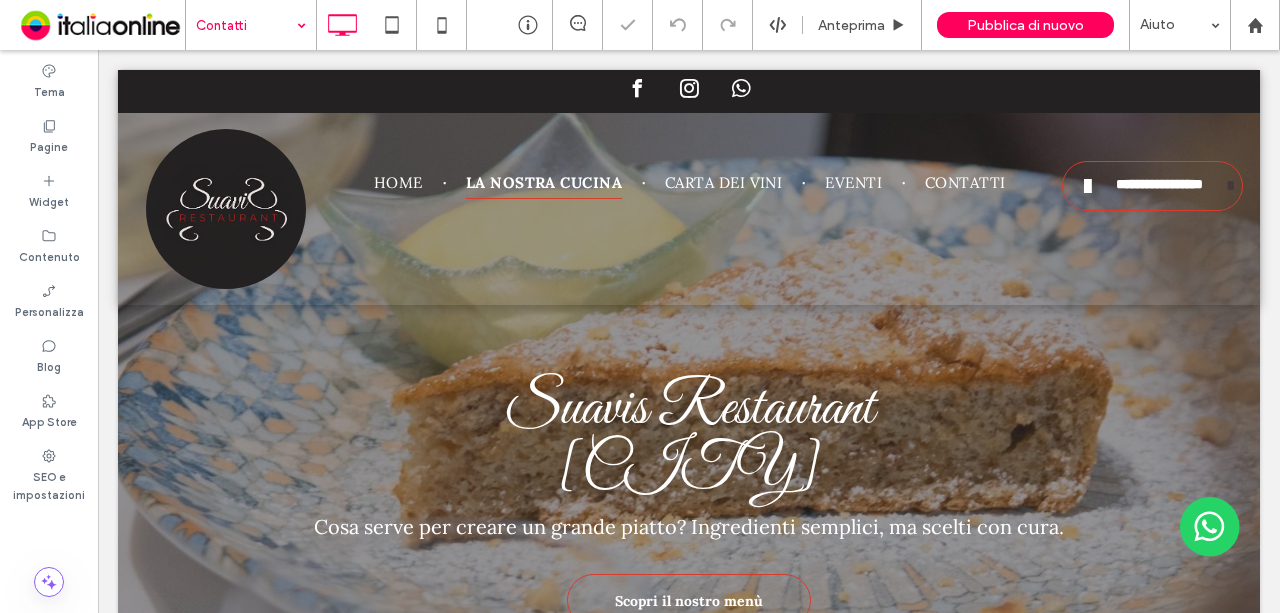 click at bounding box center [246, 25] 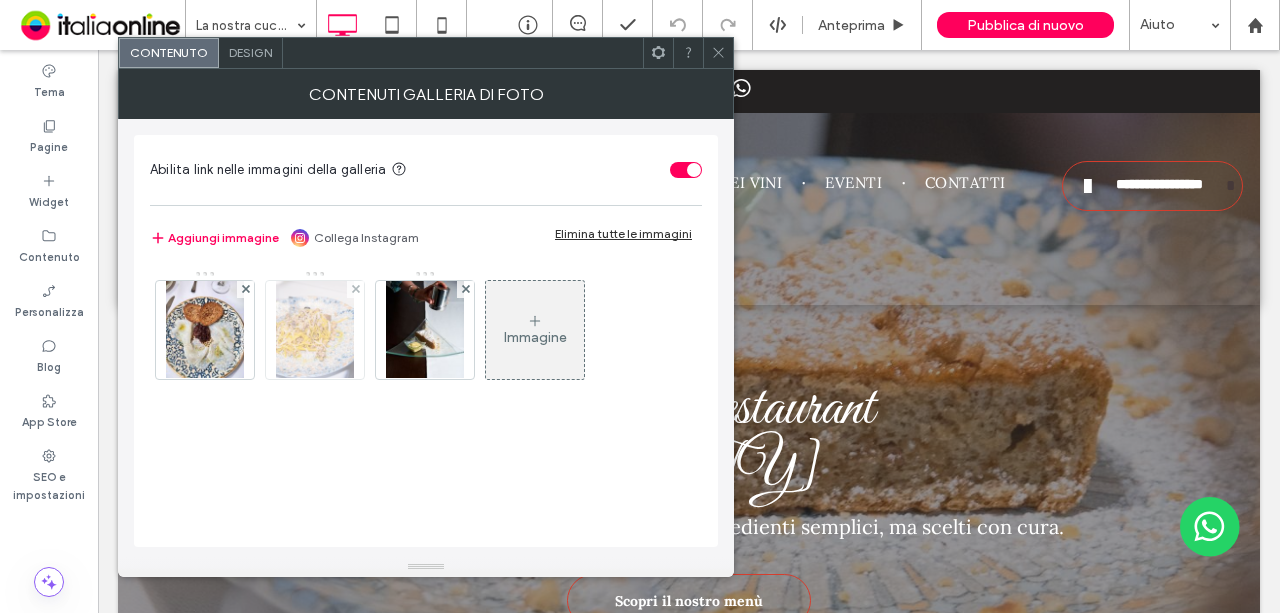 click at bounding box center (315, 330) 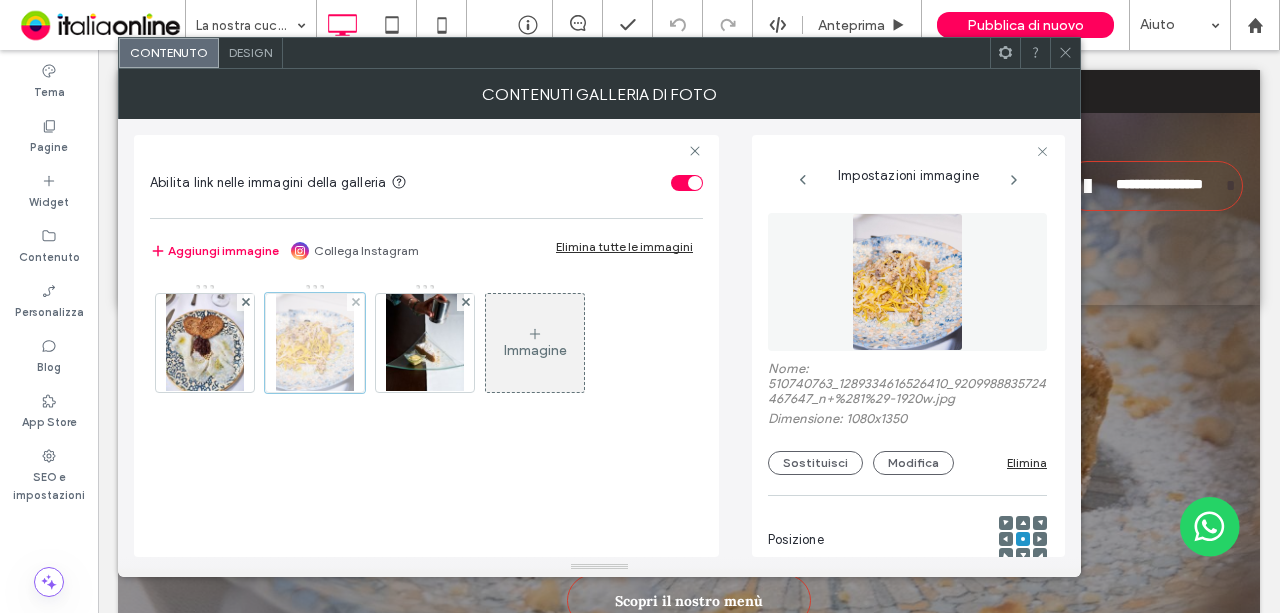 scroll, scrollTop: 0, scrollLeft: 26, axis: horizontal 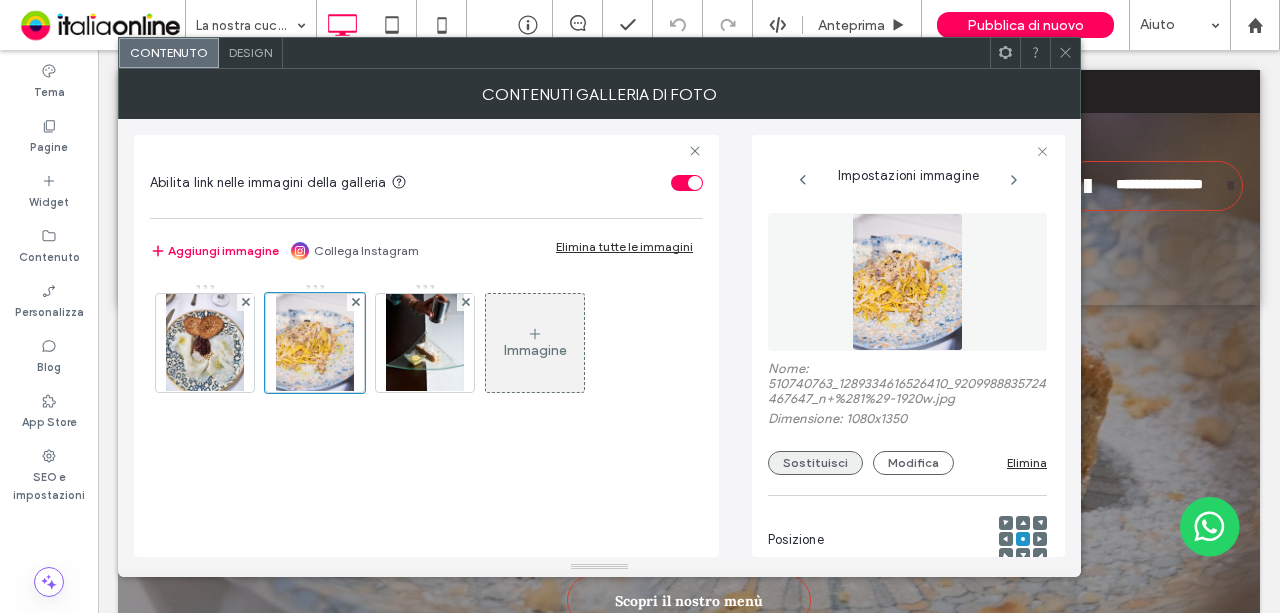 click on "Sostituisci" at bounding box center [815, 463] 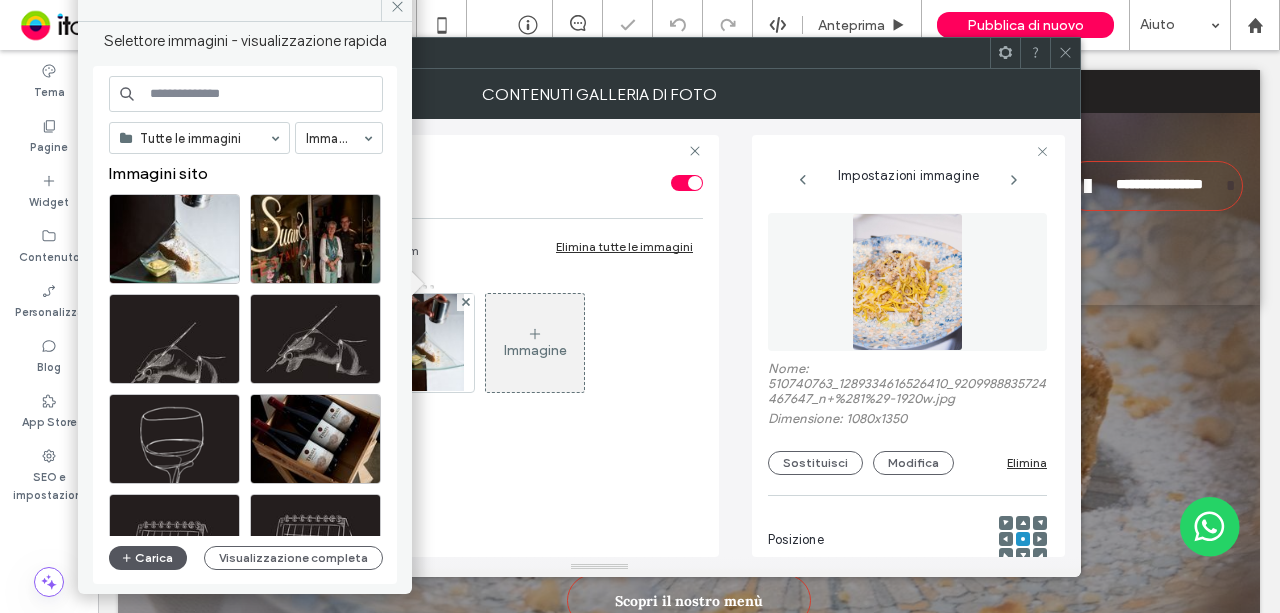 click 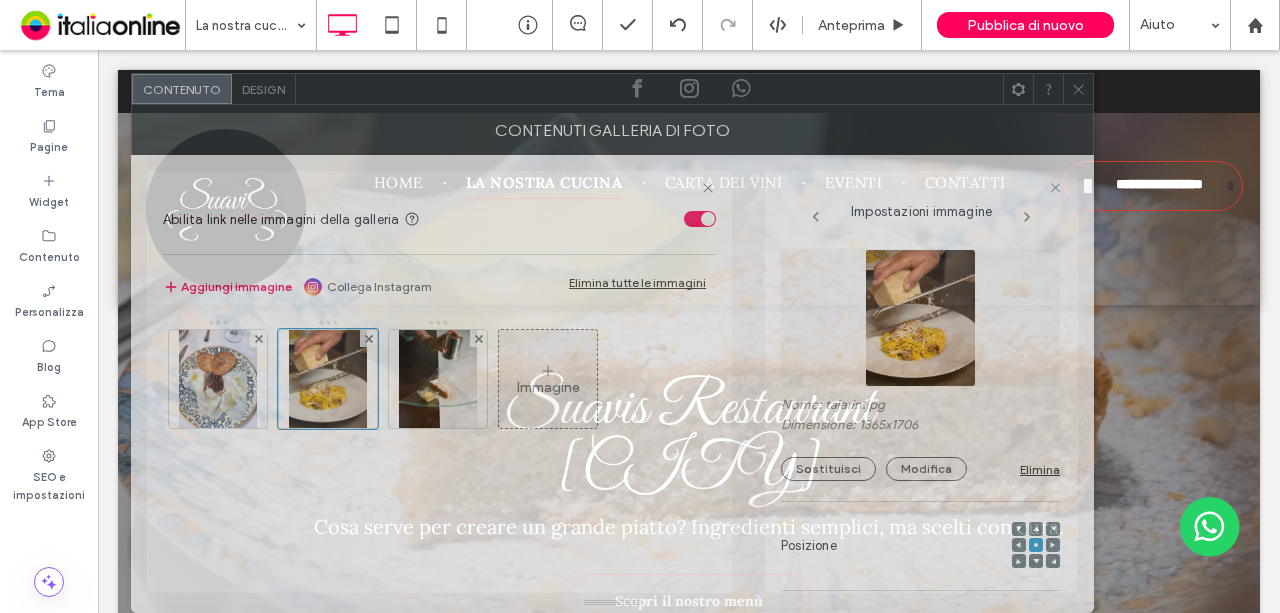 drag, startPoint x: 922, startPoint y: 81, endPoint x: 915, endPoint y: 153, distance: 72.33948 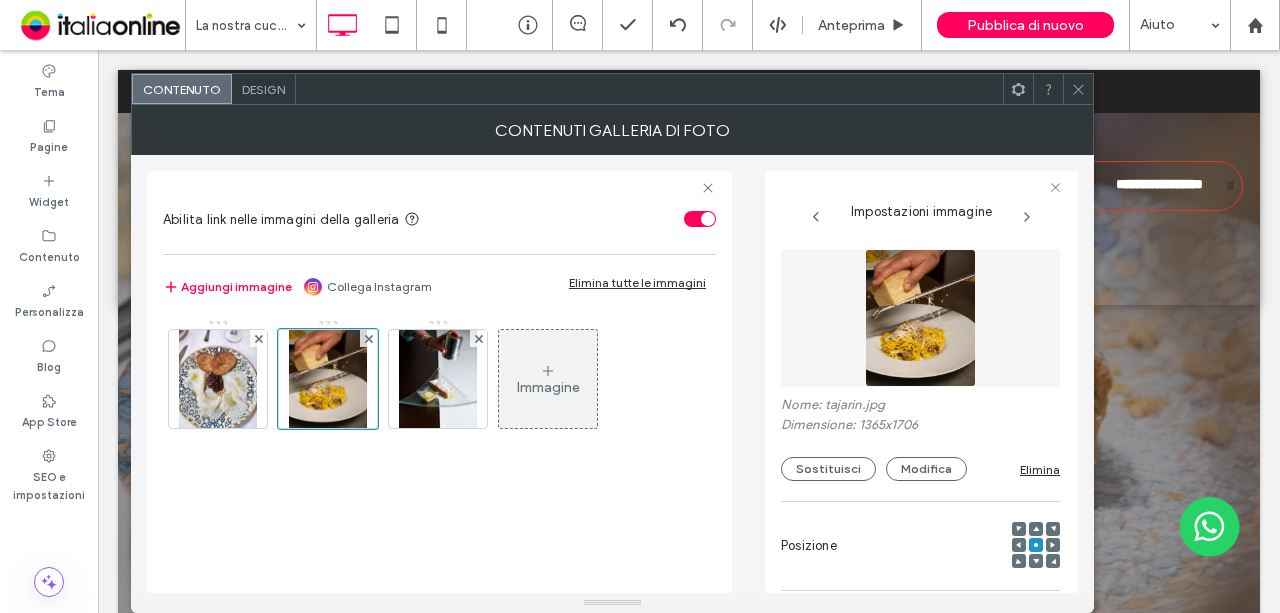 click at bounding box center (1078, 89) 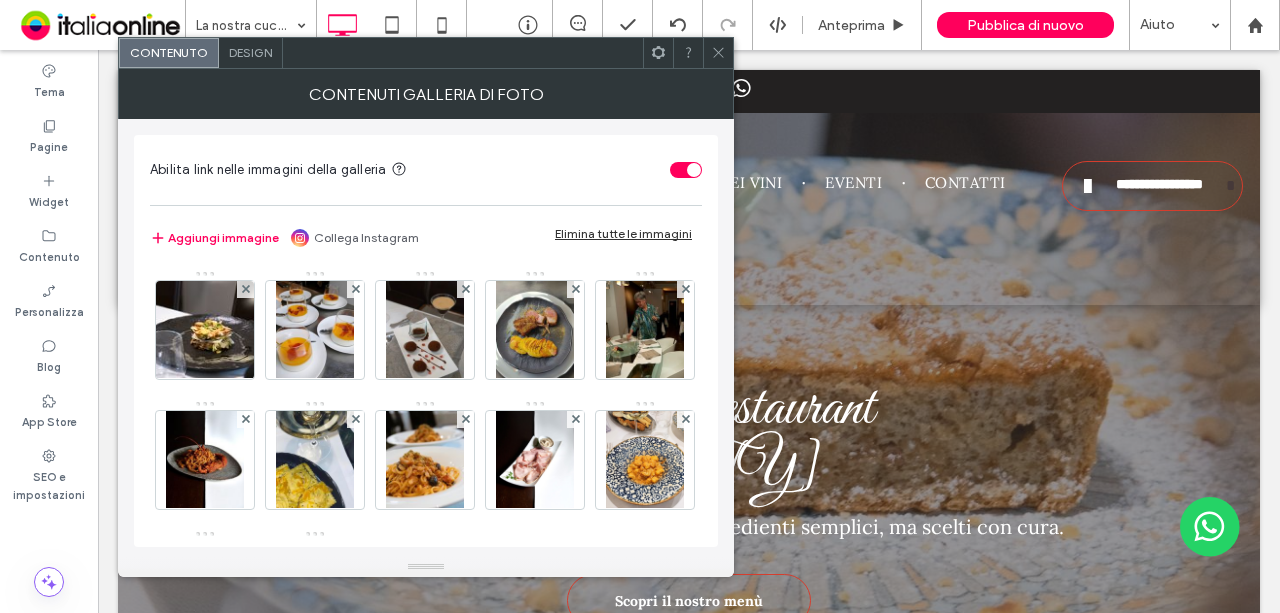 scroll, scrollTop: 100, scrollLeft: 0, axis: vertical 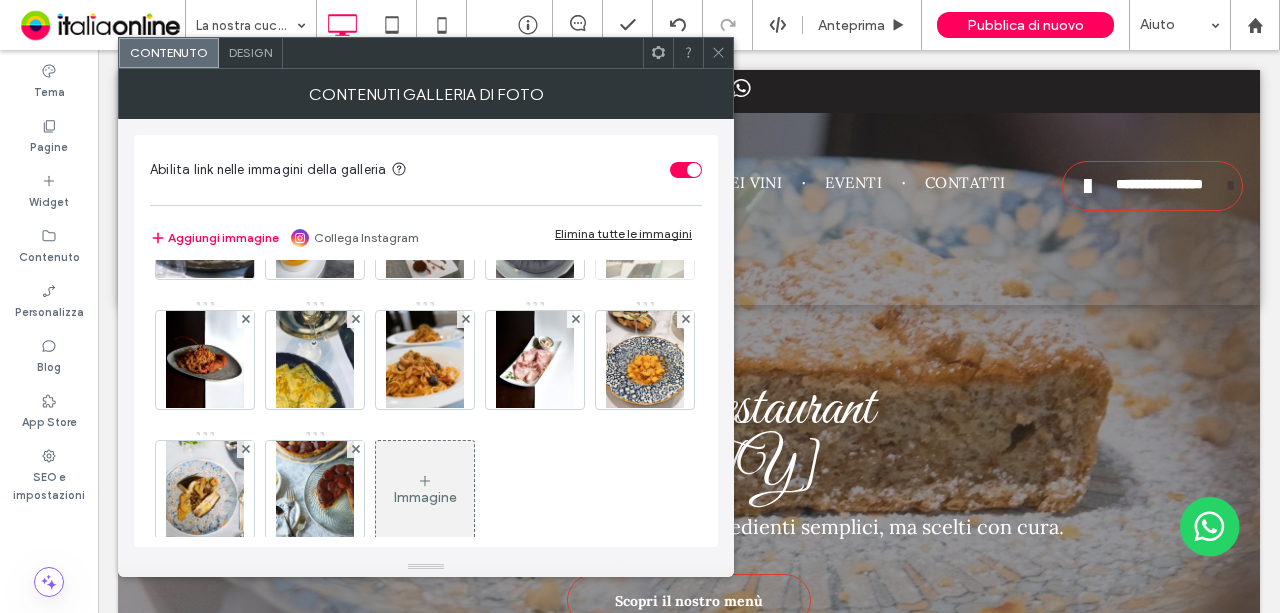 click at bounding box center (686, 189) 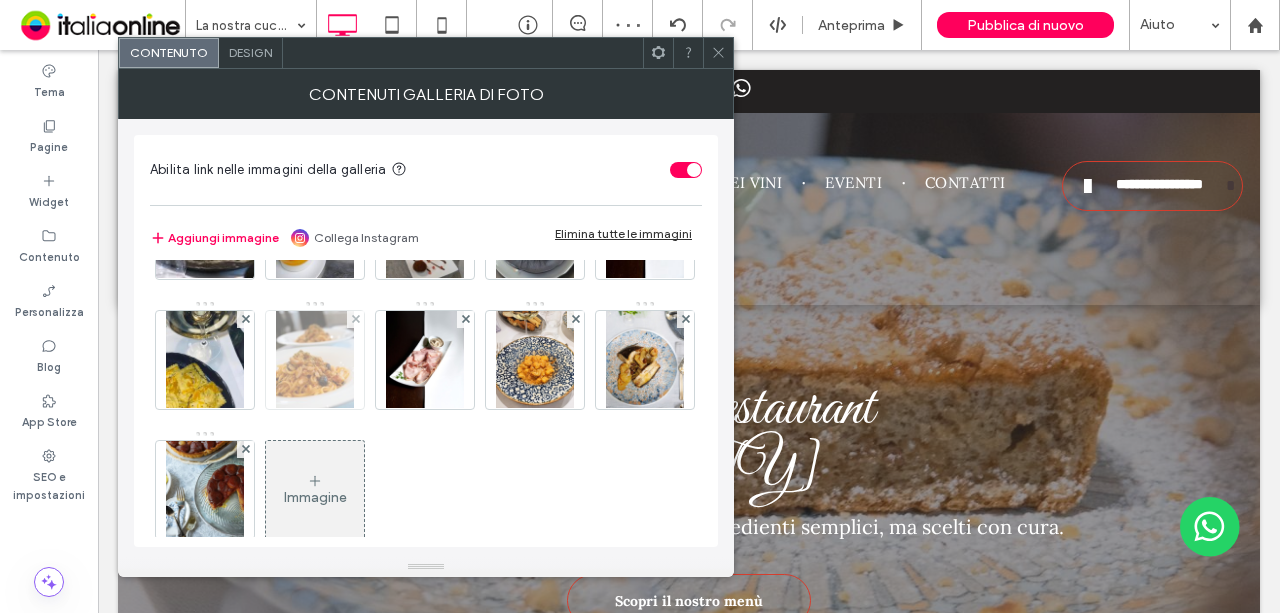 scroll, scrollTop: 0, scrollLeft: 0, axis: both 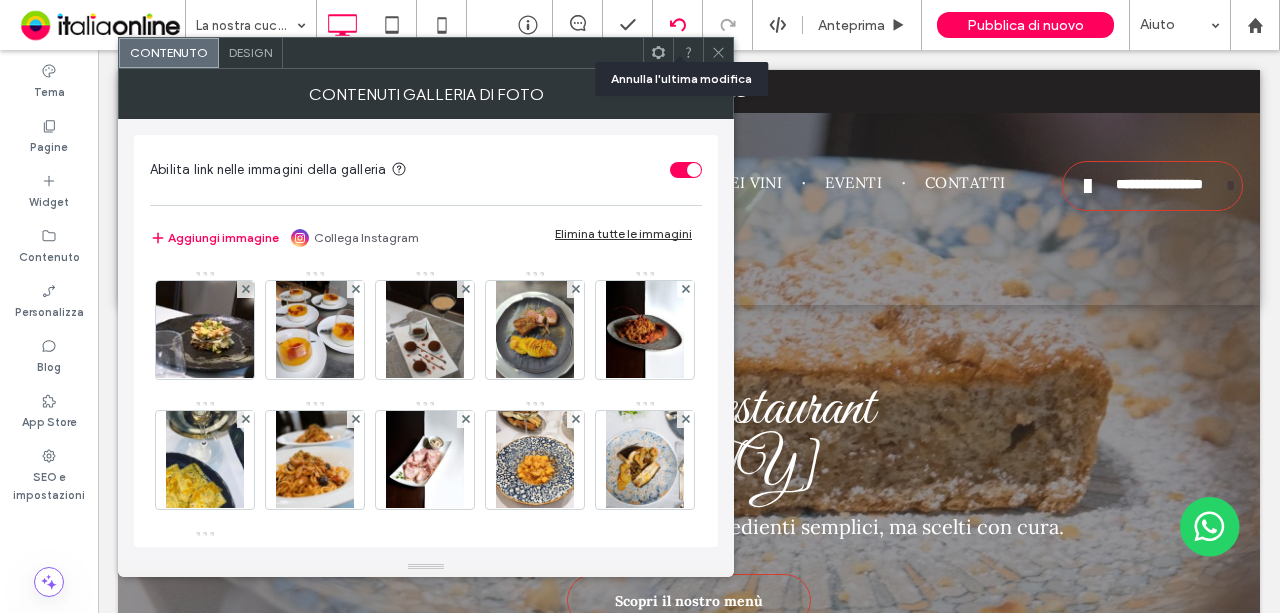 click 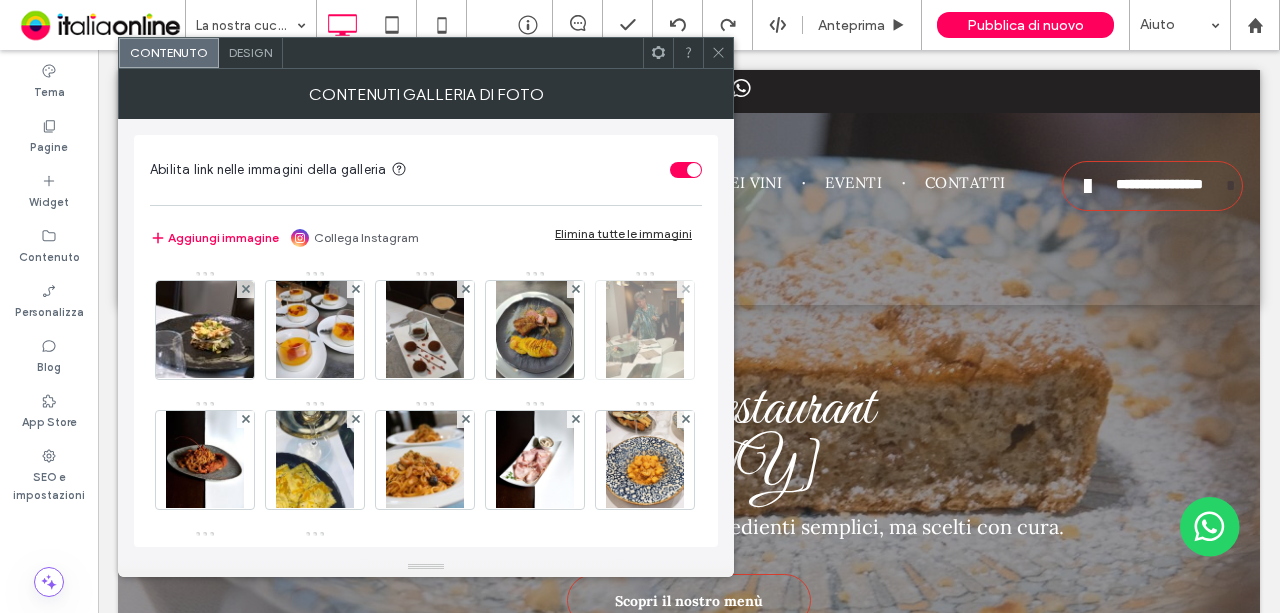 click at bounding box center (645, 330) 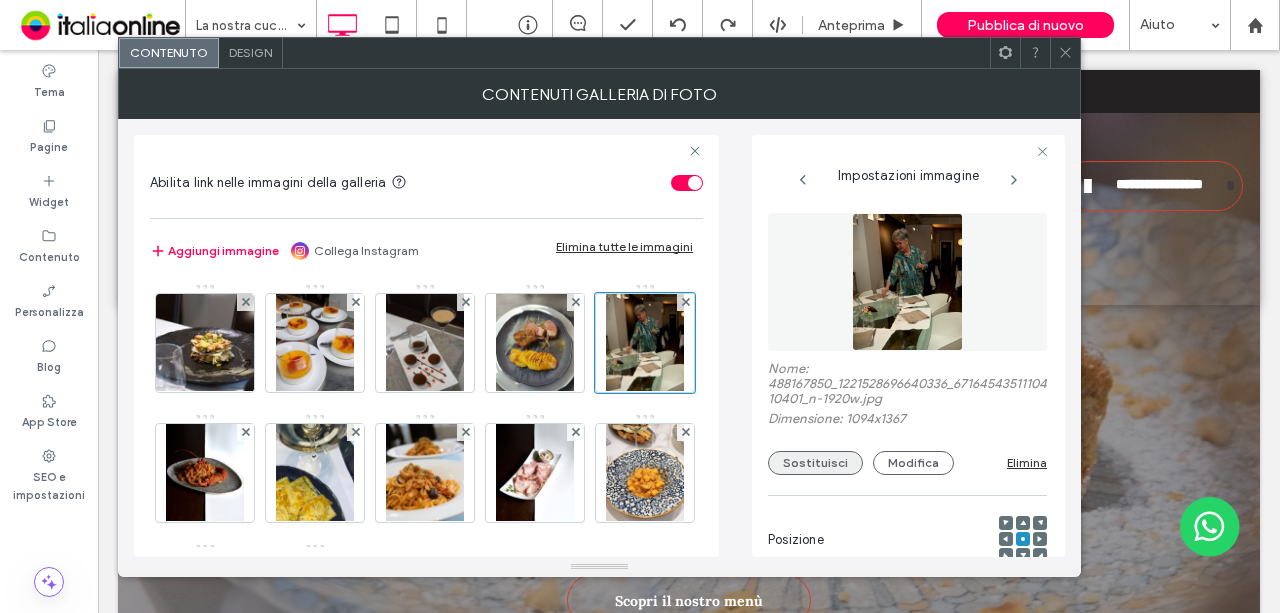 click on "Sostituisci" at bounding box center (815, 463) 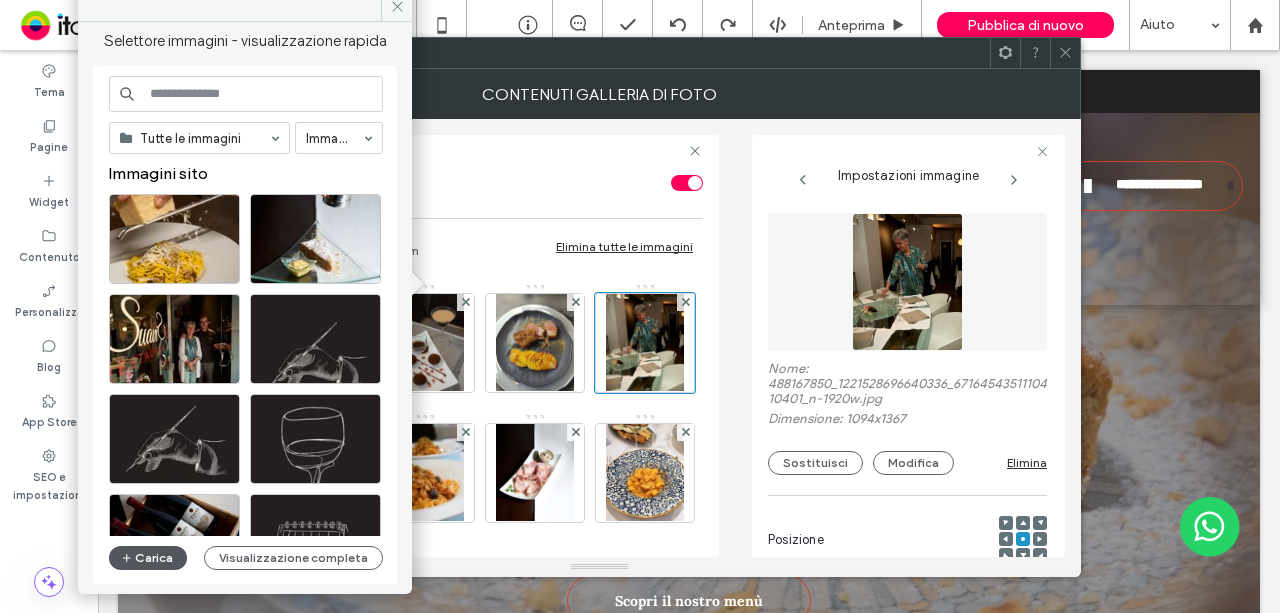 click at bounding box center [128, 558] 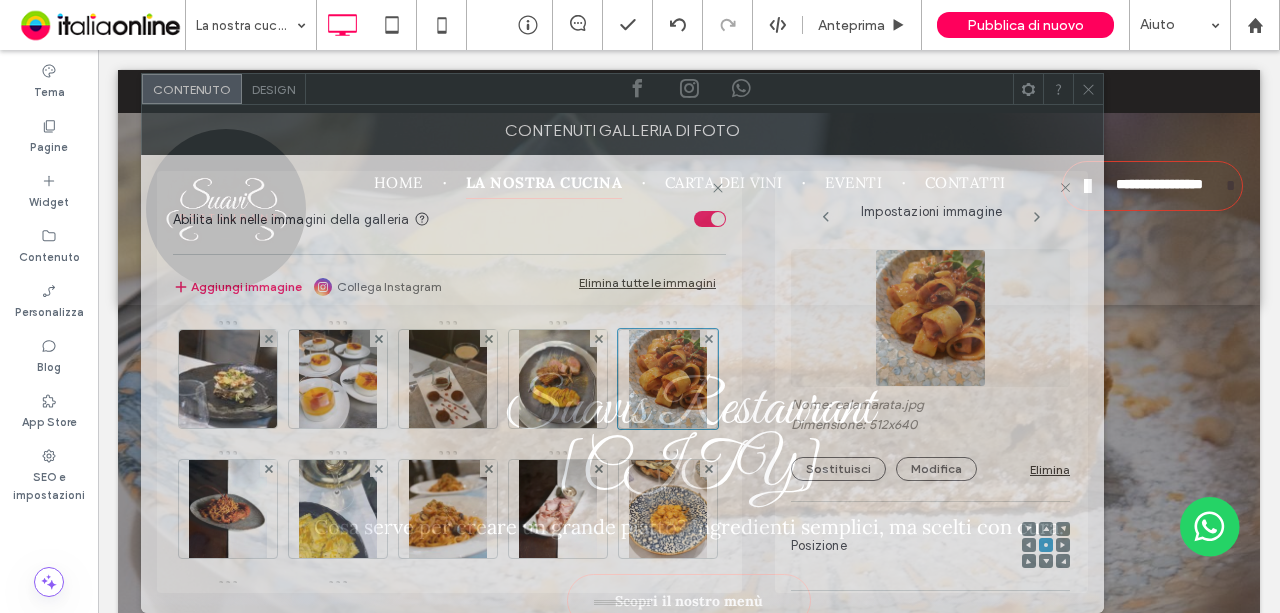 drag, startPoint x: 866, startPoint y: 63, endPoint x: 889, endPoint y: 135, distance: 75.58439 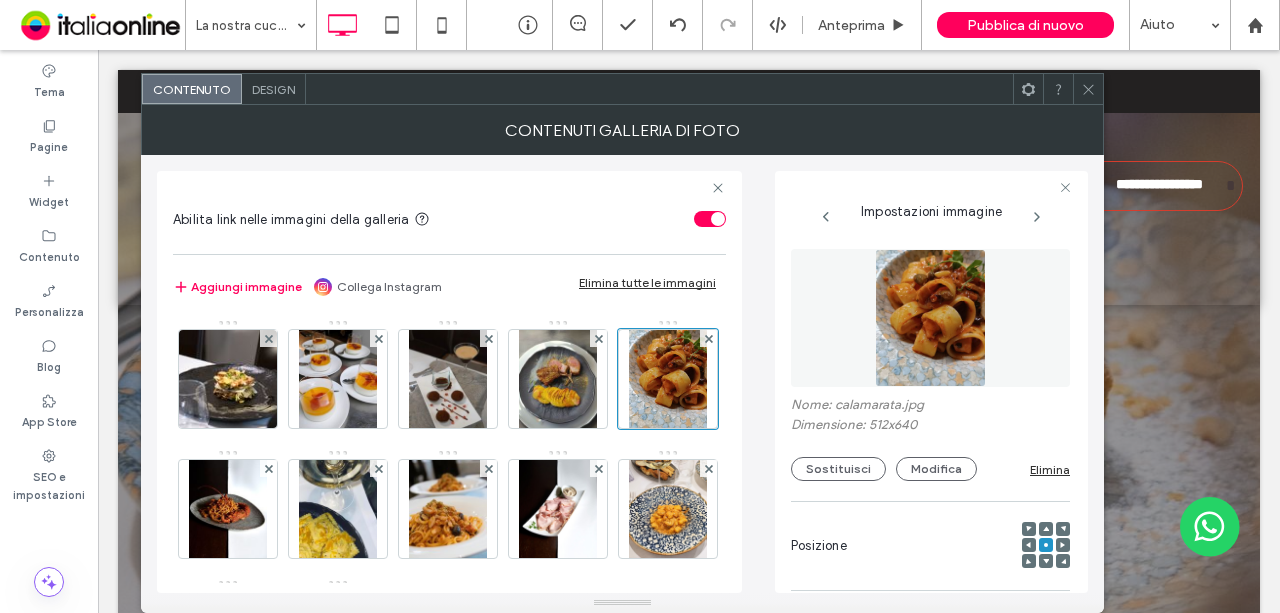 click 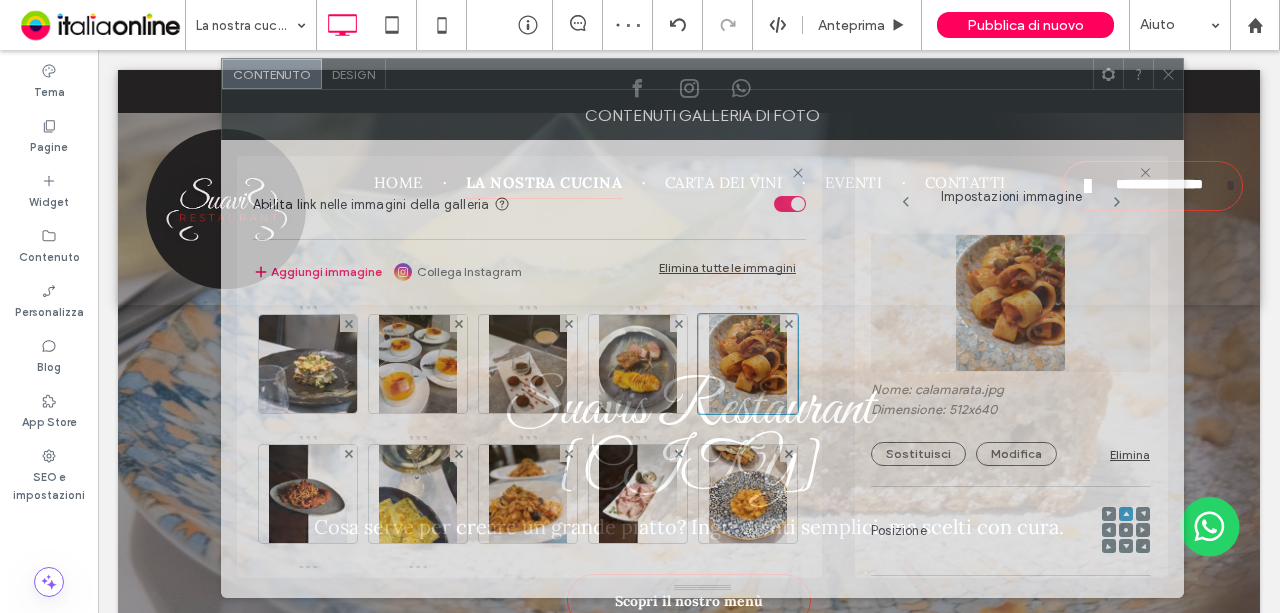 drag, startPoint x: 627, startPoint y: 109, endPoint x: 818, endPoint y: 255, distance: 240.41006 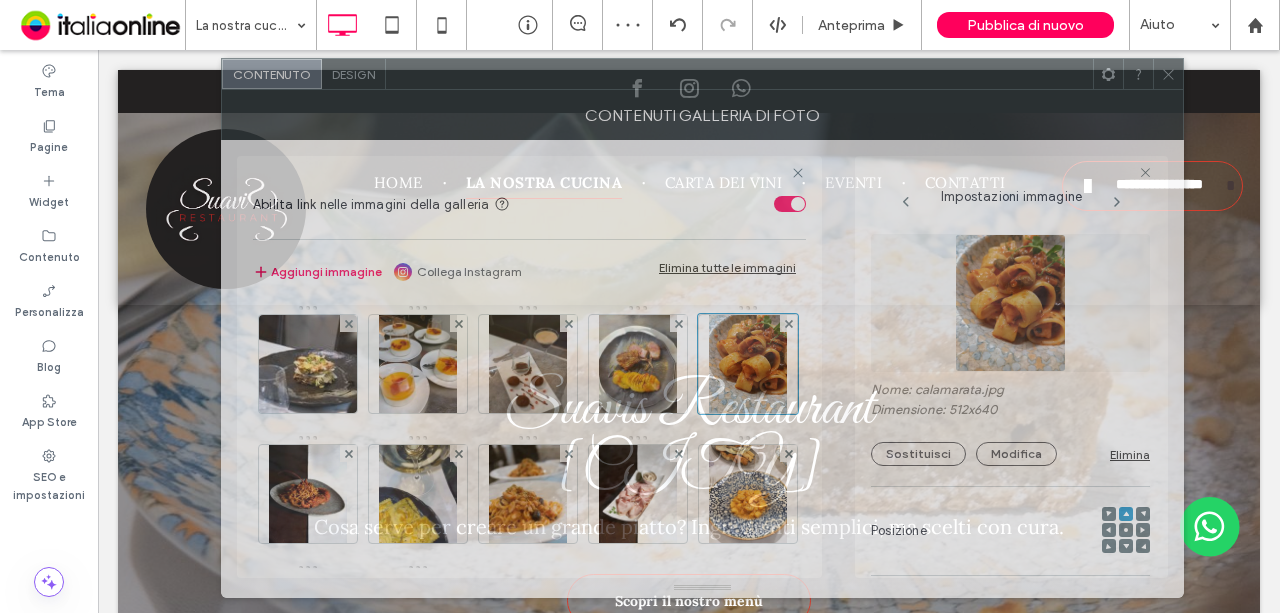 click on "Contenuti galleria di foto" at bounding box center (702, 115) 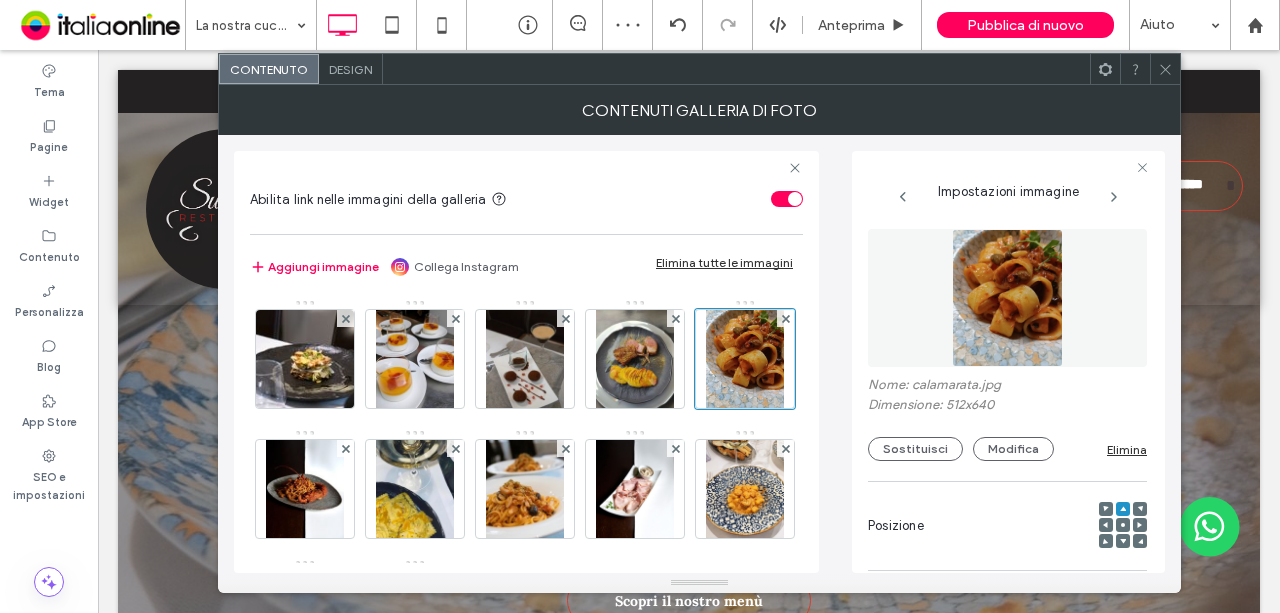 click 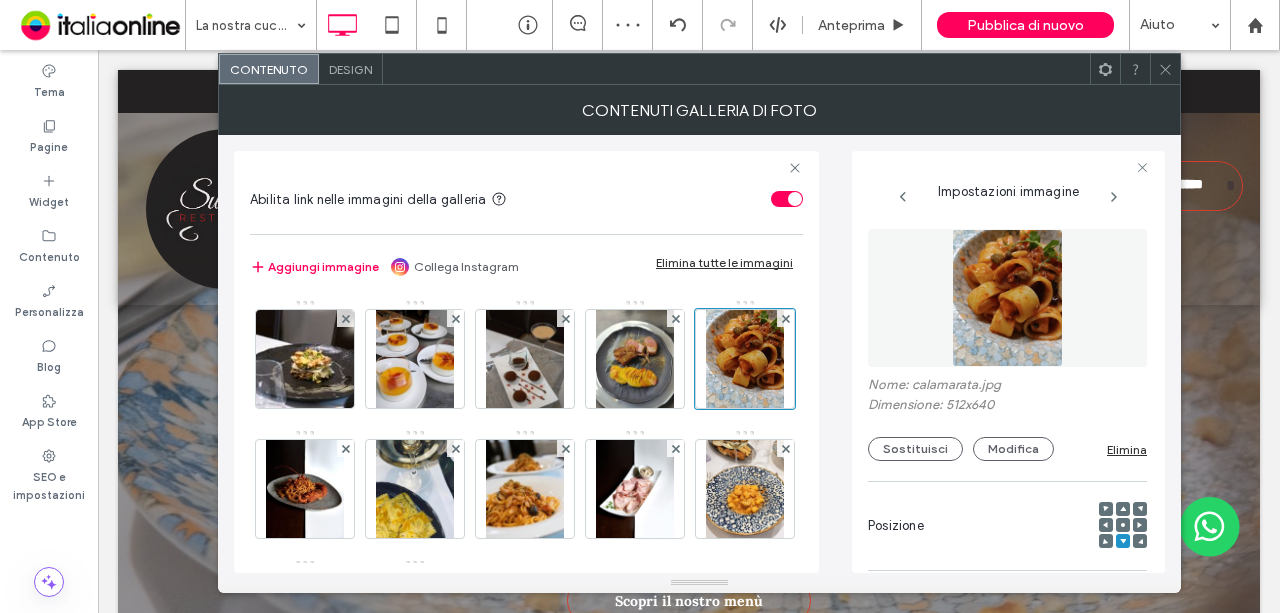 click at bounding box center (1123, 525) 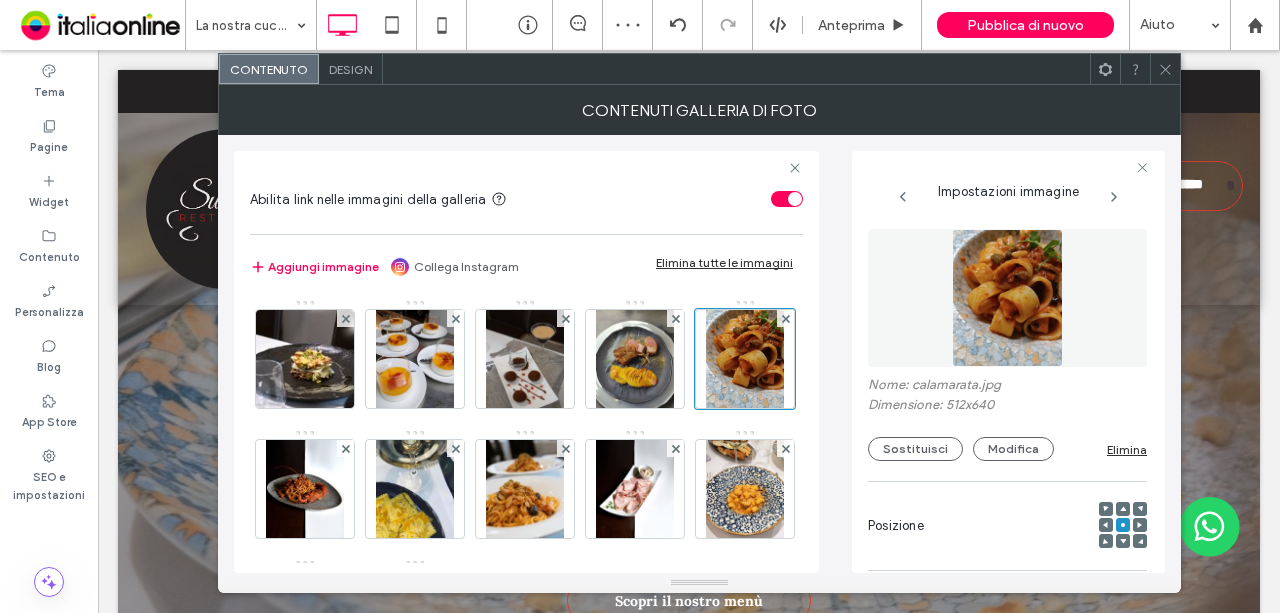 click 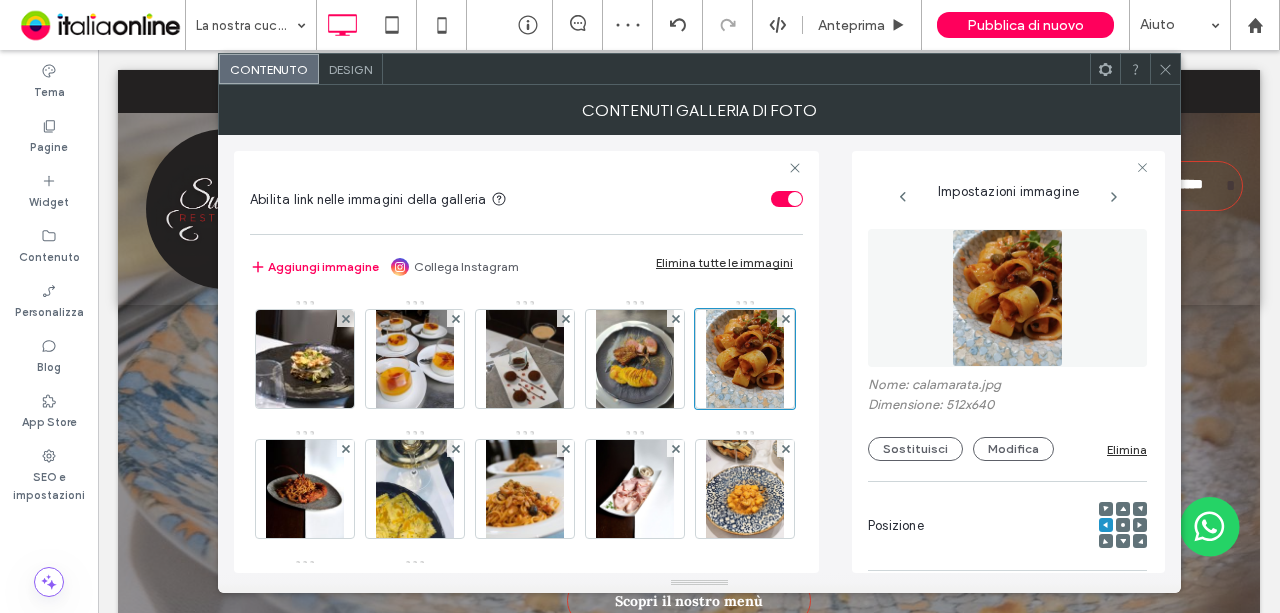 click at bounding box center [1140, 525] 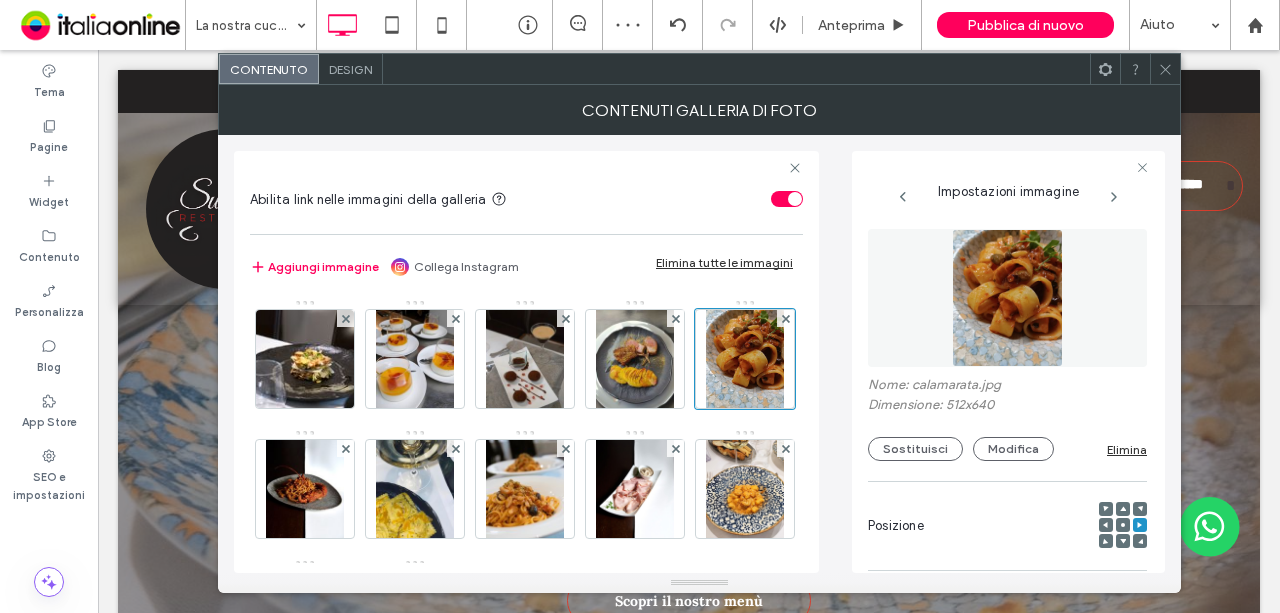 click at bounding box center (1140, 509) 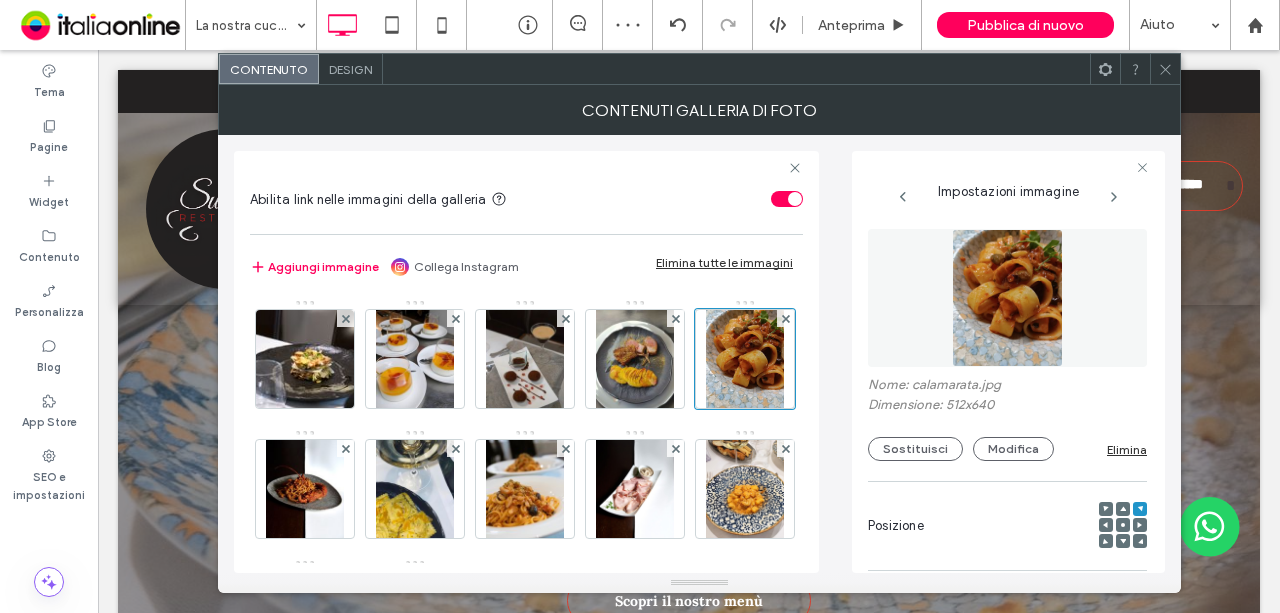 click at bounding box center [1140, 509] 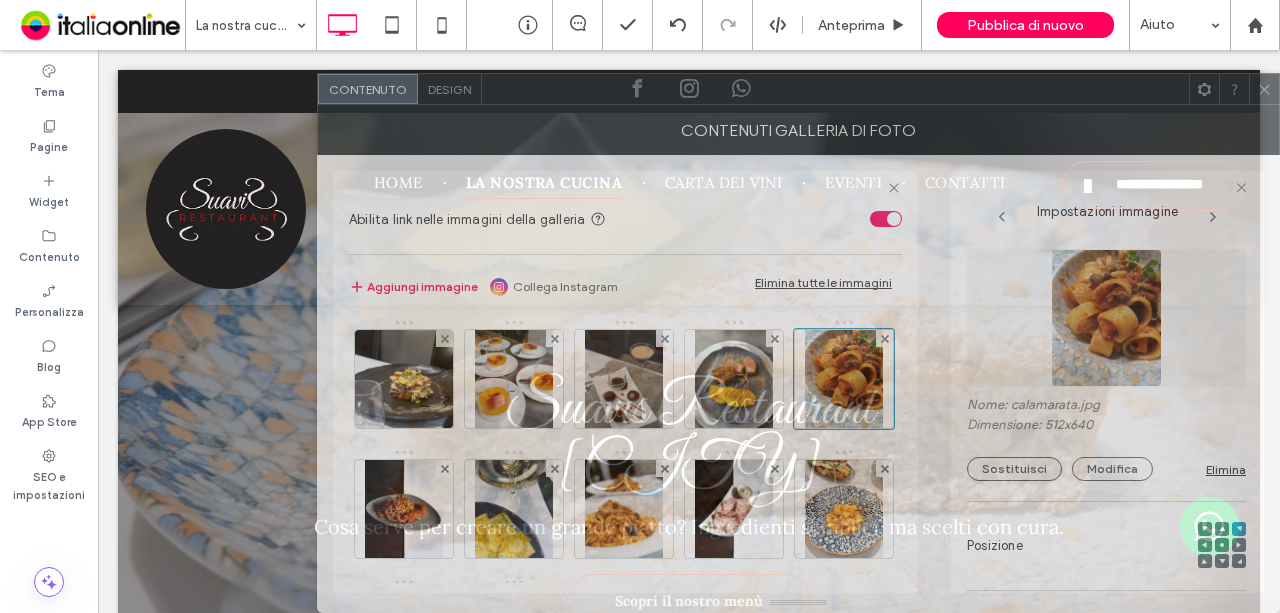 drag, startPoint x: 868, startPoint y: 83, endPoint x: 997, endPoint y: 231, distance: 196.32881 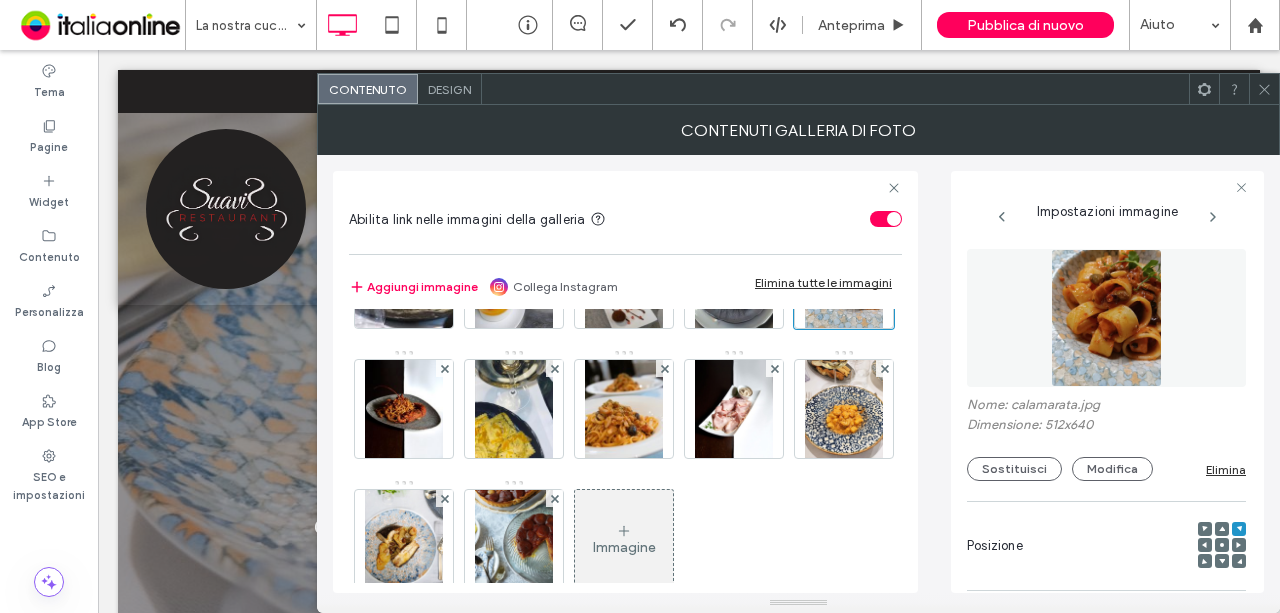 scroll, scrollTop: 0, scrollLeft: 0, axis: both 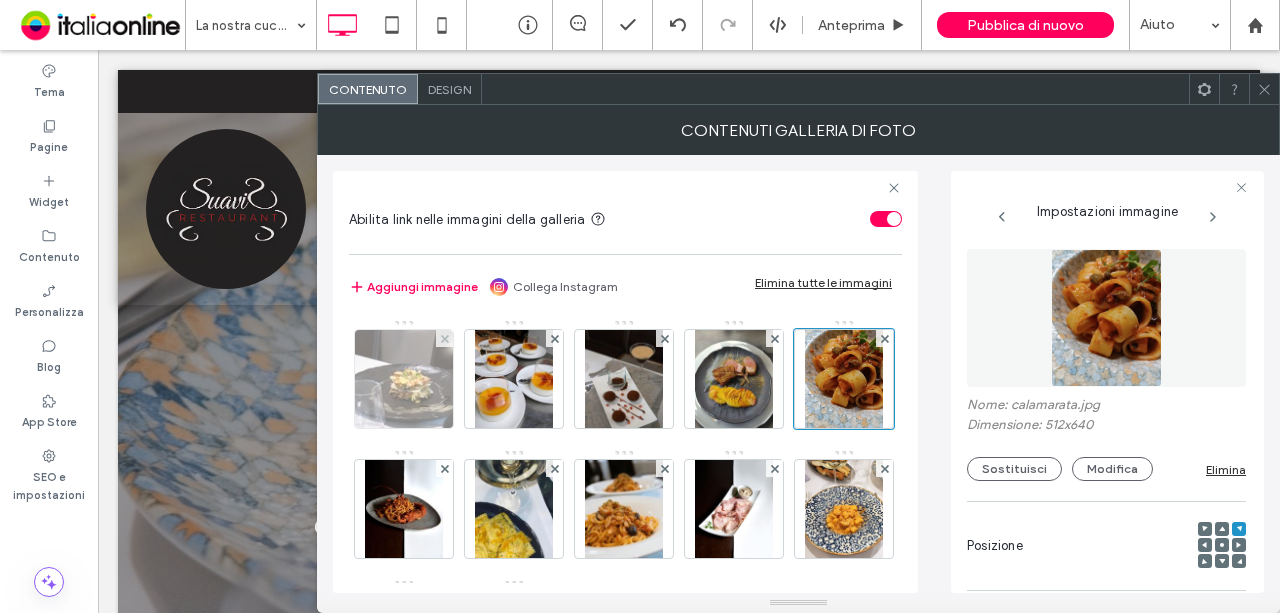 click at bounding box center [404, 379] 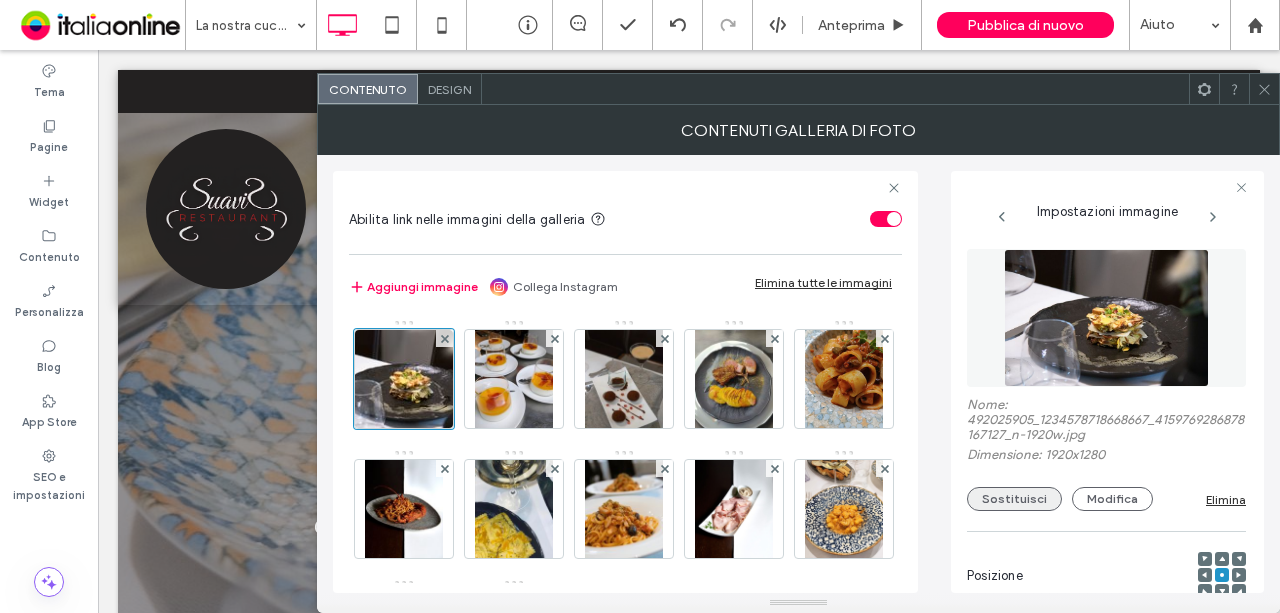 click on "Sostituisci" at bounding box center [1014, 499] 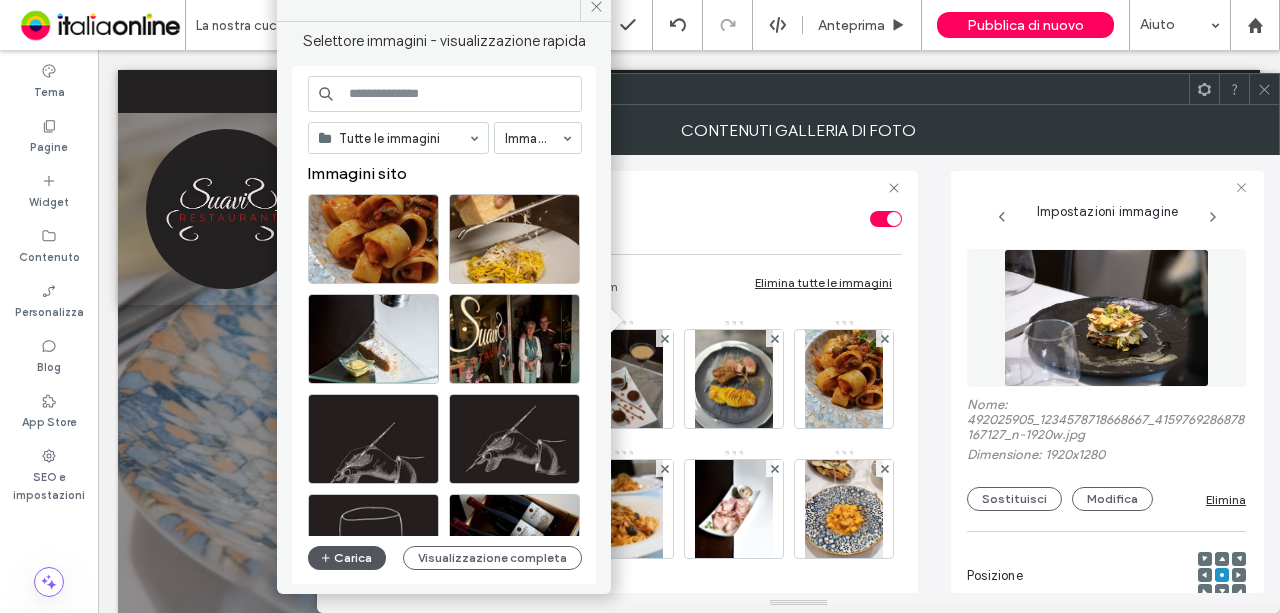 click on "Carica" at bounding box center [347, 558] 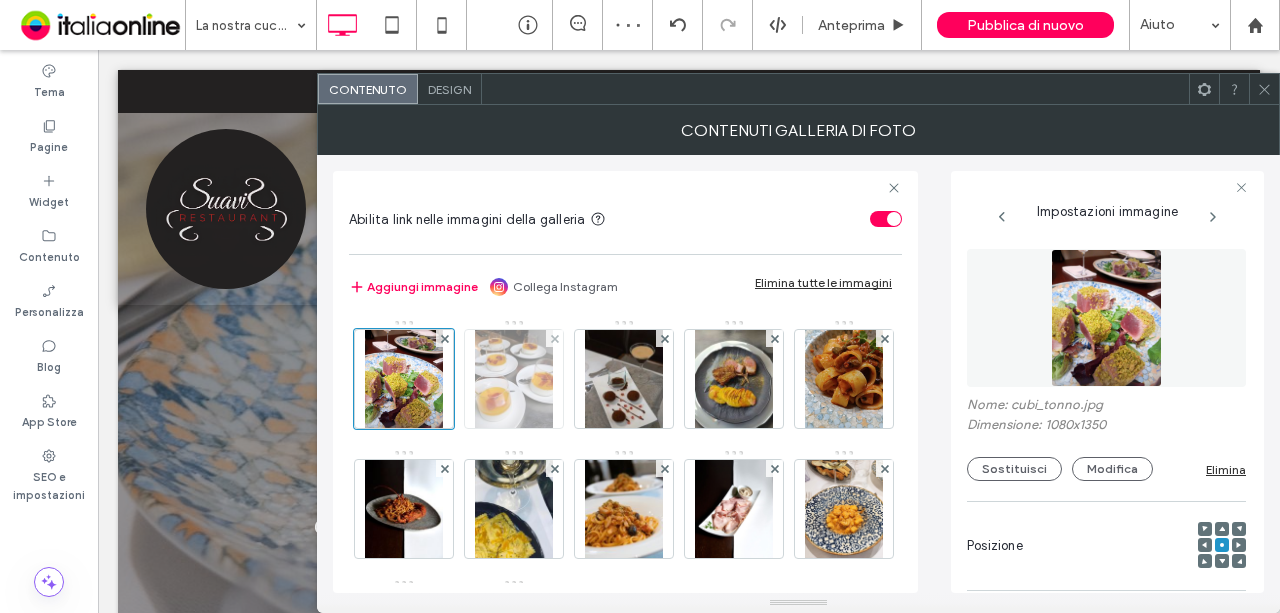 click at bounding box center [514, 379] 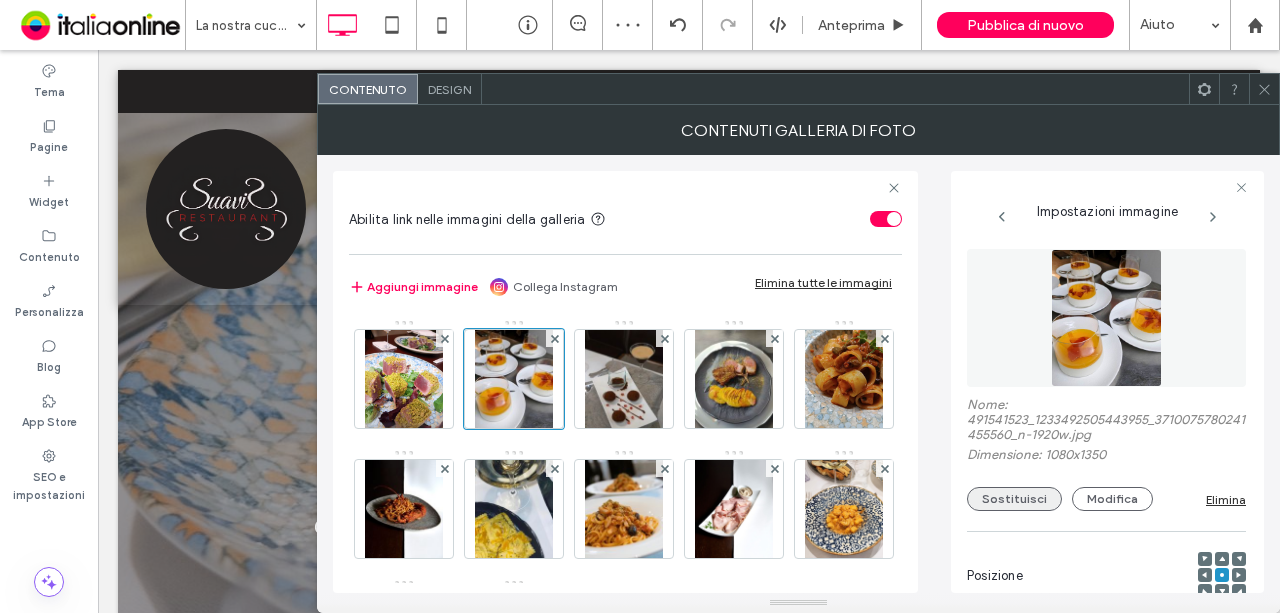 click on "Sostituisci" at bounding box center [1014, 499] 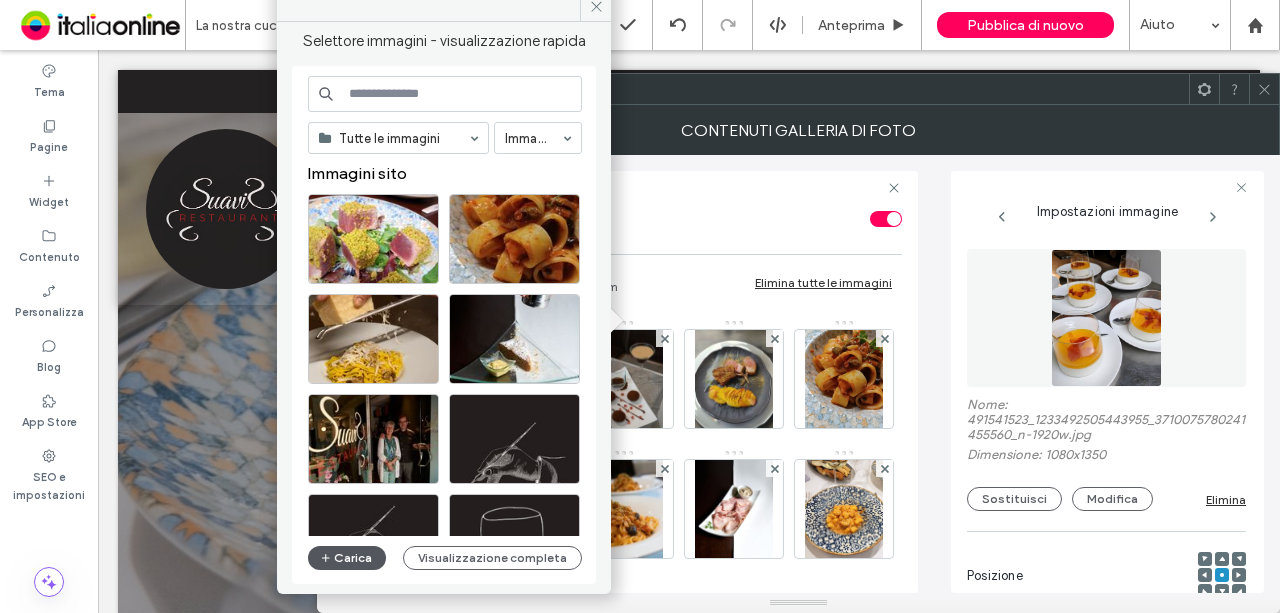 click on "Carica" at bounding box center (347, 558) 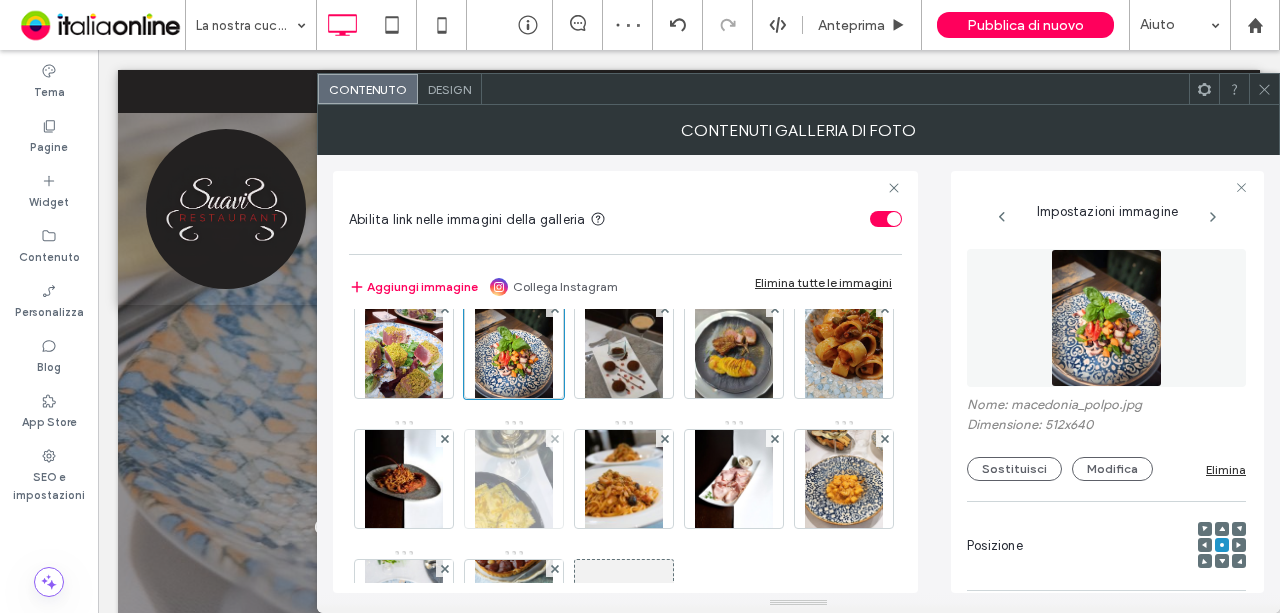 scroll, scrollTop: 0, scrollLeft: 0, axis: both 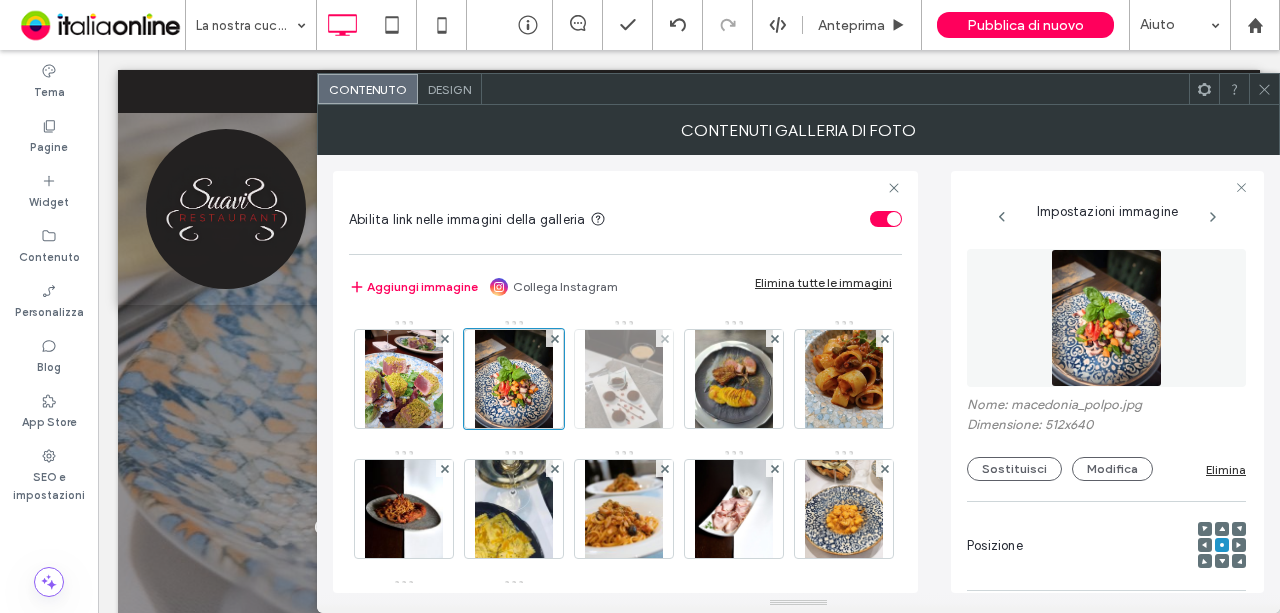 click at bounding box center [624, 379] 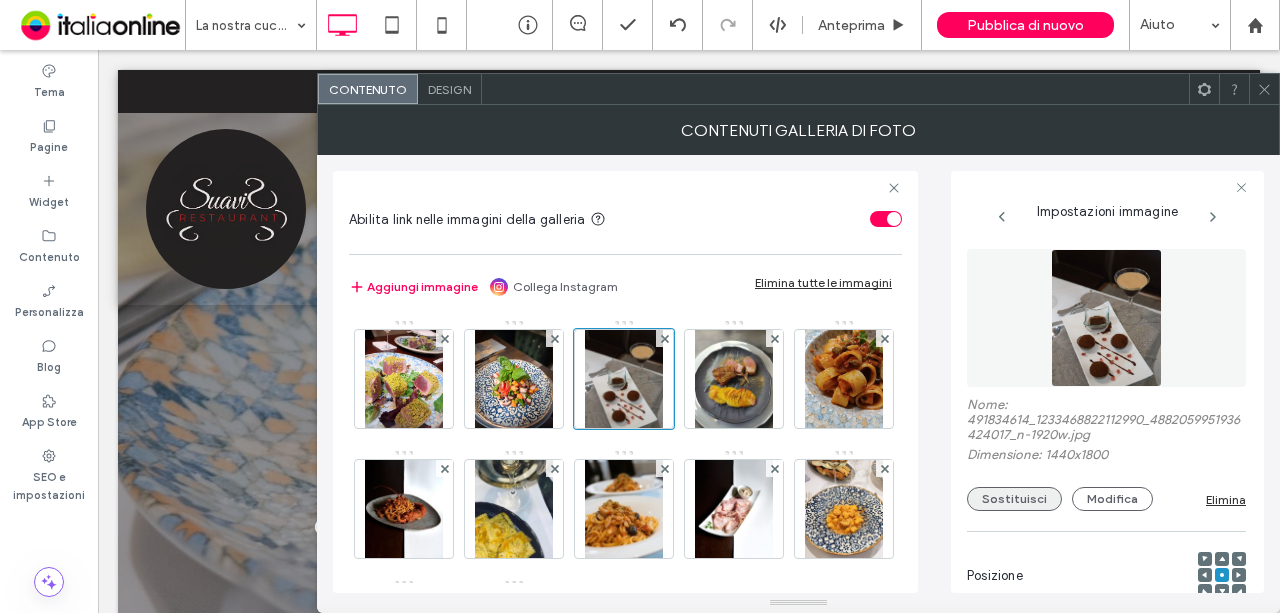 click on "Sostituisci" at bounding box center (1014, 499) 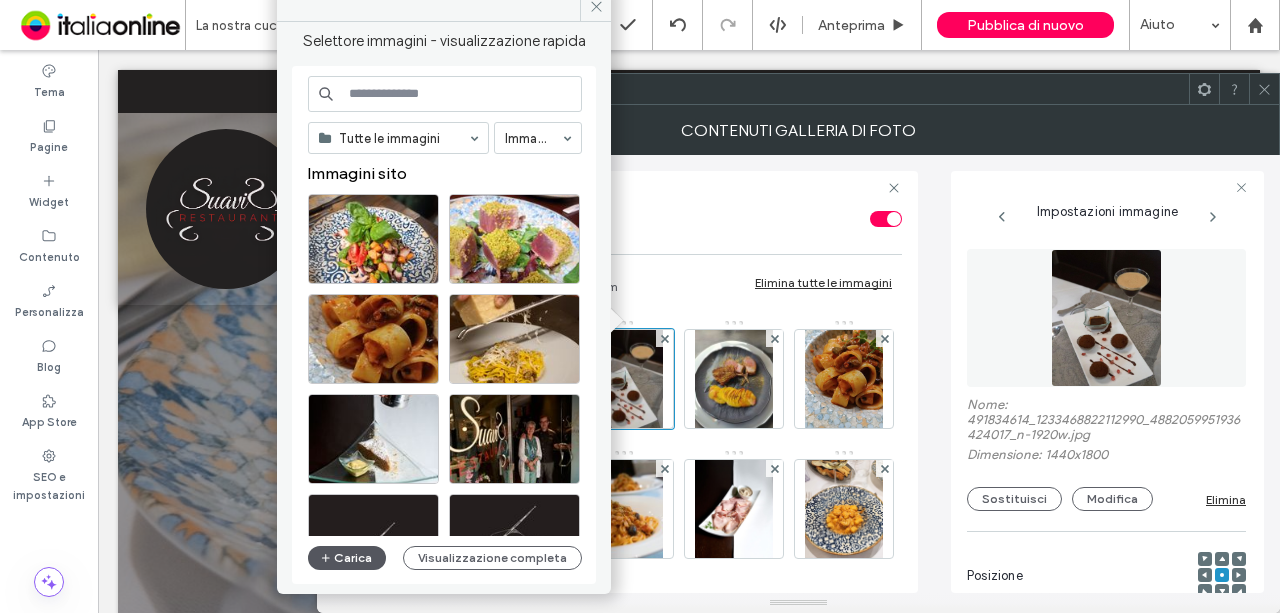 click on "Carica" at bounding box center [347, 558] 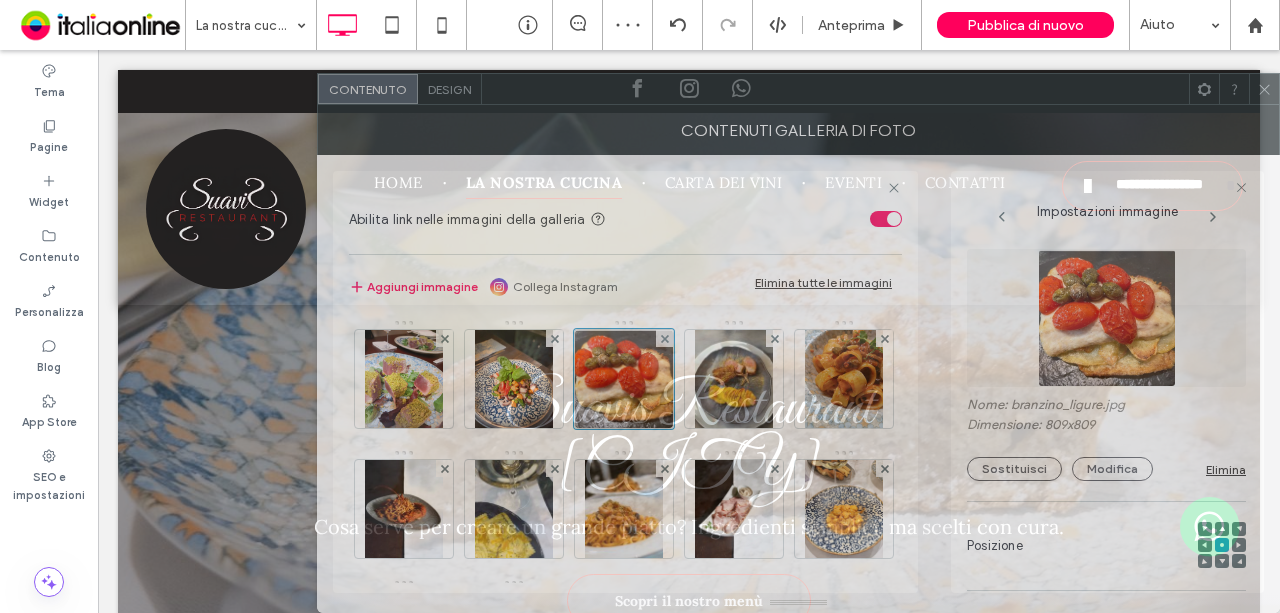 click at bounding box center (835, 89) 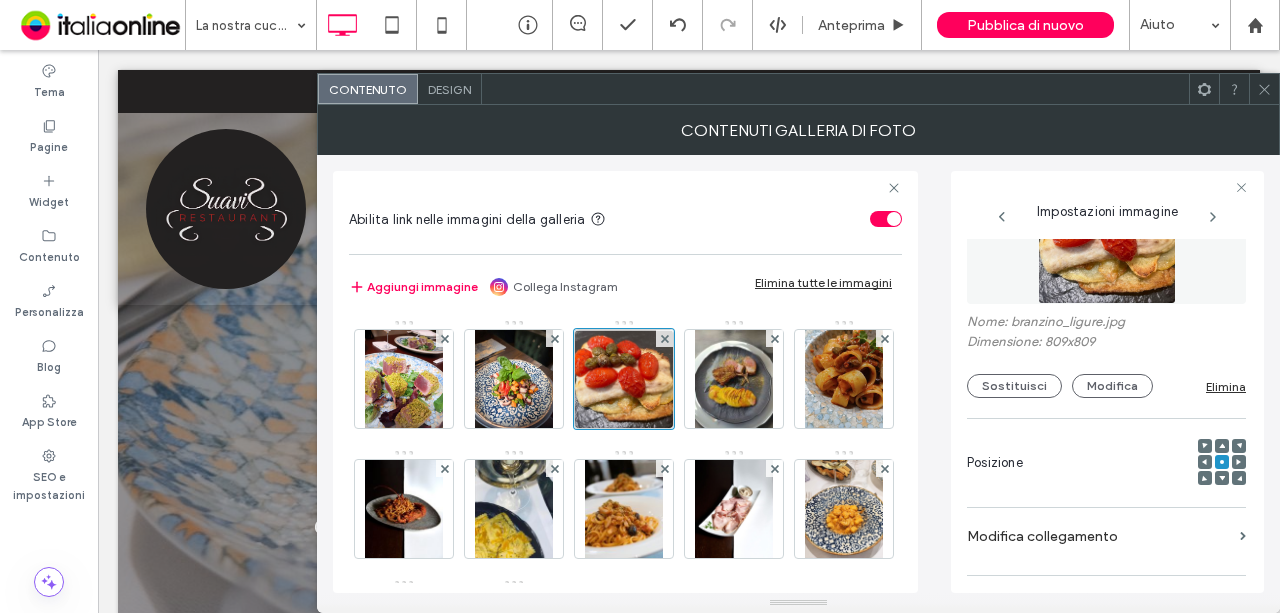 scroll, scrollTop: 0, scrollLeft: 0, axis: both 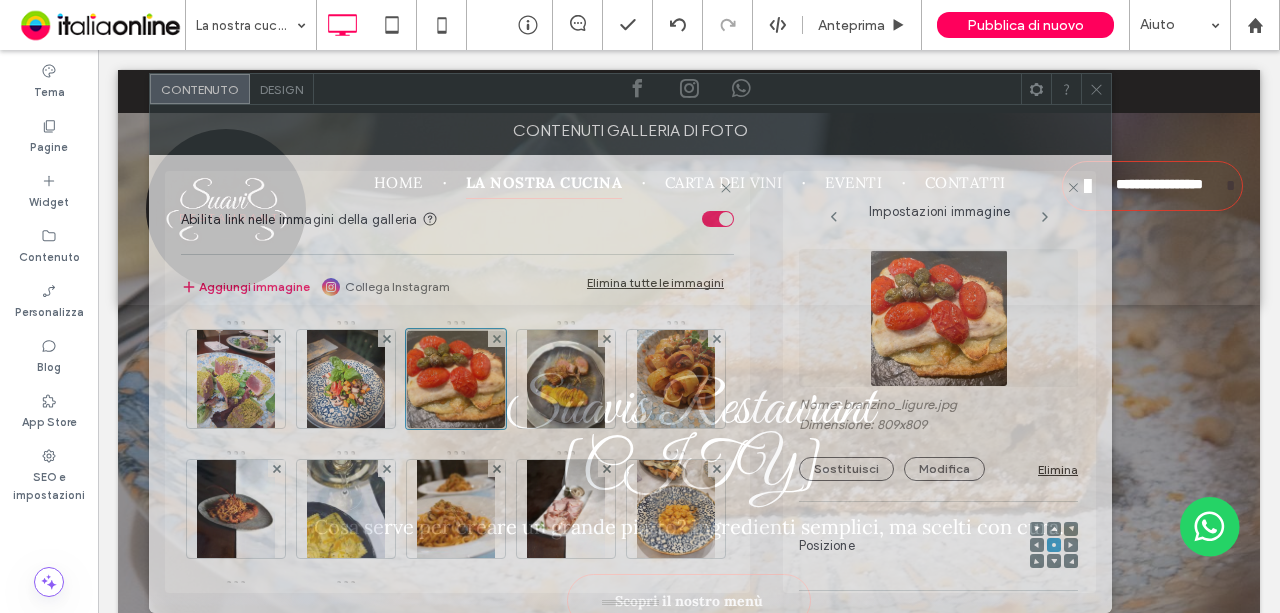 drag, startPoint x: 968, startPoint y: 143, endPoint x: 850, endPoint y: 177, distance: 122.80065 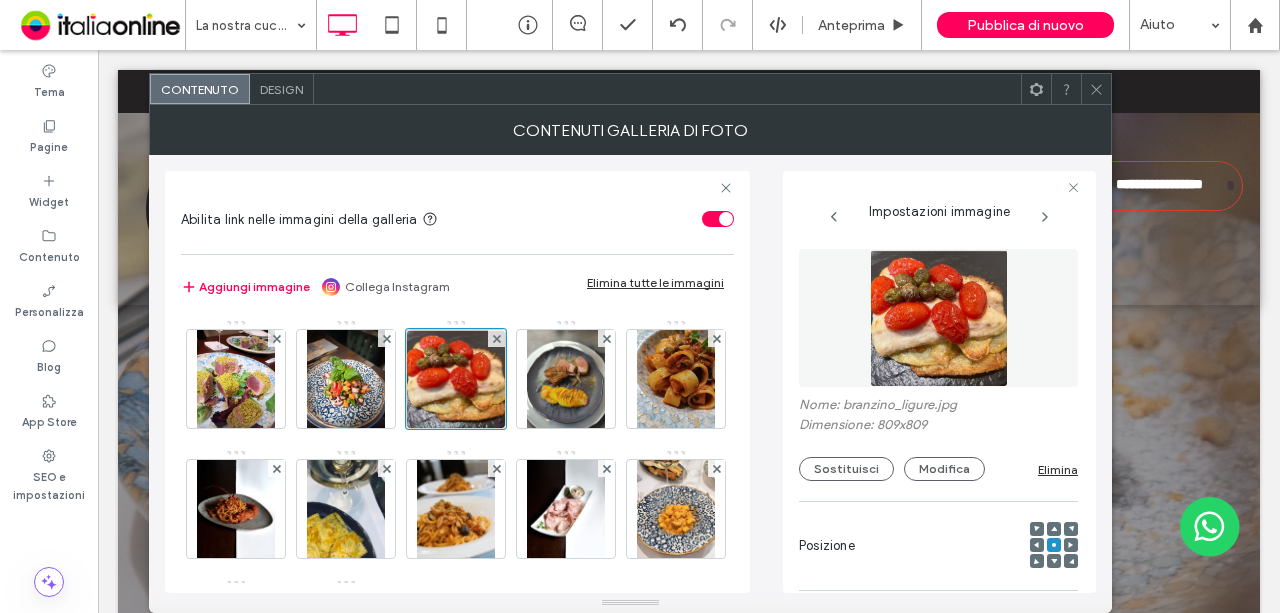 click at bounding box center (1054, 561) 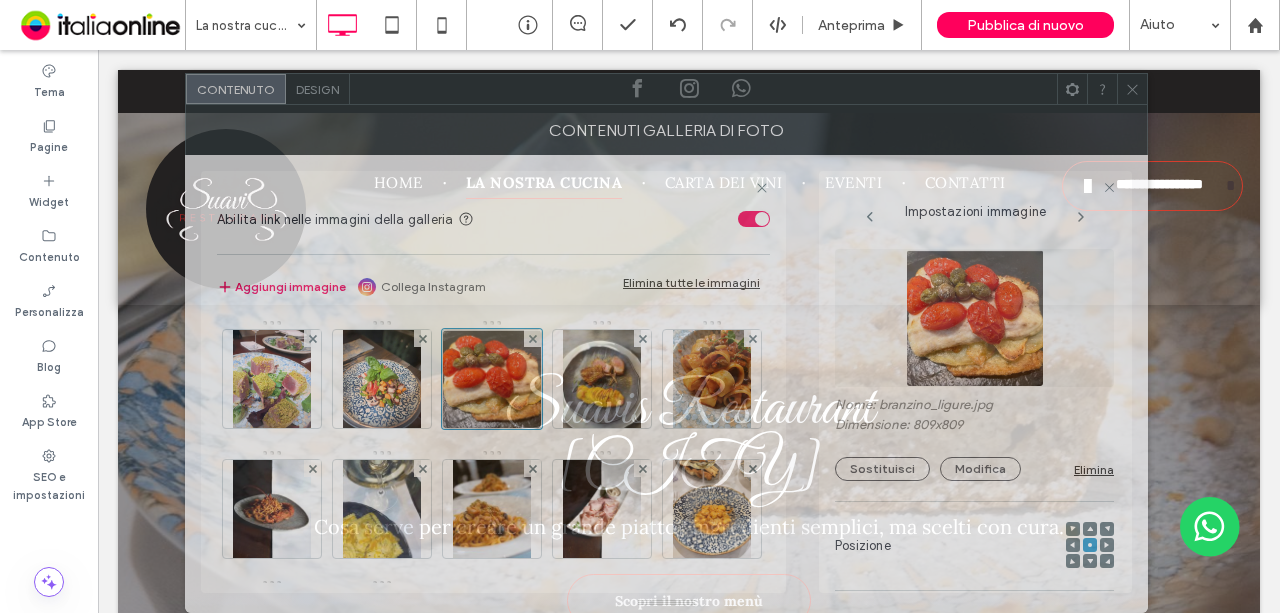 drag, startPoint x: 899, startPoint y: 95, endPoint x: 912, endPoint y: 270, distance: 175.4822 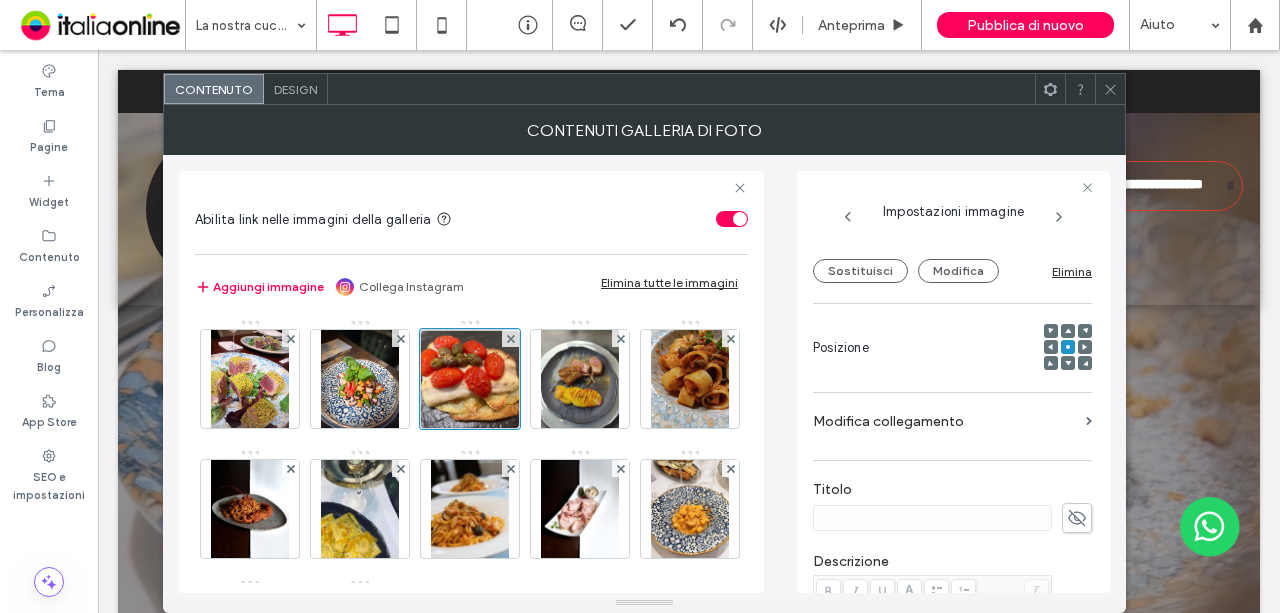 scroll, scrollTop: 200, scrollLeft: 0, axis: vertical 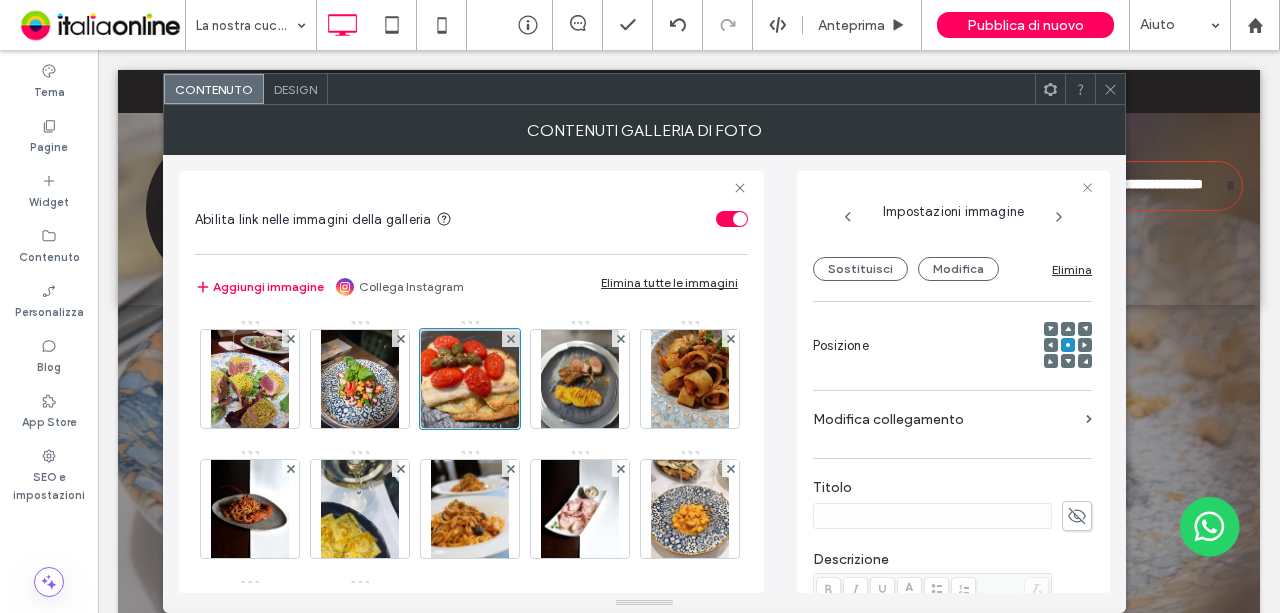click 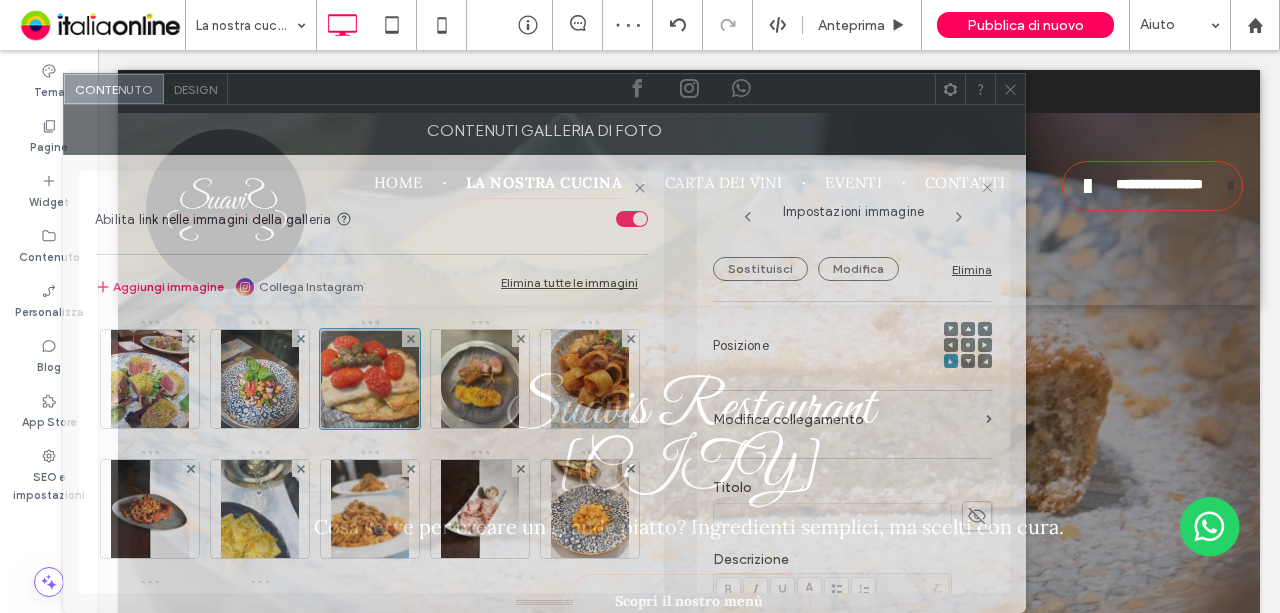 drag, startPoint x: 964, startPoint y: 91, endPoint x: 898, endPoint y: 131, distance: 77.175125 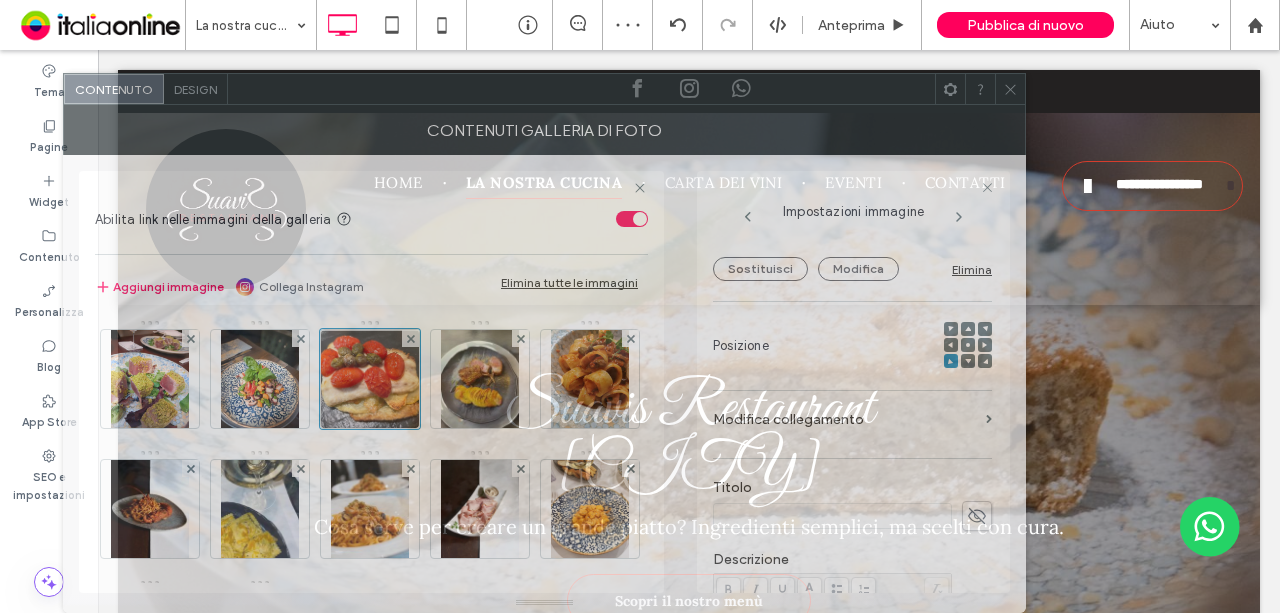 click on "**********" at bounding box center (544, 343) 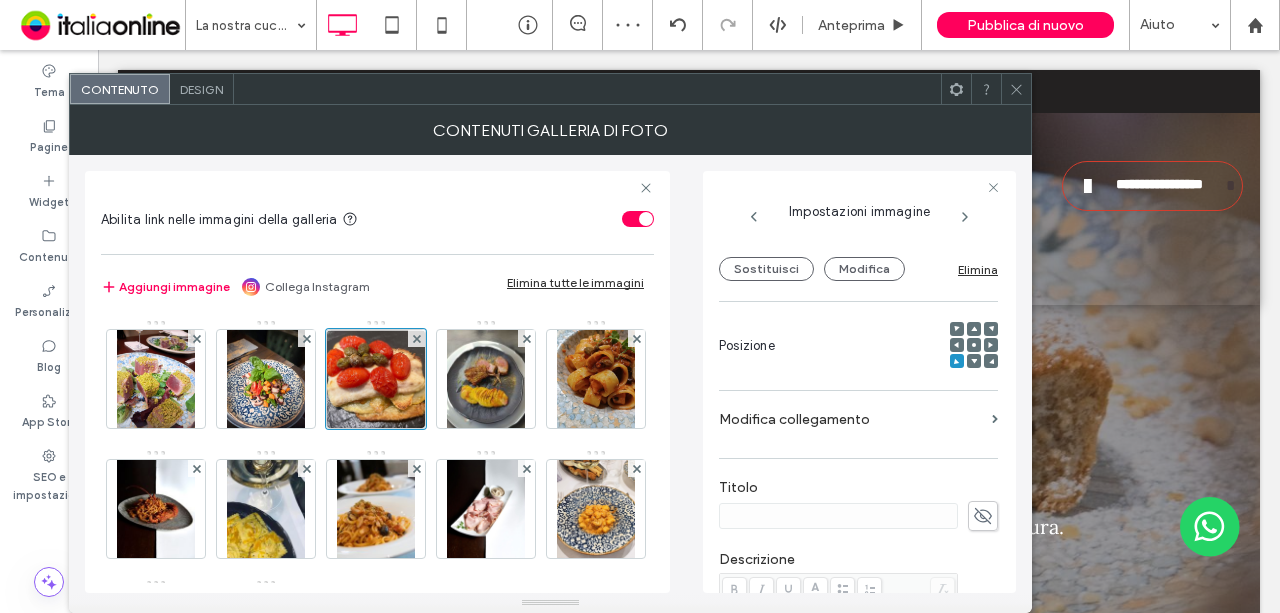 click 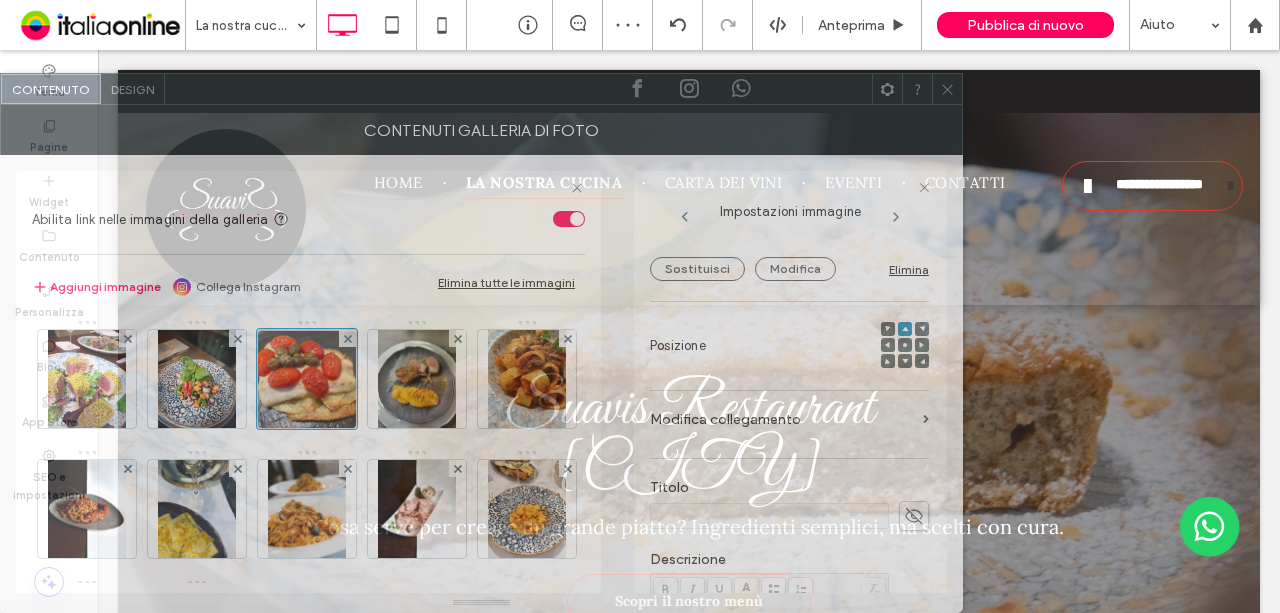 drag, startPoint x: 858, startPoint y: 98, endPoint x: 668, endPoint y: 102, distance: 190.0421 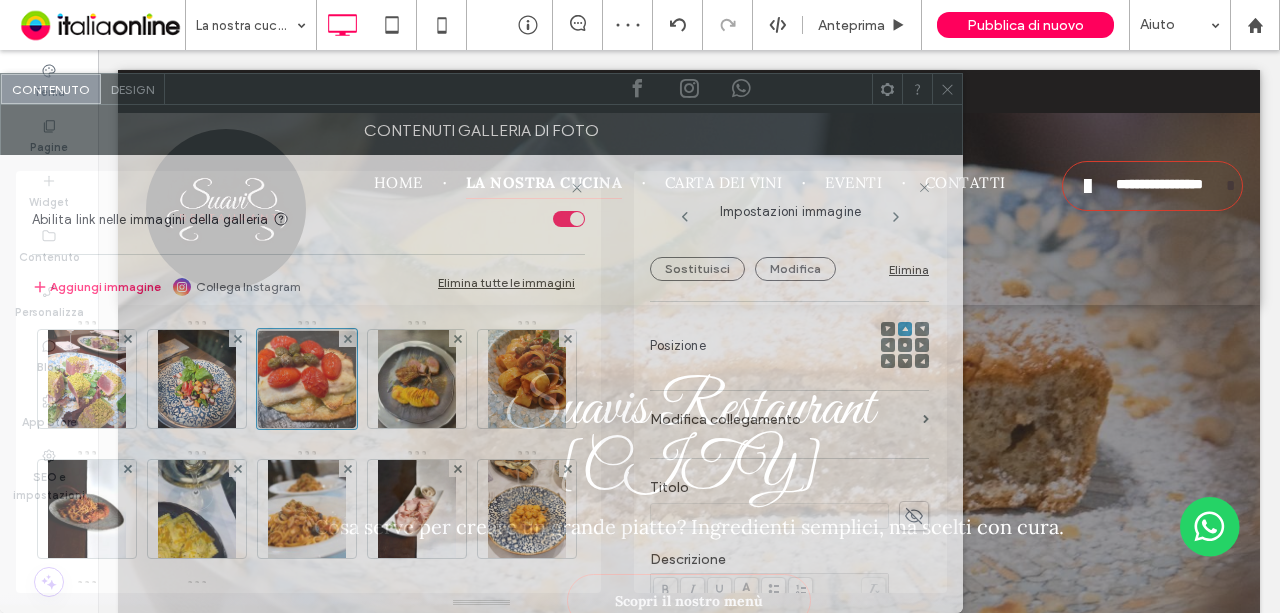 click at bounding box center (518, 89) 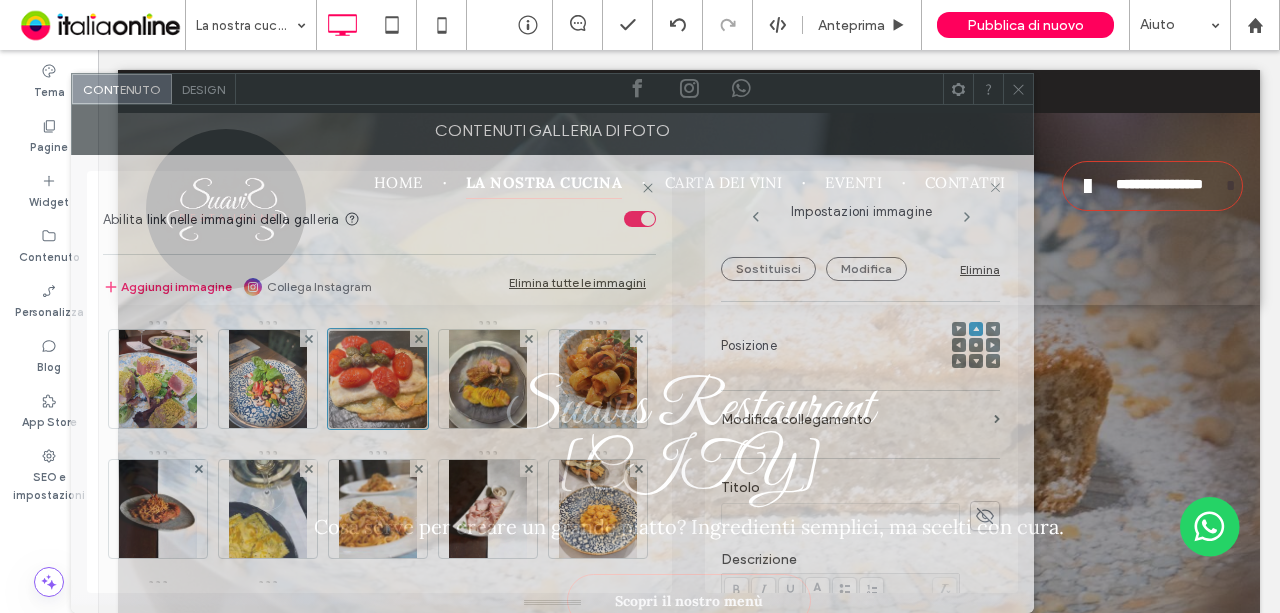 drag, startPoint x: 789, startPoint y: 95, endPoint x: 860, endPoint y: 140, distance: 84.0595 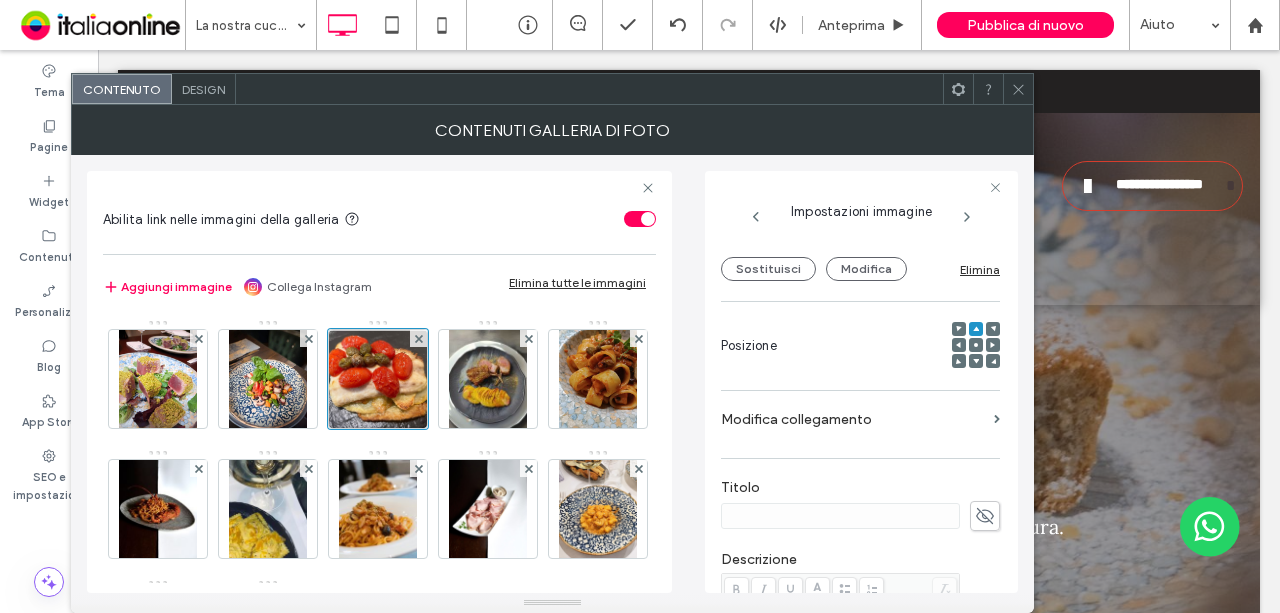 click at bounding box center (976, 345) 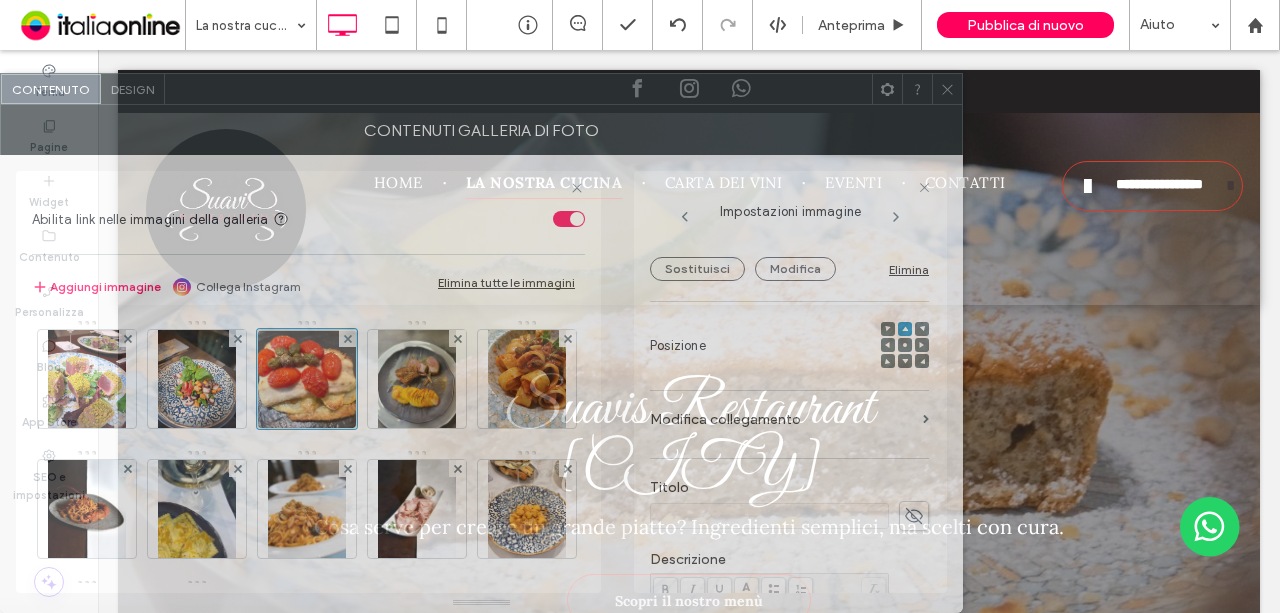 drag, startPoint x: 875, startPoint y: 93, endPoint x: 770, endPoint y: 138, distance: 114.236595 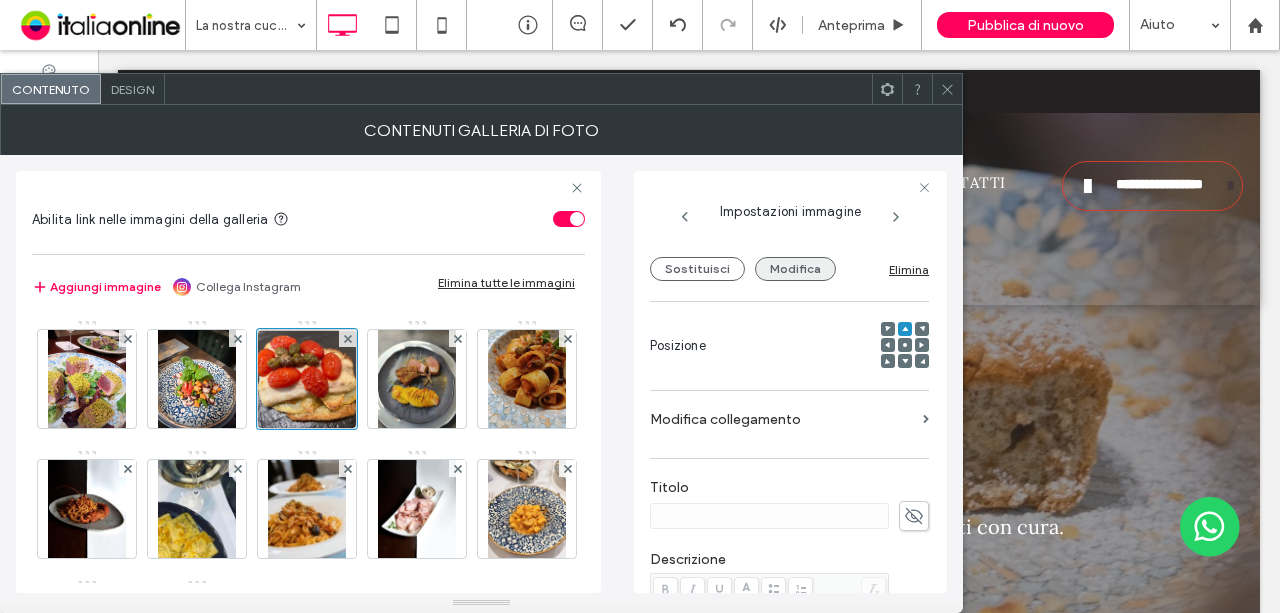 click on "Modifica" at bounding box center (795, 269) 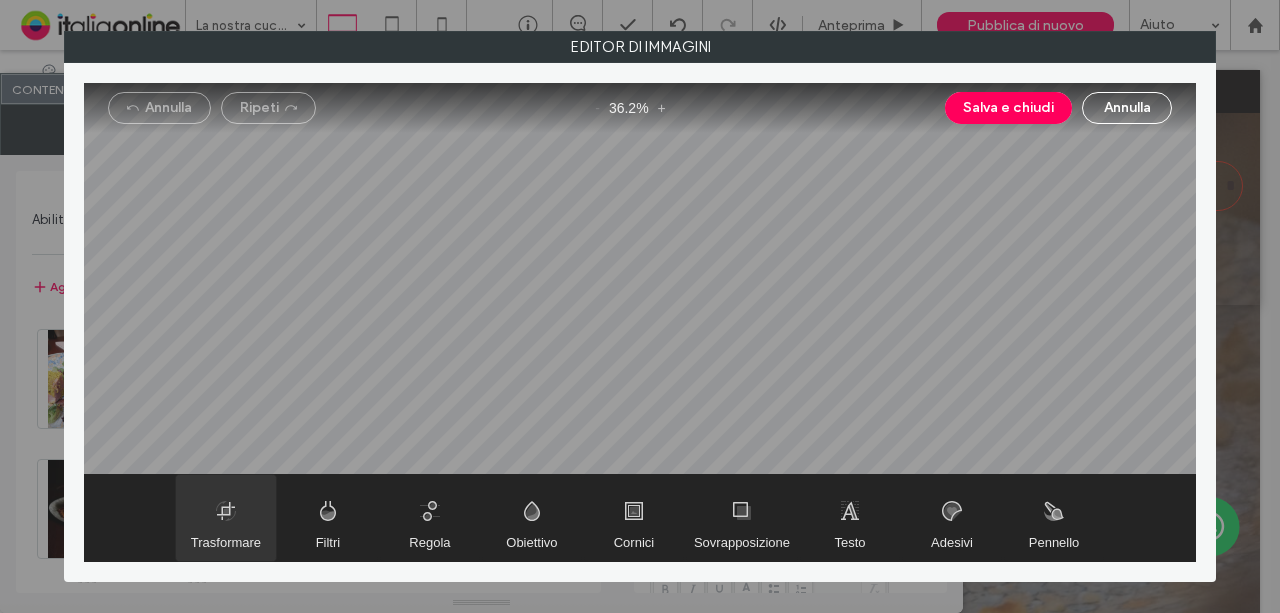 click at bounding box center [226, 518] 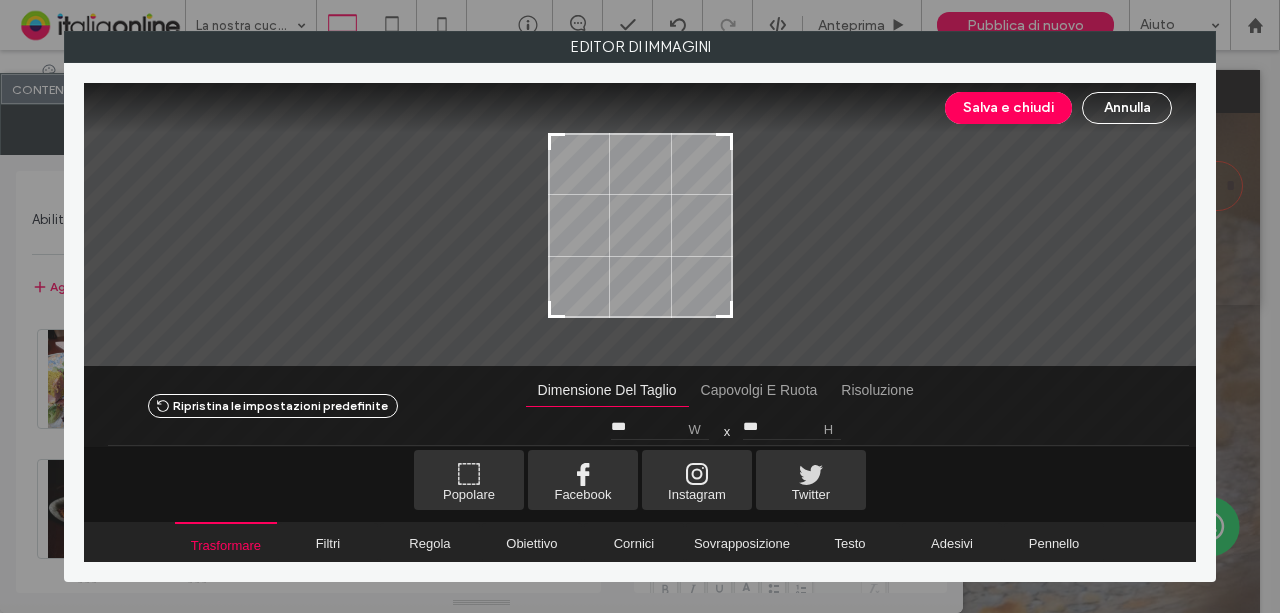 type on "***" 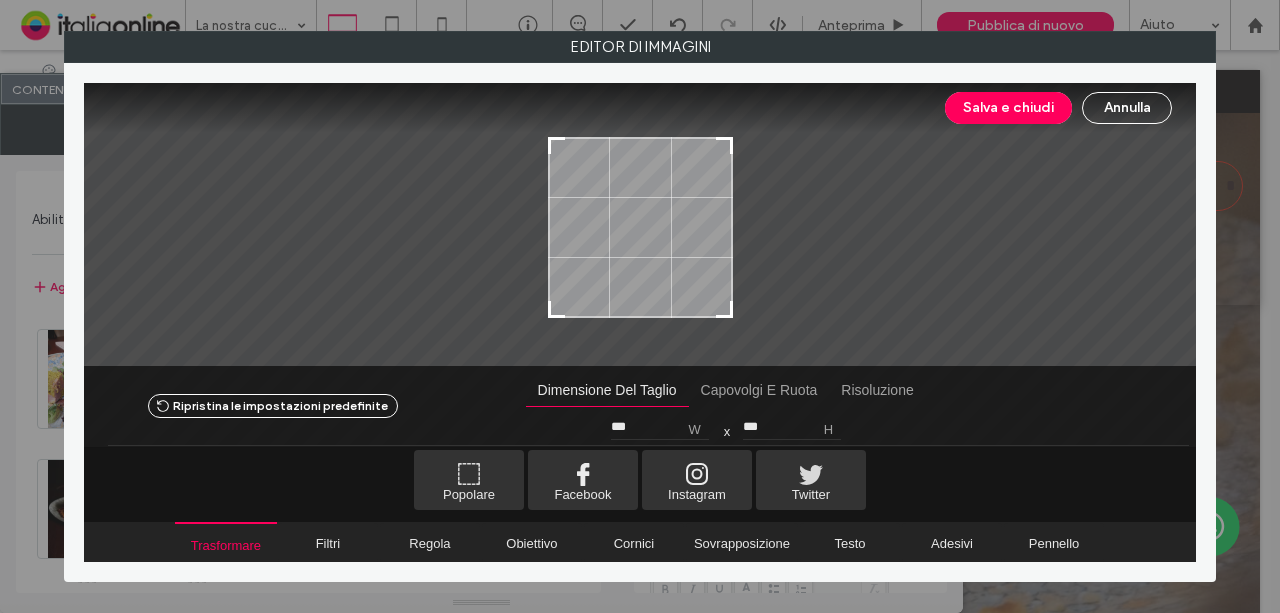 drag, startPoint x: 725, startPoint y: 135, endPoint x: 735, endPoint y: 148, distance: 16.40122 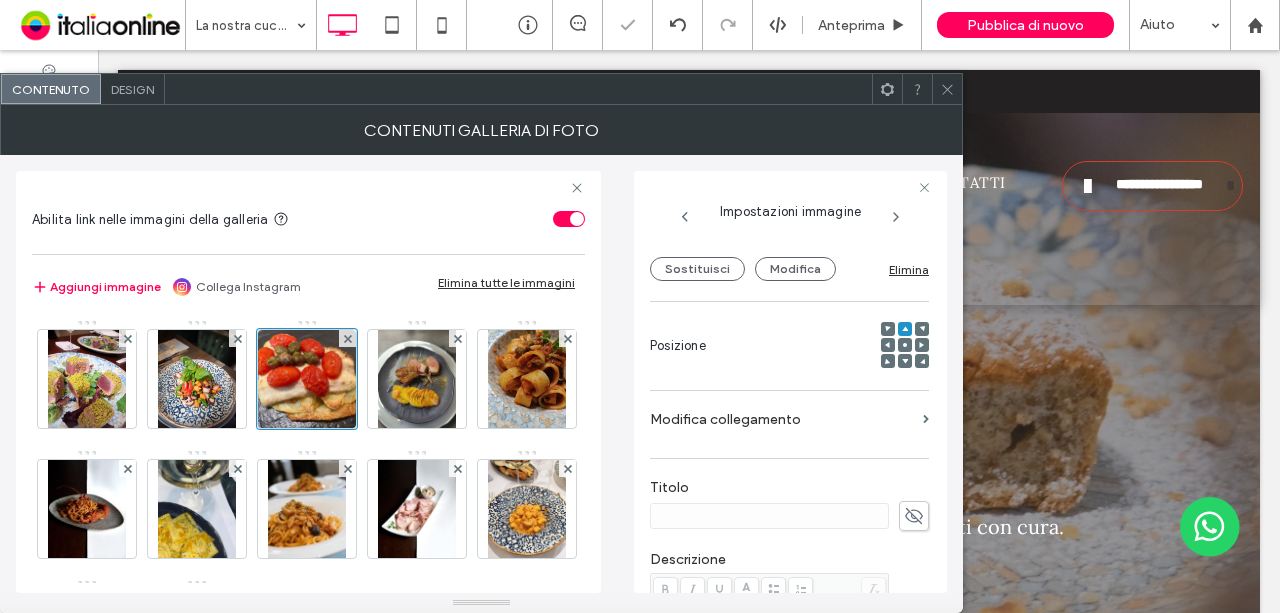 scroll, scrollTop: 100, scrollLeft: 0, axis: vertical 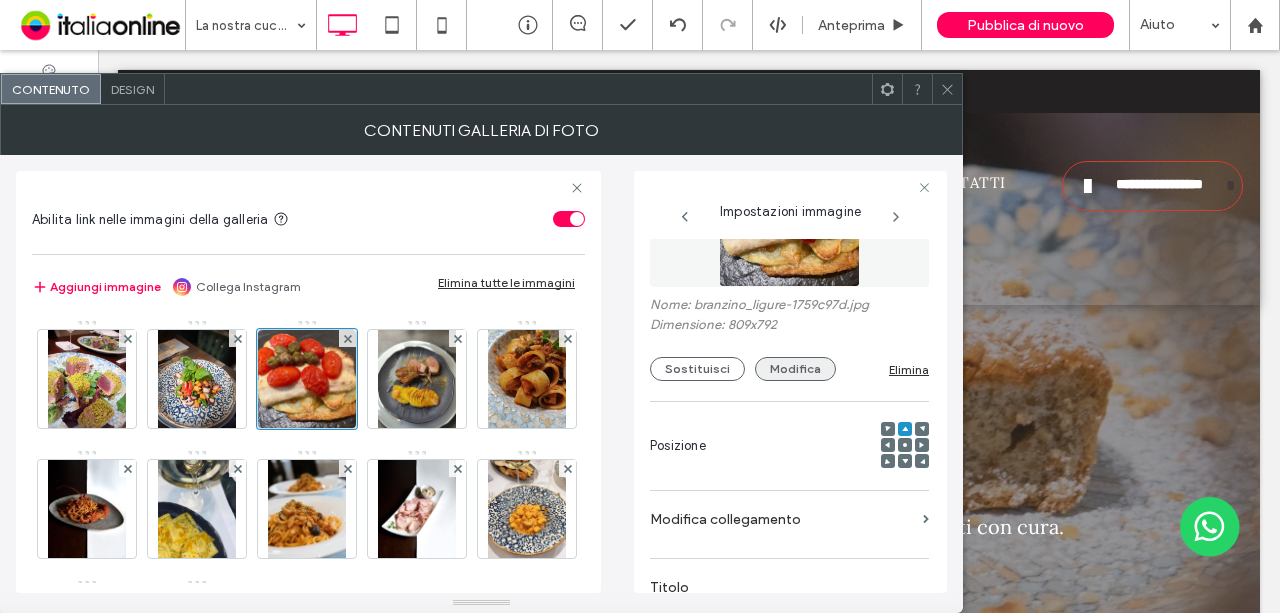 click on "Modifica" at bounding box center [795, 369] 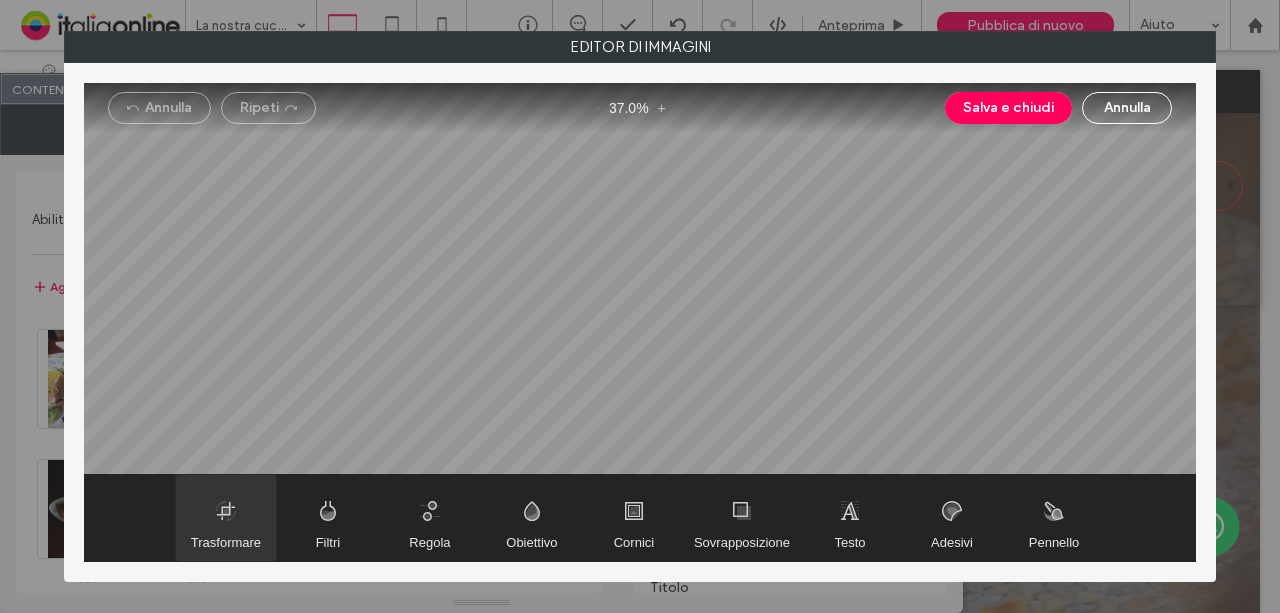 click at bounding box center (226, 518) 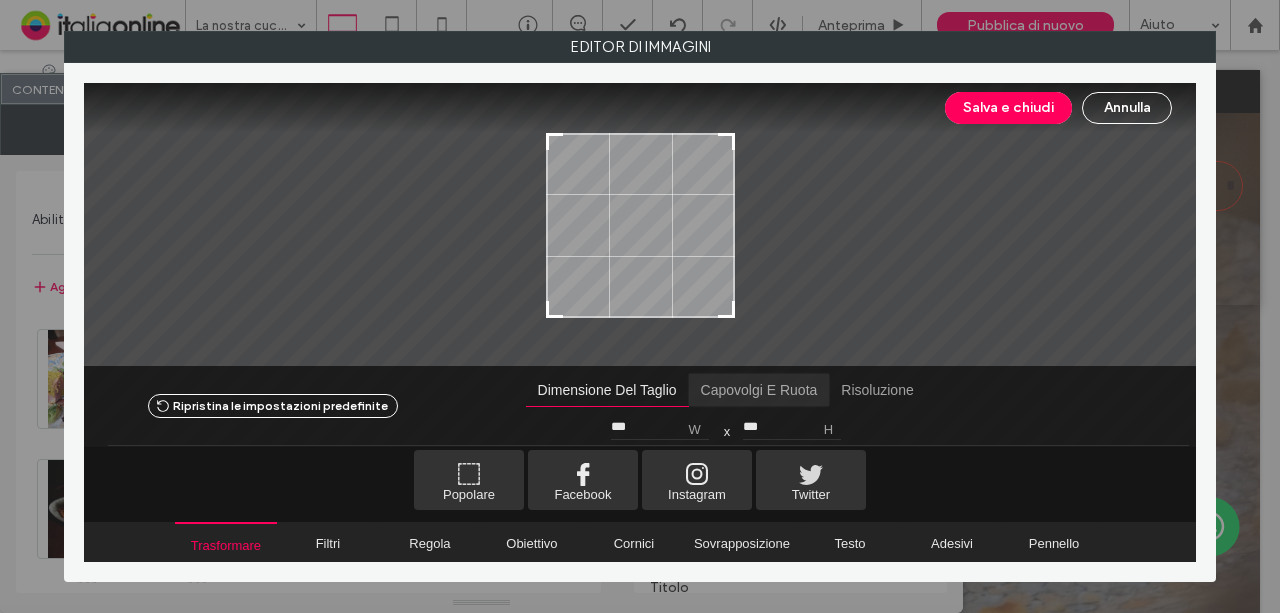 click at bounding box center (759, 390) 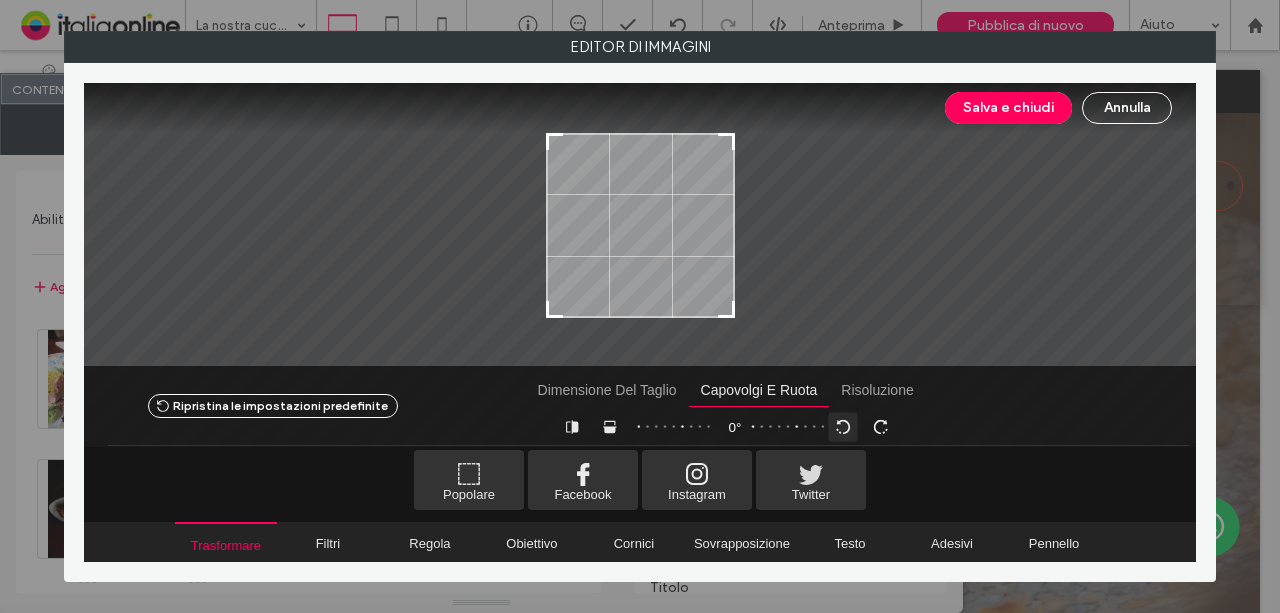 click at bounding box center (842, 426) 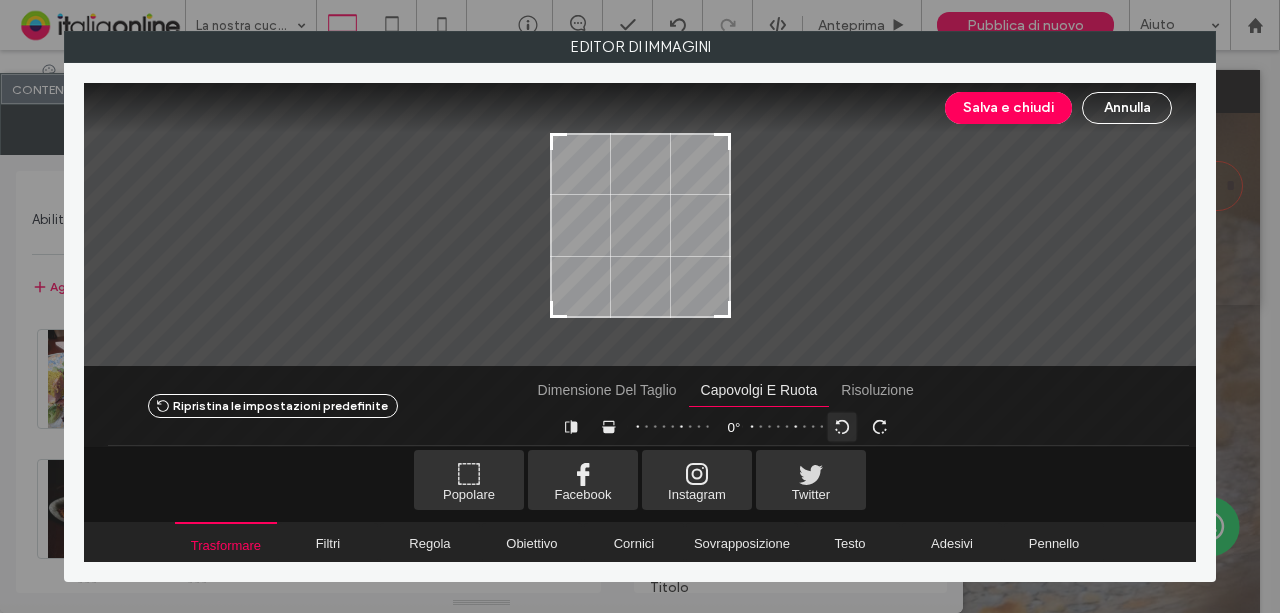 click at bounding box center [842, 426] 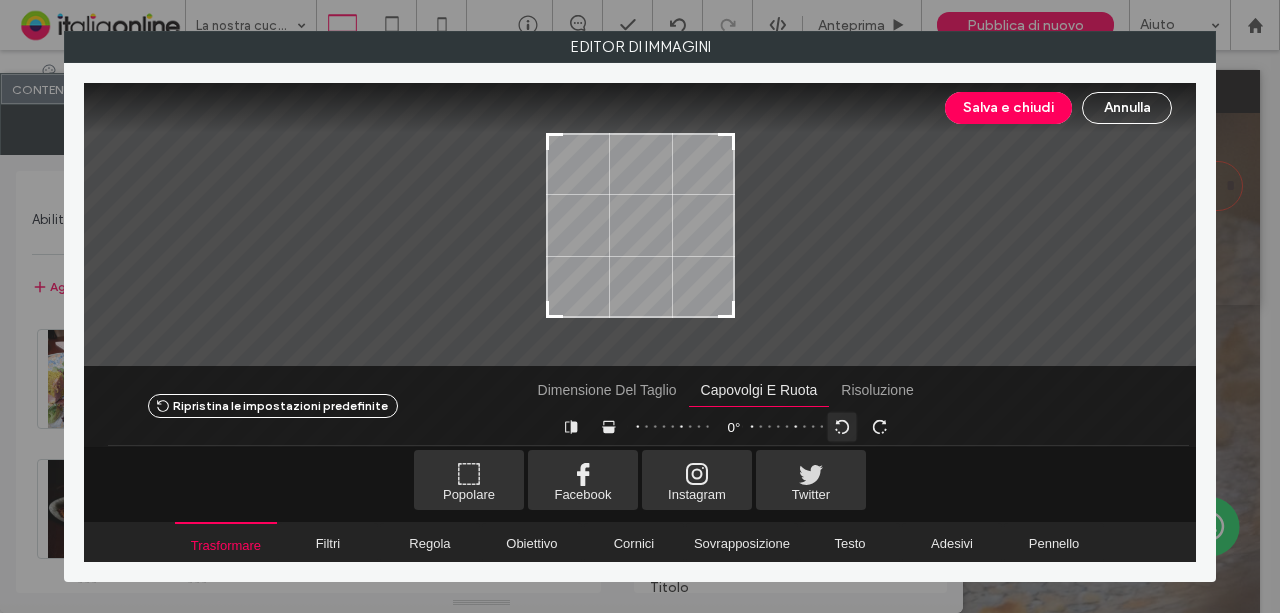 click at bounding box center (842, 426) 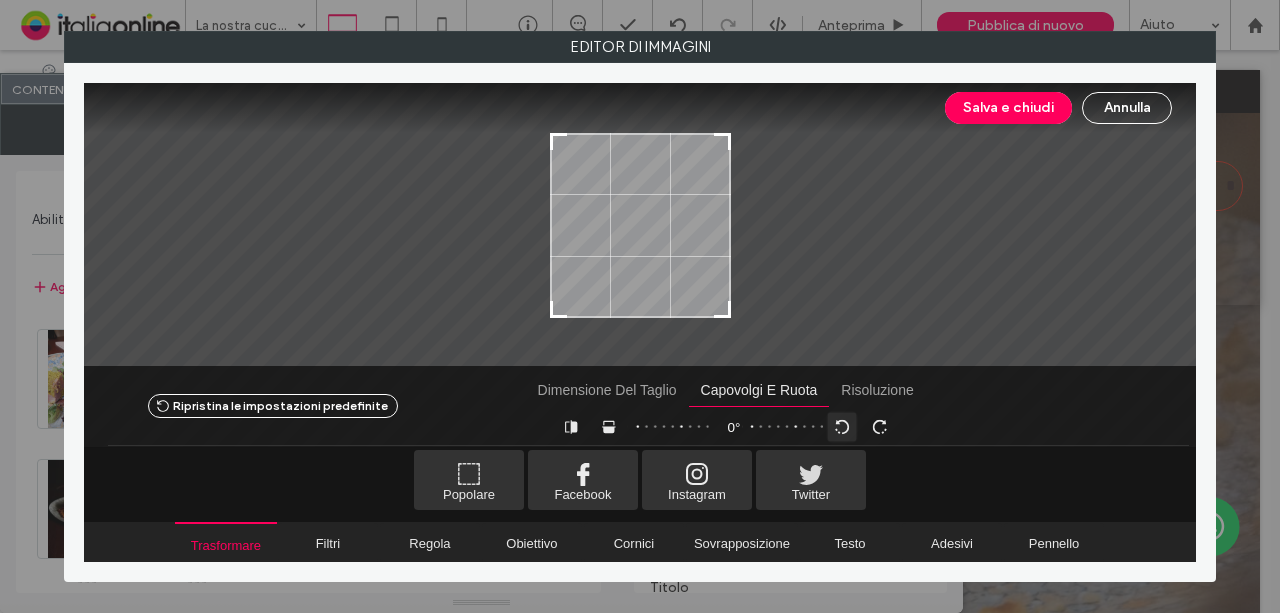 click at bounding box center (842, 426) 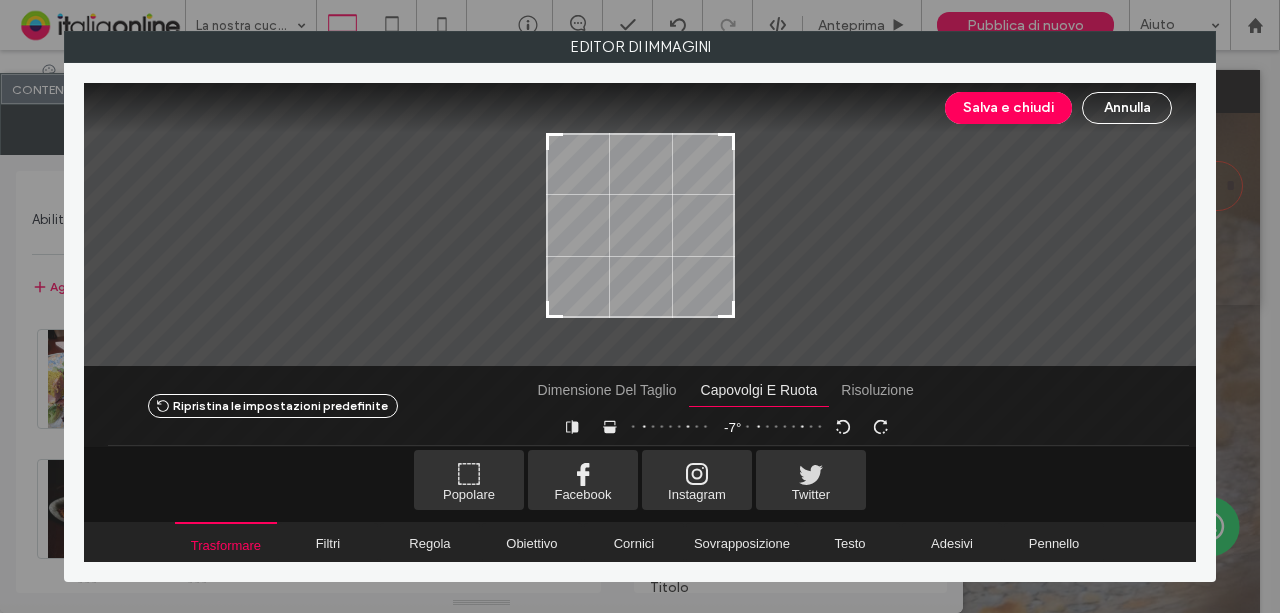 drag, startPoint x: 693, startPoint y: 433, endPoint x: 838, endPoint y: 364, distance: 160.5802 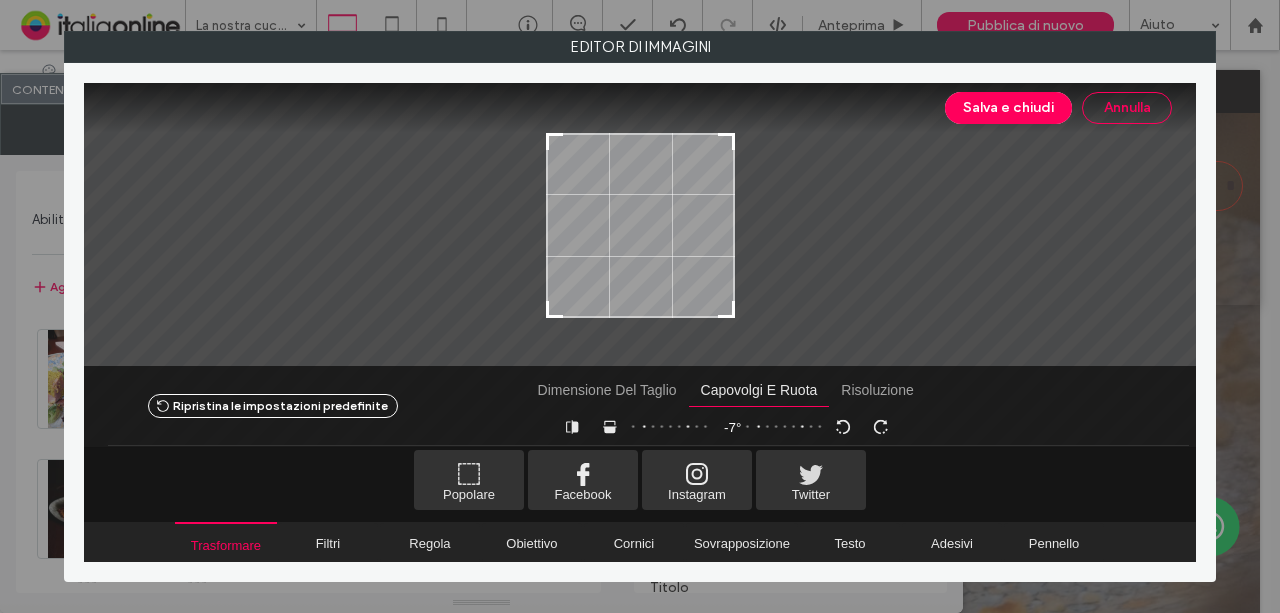 click on "Annulla" at bounding box center [1127, 108] 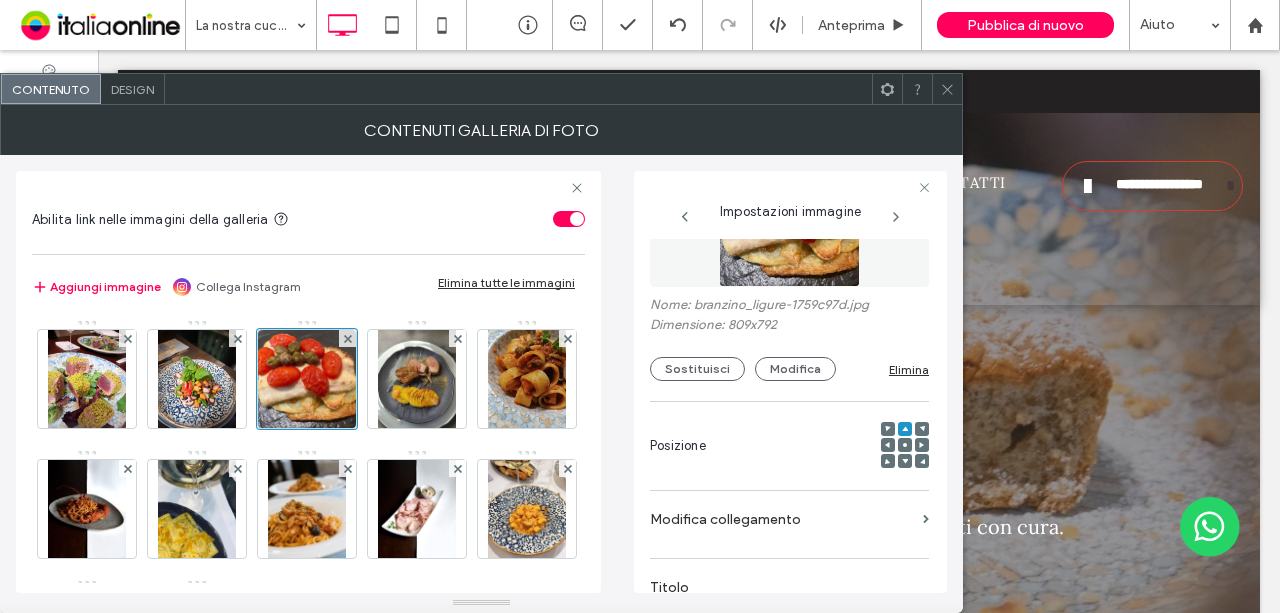 click 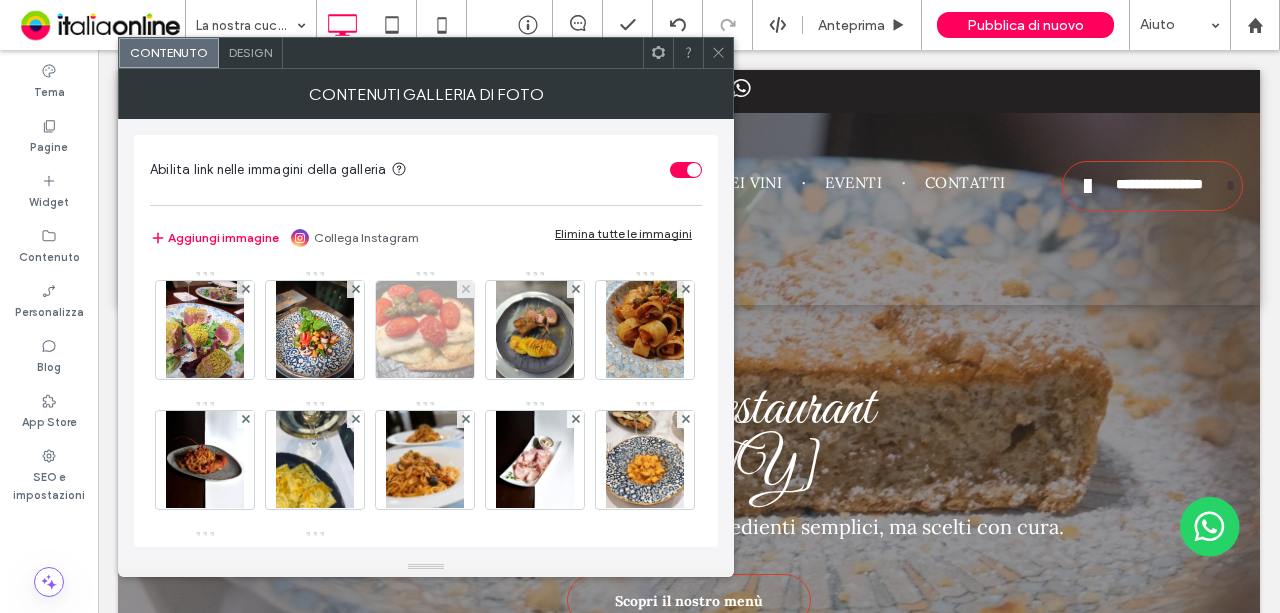 click at bounding box center (425, 330) 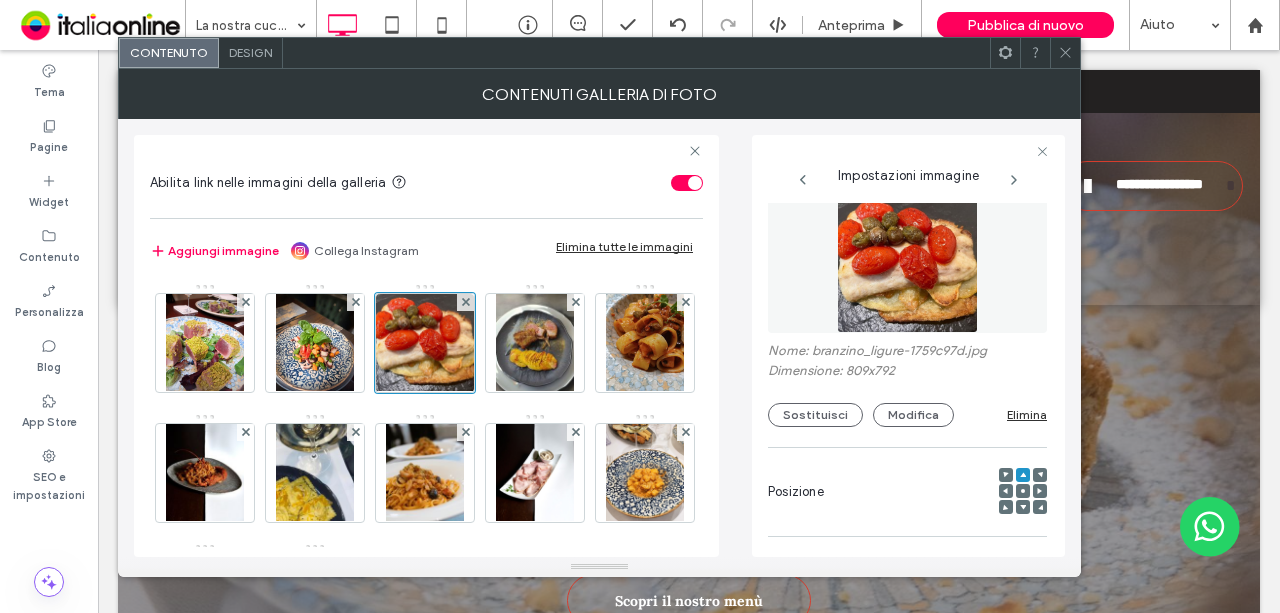 scroll, scrollTop: 0, scrollLeft: 0, axis: both 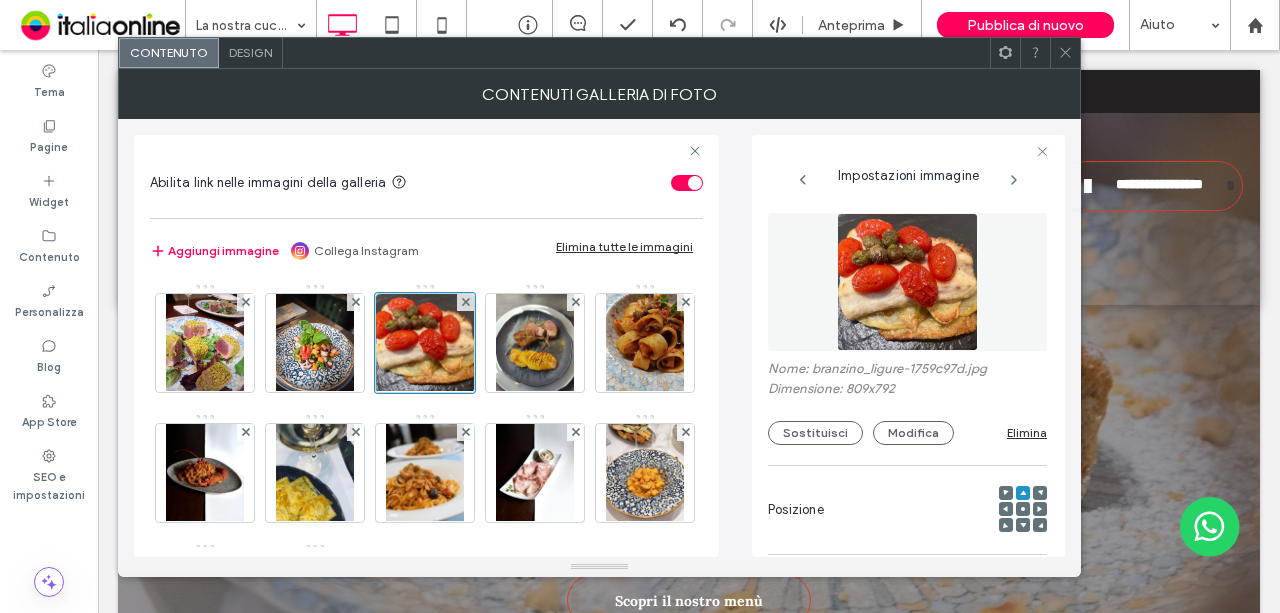 click 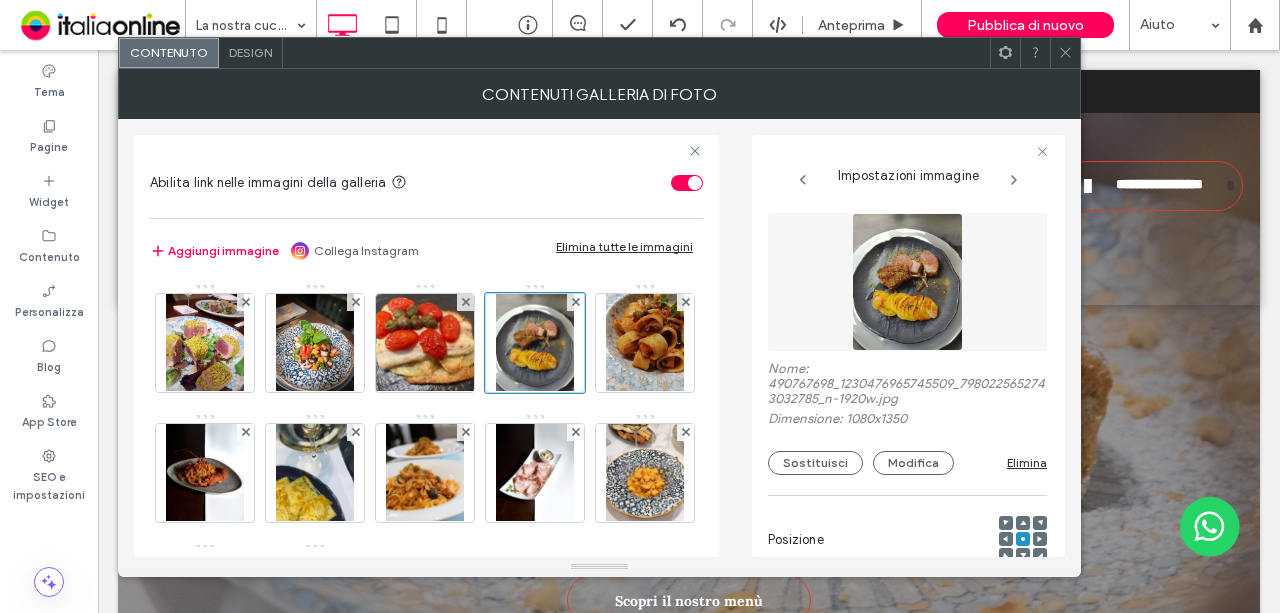 click 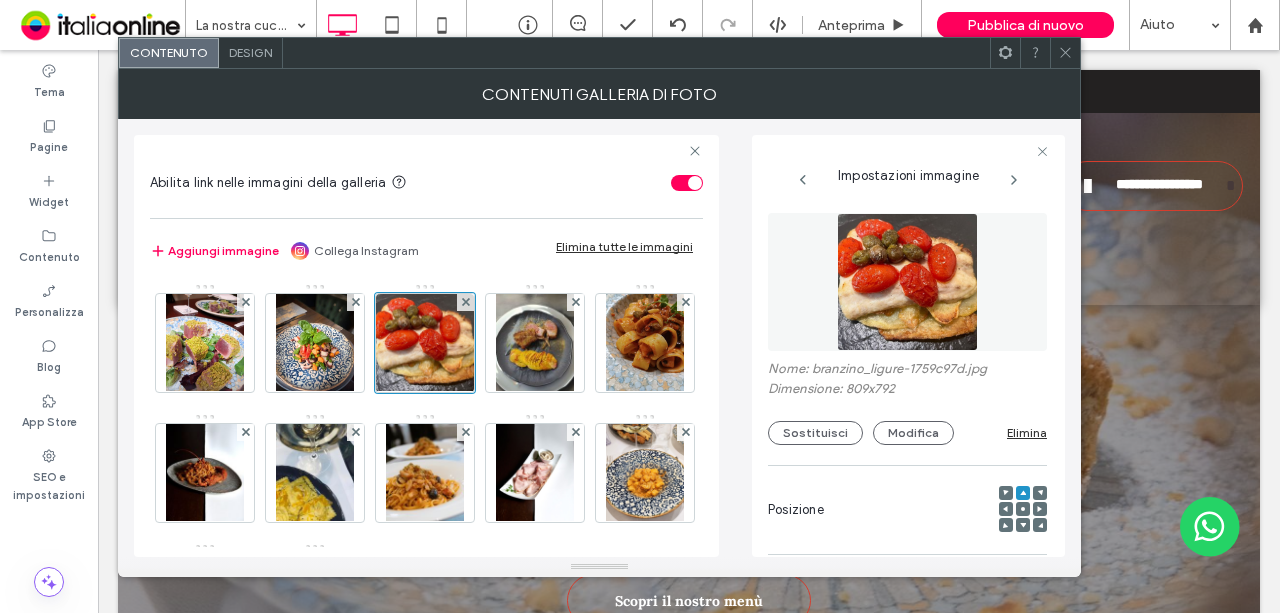 click at bounding box center (1014, 180) 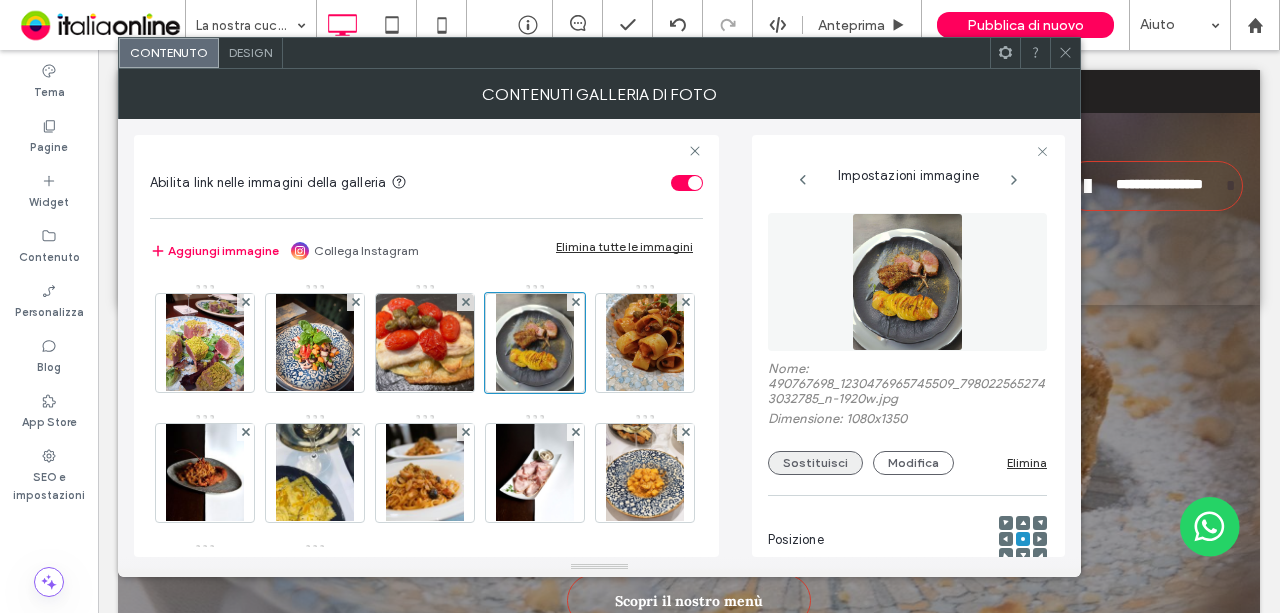 click on "Sostituisci" at bounding box center [815, 463] 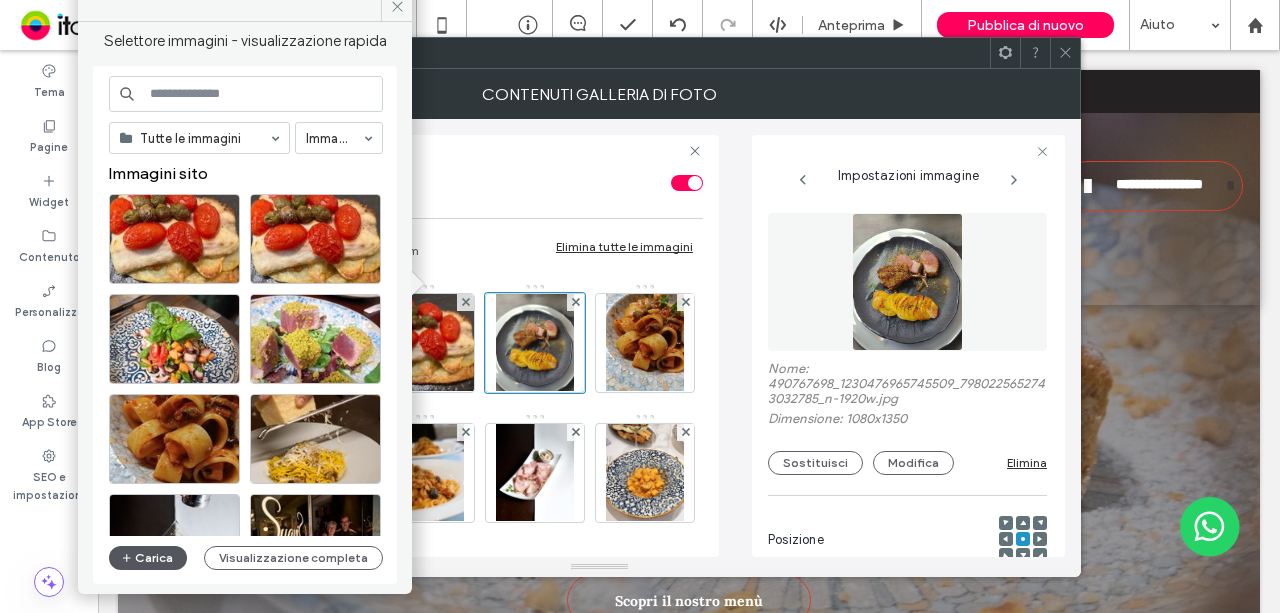 click on "Carica" at bounding box center (148, 558) 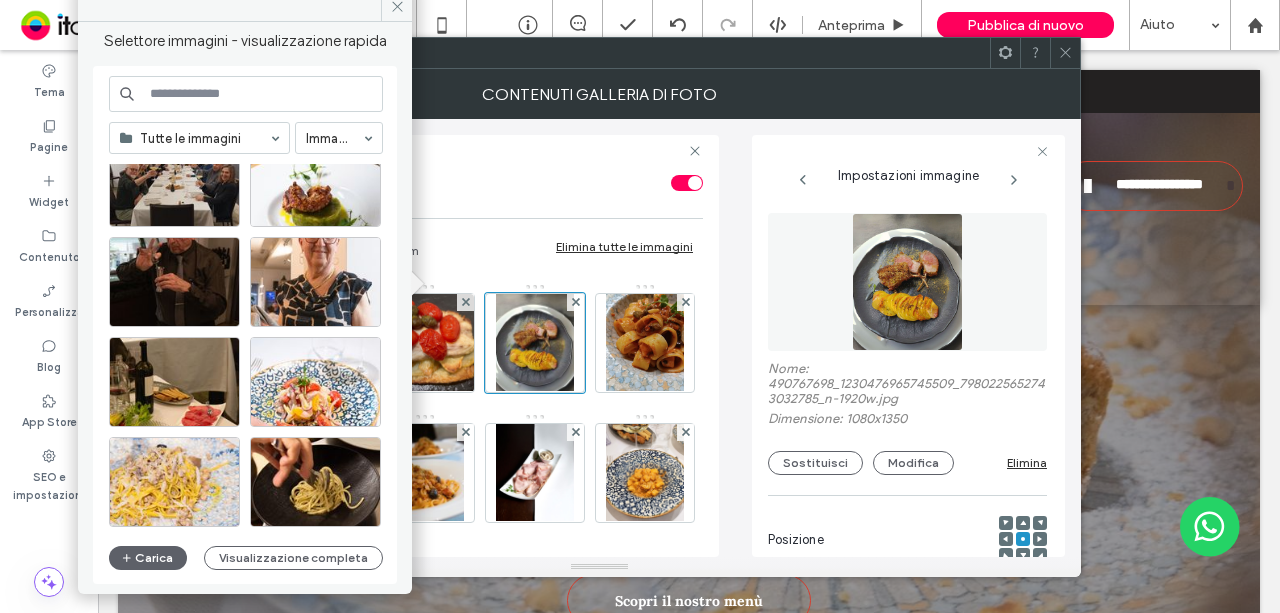 scroll, scrollTop: 2076, scrollLeft: 0, axis: vertical 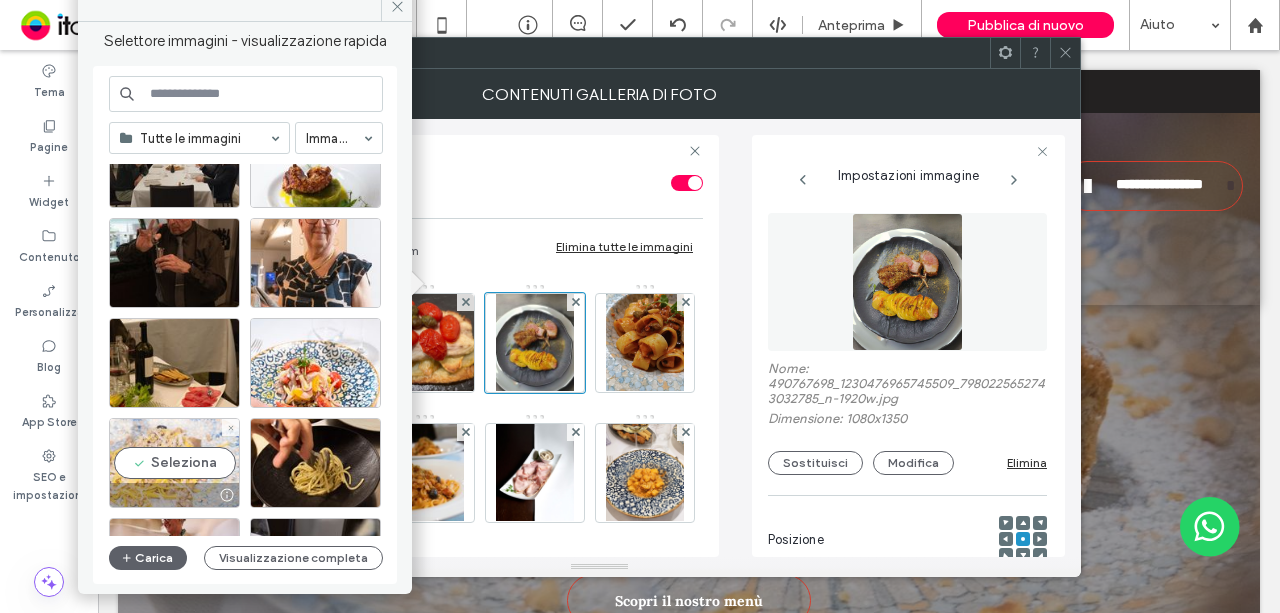 click on "Seleziona" at bounding box center (174, 463) 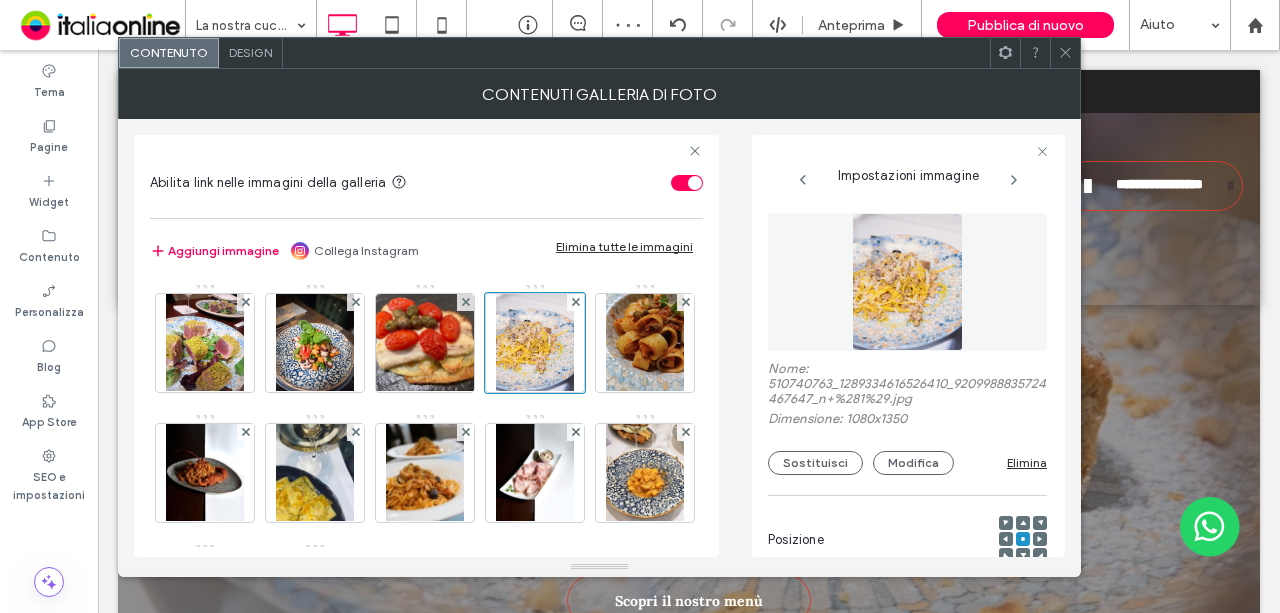 click 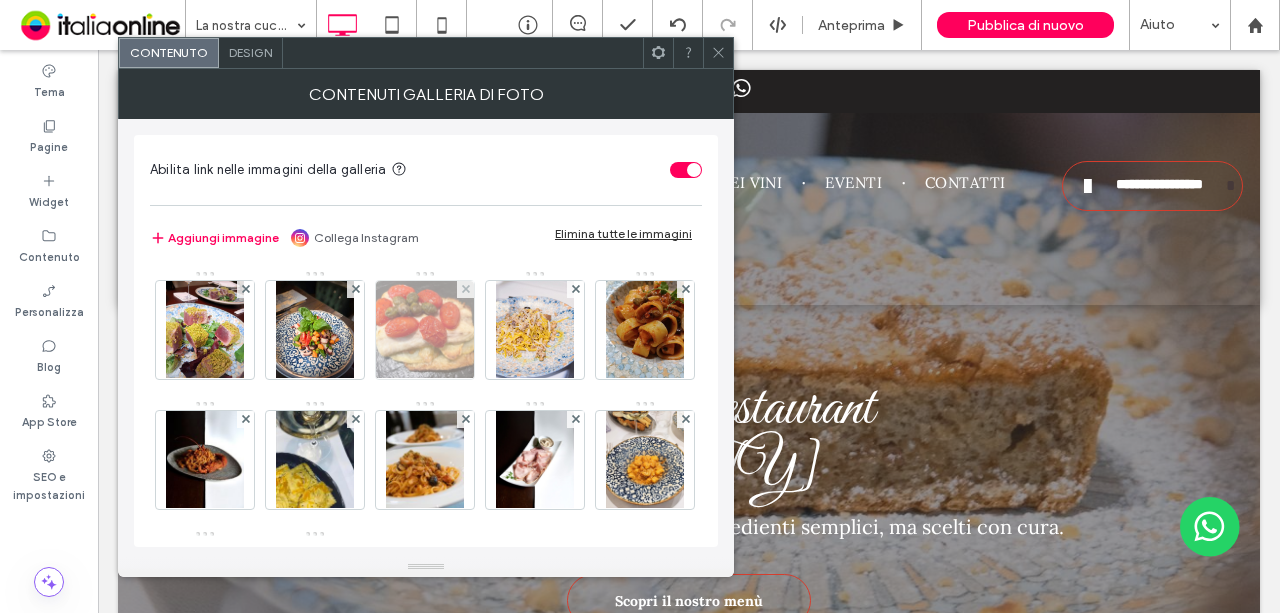 click at bounding box center [425, 330] 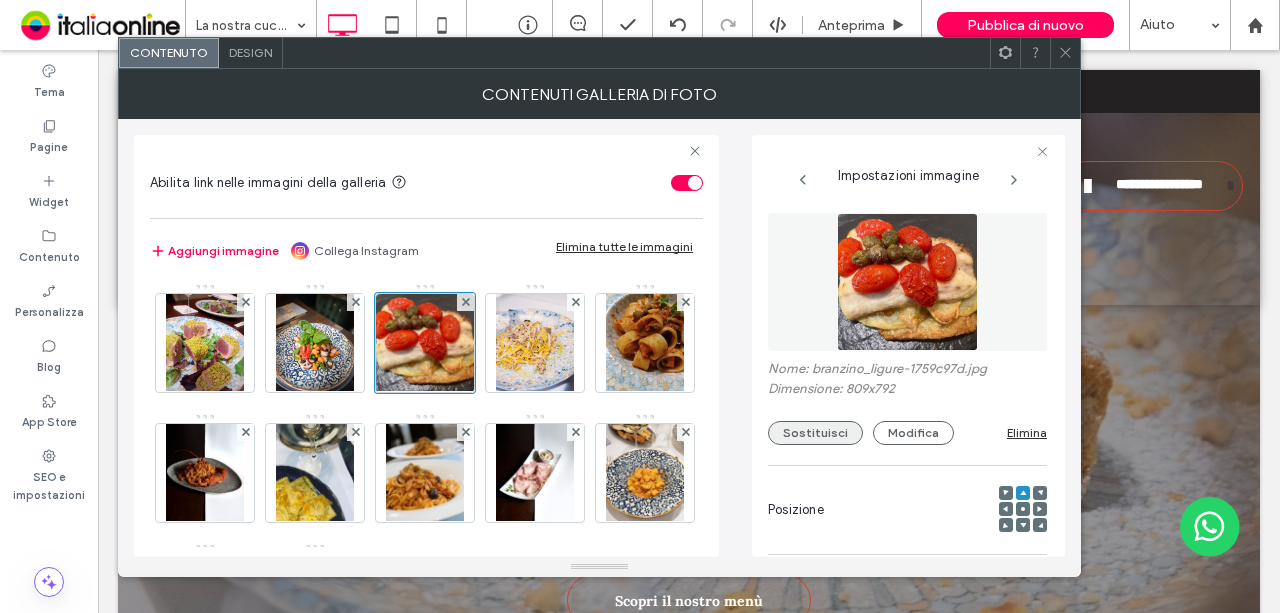 click on "Sostituisci" at bounding box center [815, 433] 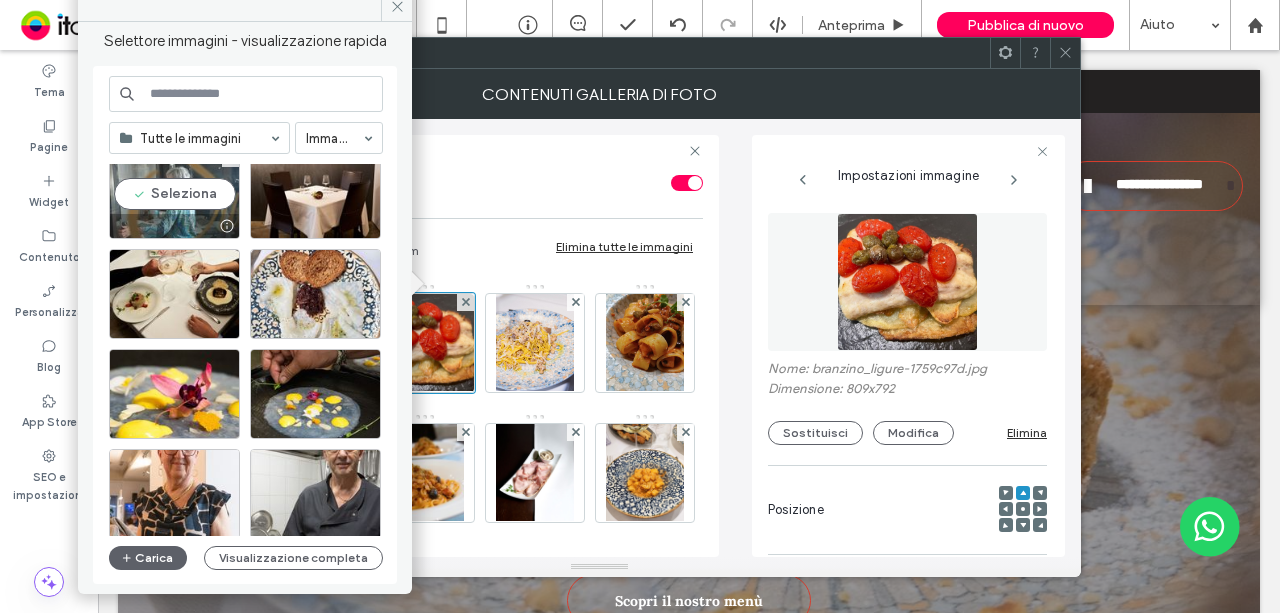 scroll, scrollTop: 3676, scrollLeft: 0, axis: vertical 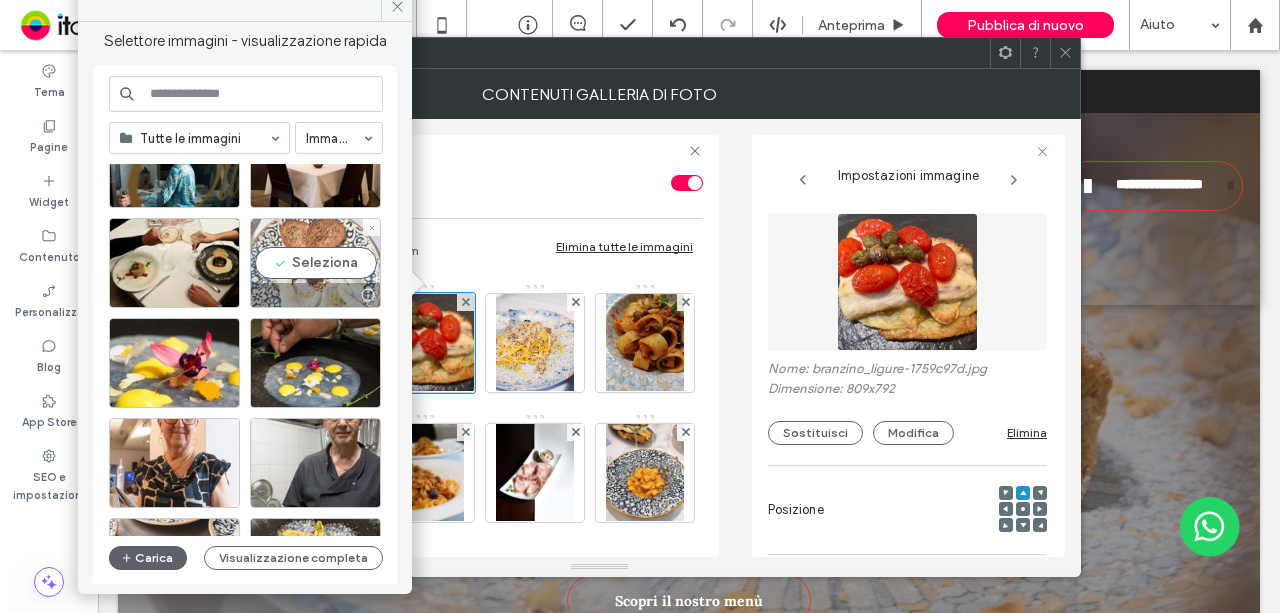 click on "Seleziona" at bounding box center [315, 263] 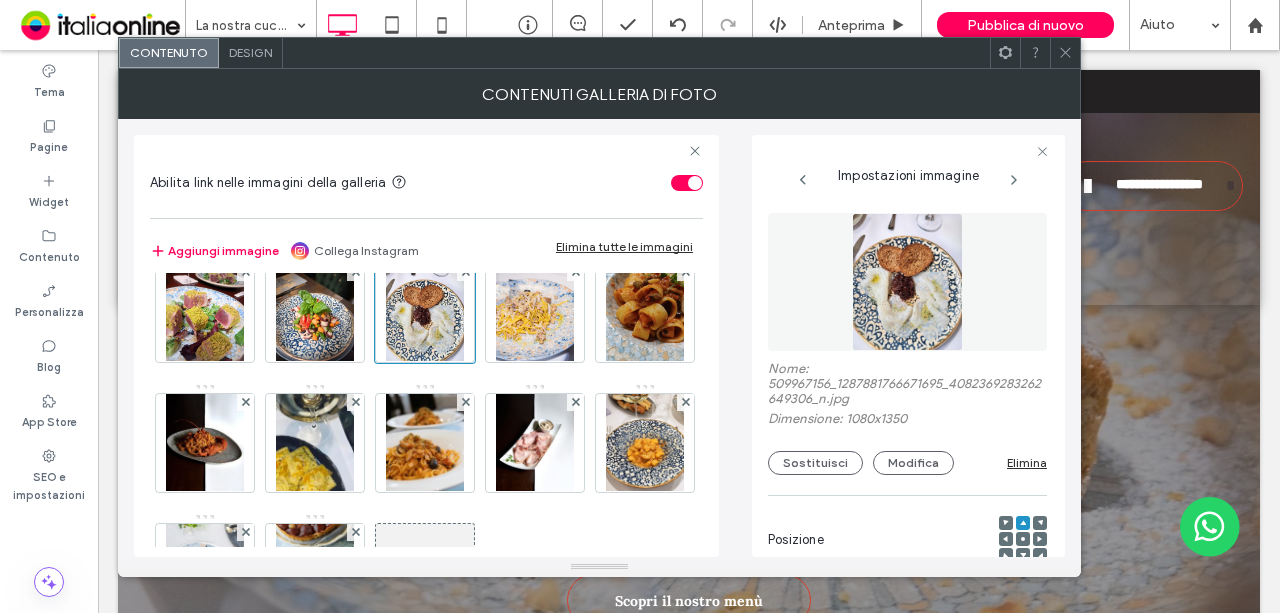 scroll, scrollTop: 0, scrollLeft: 0, axis: both 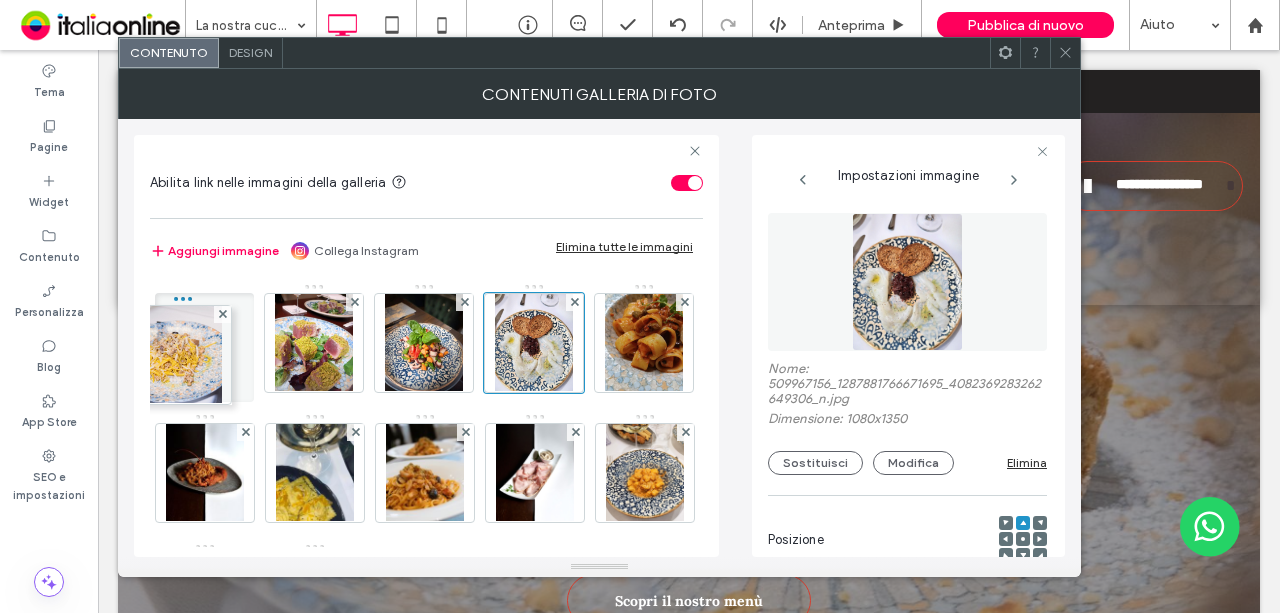 drag, startPoint x: 536, startPoint y: 355, endPoint x: 200, endPoint y: 363, distance: 336.0952 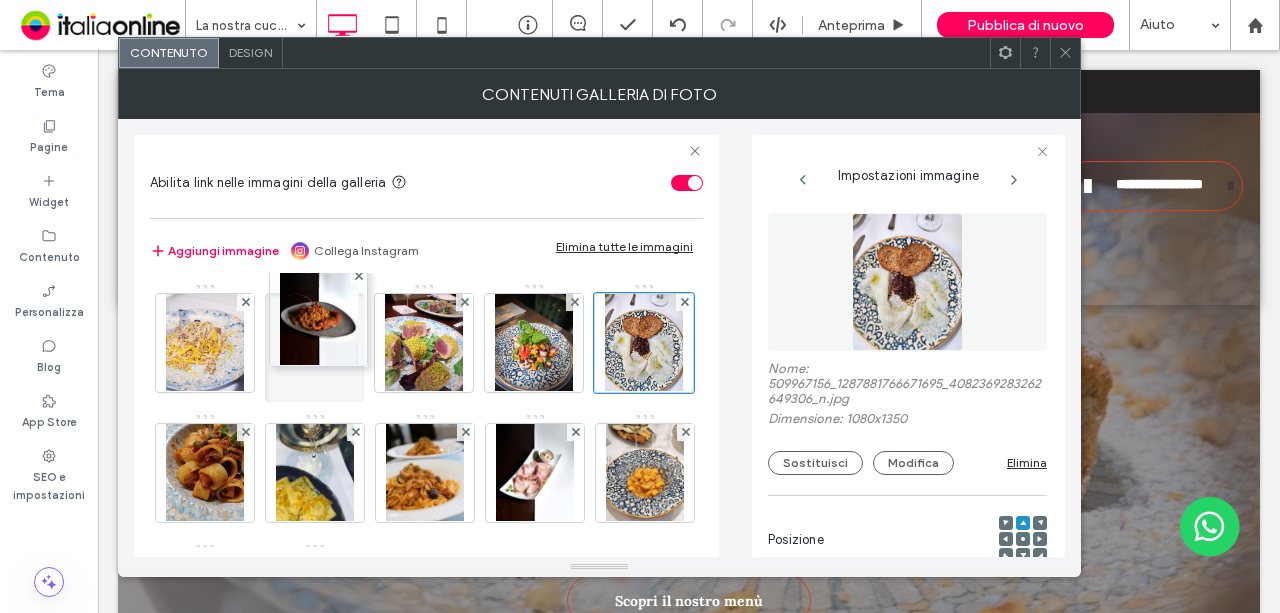 drag, startPoint x: 307, startPoint y: 492, endPoint x: 324, endPoint y: 350, distance: 143.01399 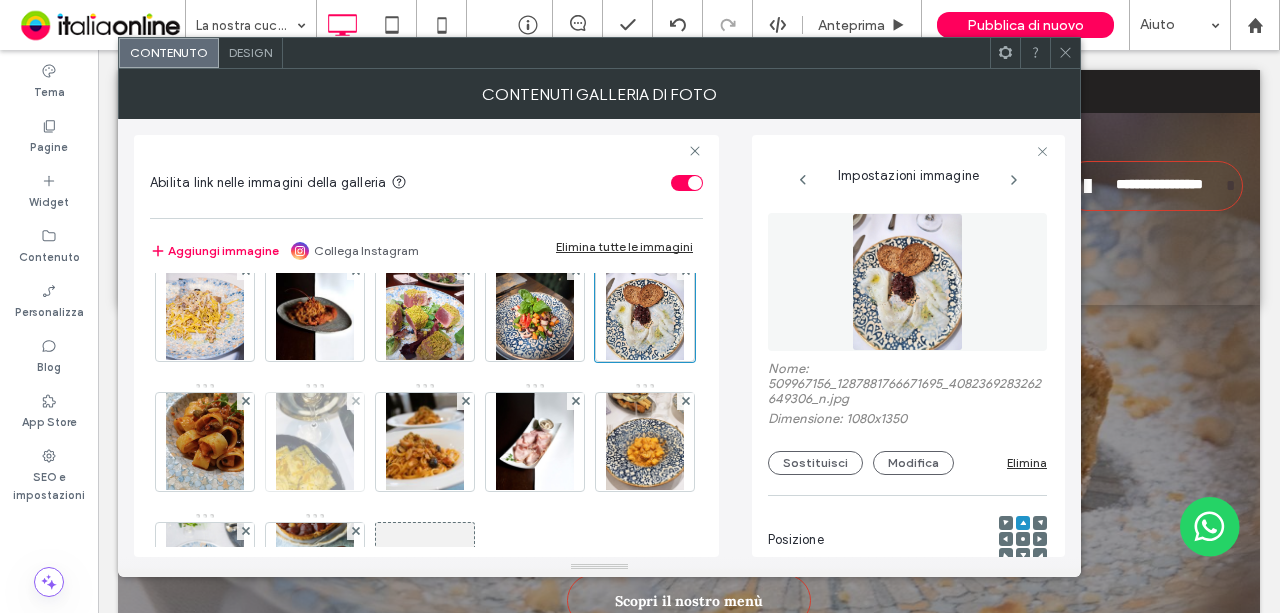 scroll, scrollTop: 0, scrollLeft: 0, axis: both 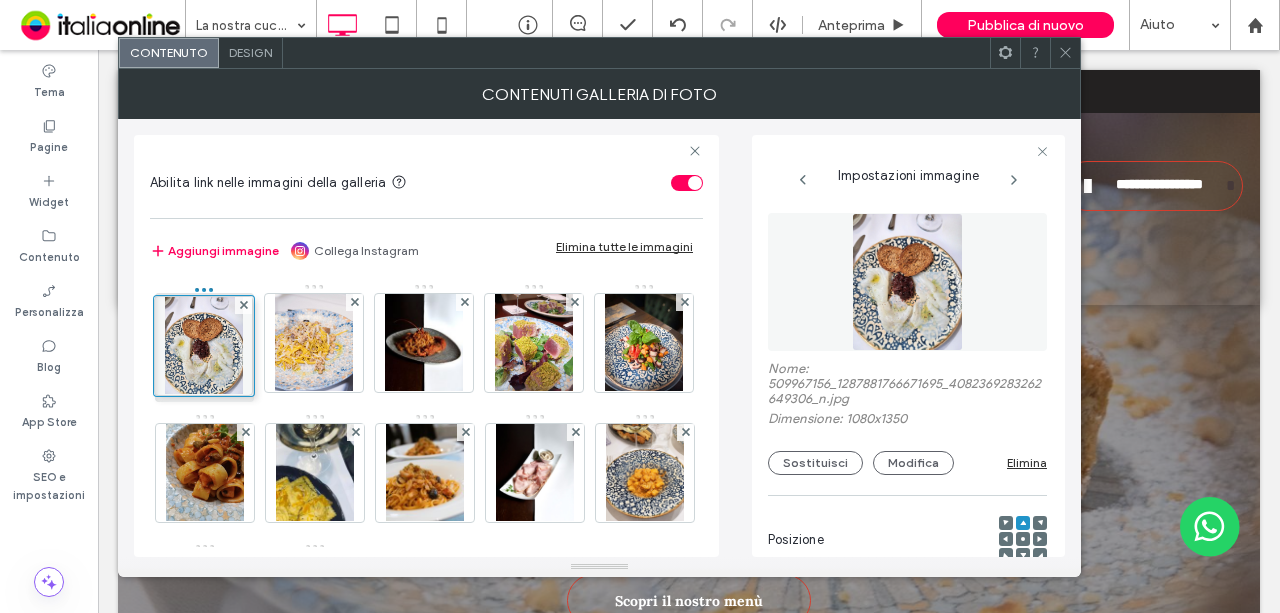 drag, startPoint x: 223, startPoint y: 481, endPoint x: 218, endPoint y: 355, distance: 126.09917 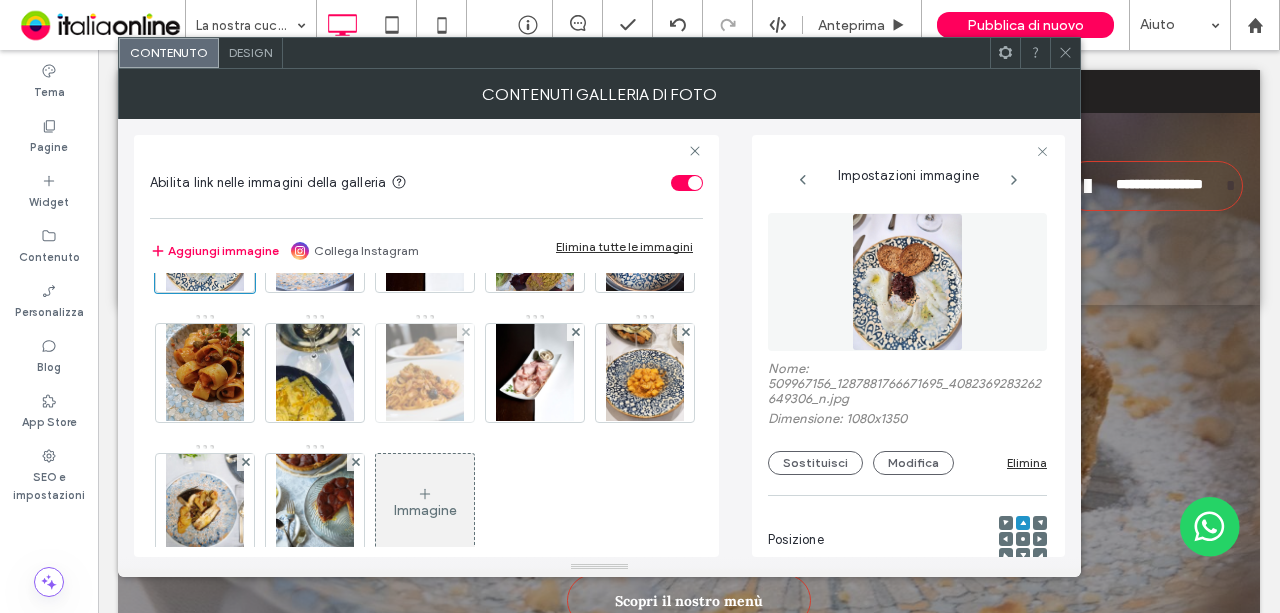 scroll, scrollTop: 0, scrollLeft: 0, axis: both 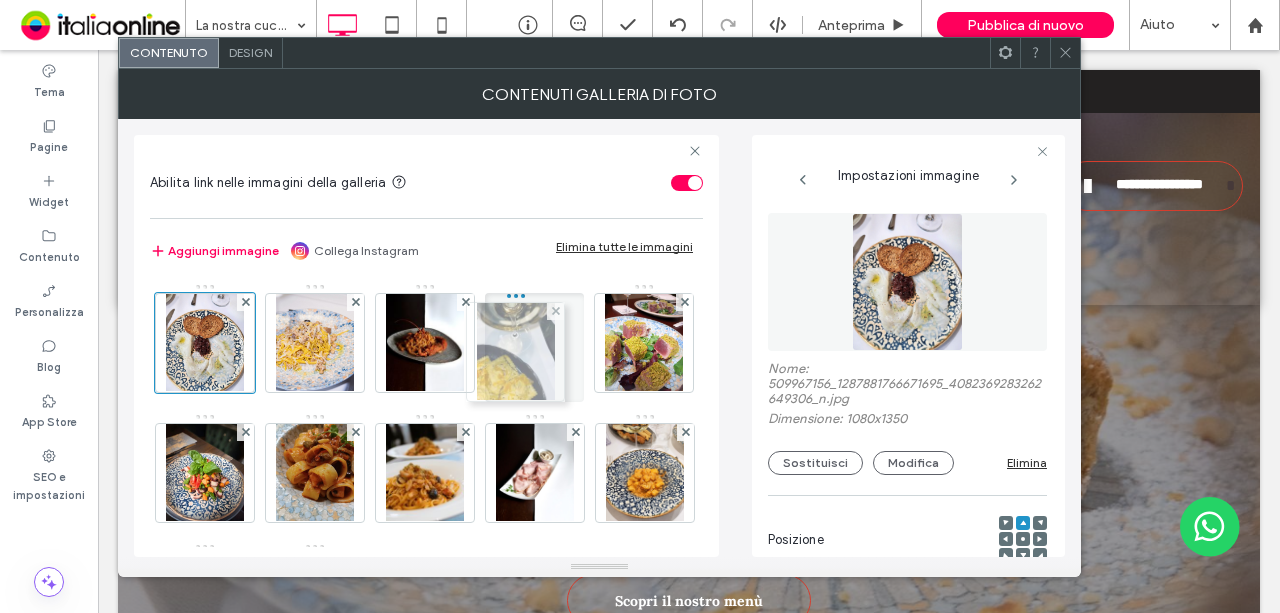 drag, startPoint x: 410, startPoint y: 492, endPoint x: 514, endPoint y: 360, distance: 168.0476 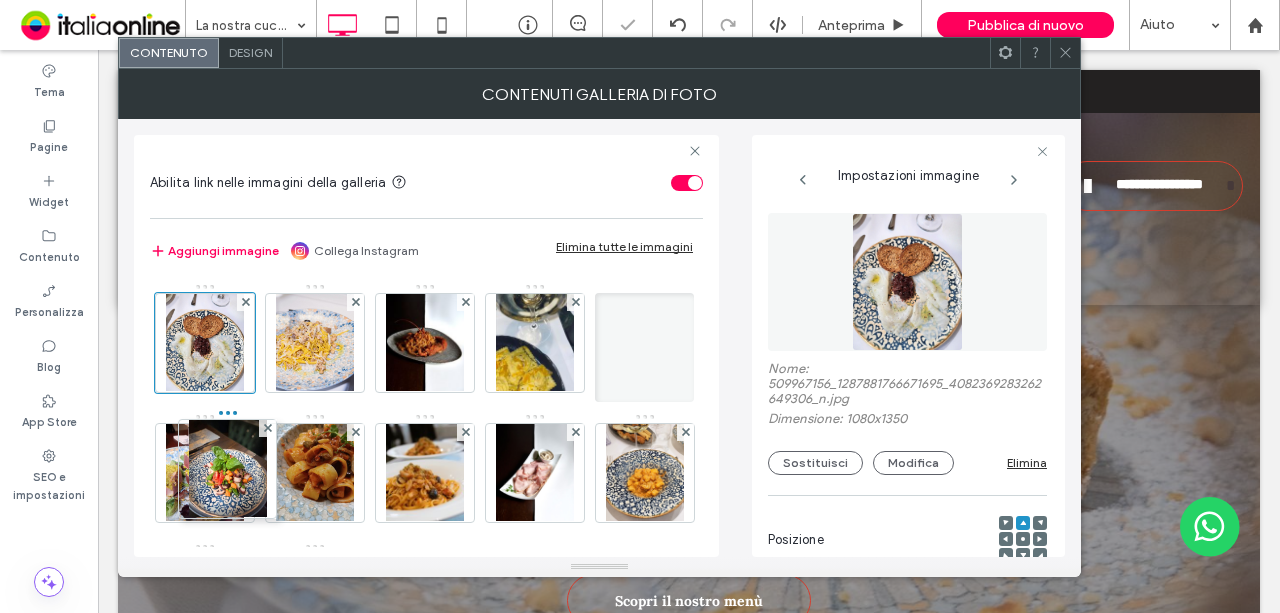 drag, startPoint x: 310, startPoint y: 482, endPoint x: 220, endPoint y: 476, distance: 90.199776 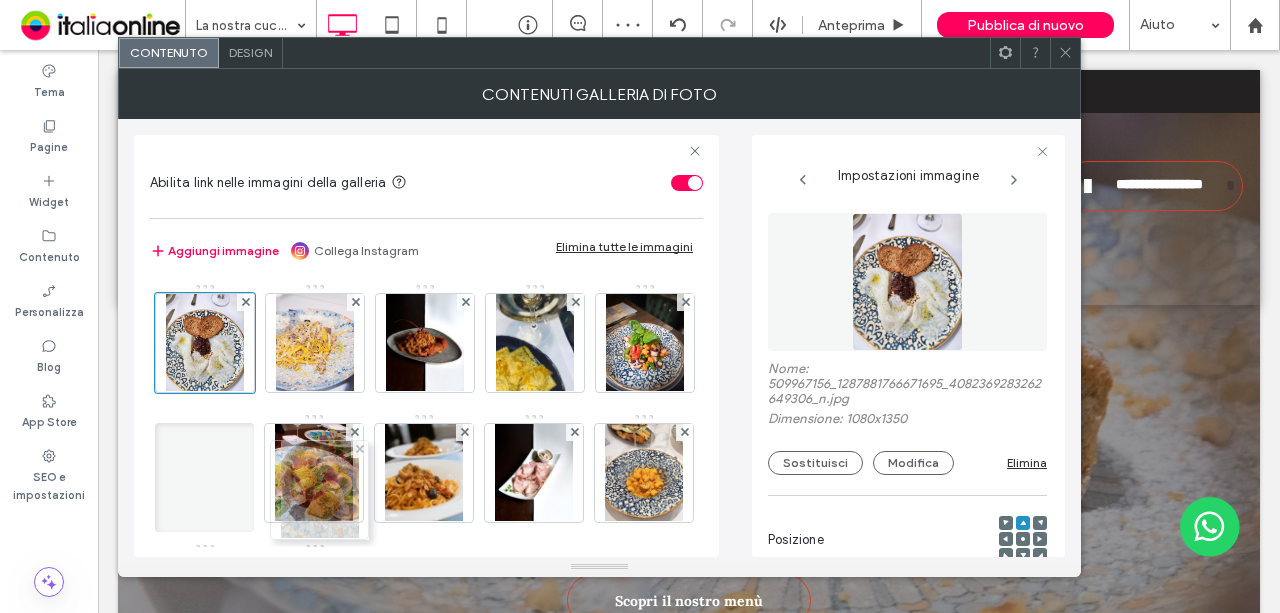 drag, startPoint x: 432, startPoint y: 485, endPoint x: 327, endPoint y: 503, distance: 106.531685 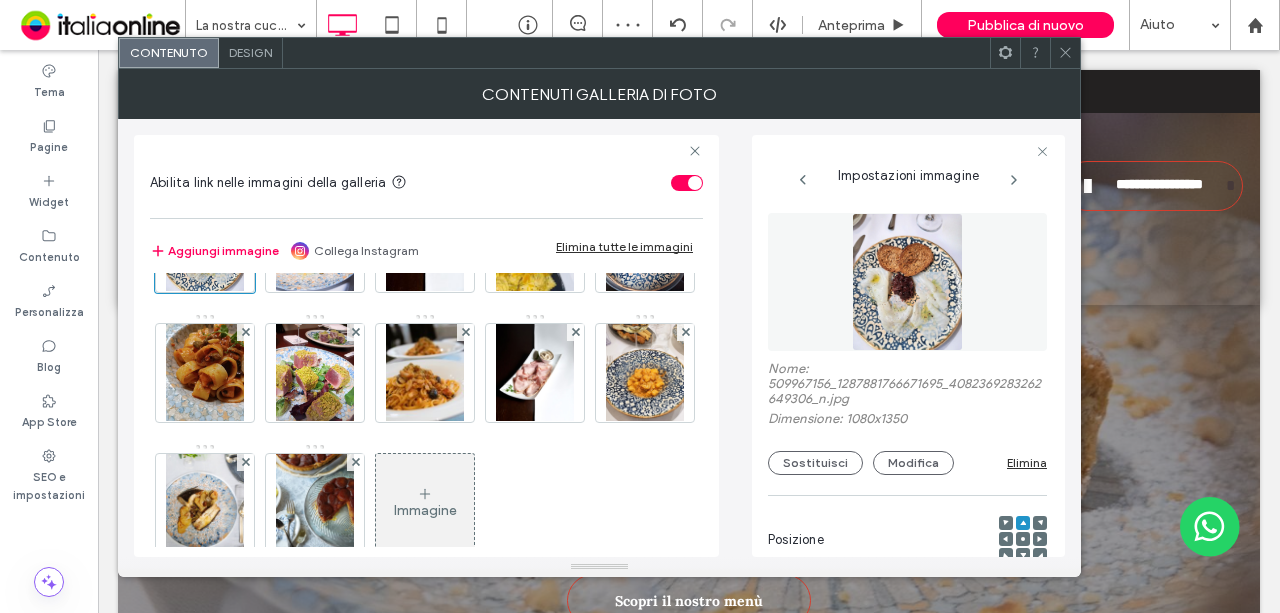 scroll, scrollTop: 200, scrollLeft: 0, axis: vertical 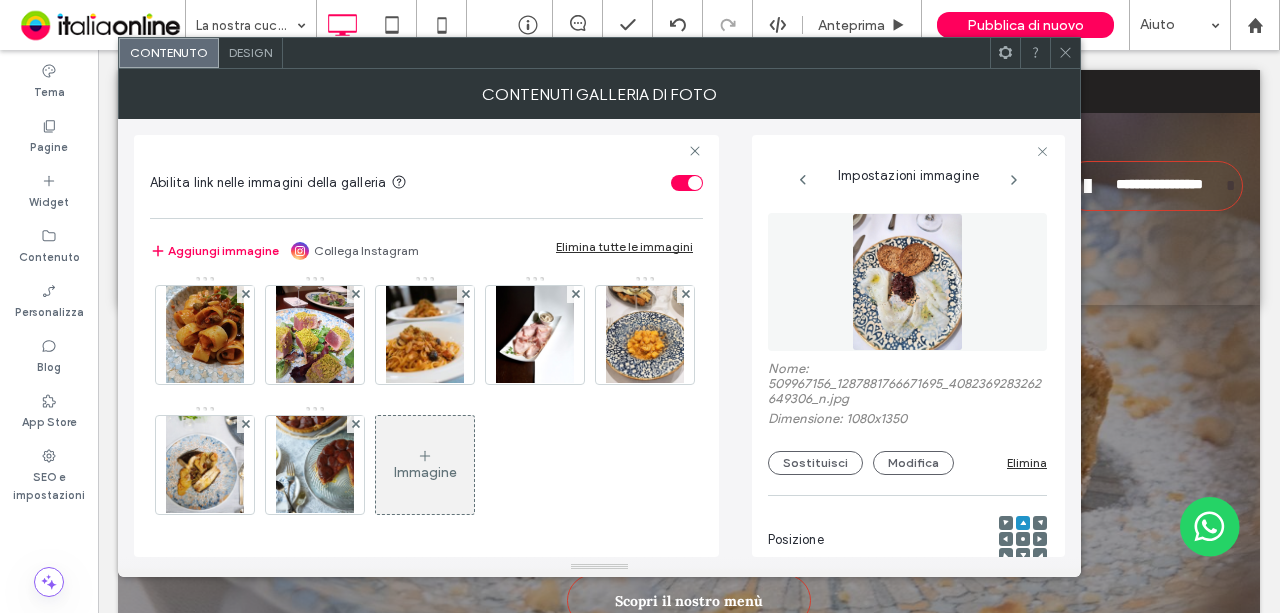 click at bounding box center (1065, 53) 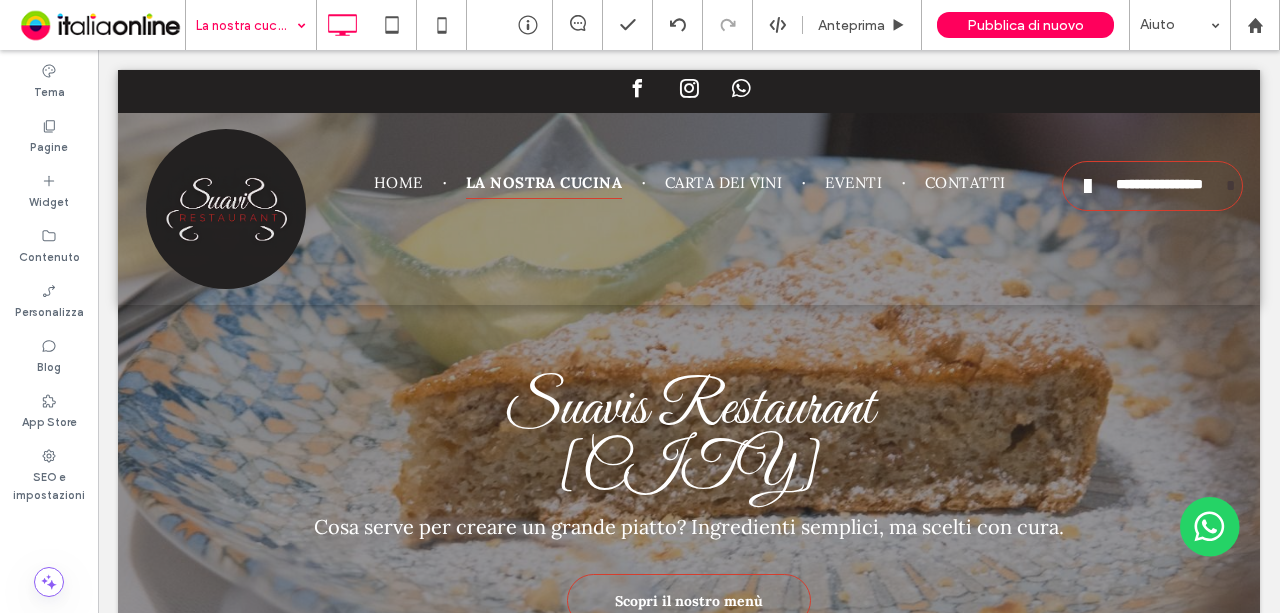 drag, startPoint x: 265, startPoint y: 39, endPoint x: 276, endPoint y: 37, distance: 11.18034 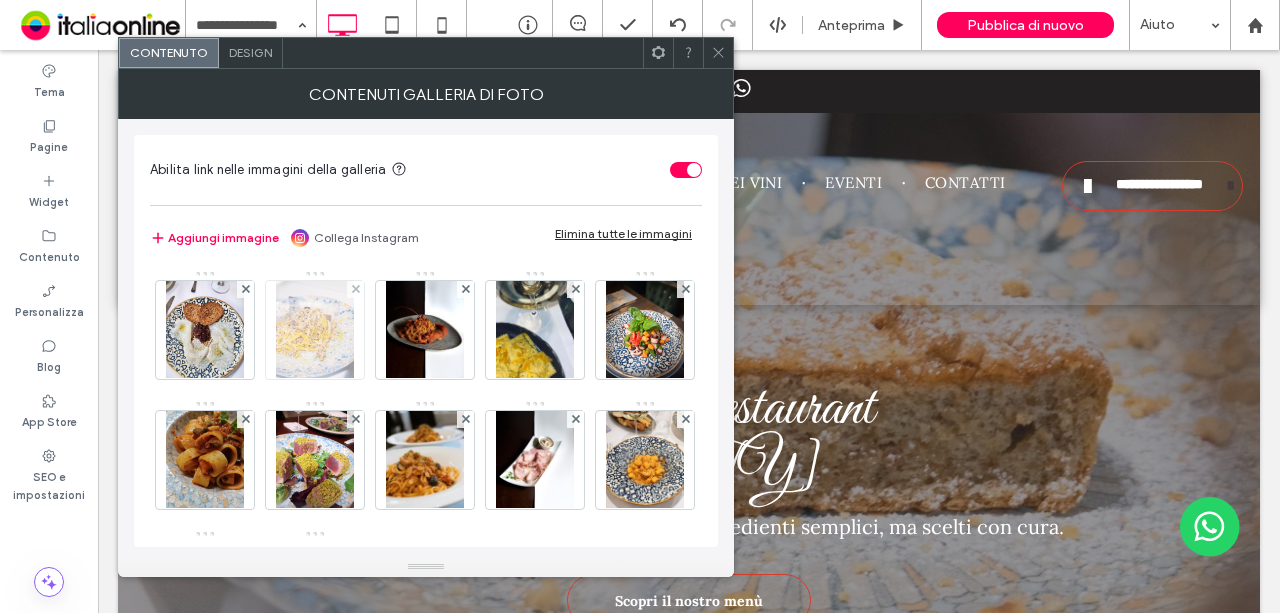 click at bounding box center [315, 330] 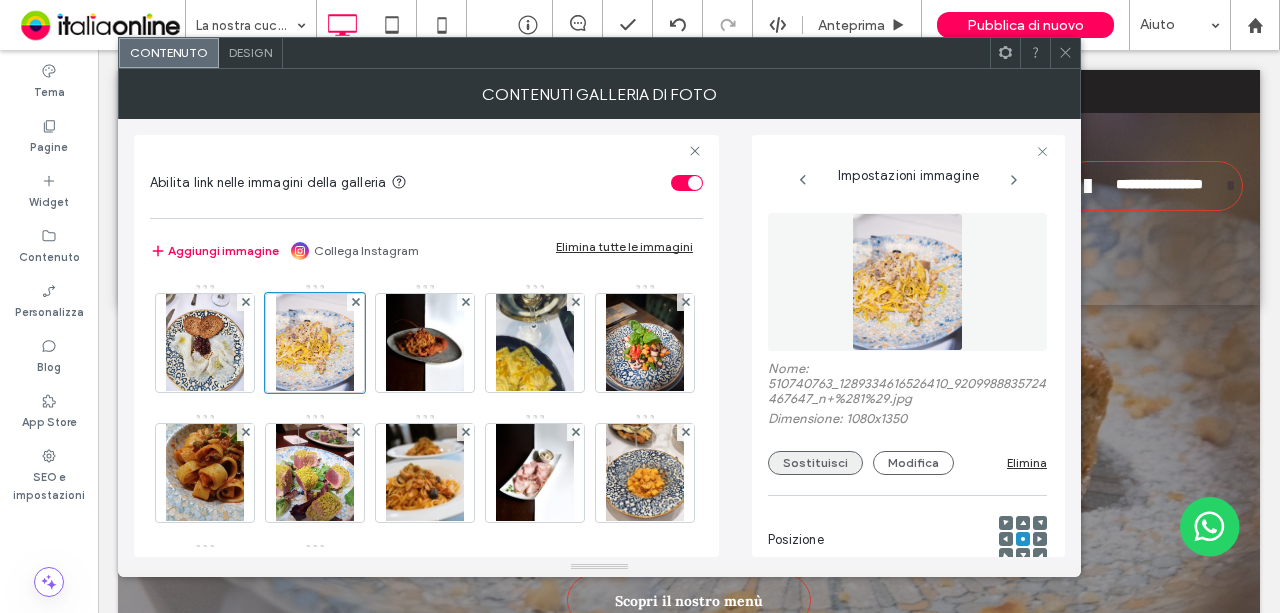 click on "Sostituisci" at bounding box center [815, 463] 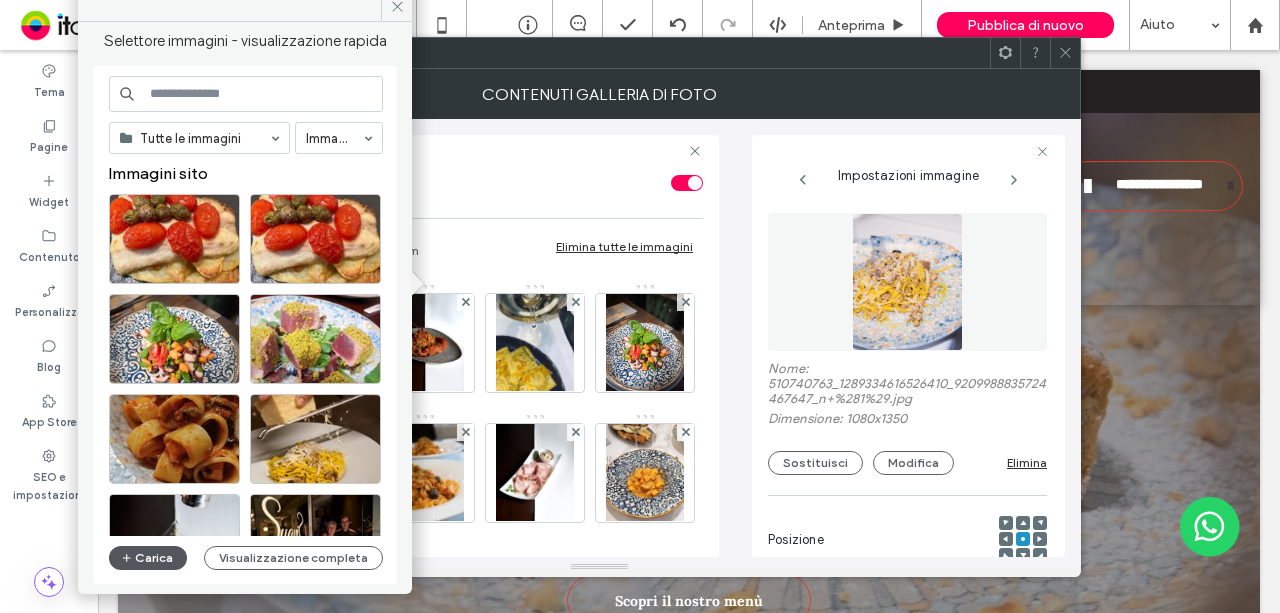 click on "Carica" at bounding box center [148, 558] 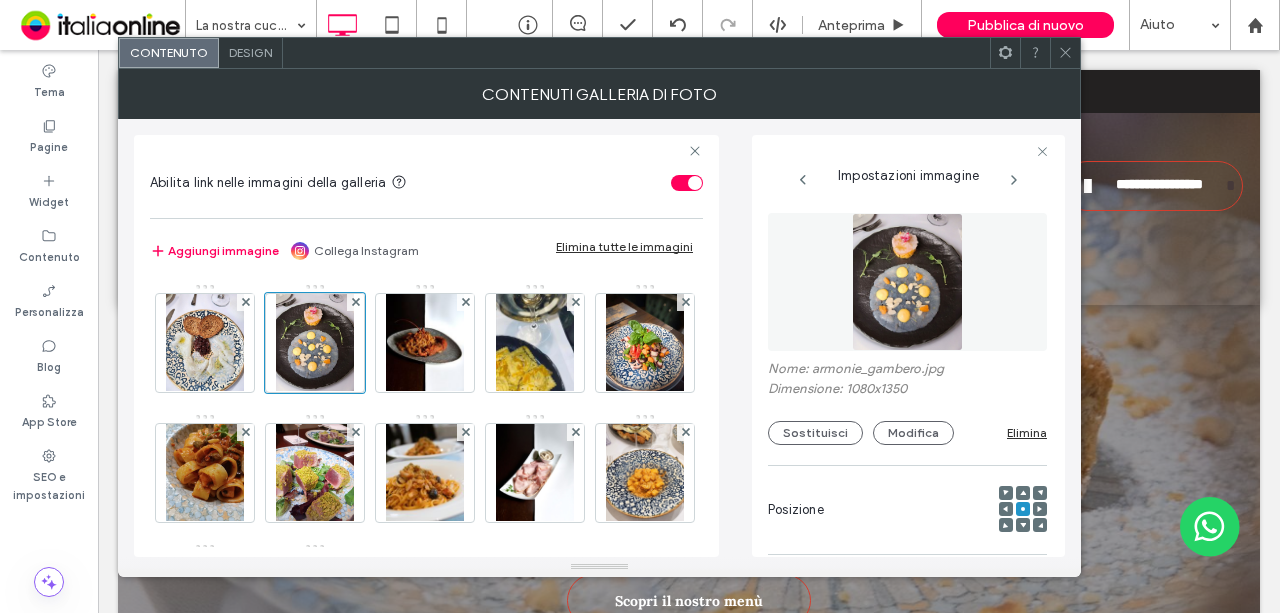 click 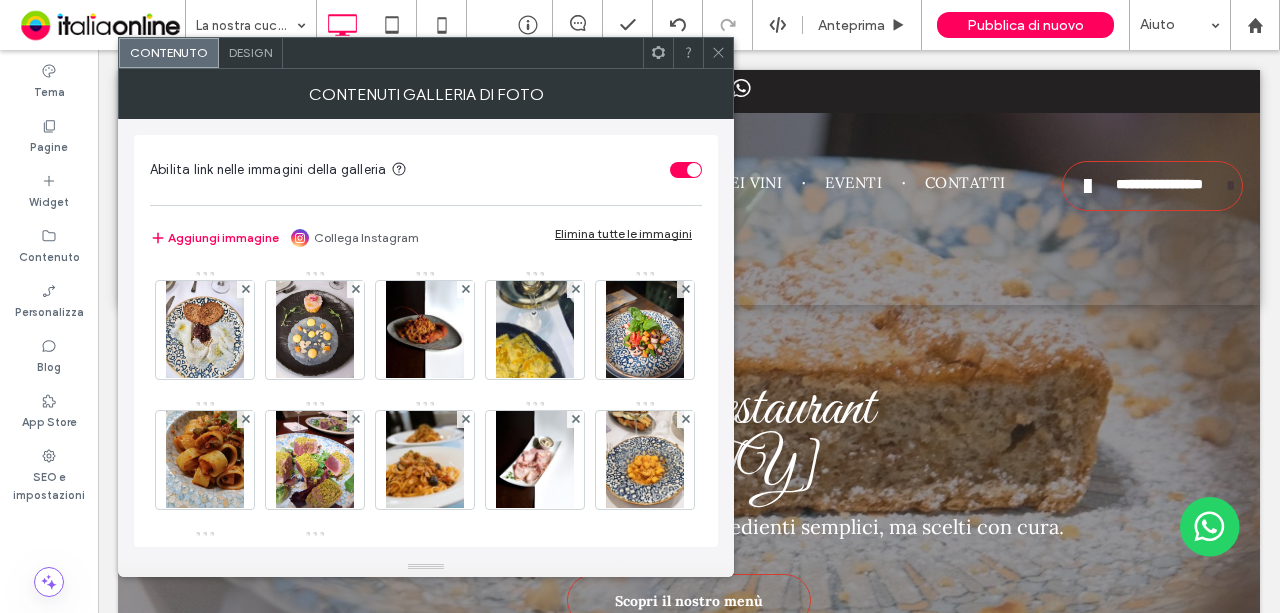 click at bounding box center (718, 53) 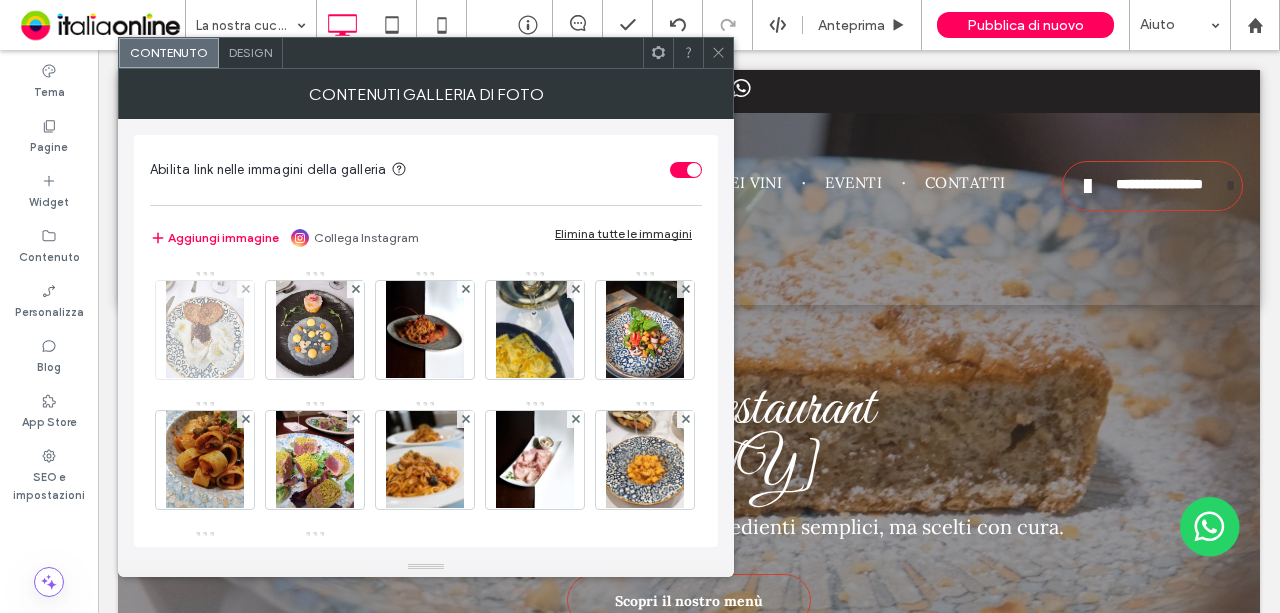 click at bounding box center (205, 330) 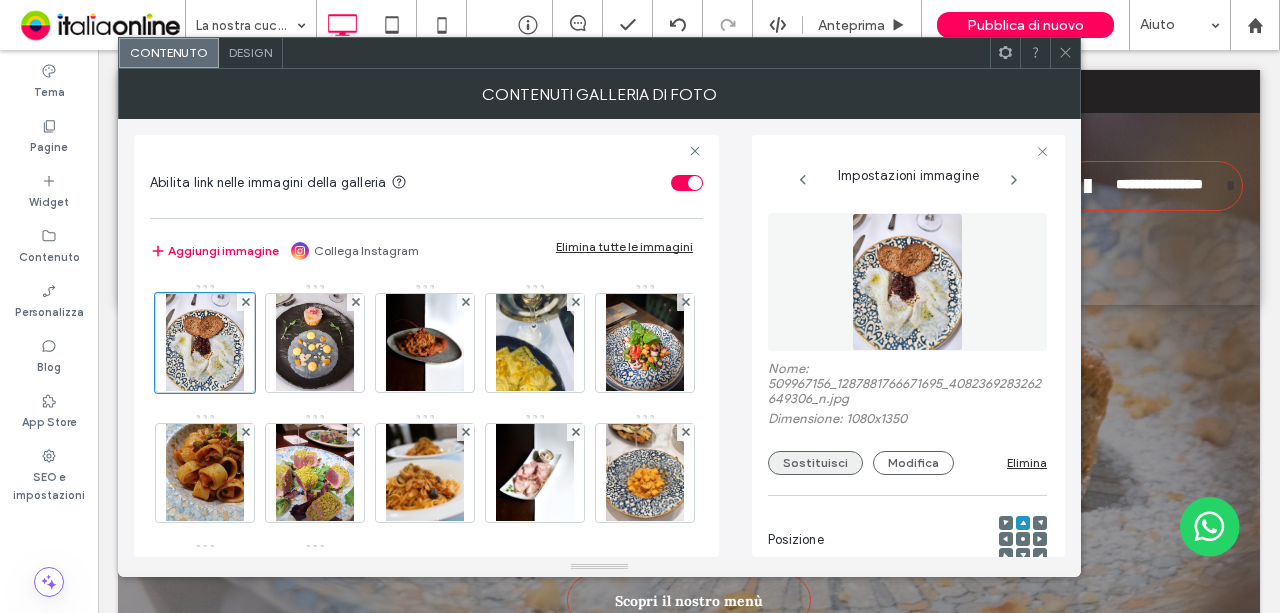 click on "Sostituisci" at bounding box center [815, 463] 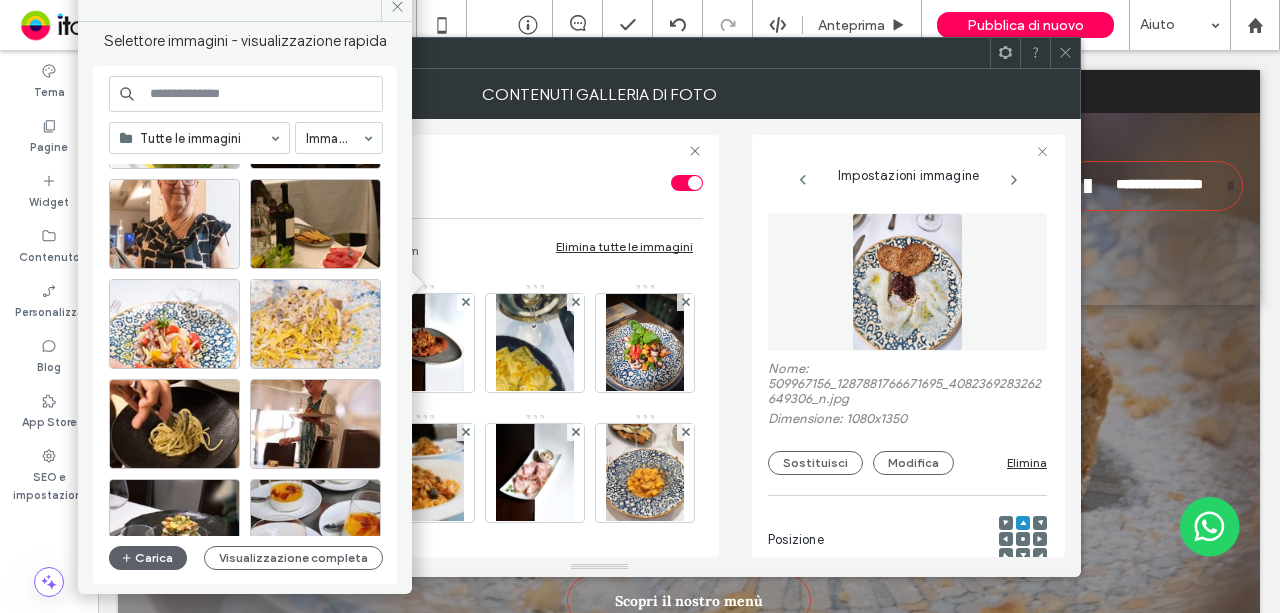 scroll, scrollTop: 2157, scrollLeft: 0, axis: vertical 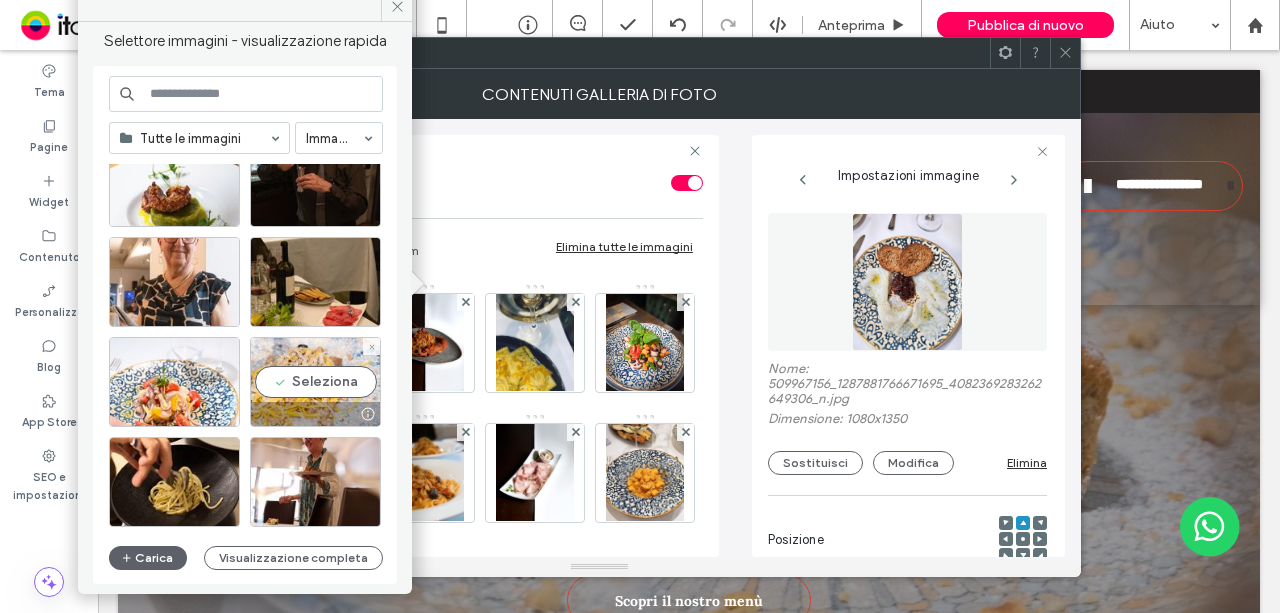 drag, startPoint x: 317, startPoint y: 375, endPoint x: 834, endPoint y: 389, distance: 517.1895 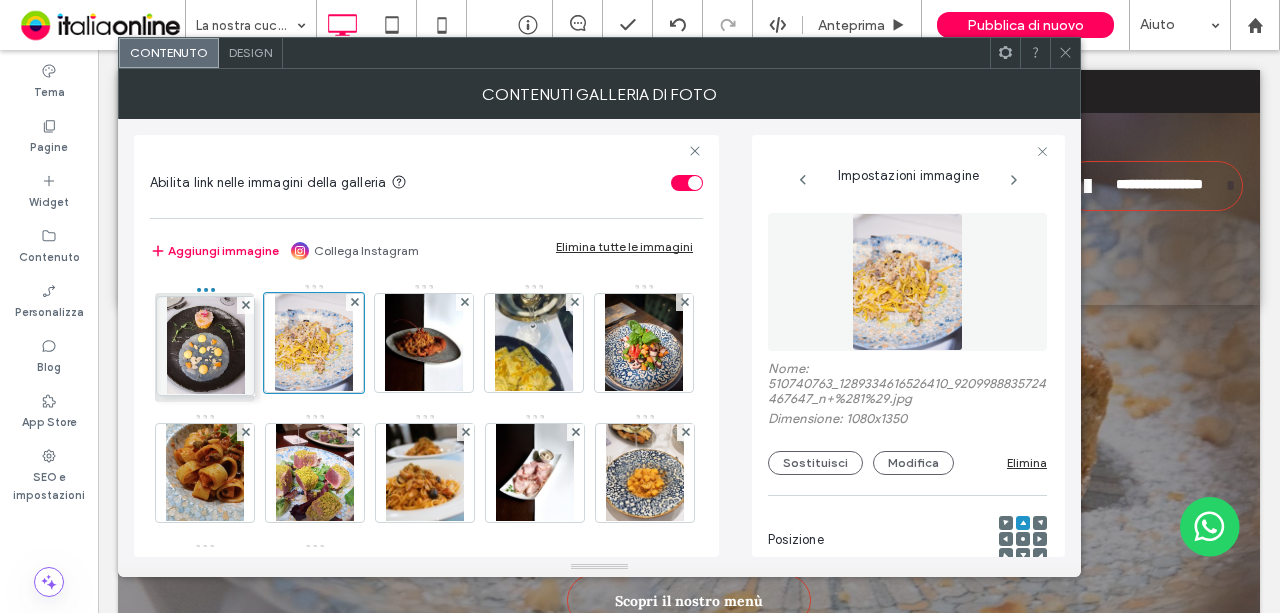 drag, startPoint x: 316, startPoint y: 352, endPoint x: 200, endPoint y: 356, distance: 116.06895 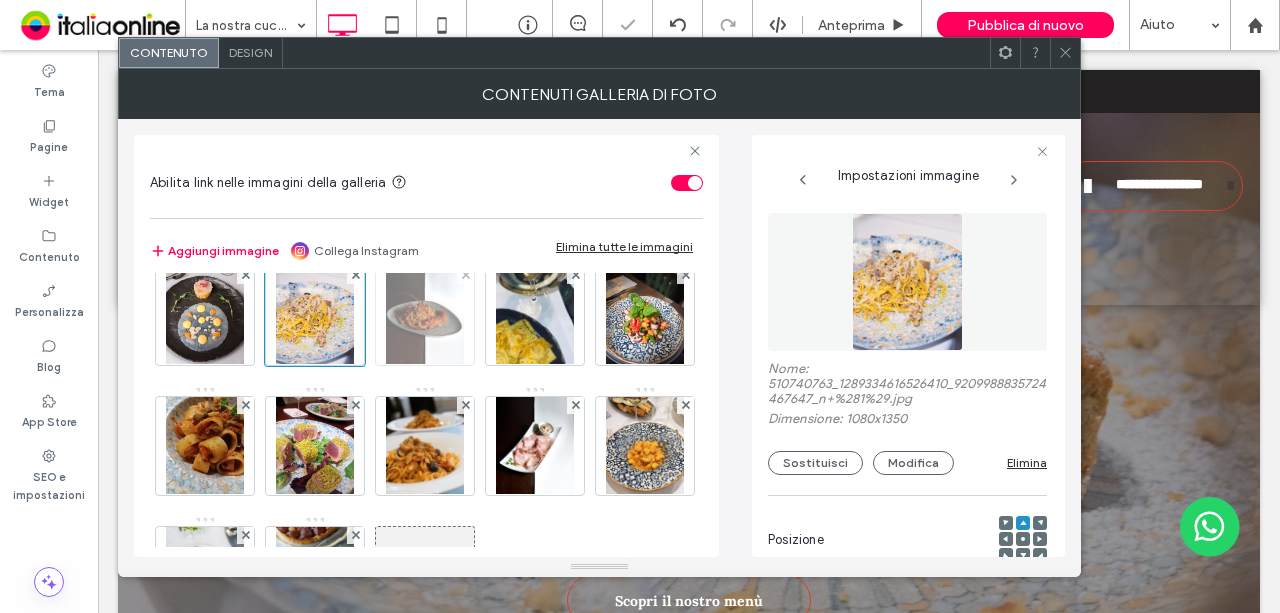 scroll, scrollTop: 0, scrollLeft: 0, axis: both 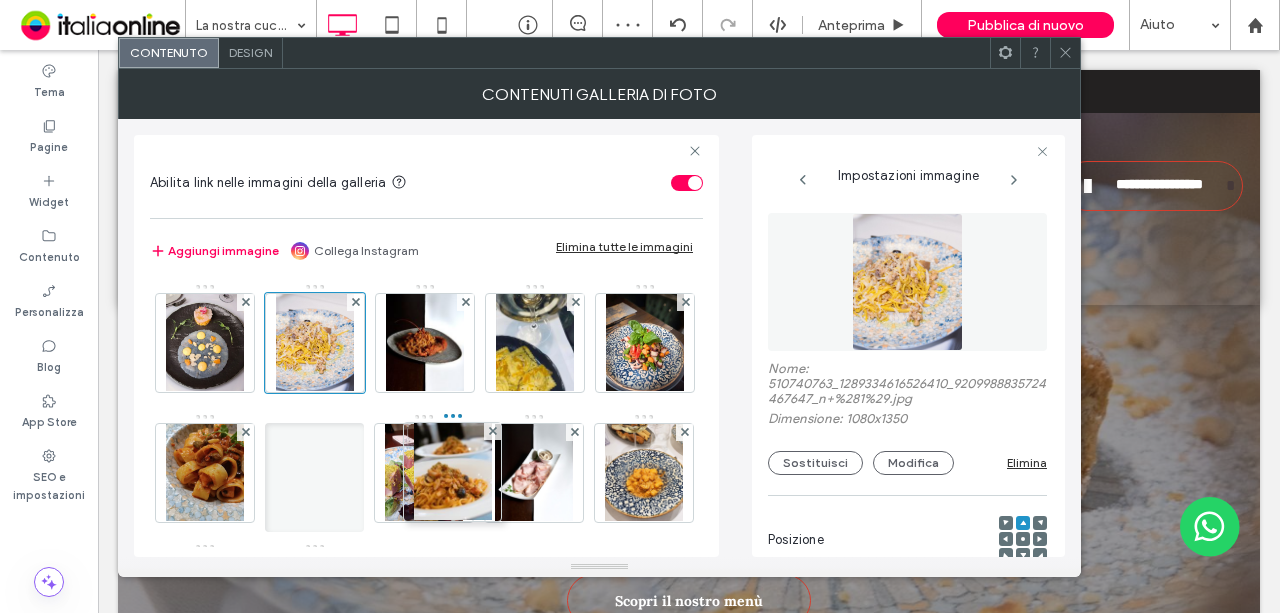 drag, startPoint x: 516, startPoint y: 474, endPoint x: 426, endPoint y: 473, distance: 90.005554 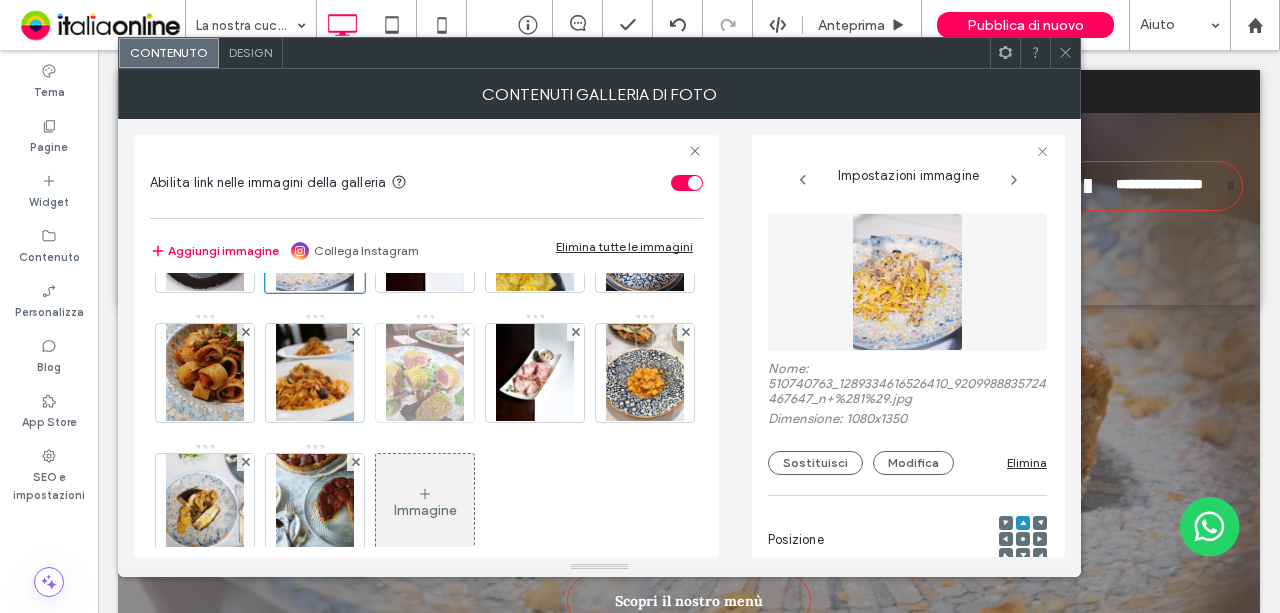 scroll, scrollTop: 0, scrollLeft: 0, axis: both 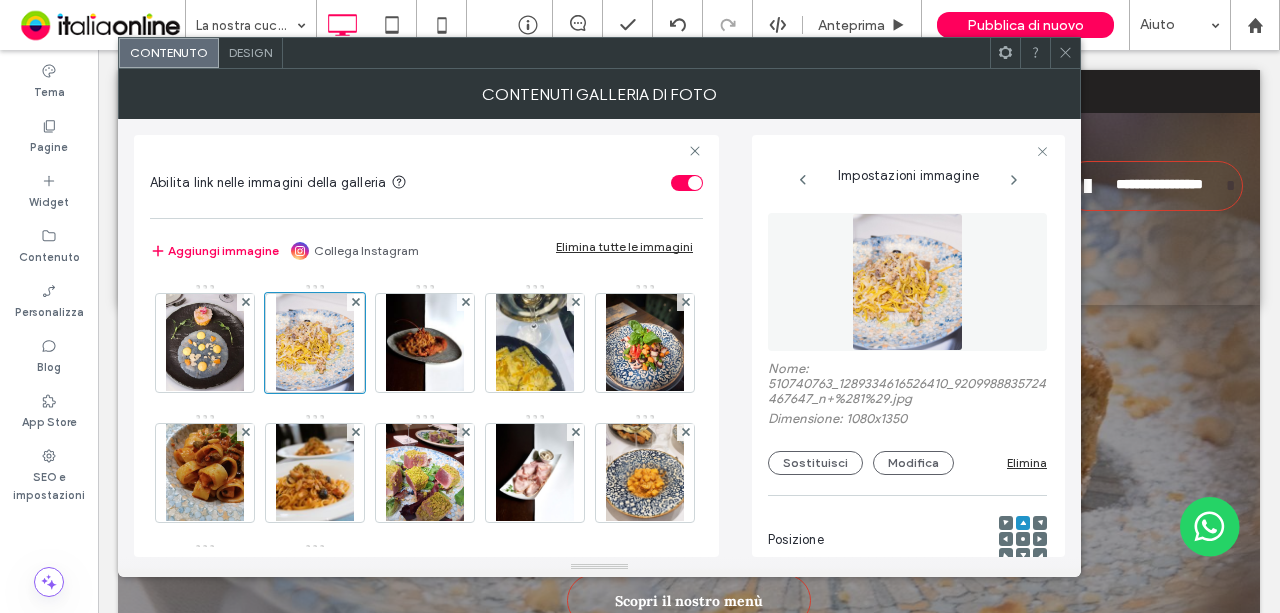 click 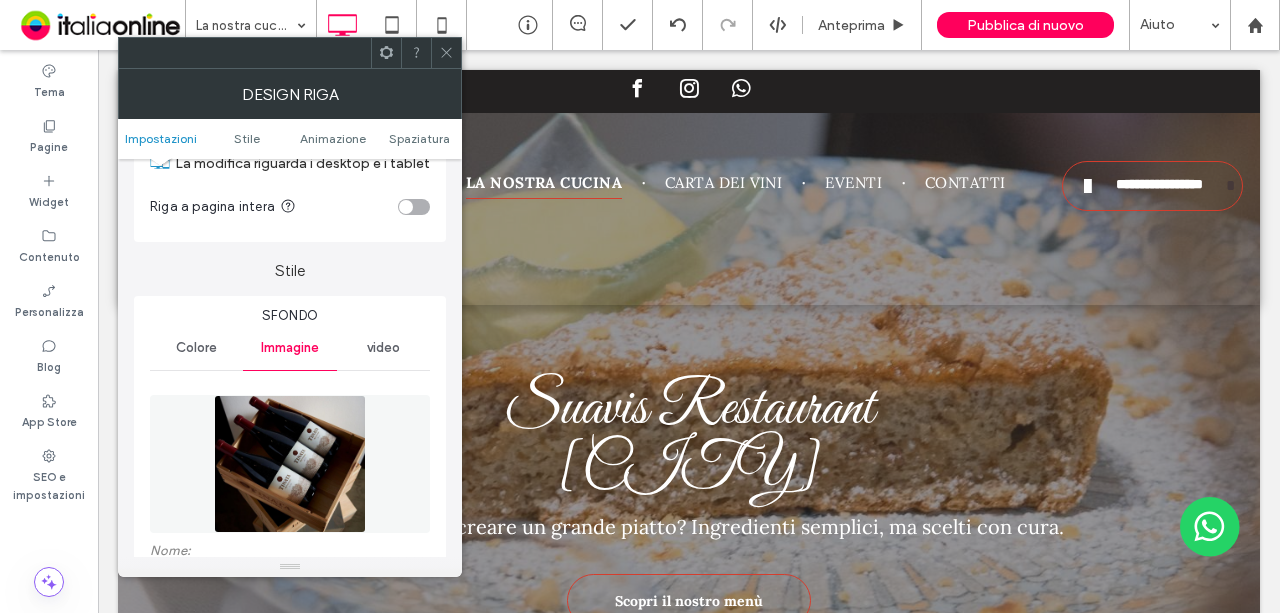 scroll, scrollTop: 300, scrollLeft: 0, axis: vertical 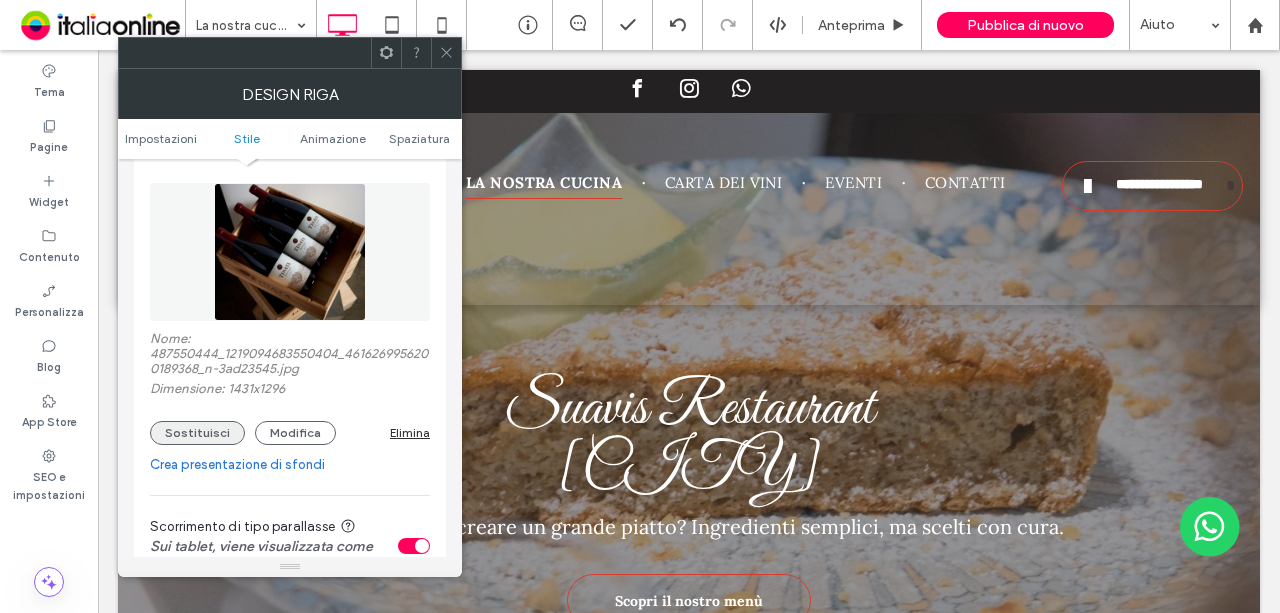 click on "Sostituisci" at bounding box center [197, 433] 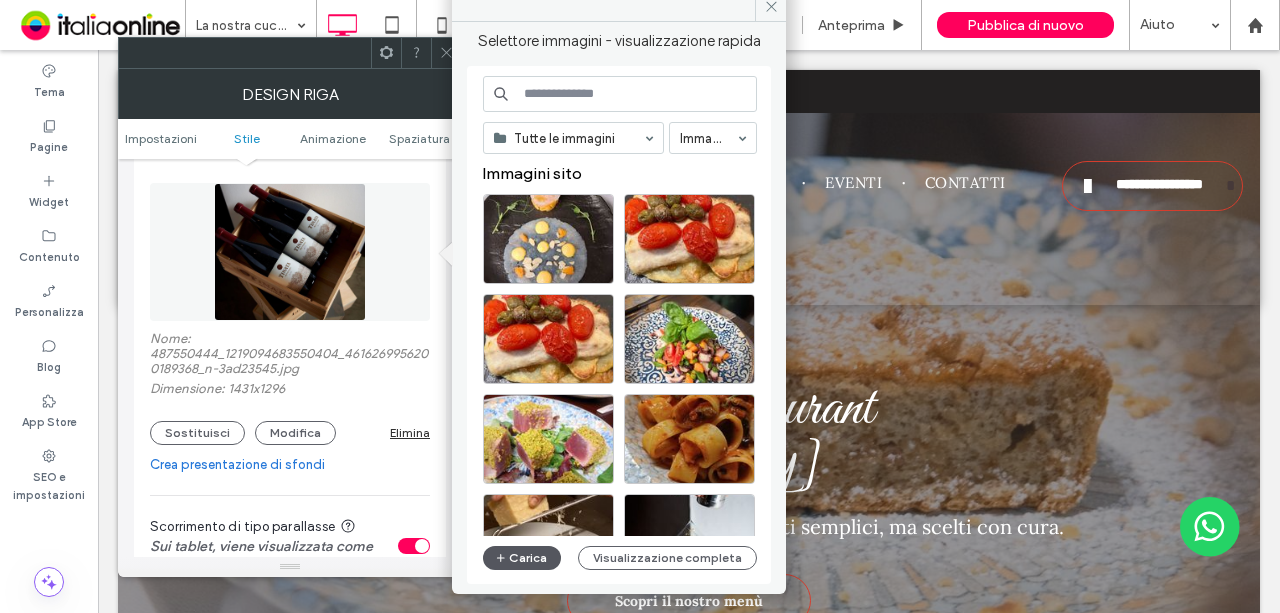 click on "Carica" at bounding box center [522, 558] 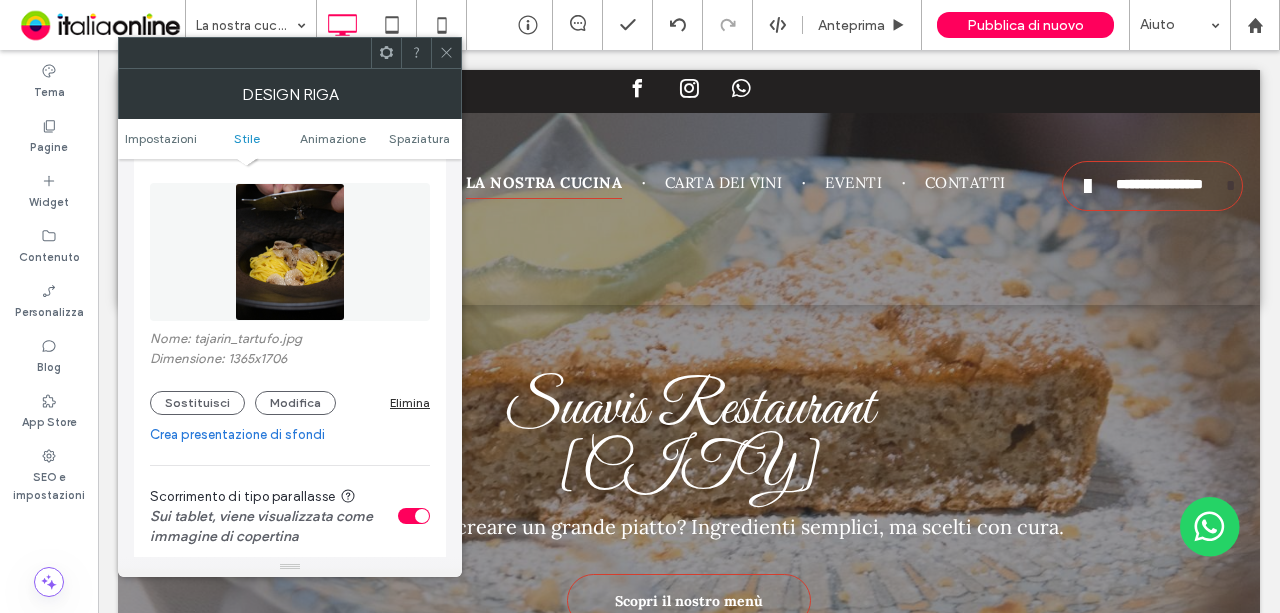 scroll, scrollTop: 400, scrollLeft: 0, axis: vertical 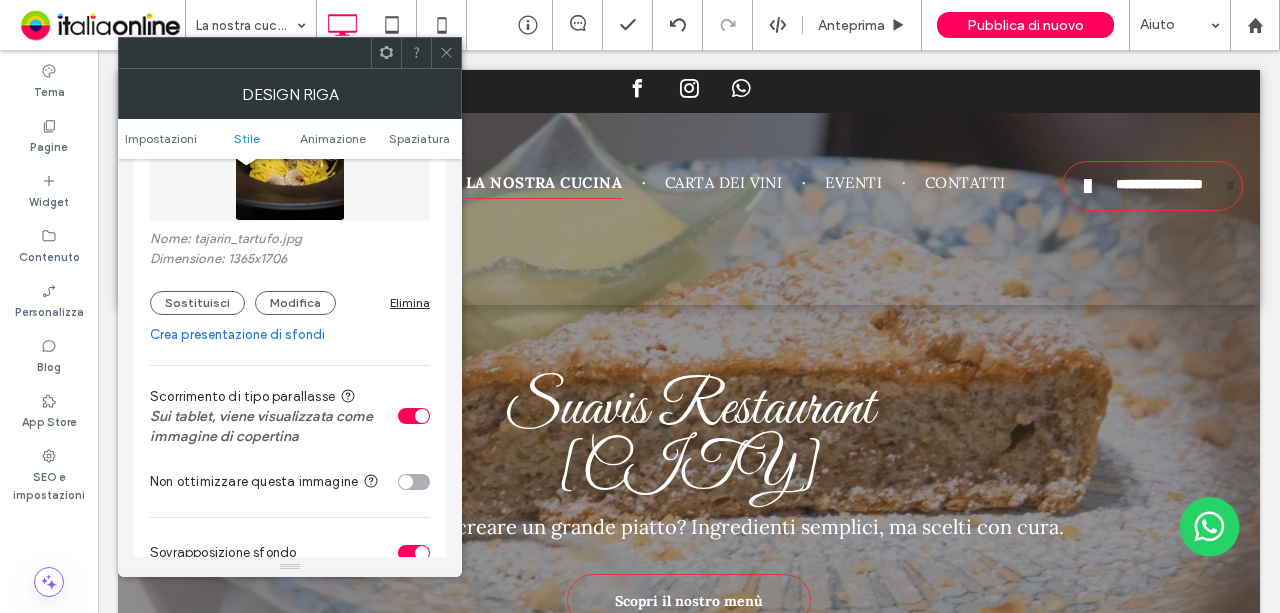 click at bounding box center (414, 416) 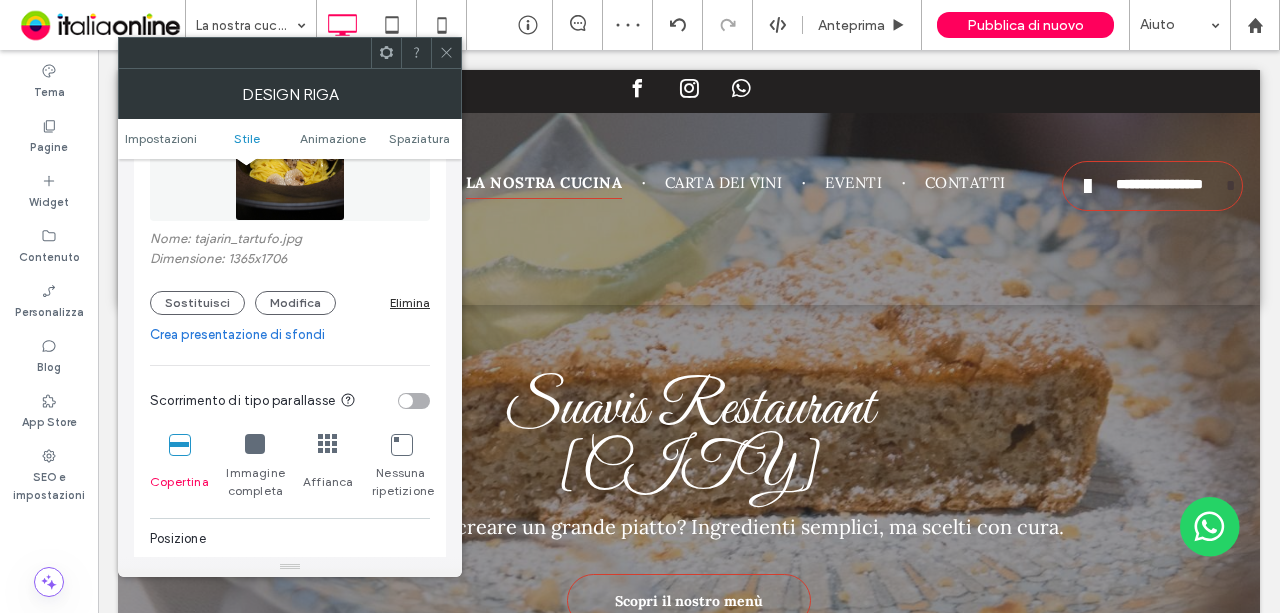 click at bounding box center [446, 53] 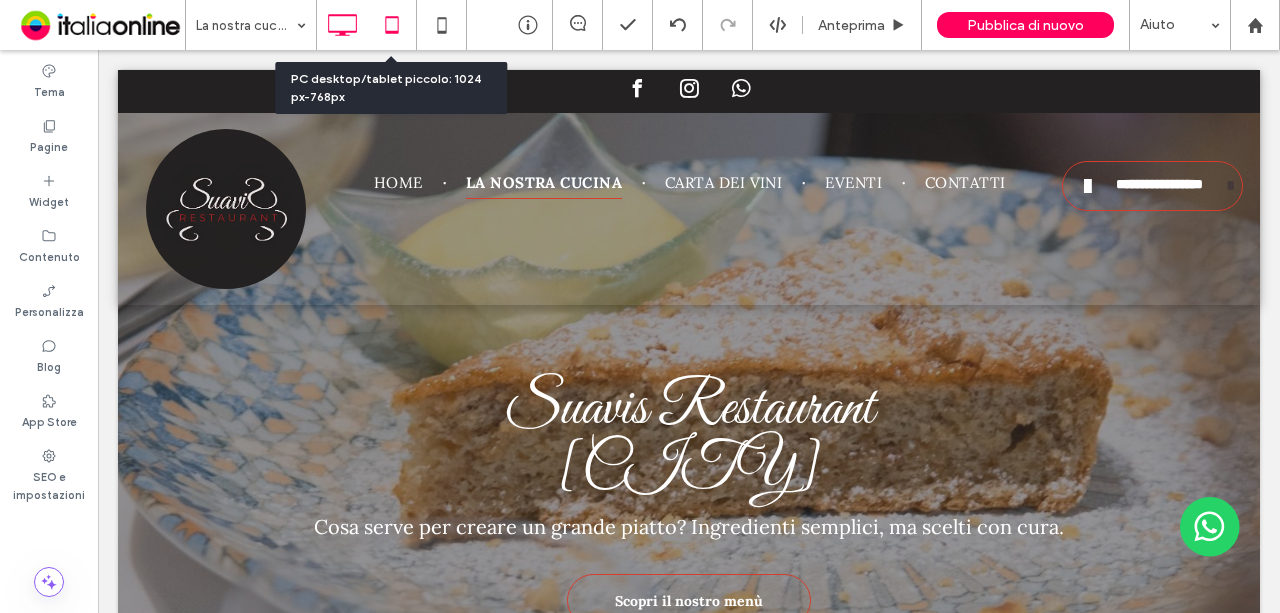 click 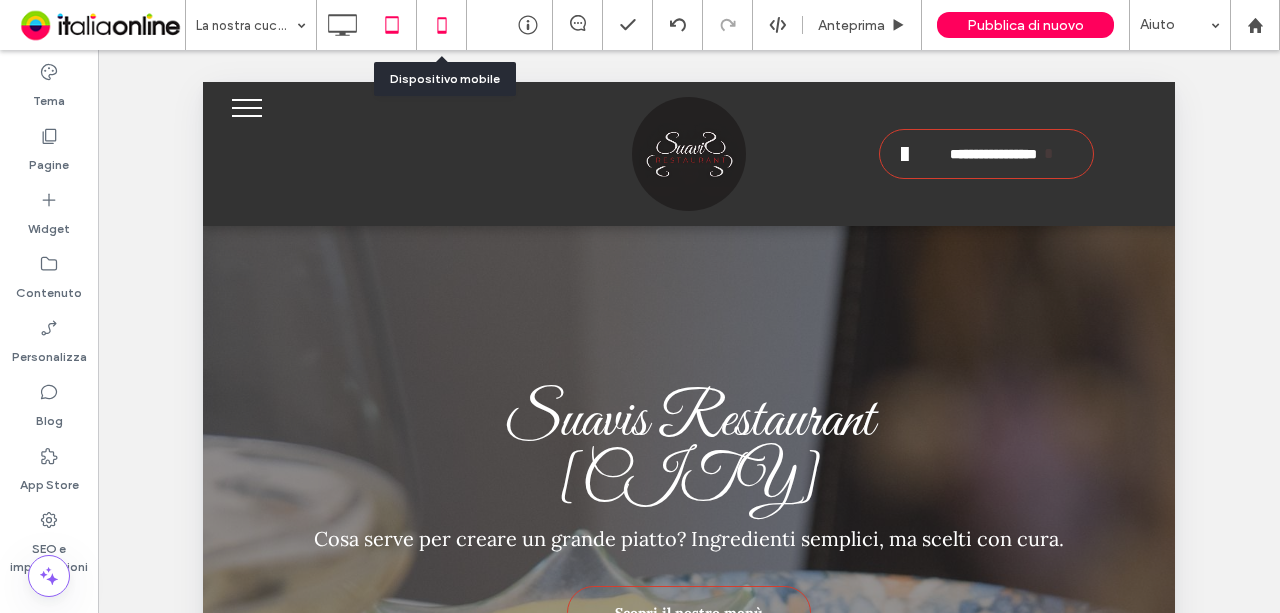 click 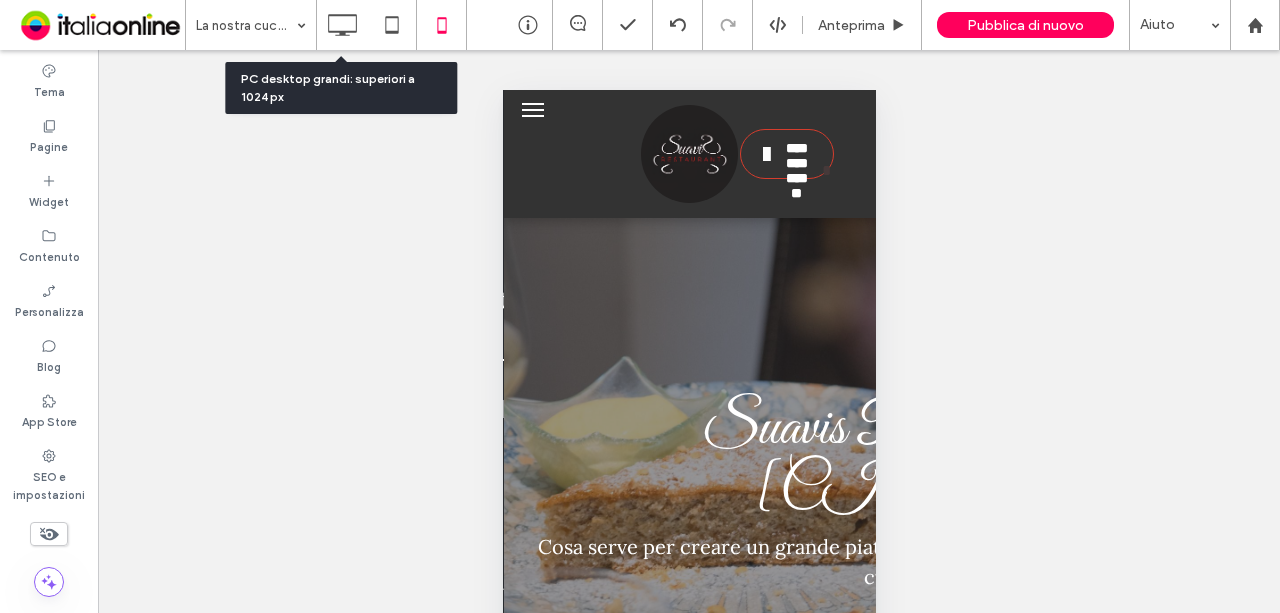 click 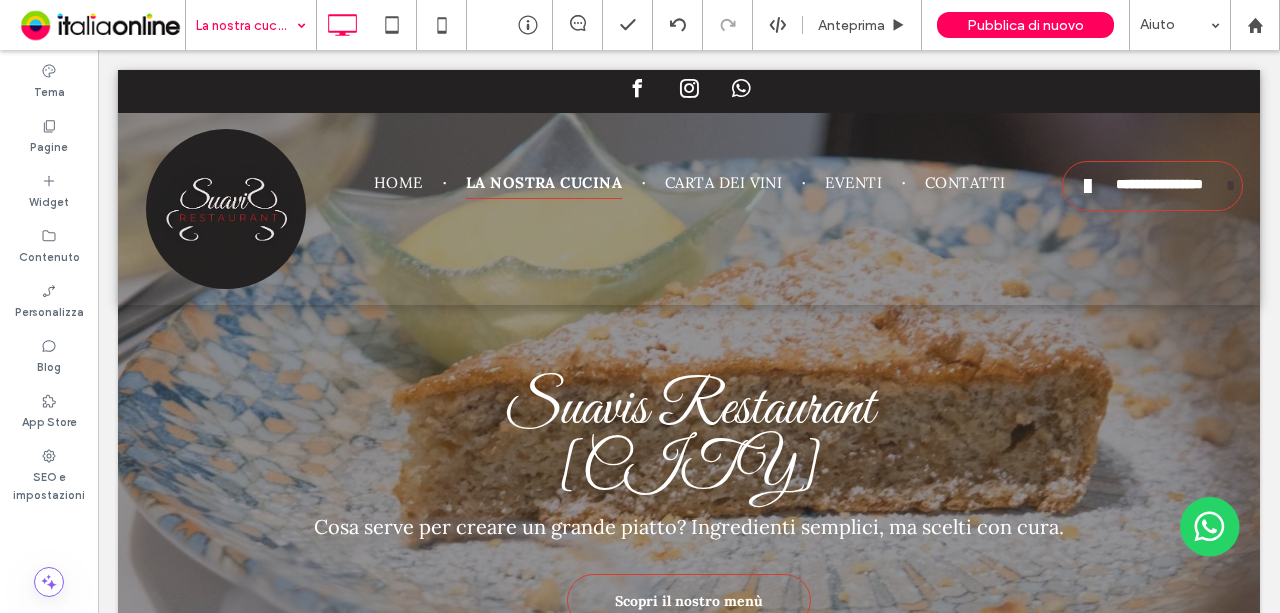 drag, startPoint x: 258, startPoint y: 23, endPoint x: 260, endPoint y: 33, distance: 10.198039 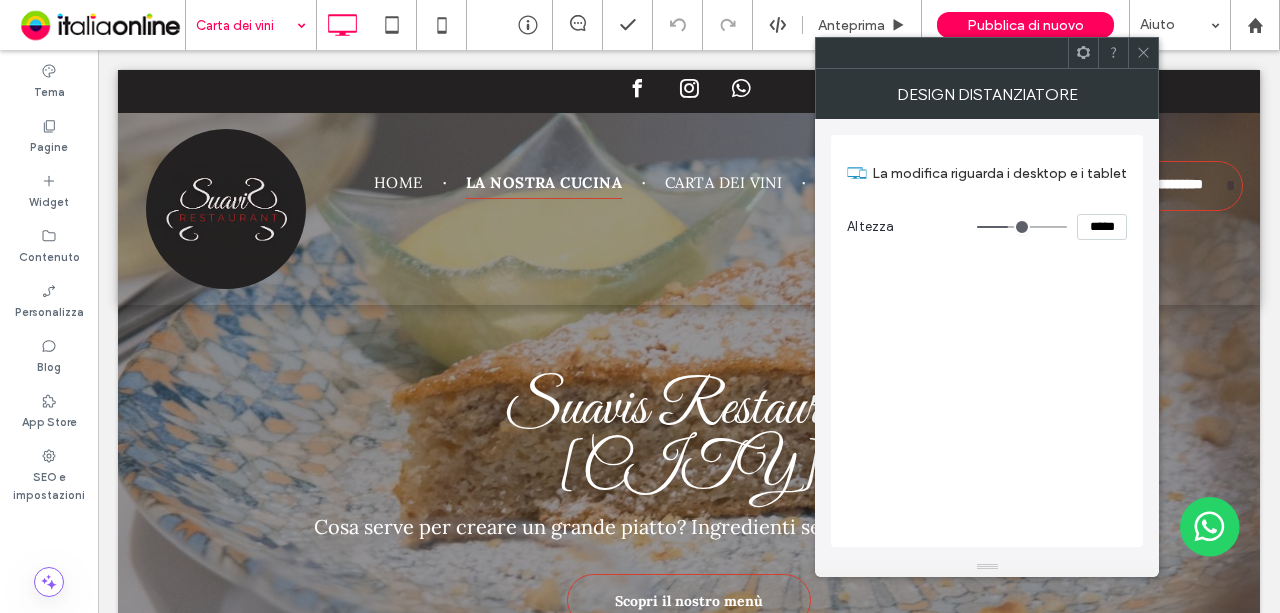 click 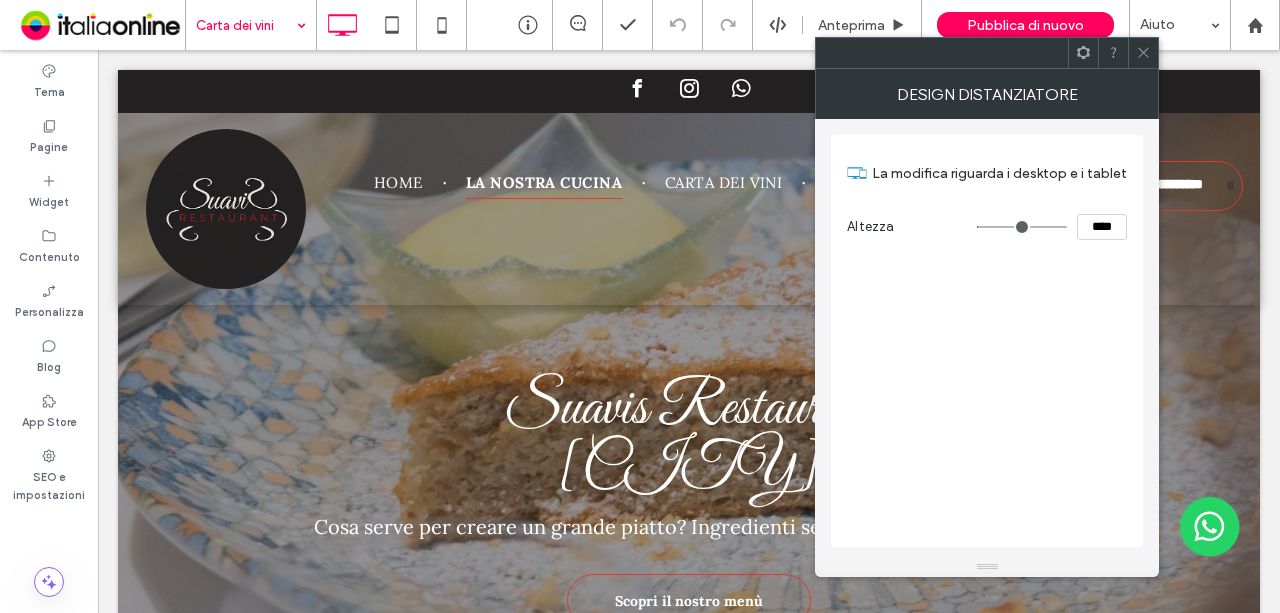 click 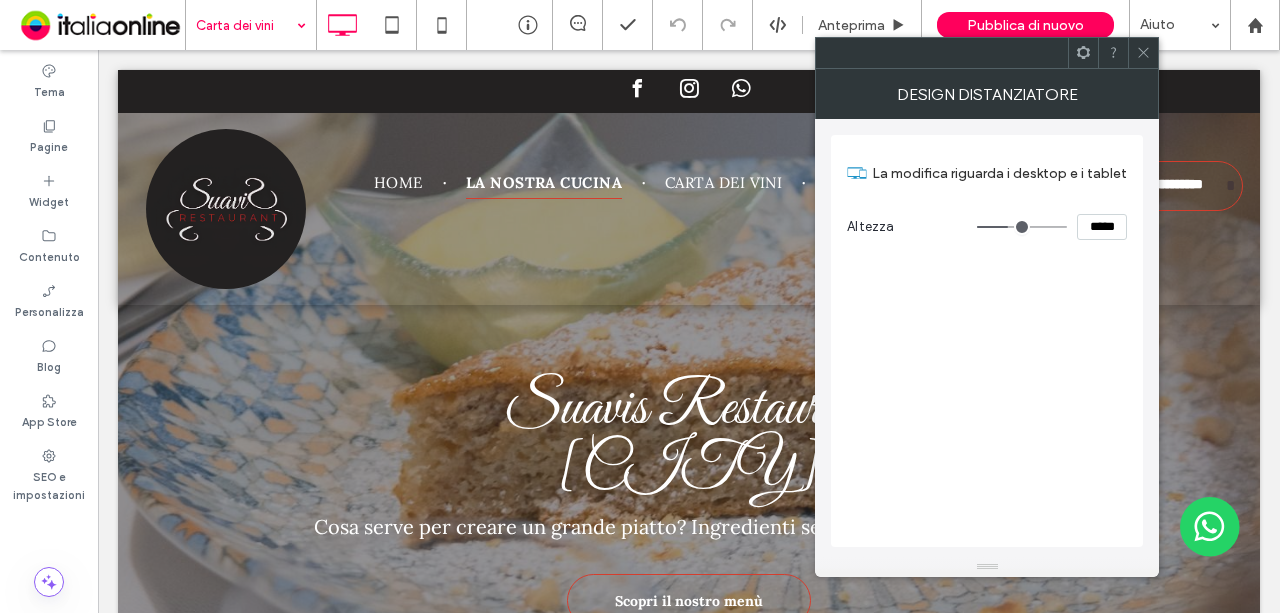 click at bounding box center (1143, 53) 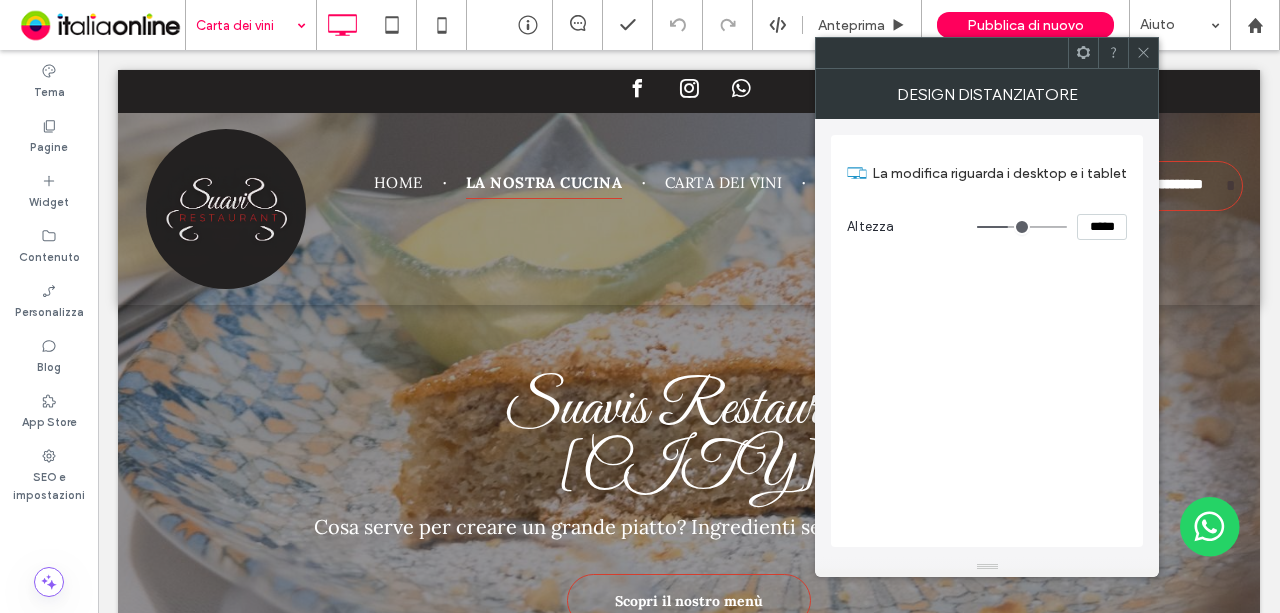 click 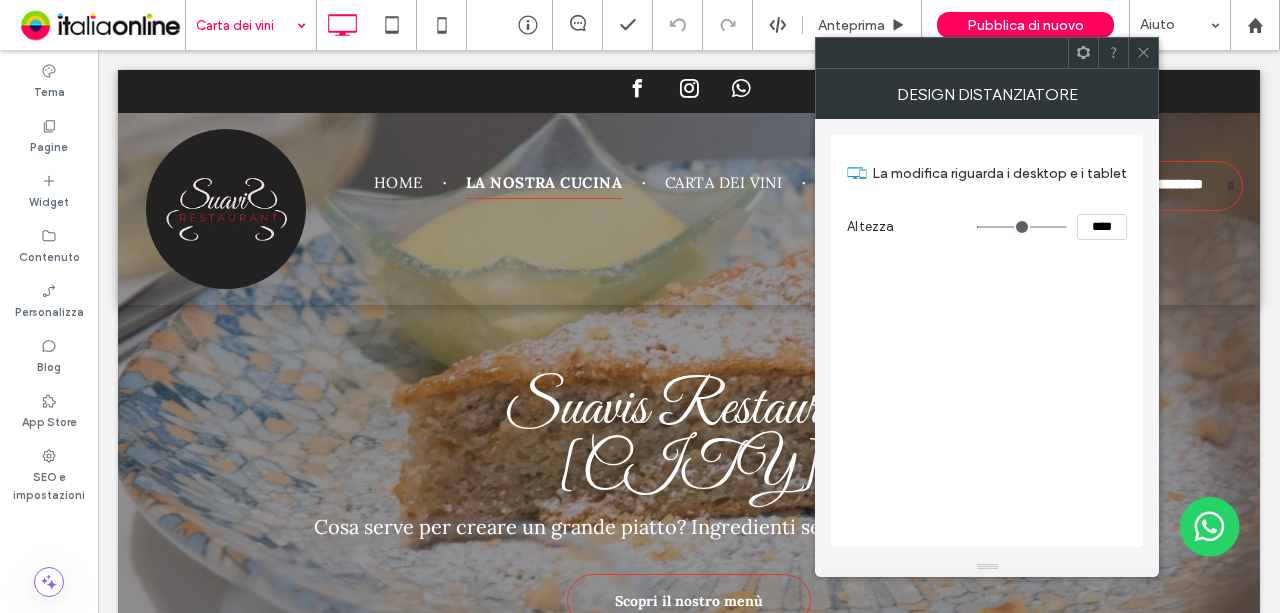 click 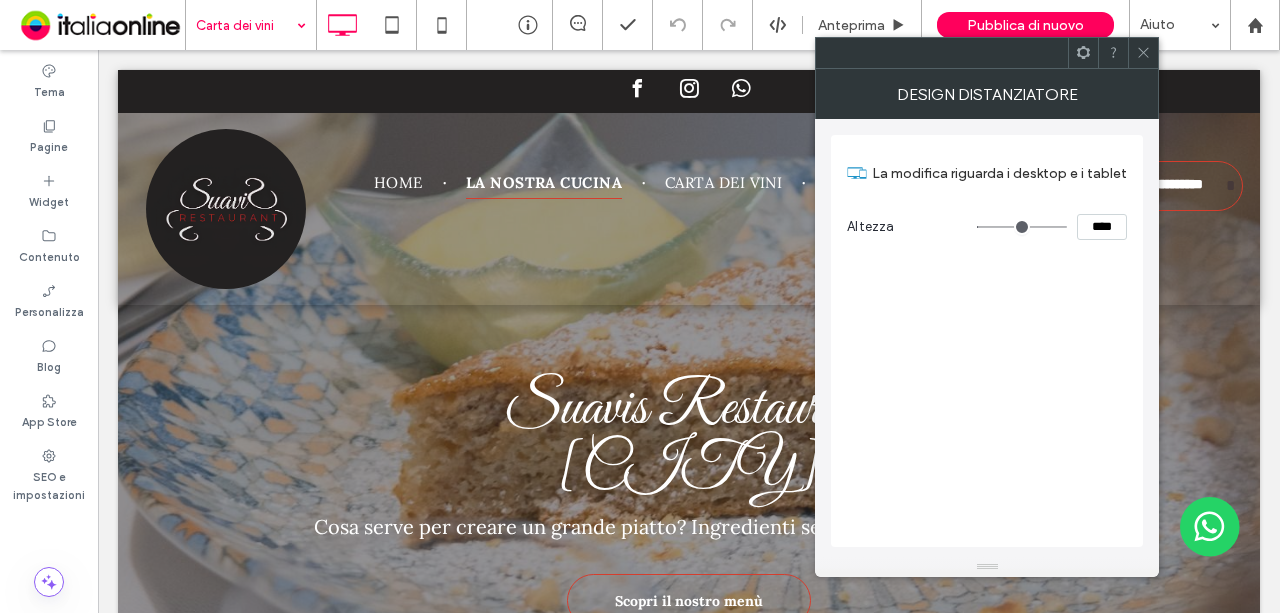 type on "*" 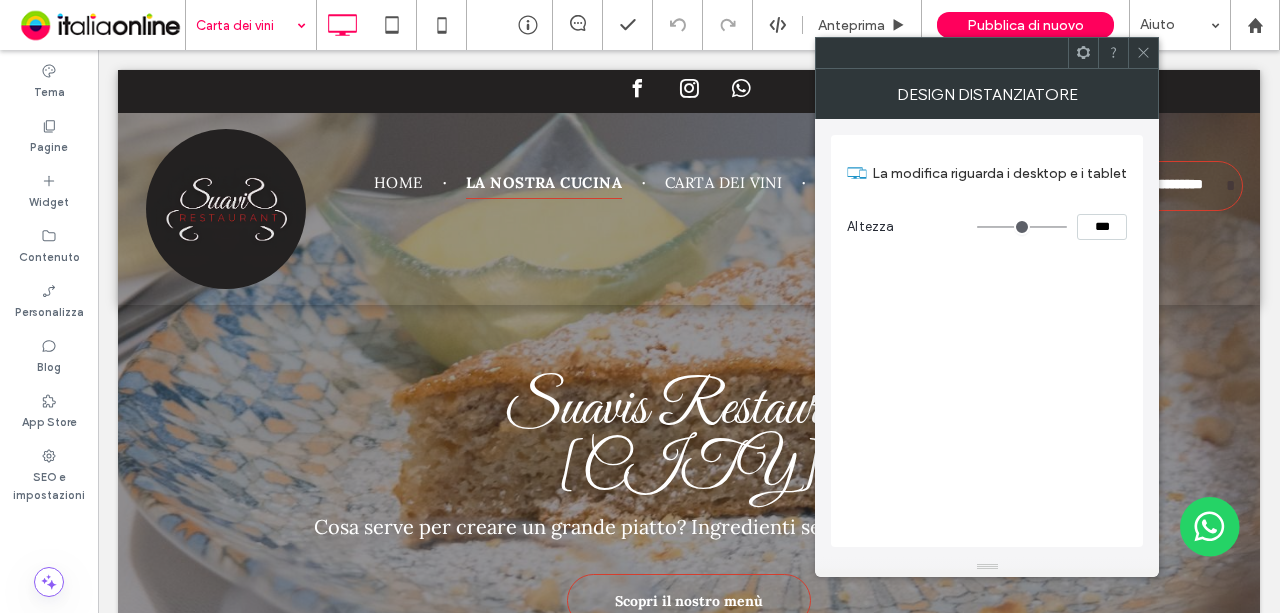 drag, startPoint x: 983, startPoint y: 225, endPoint x: 964, endPoint y: 196, distance: 34.669872 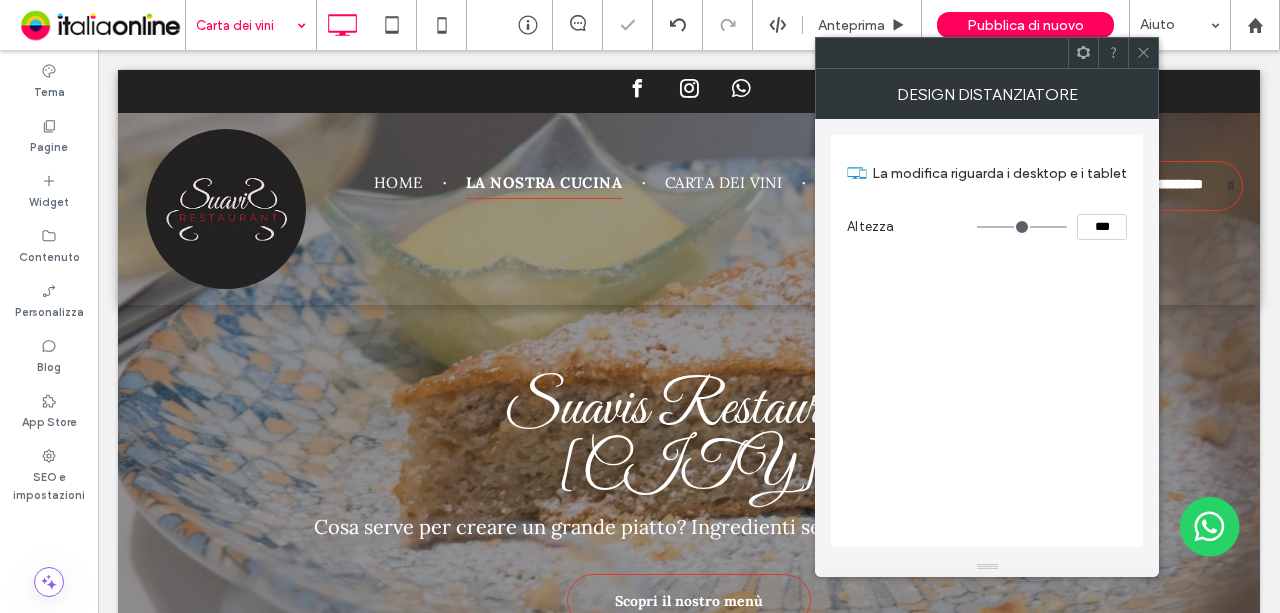 drag, startPoint x: 1149, startPoint y: 47, endPoint x: 1125, endPoint y: 69, distance: 32.55764 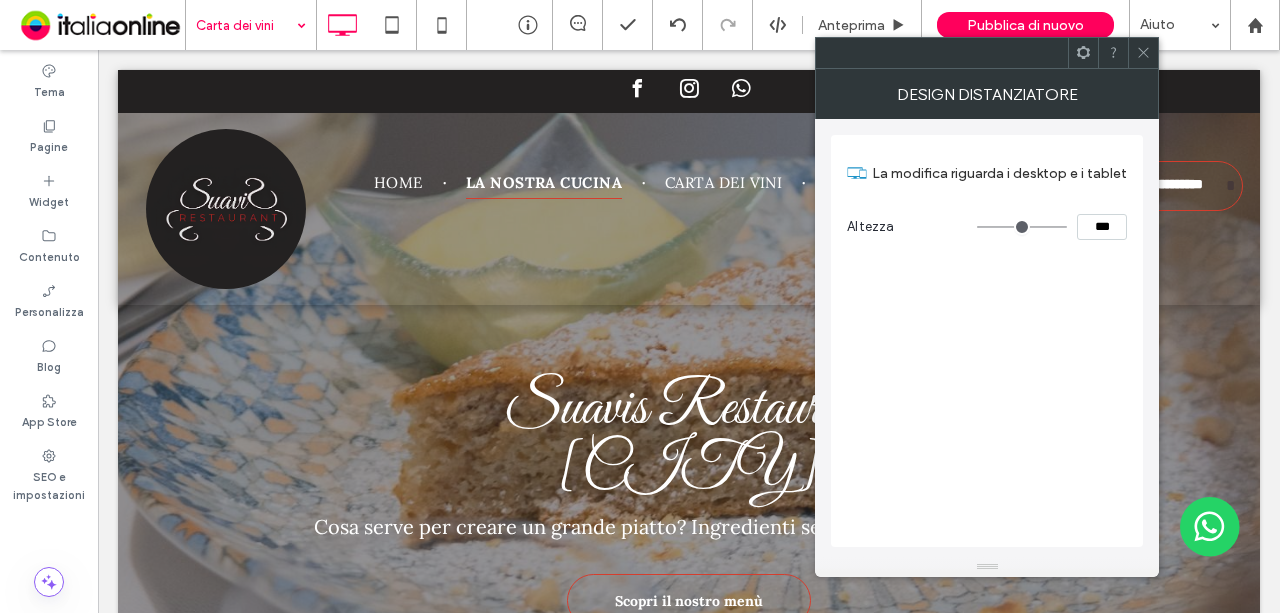 click 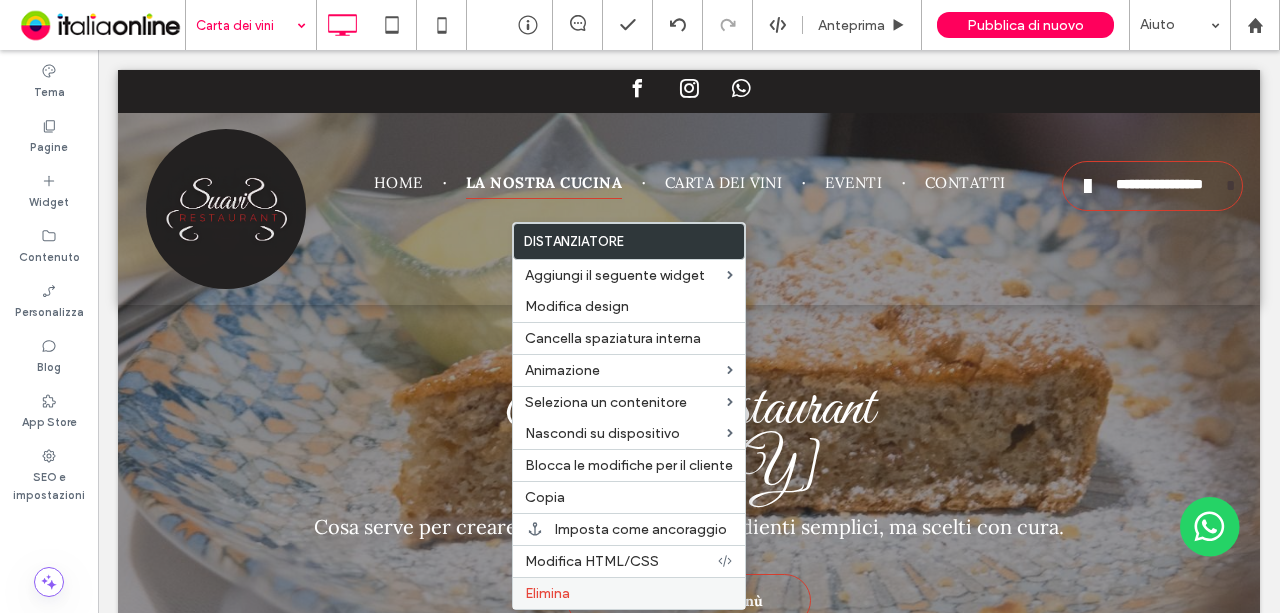 click on "Elimina" at bounding box center [629, 593] 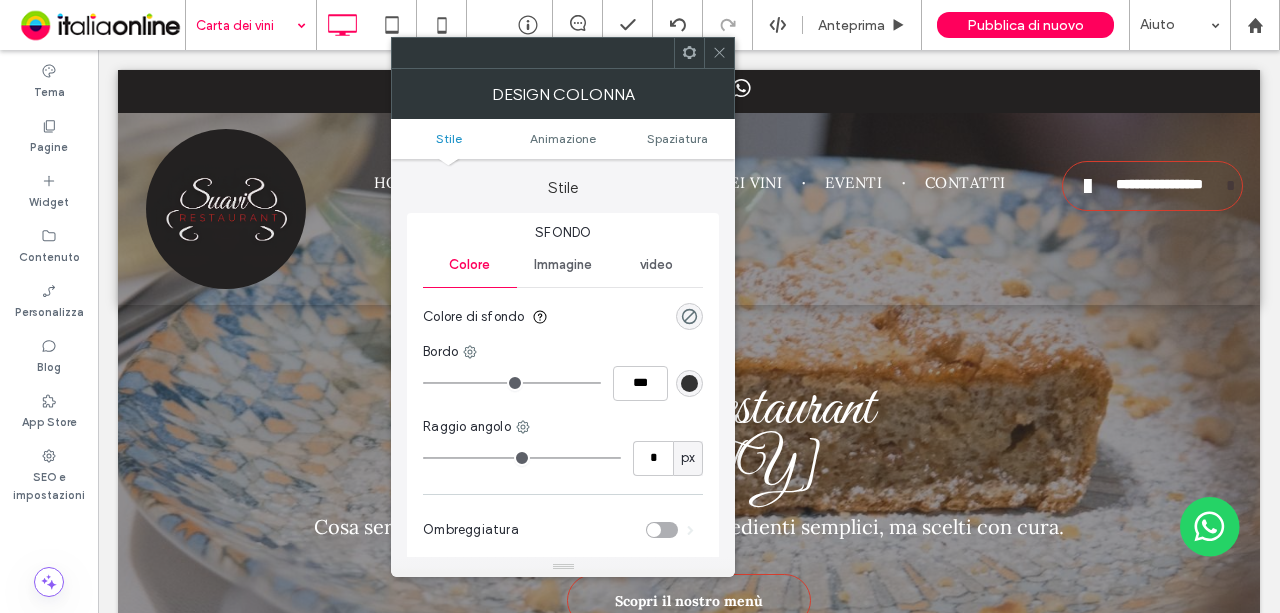 click 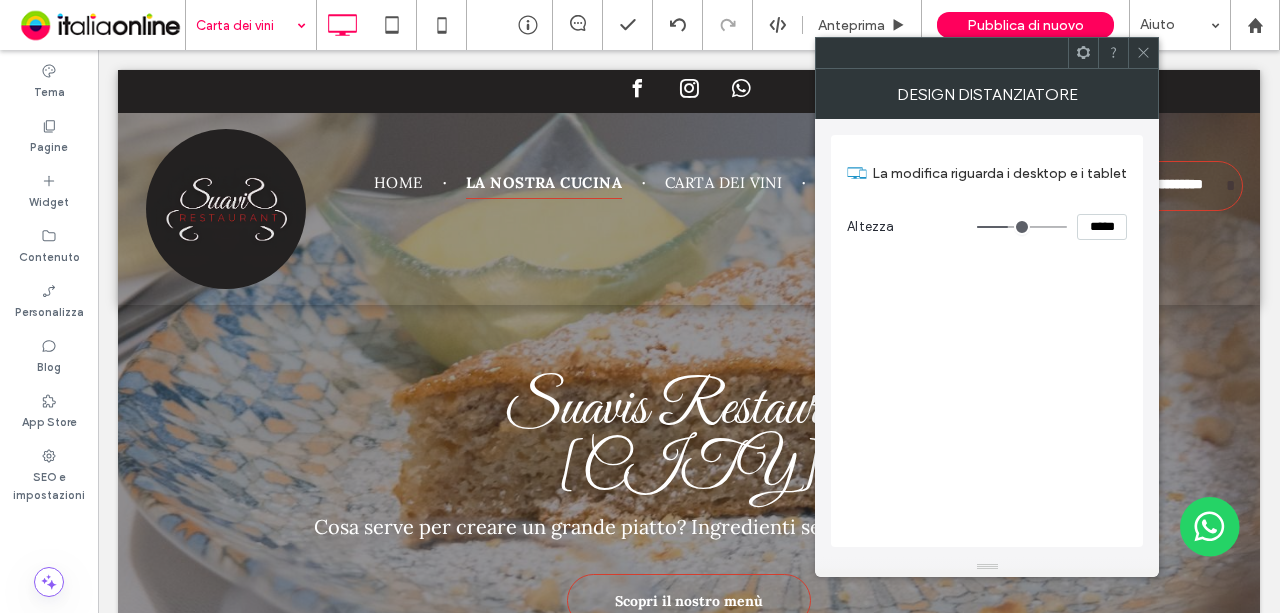 click 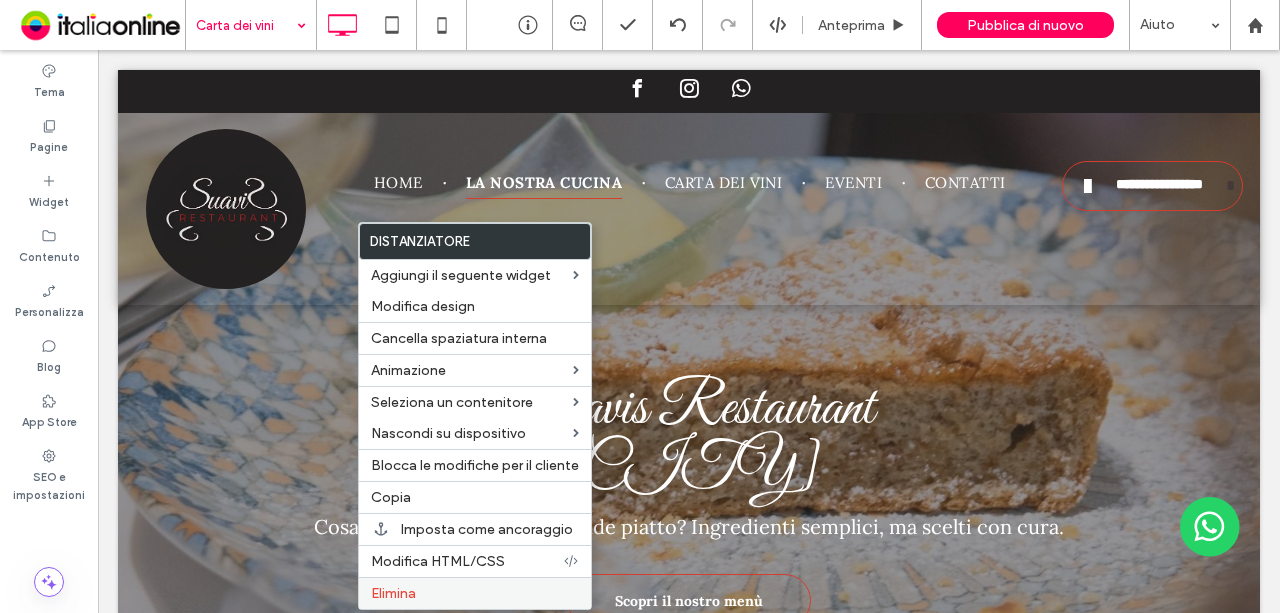click on "Elimina" at bounding box center (475, 593) 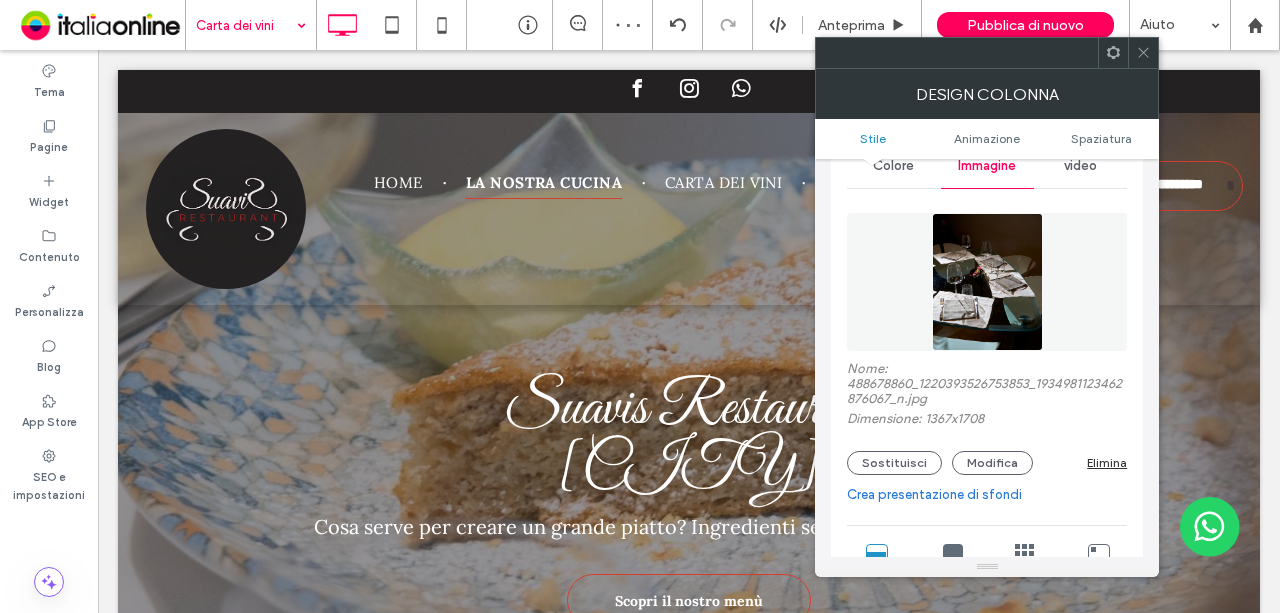 scroll, scrollTop: 200, scrollLeft: 0, axis: vertical 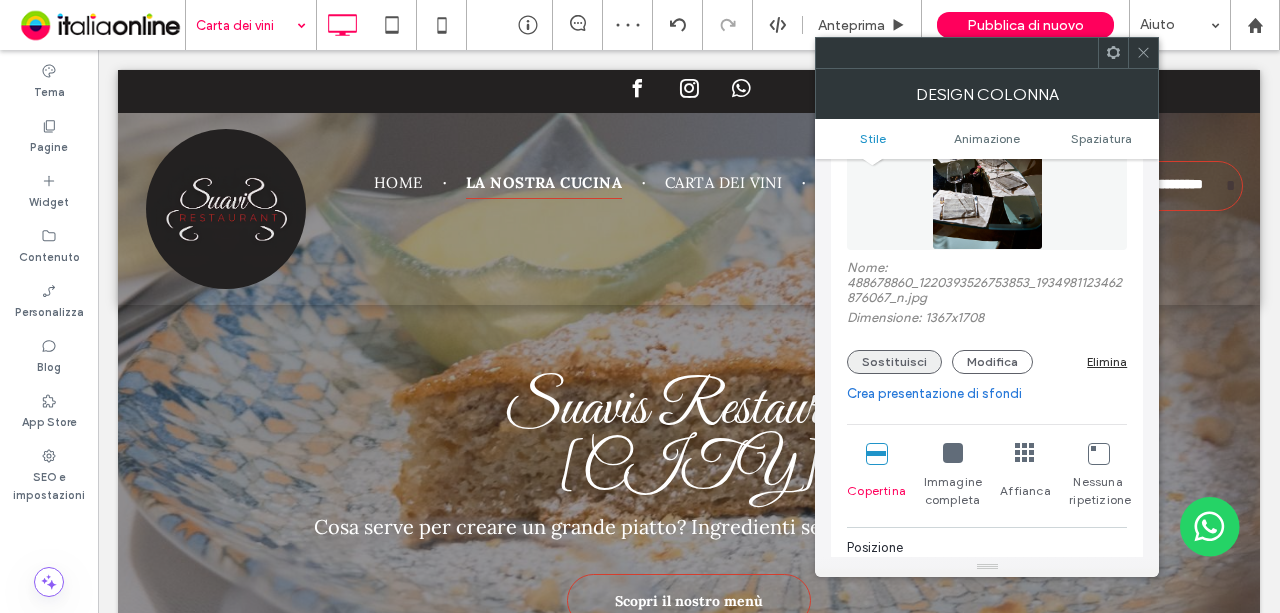 click on "Sostituisci" at bounding box center (894, 362) 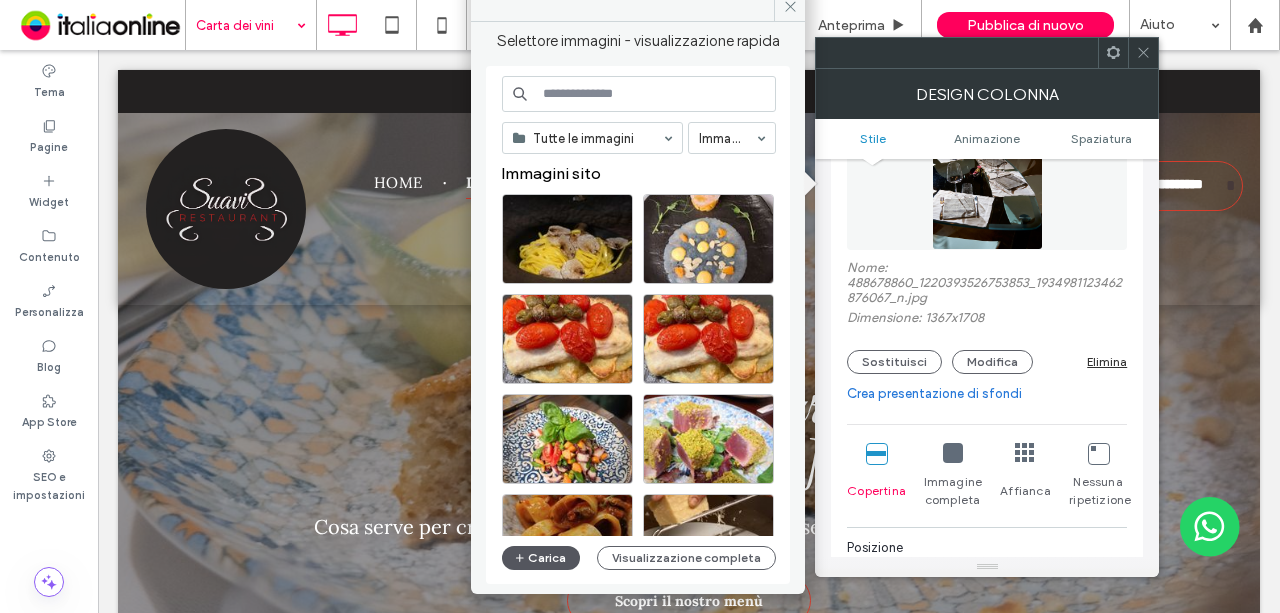 click on "Carica" at bounding box center [541, 558] 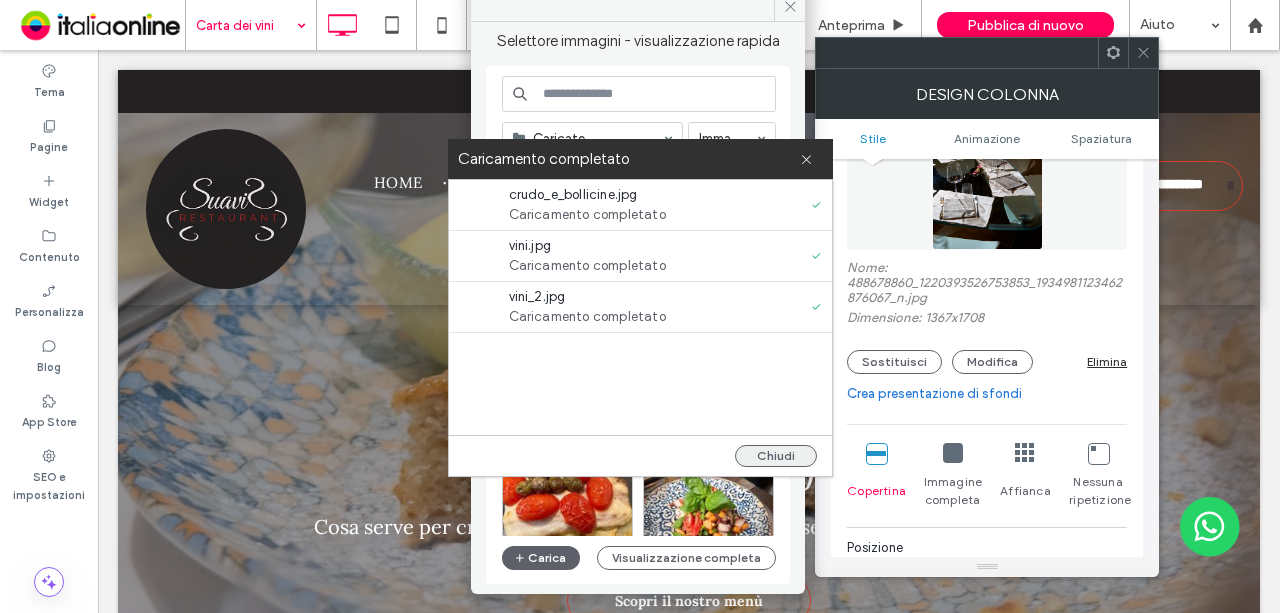 click on "Chiudi" at bounding box center [776, 456] 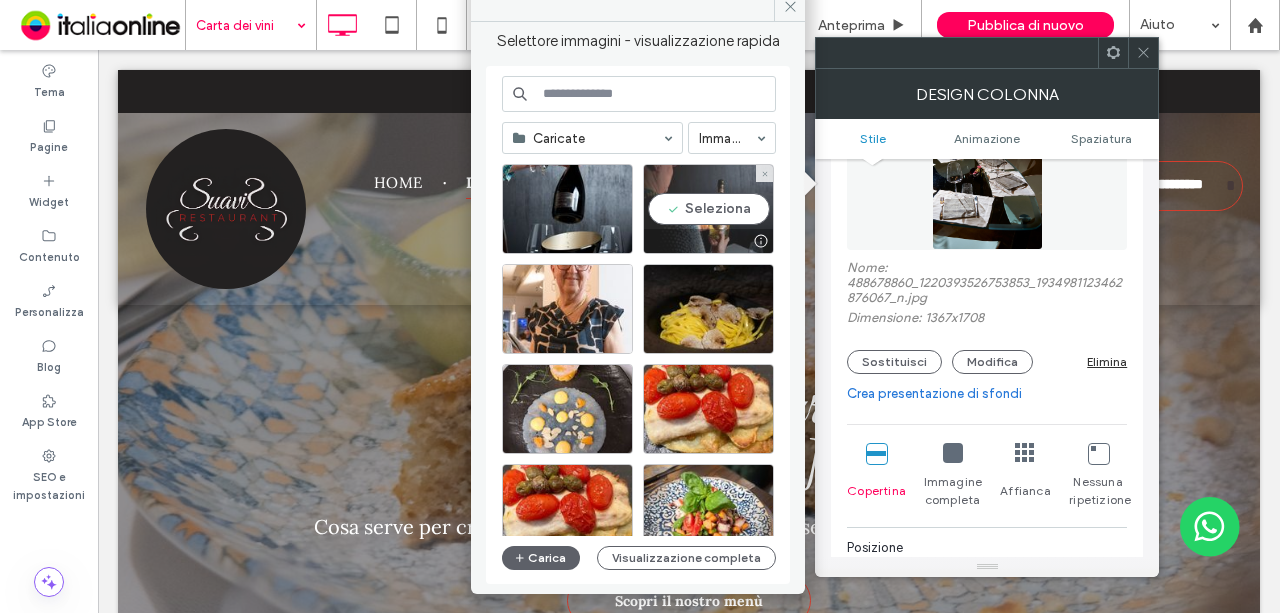 click on "Seleziona" at bounding box center (708, 209) 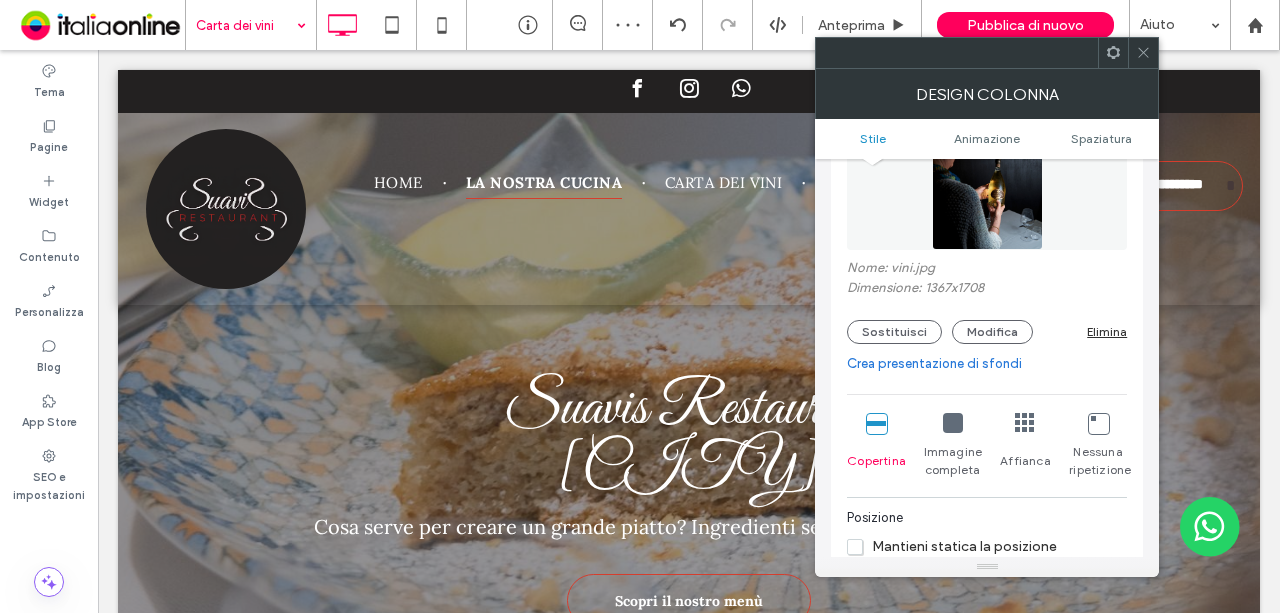 click 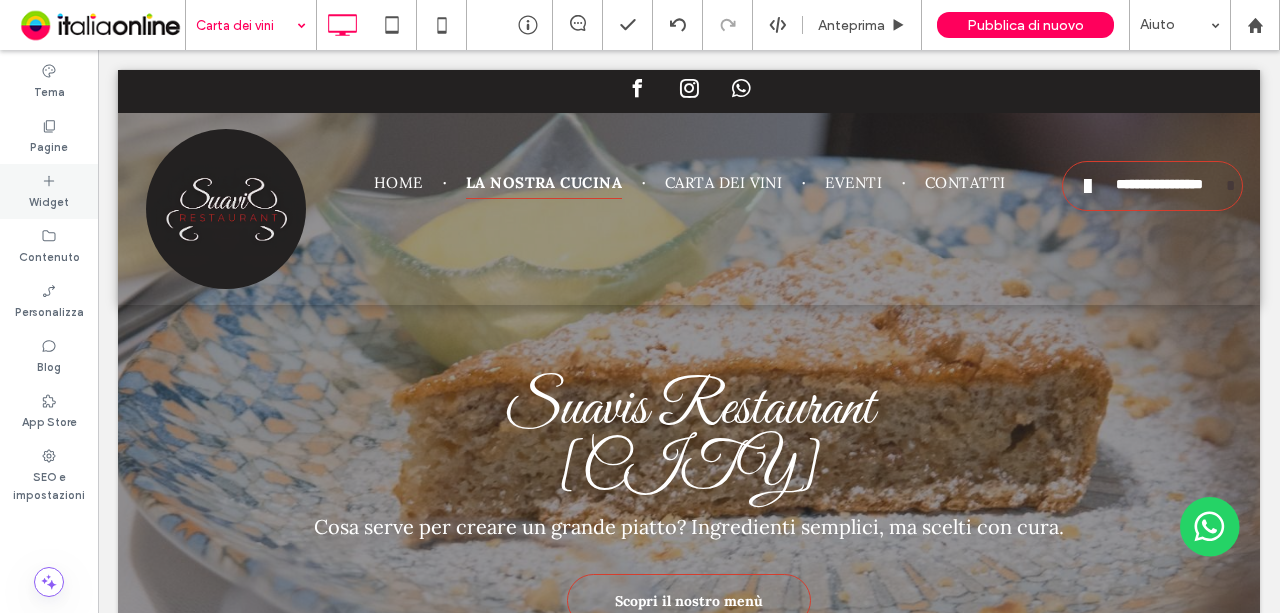 click on "Widget" at bounding box center (49, 200) 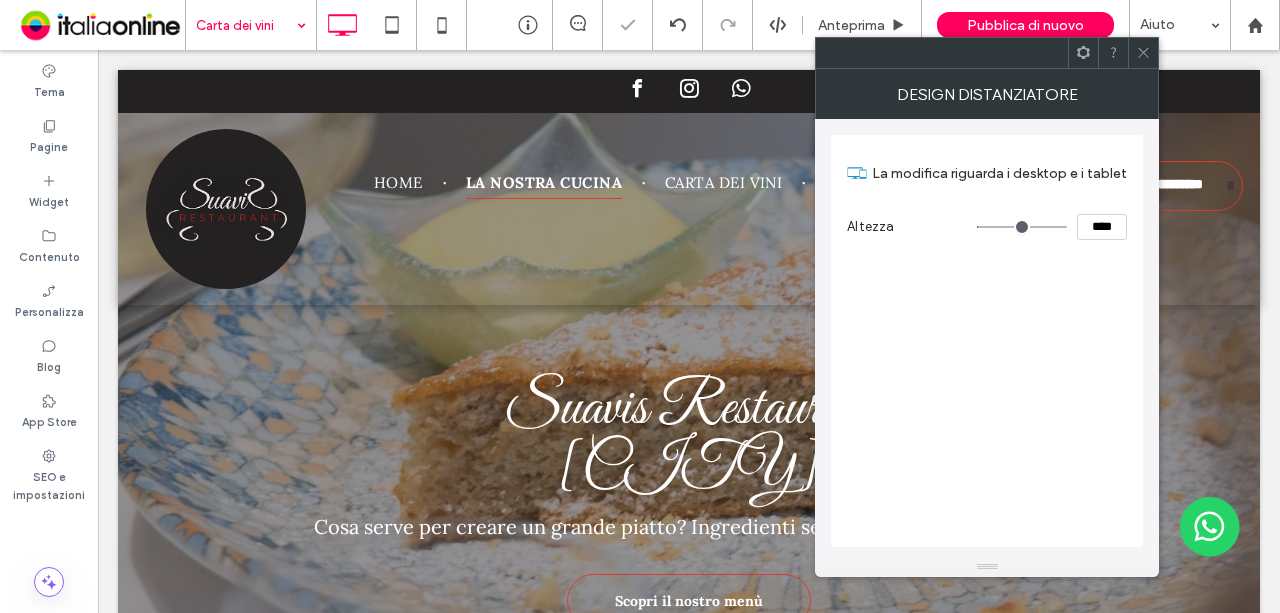 click on "****" at bounding box center (1102, 227) 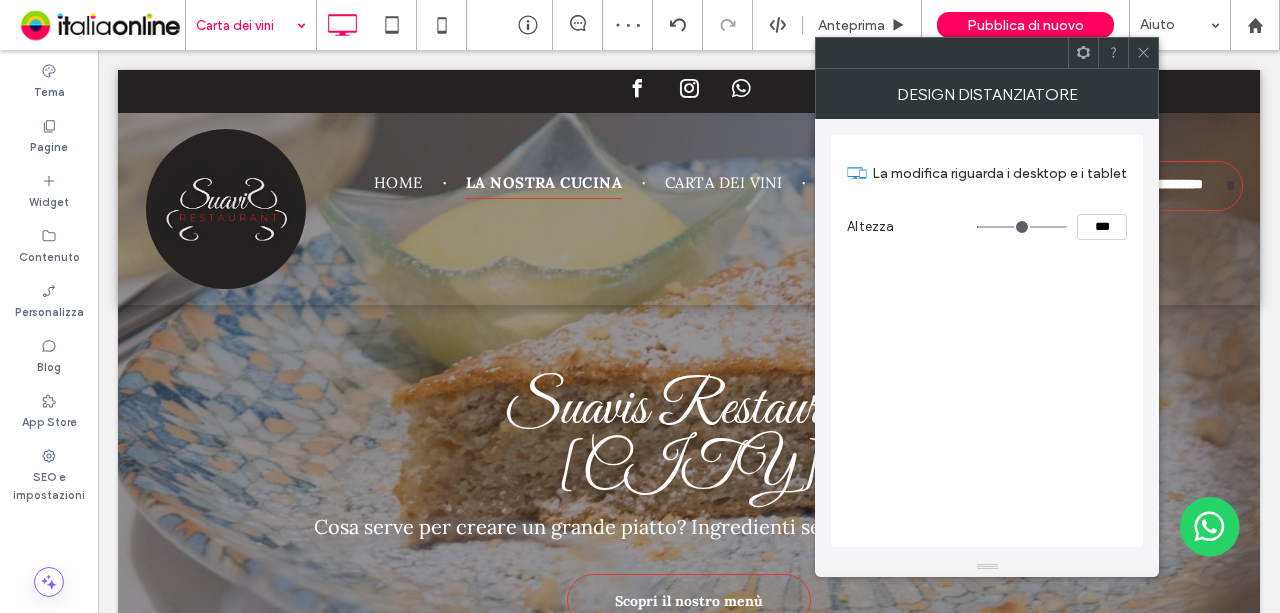 type on "*****" 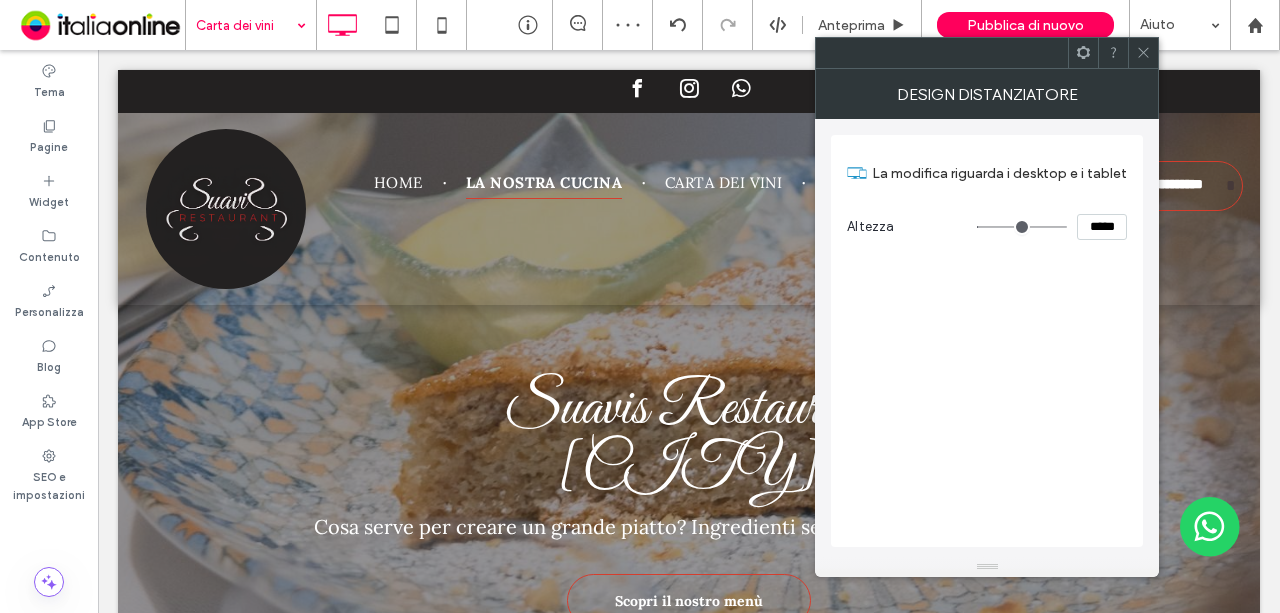 type on "***" 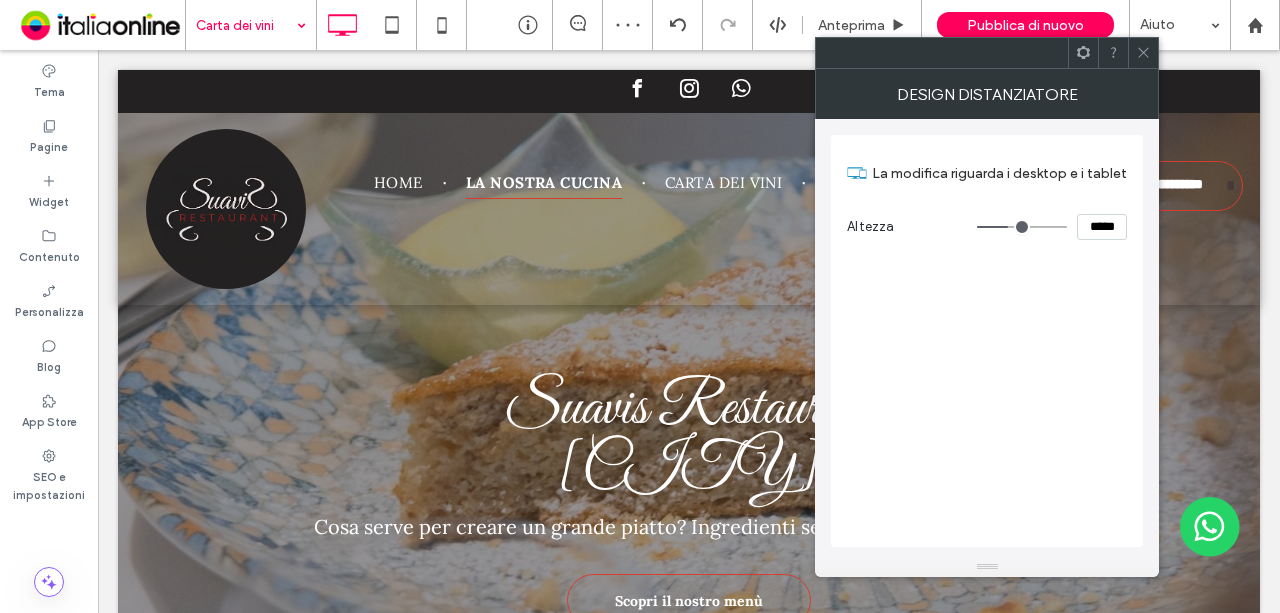 click 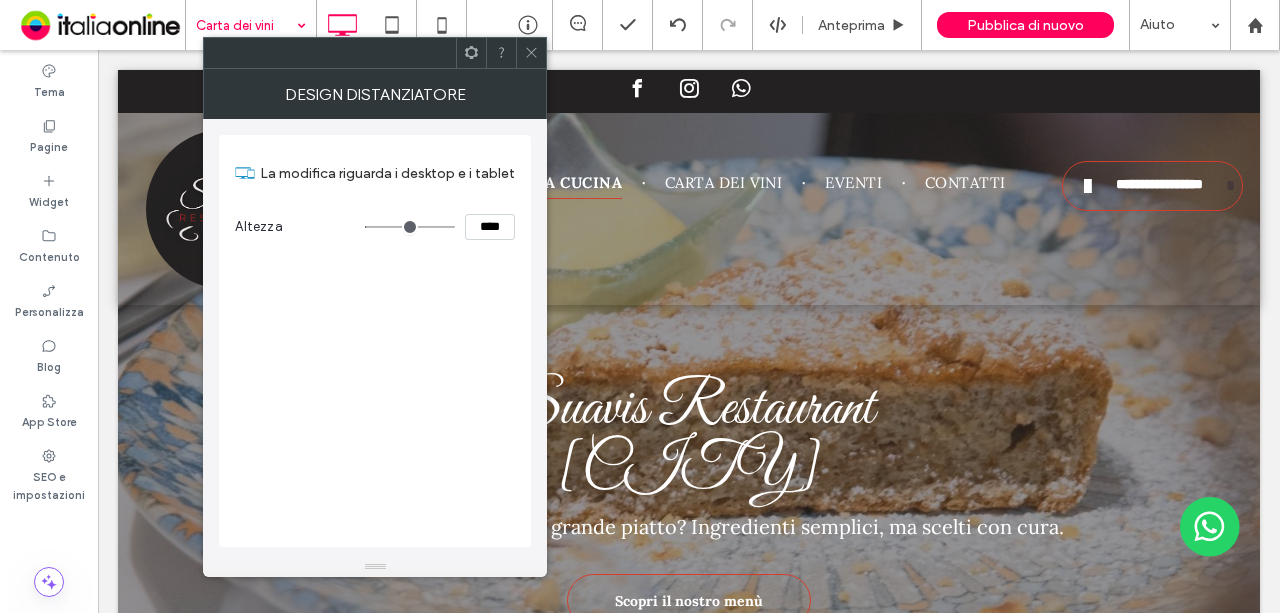 click 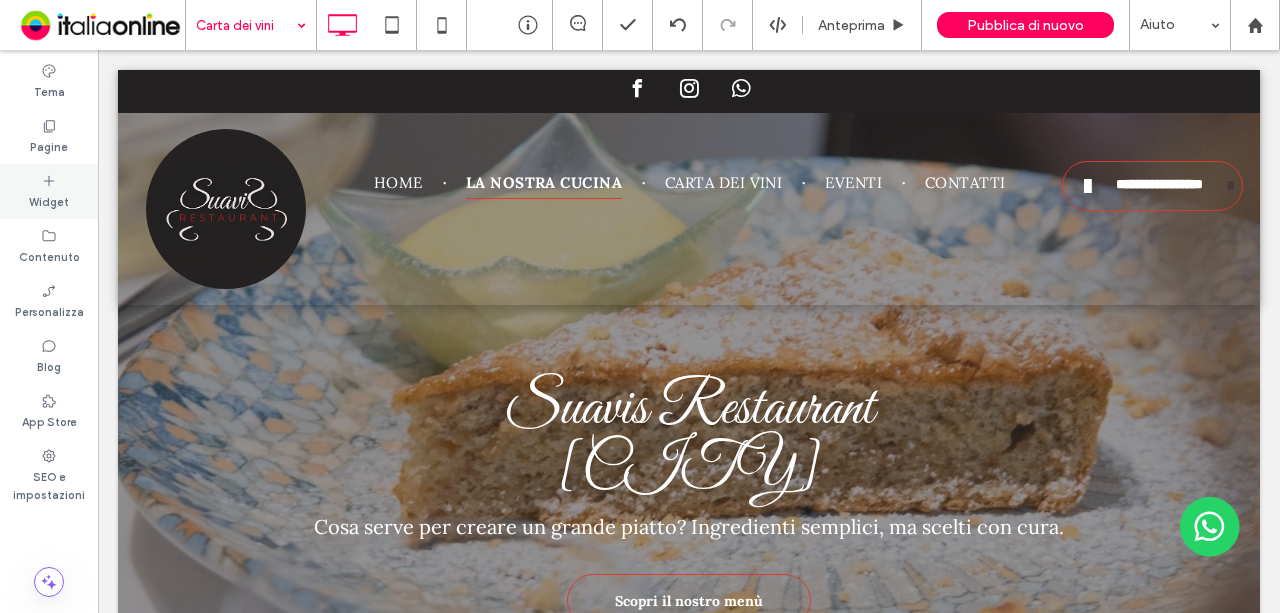 click on "Widget" at bounding box center [49, 200] 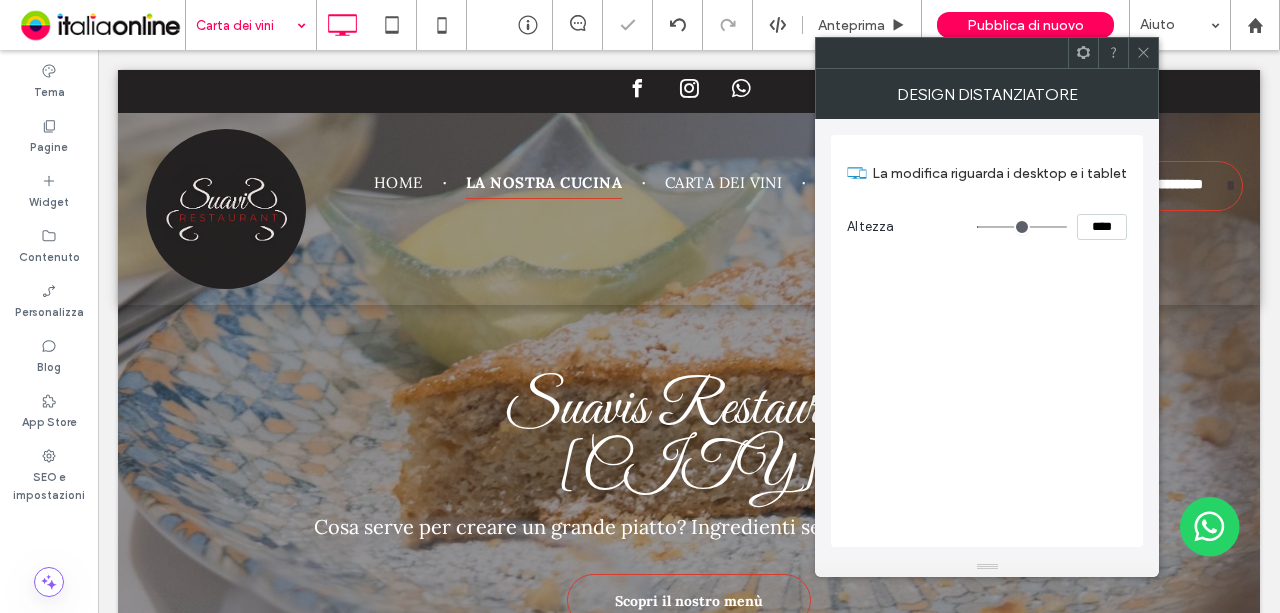 click 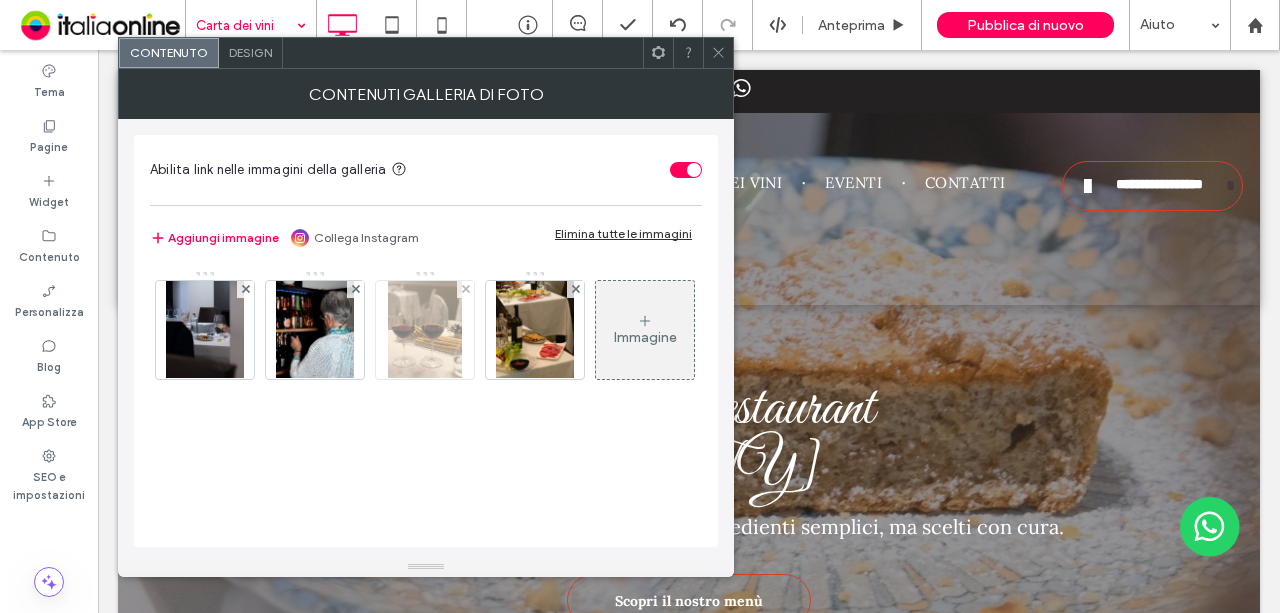 click at bounding box center (425, 330) 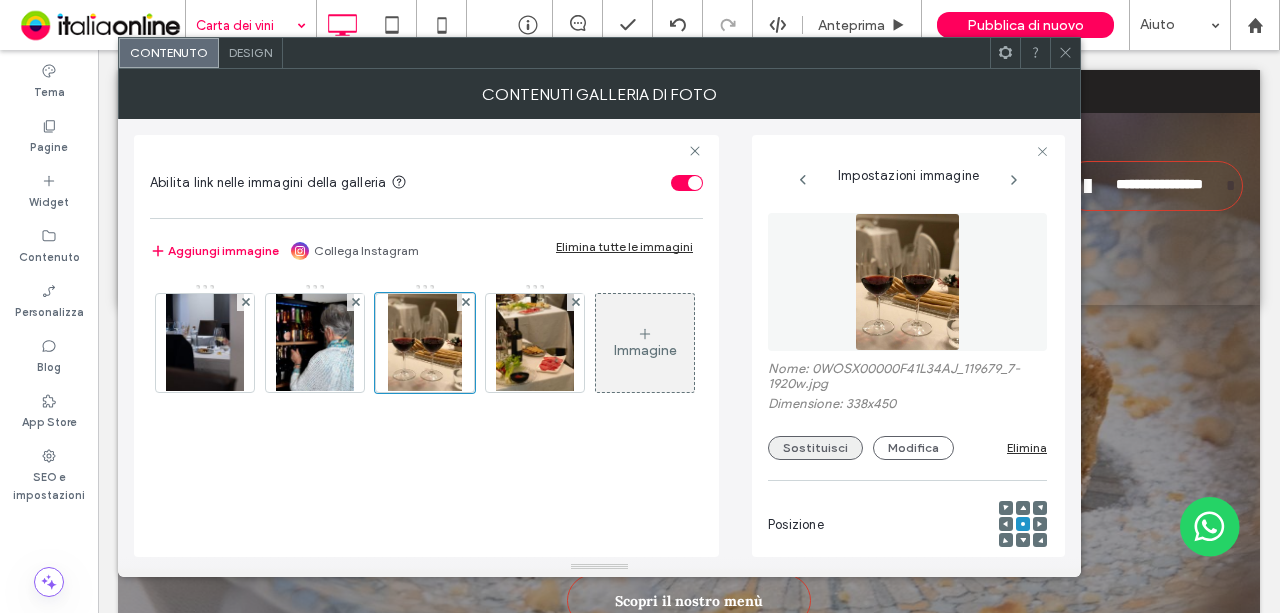 click on "Sostituisci" at bounding box center [815, 448] 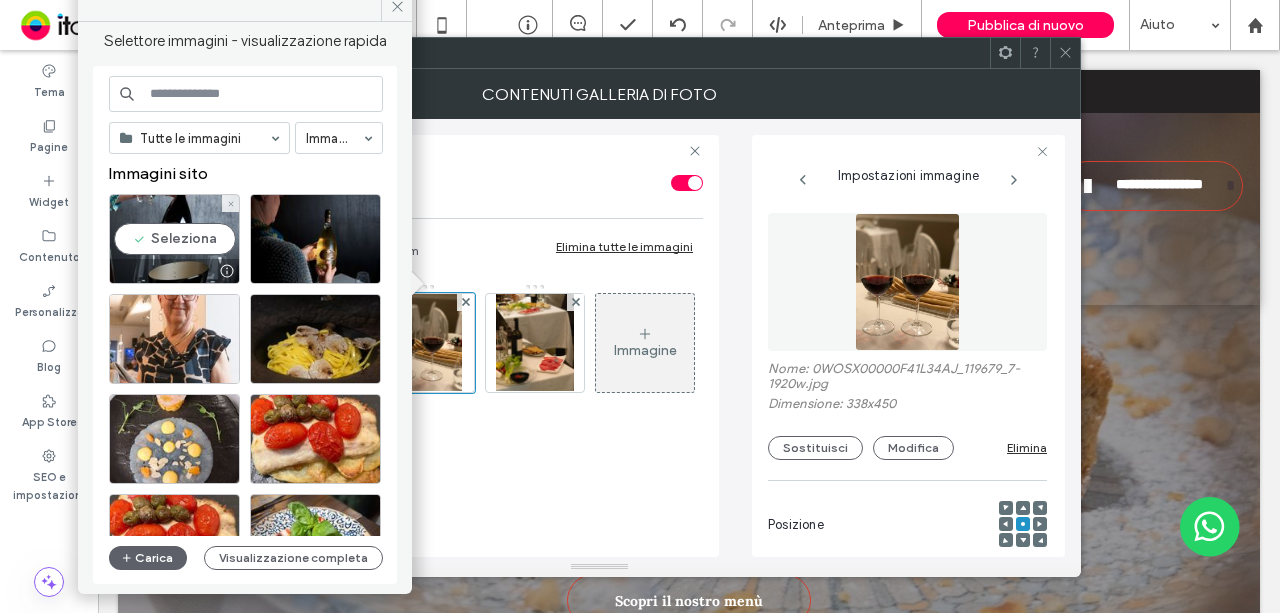 click on "Seleziona" at bounding box center (174, 239) 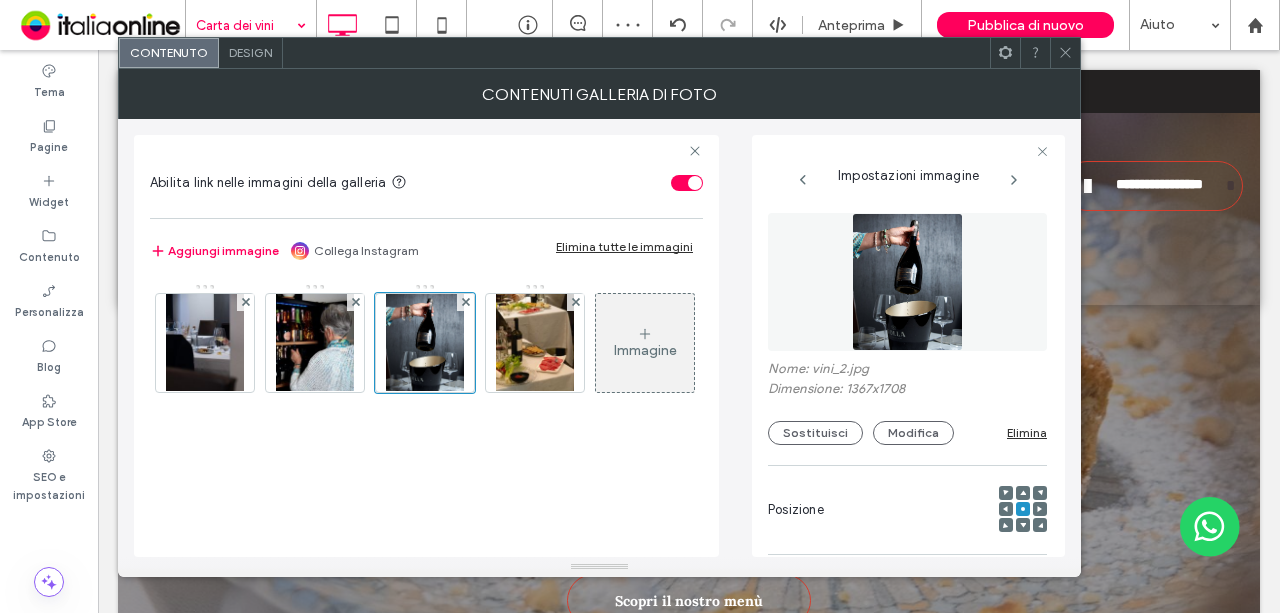 click 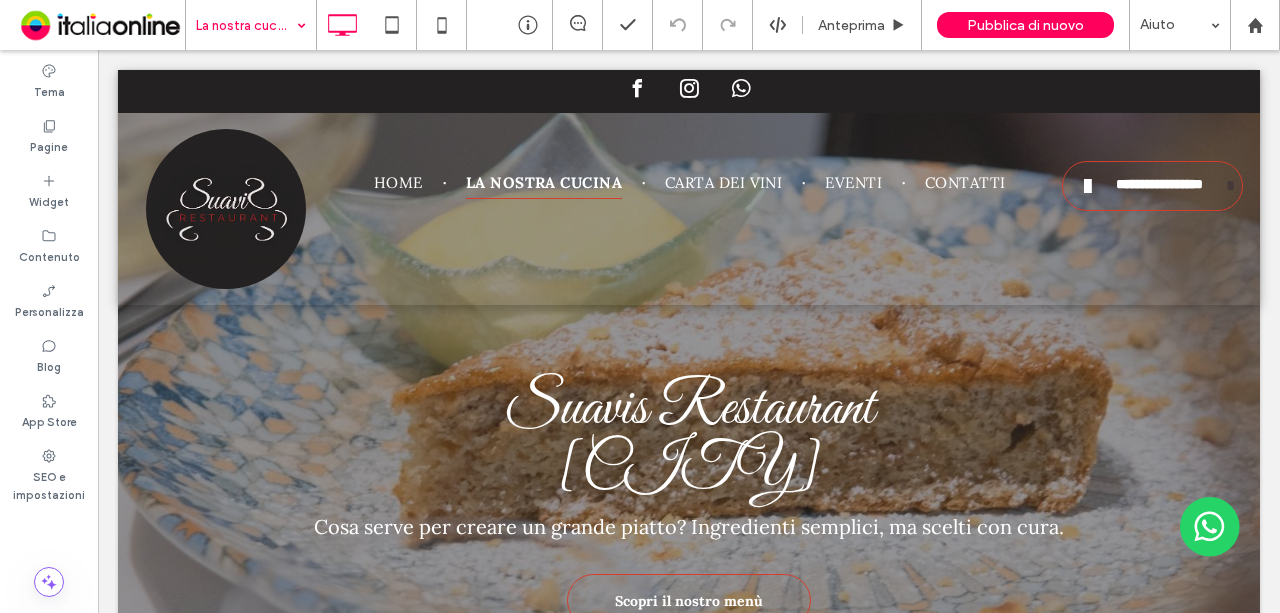 click at bounding box center [246, 25] 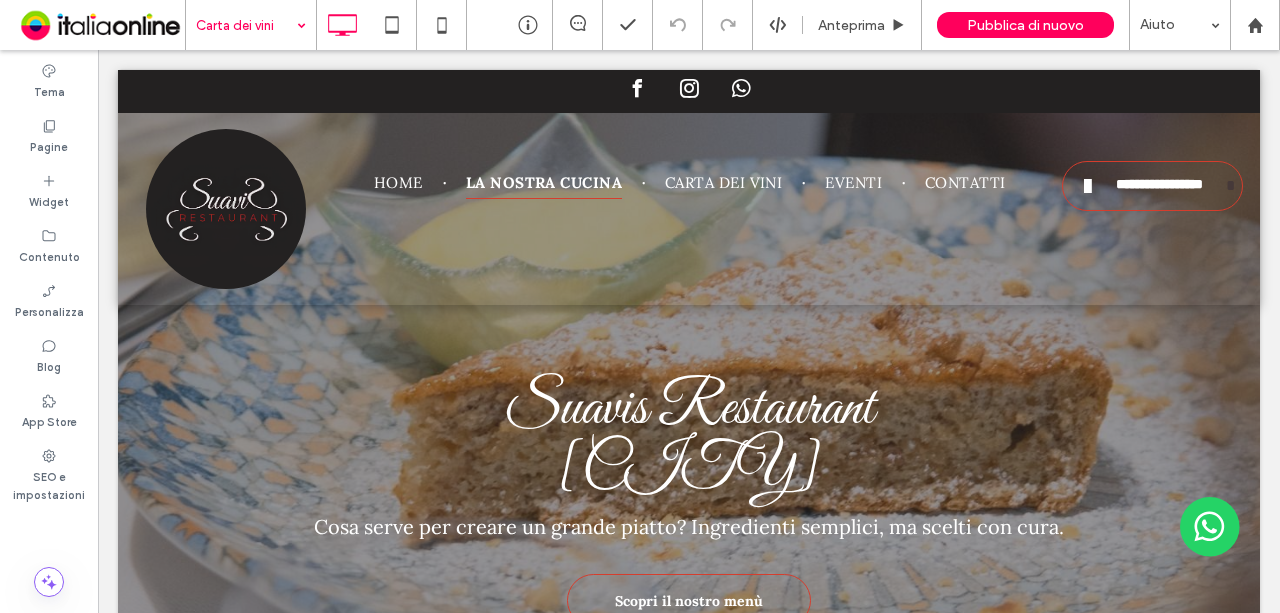 click at bounding box center (246, 25) 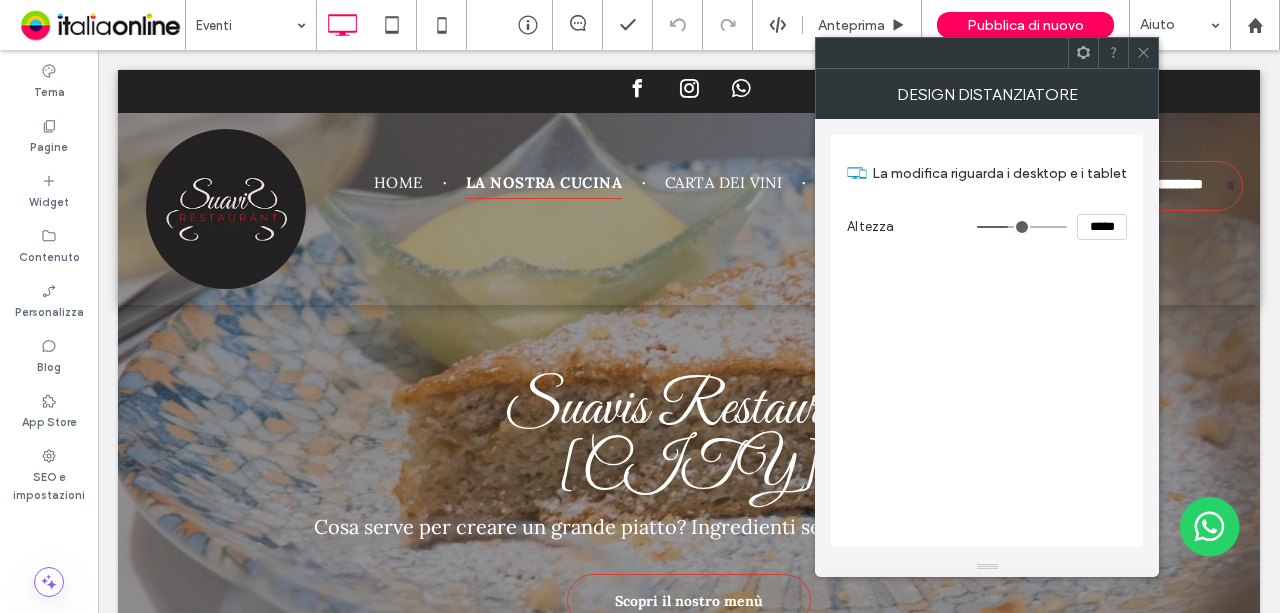 click at bounding box center (1143, 53) 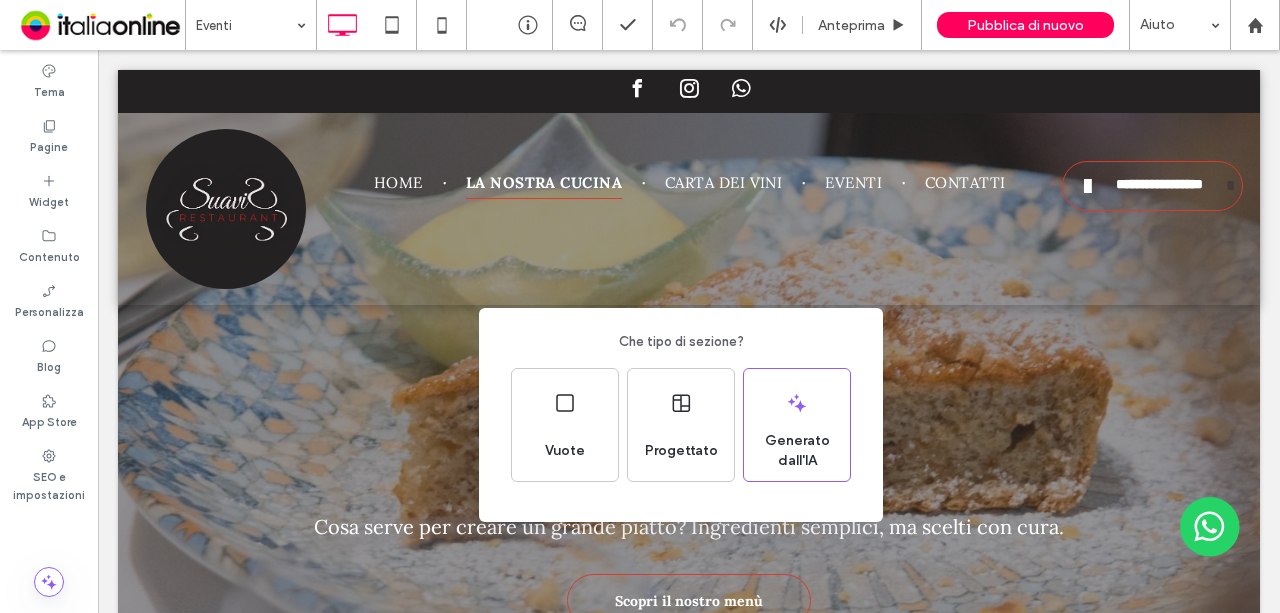 click on "Che tipo di sezione? Vuote Progettato Generato dall'IA" at bounding box center (640, 355) 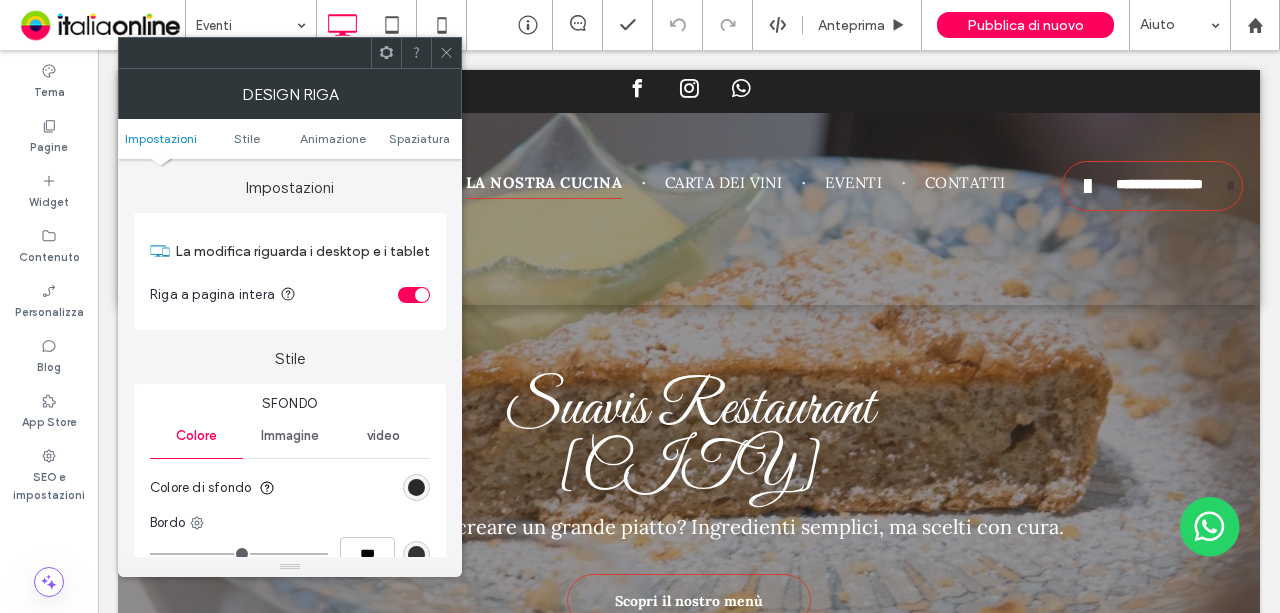 drag, startPoint x: 440, startPoint y: 52, endPoint x: 436, endPoint y: 75, distance: 23.345236 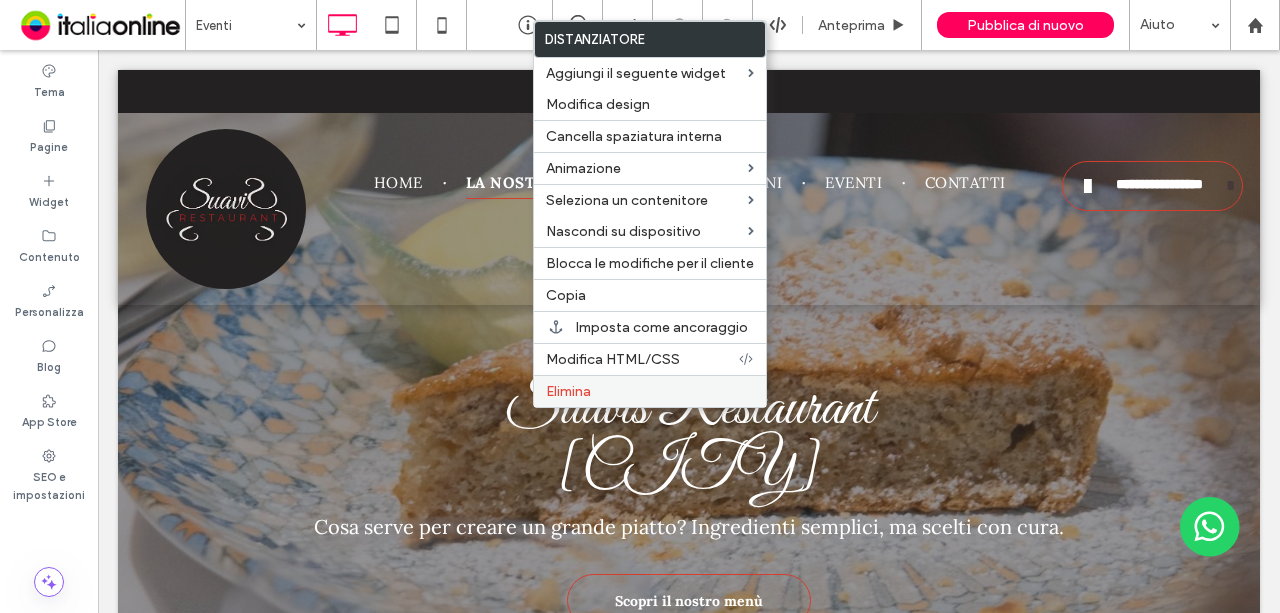 click on "Elimina" at bounding box center (568, 391) 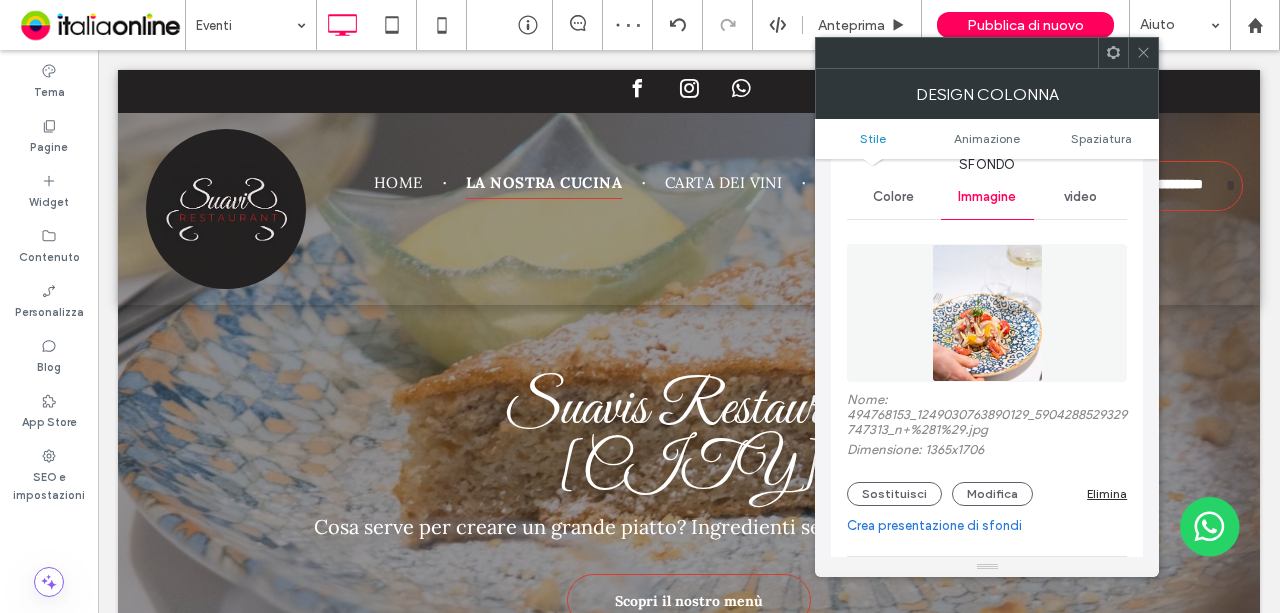 scroll, scrollTop: 100, scrollLeft: 0, axis: vertical 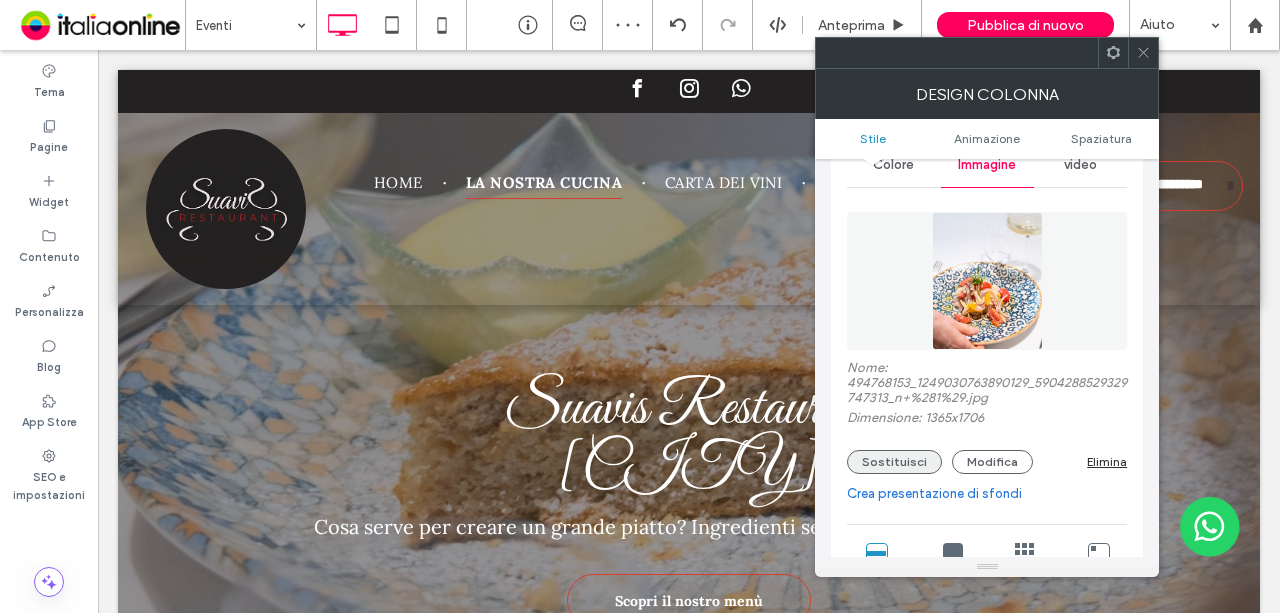 click on "Sostituisci" at bounding box center (894, 462) 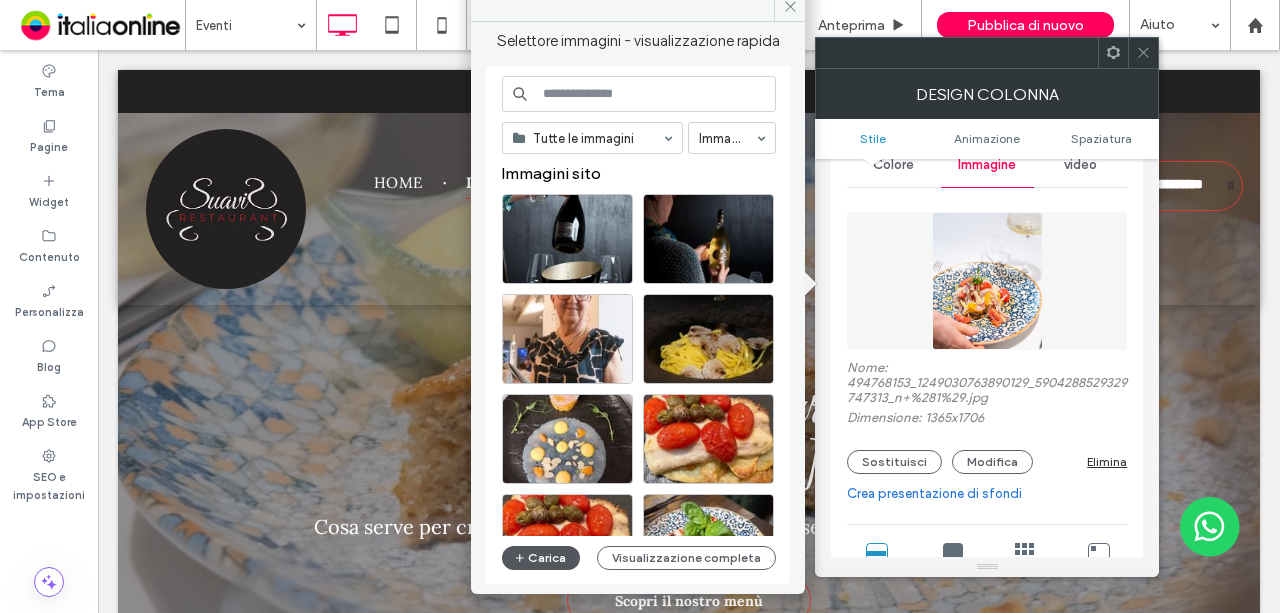 click on "Carica" at bounding box center [541, 558] 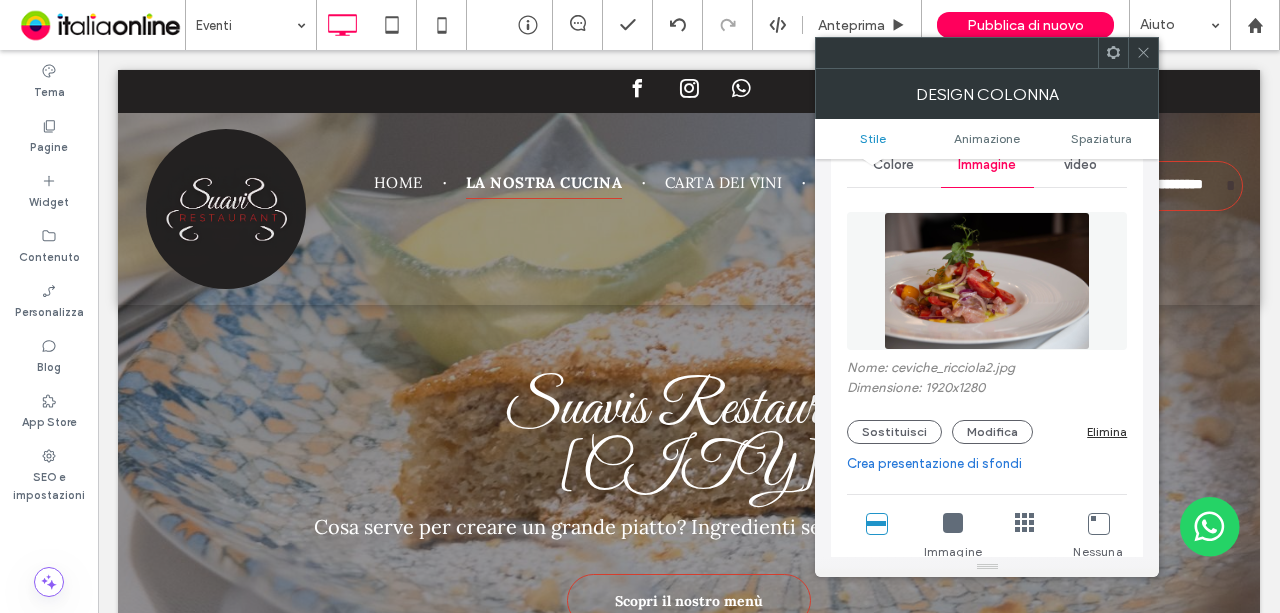 click 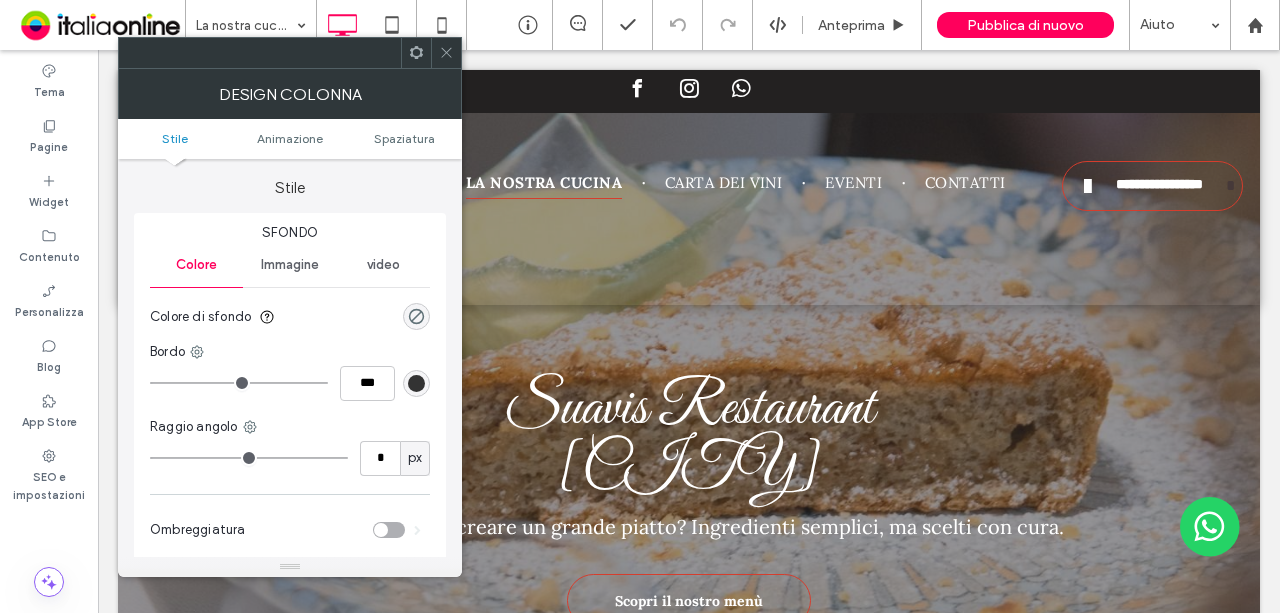 click 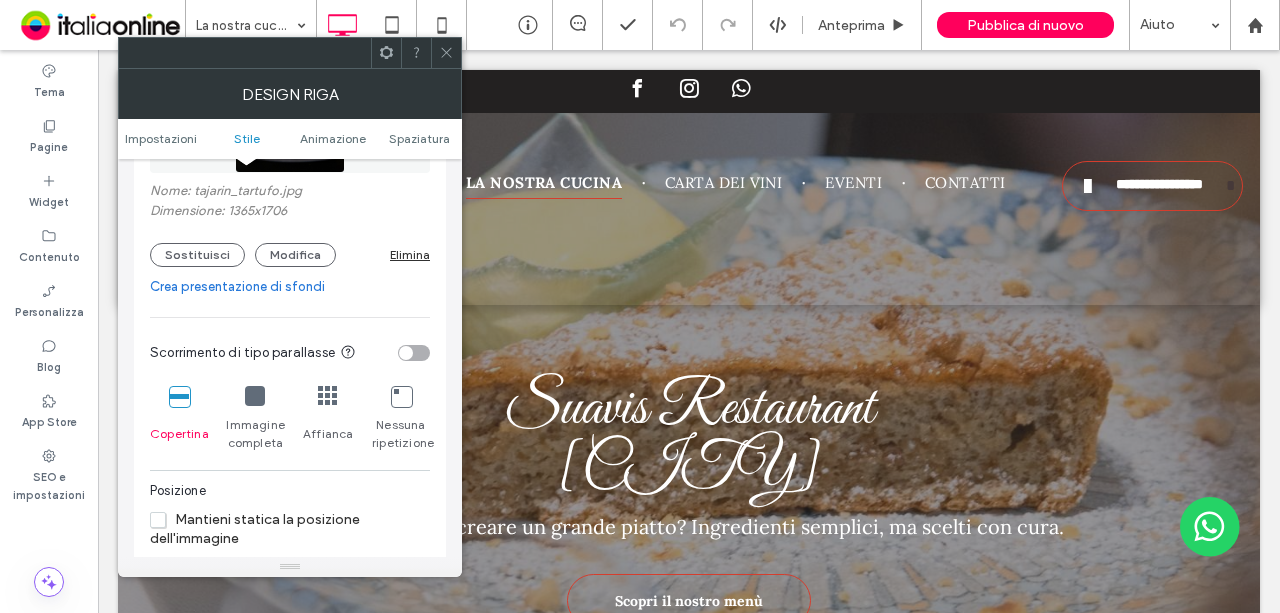 scroll, scrollTop: 500, scrollLeft: 0, axis: vertical 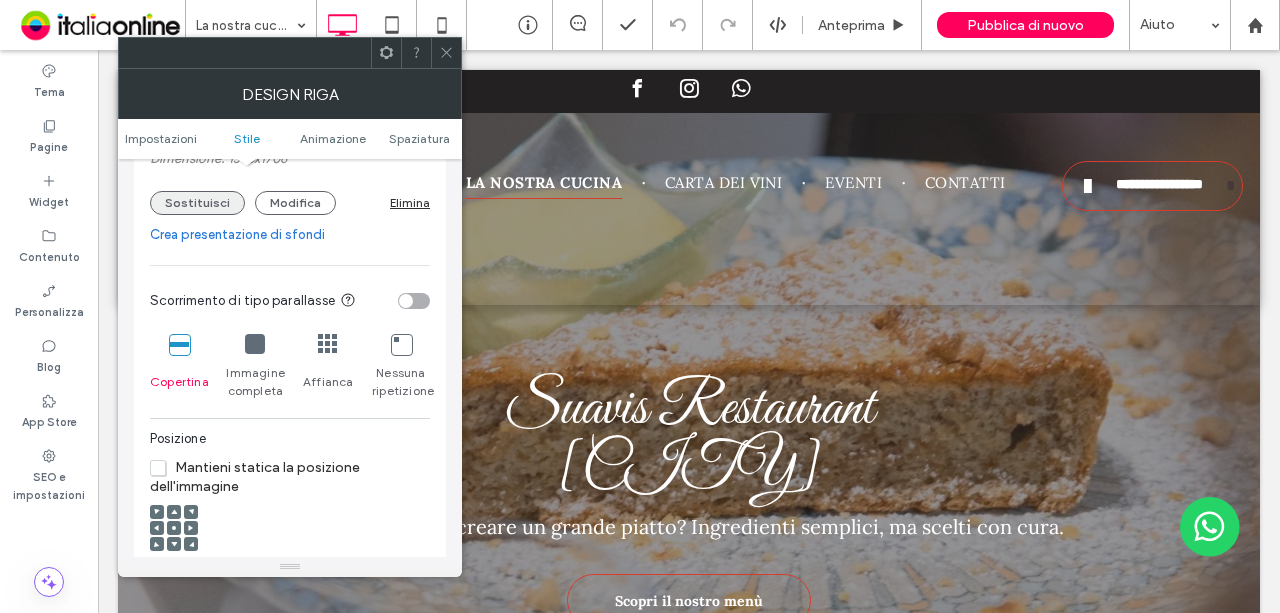 click on "Sostituisci" at bounding box center (197, 203) 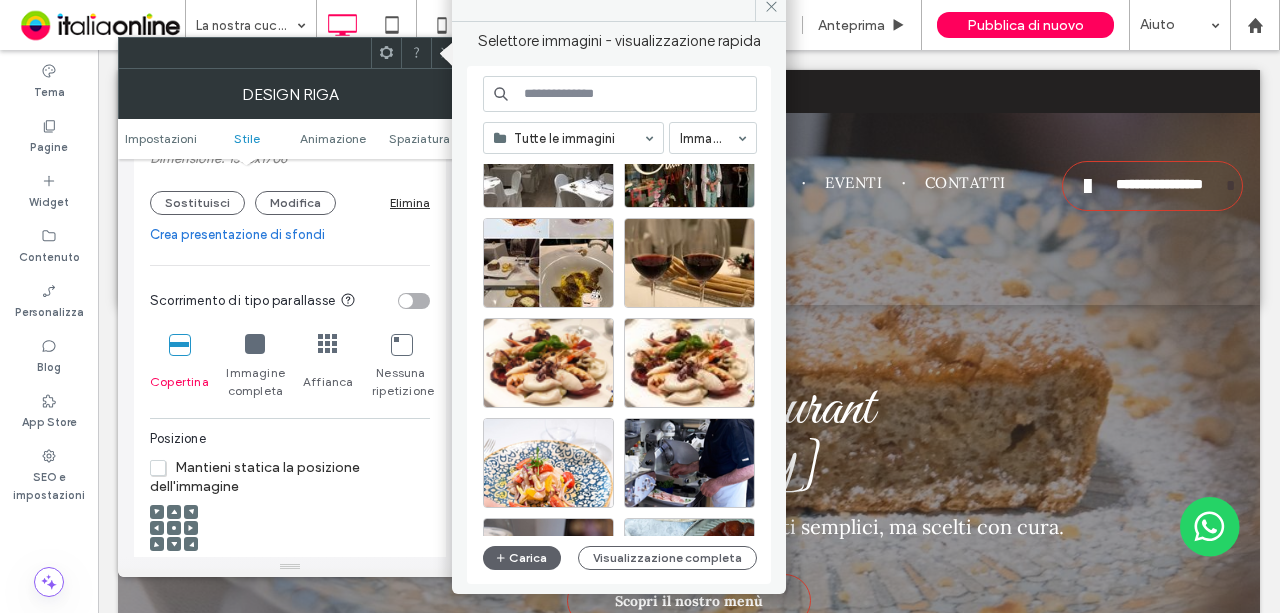scroll, scrollTop: 1776, scrollLeft: 0, axis: vertical 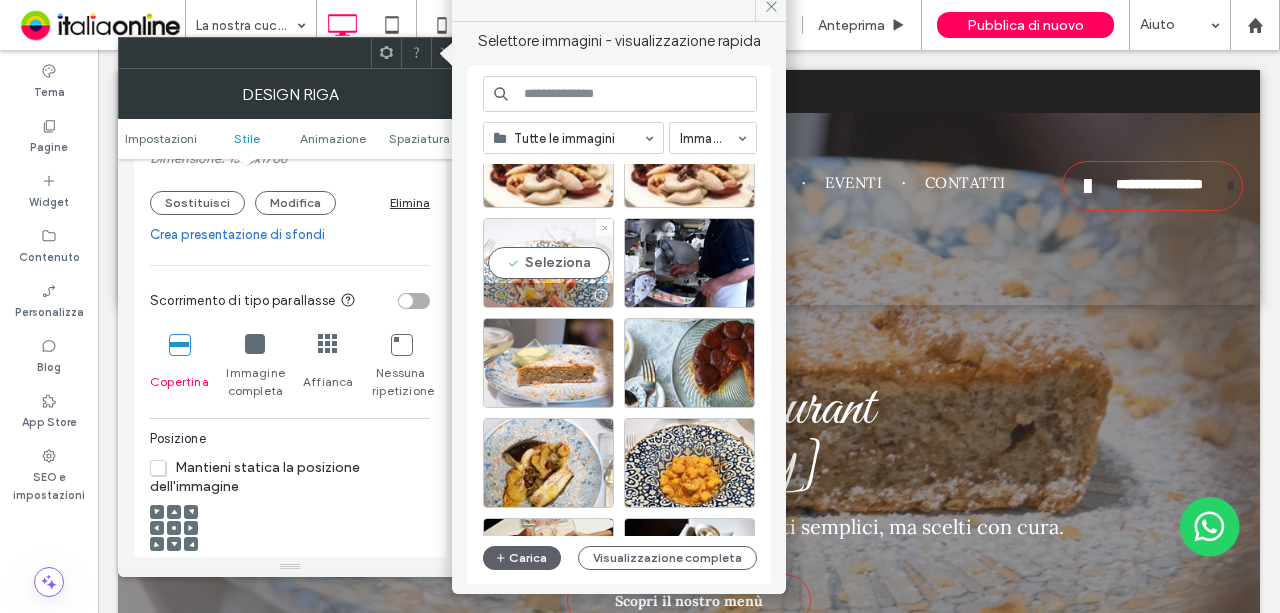 click on "Seleziona" at bounding box center (548, 263) 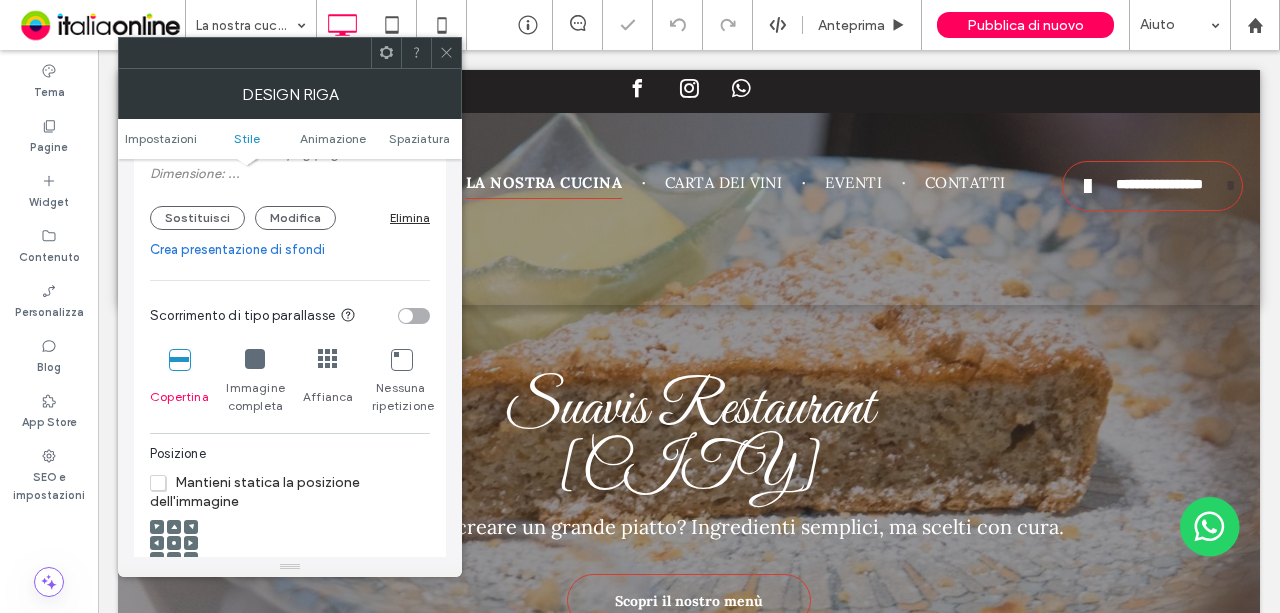 scroll, scrollTop: 516, scrollLeft: 0, axis: vertical 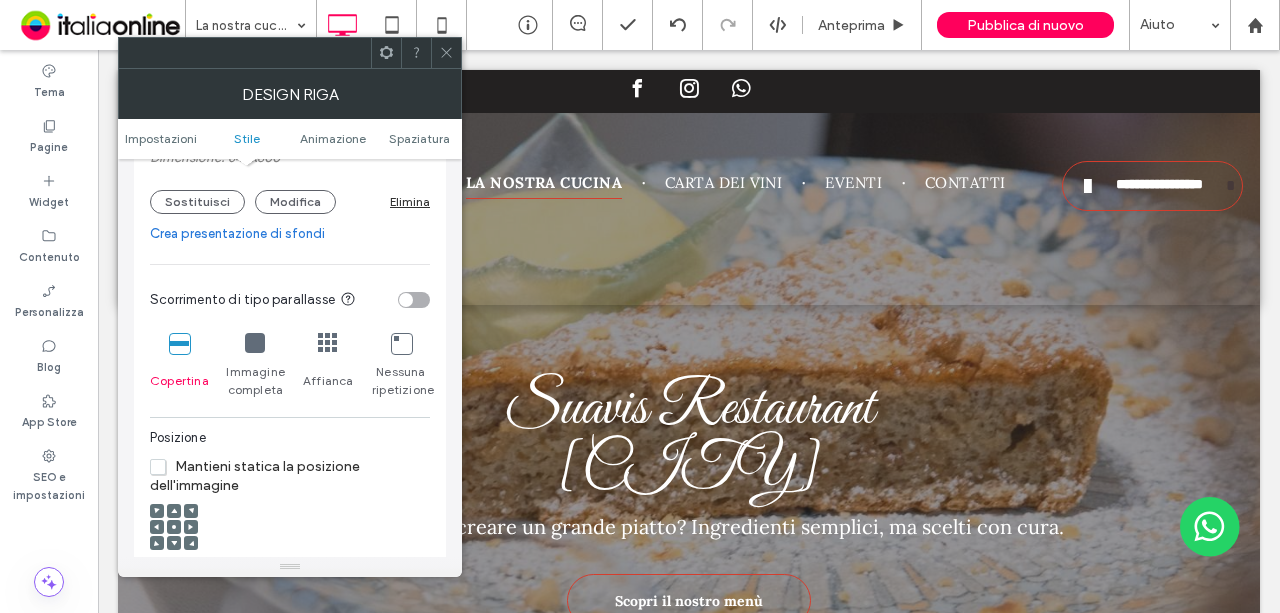 click at bounding box center (174, 511) 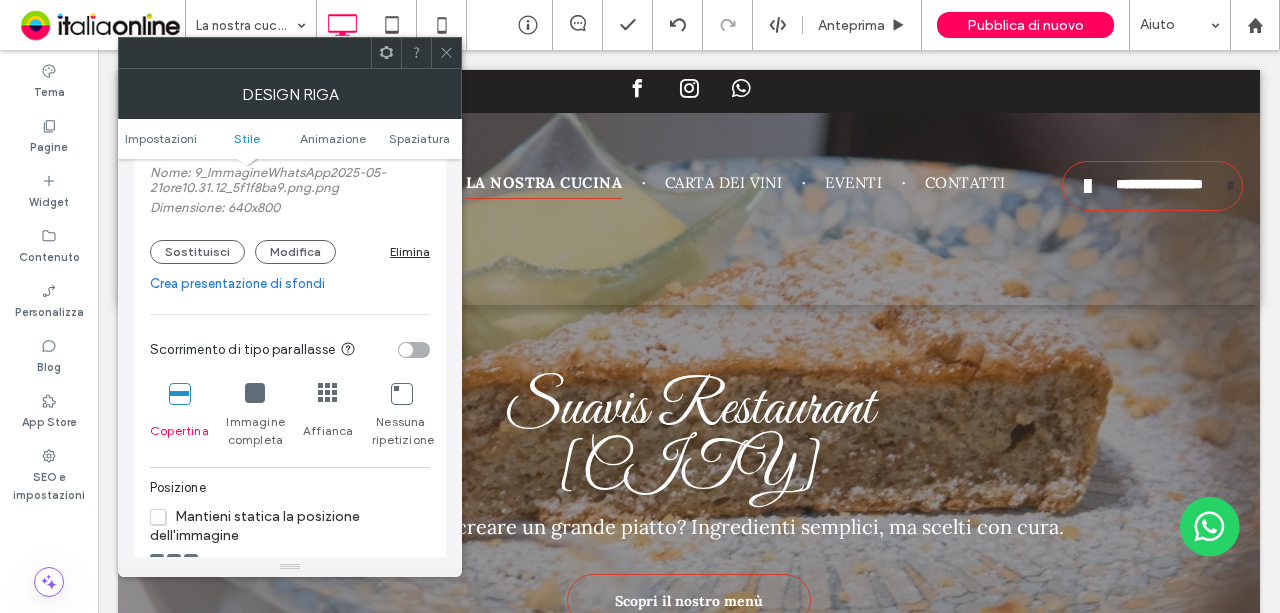 scroll, scrollTop: 516, scrollLeft: 0, axis: vertical 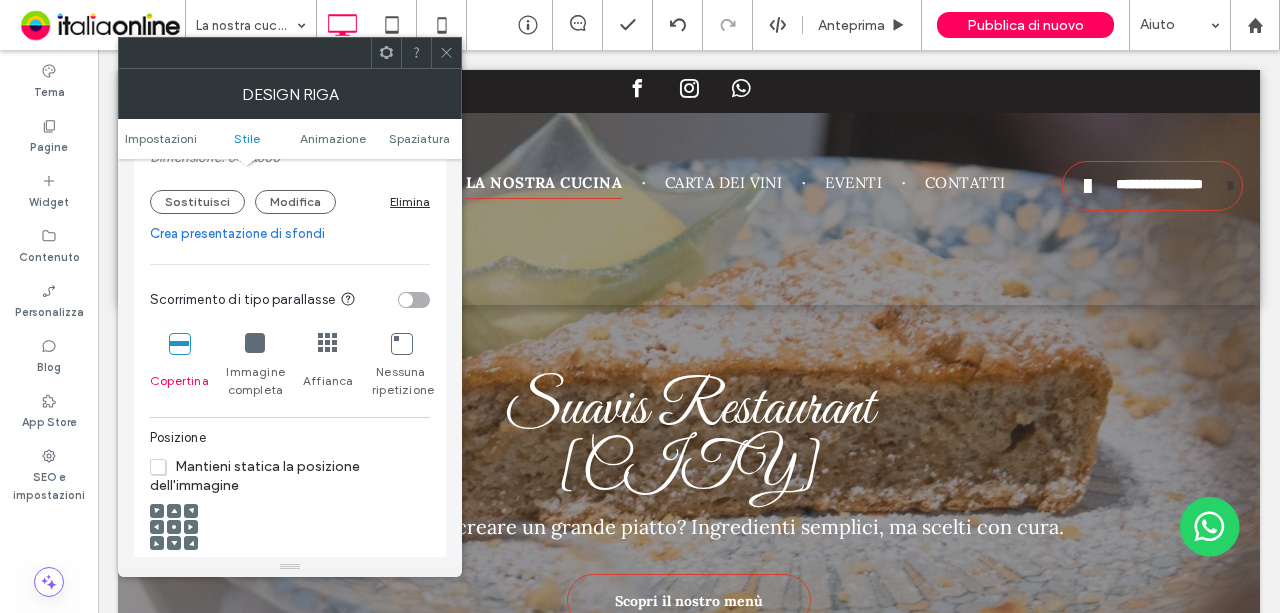 click at bounding box center (174, 527) 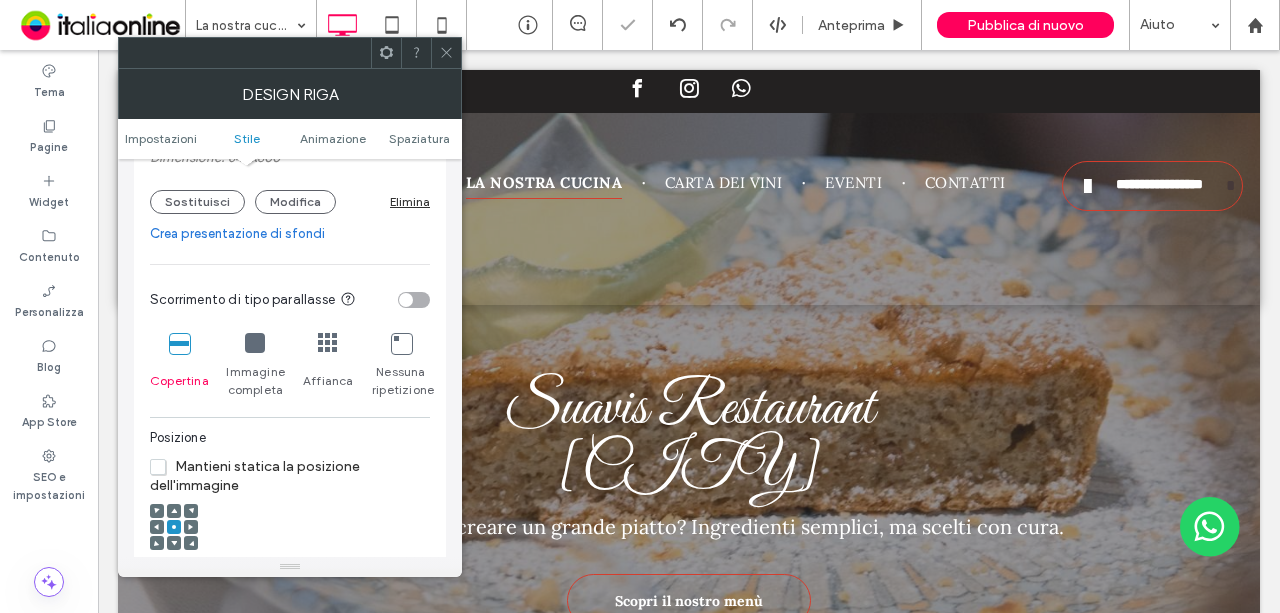 scroll, scrollTop: 616, scrollLeft: 0, axis: vertical 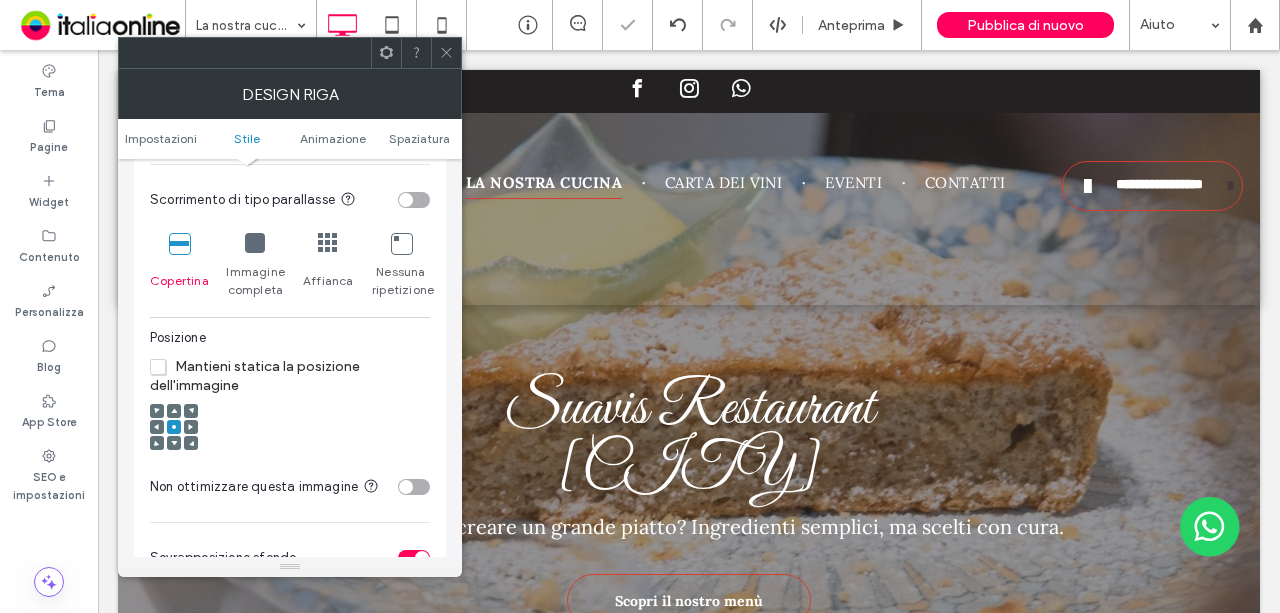 click 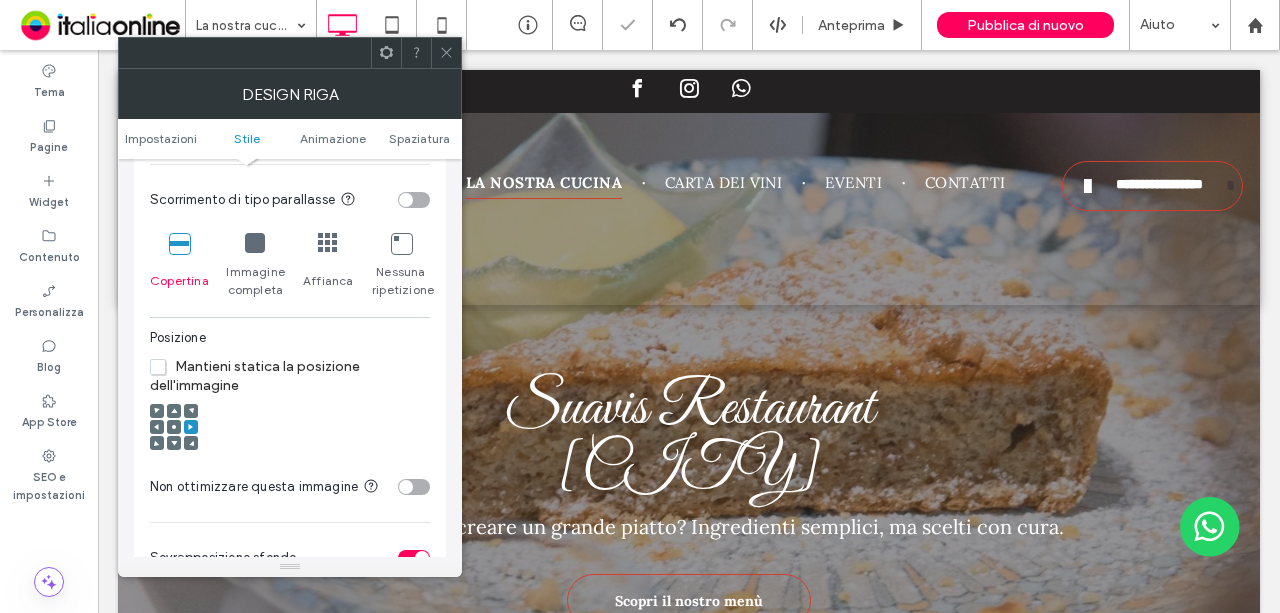 click at bounding box center (191, 427) 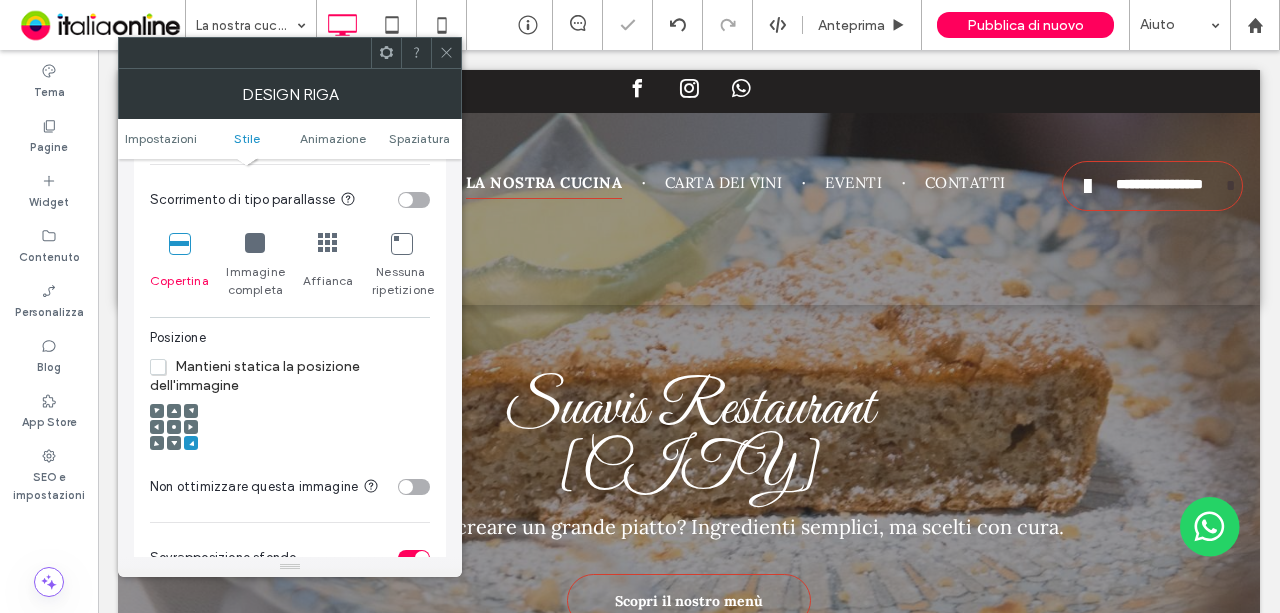 click 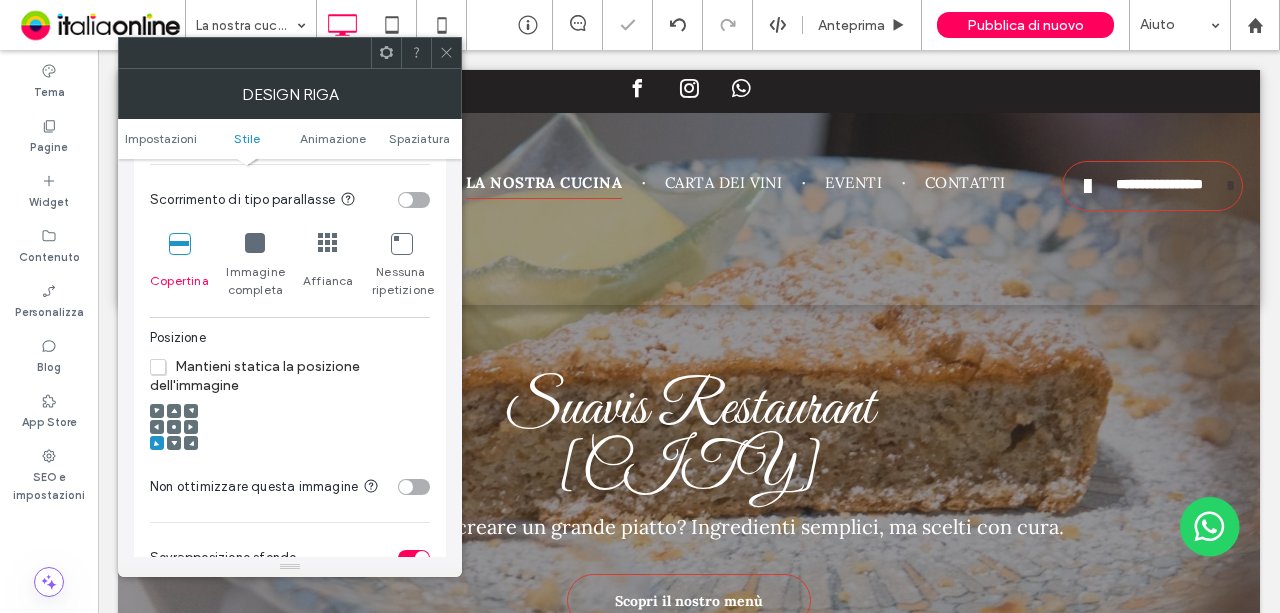 click at bounding box center [191, 411] 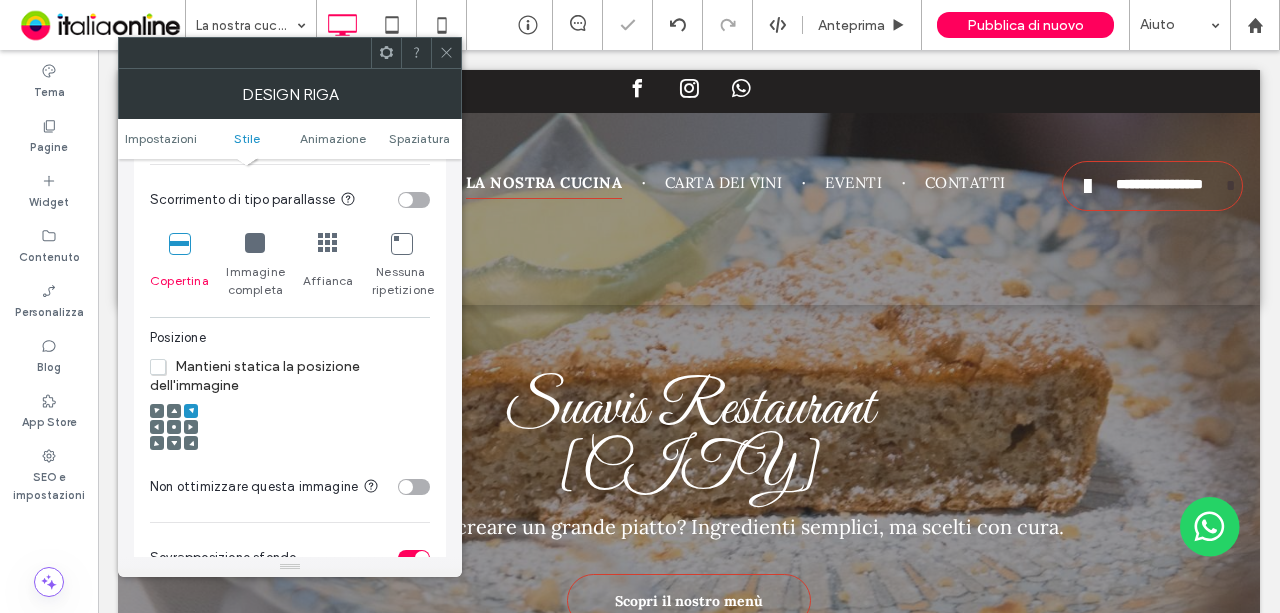 click at bounding box center [157, 411] 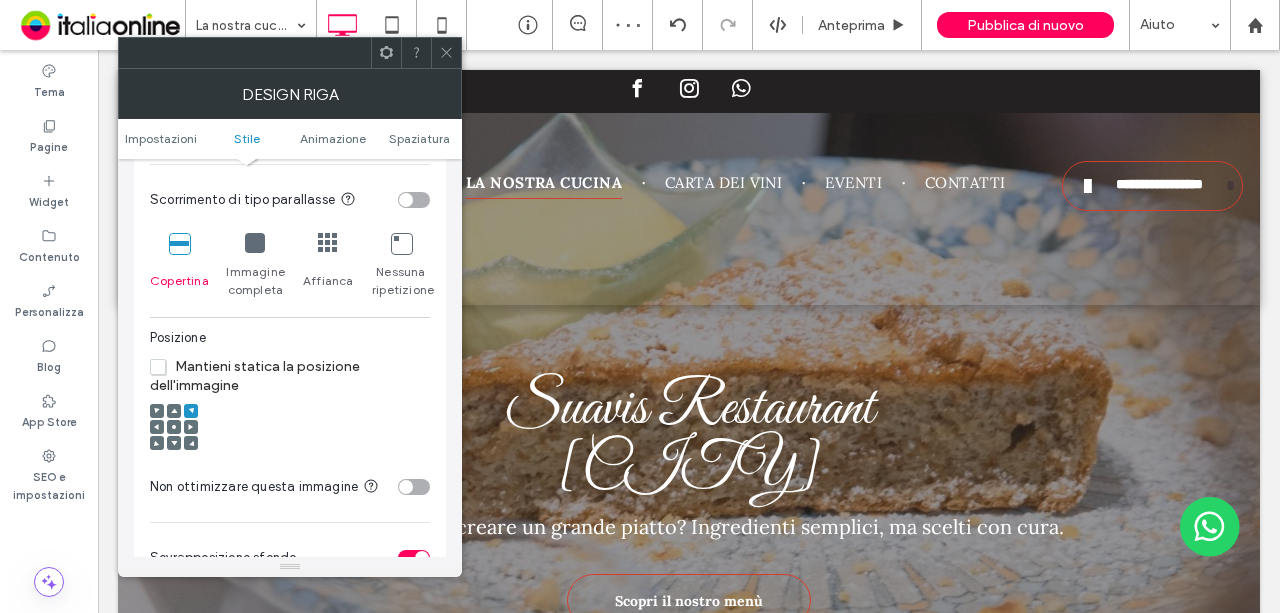 click at bounding box center (157, 411) 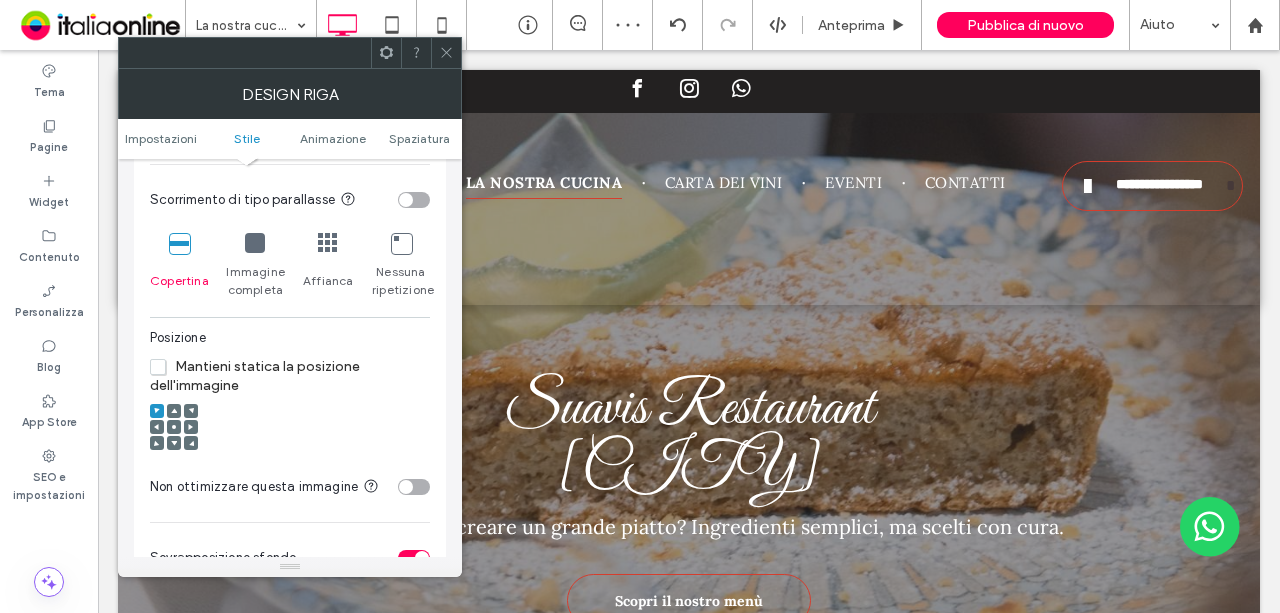 click 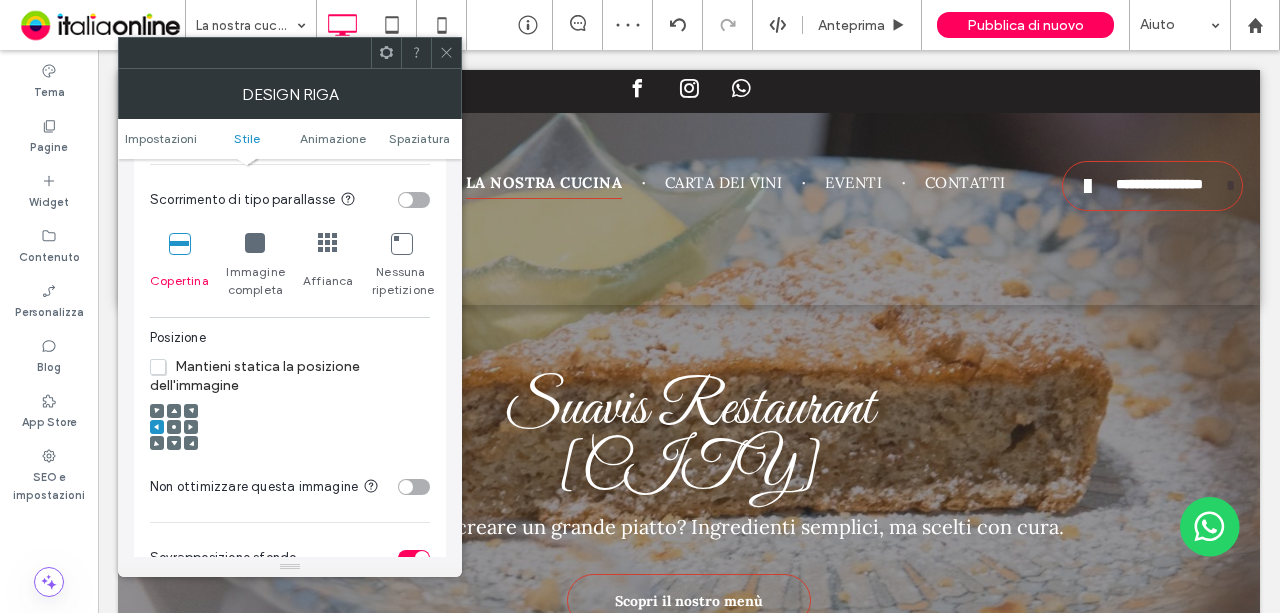 click 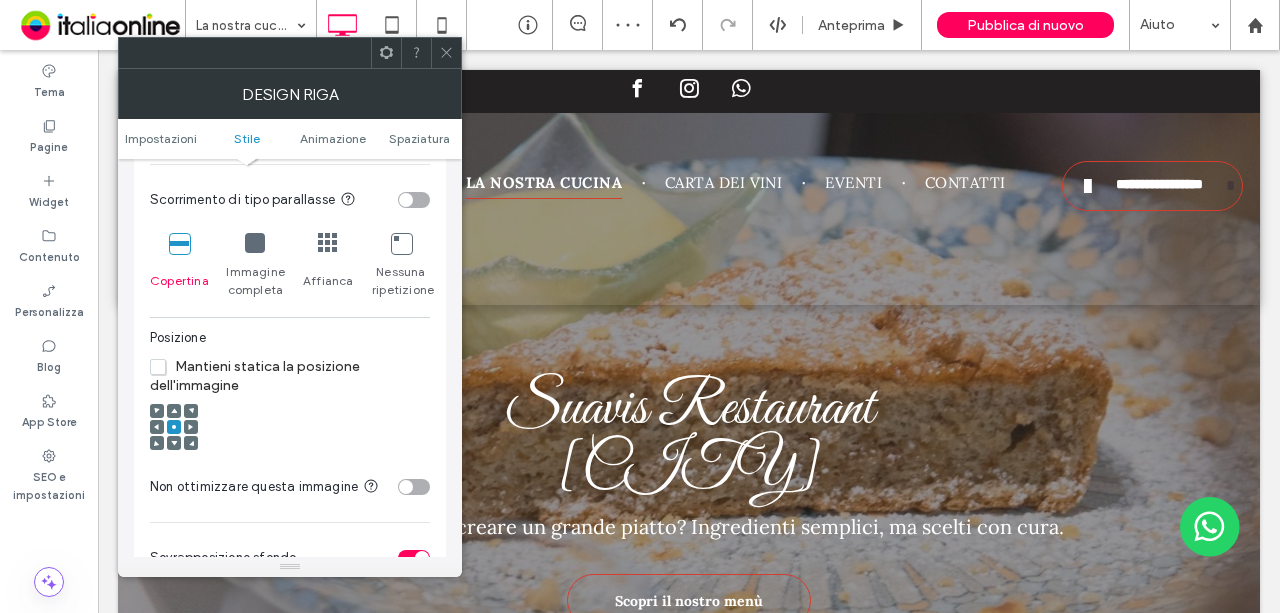 click 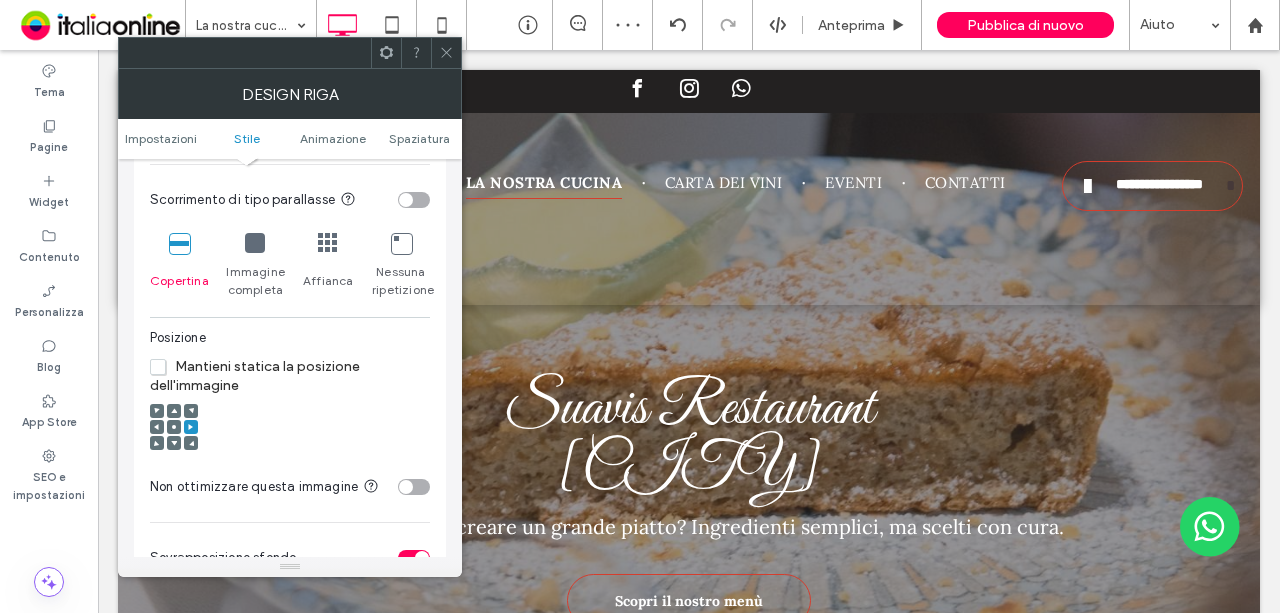 click 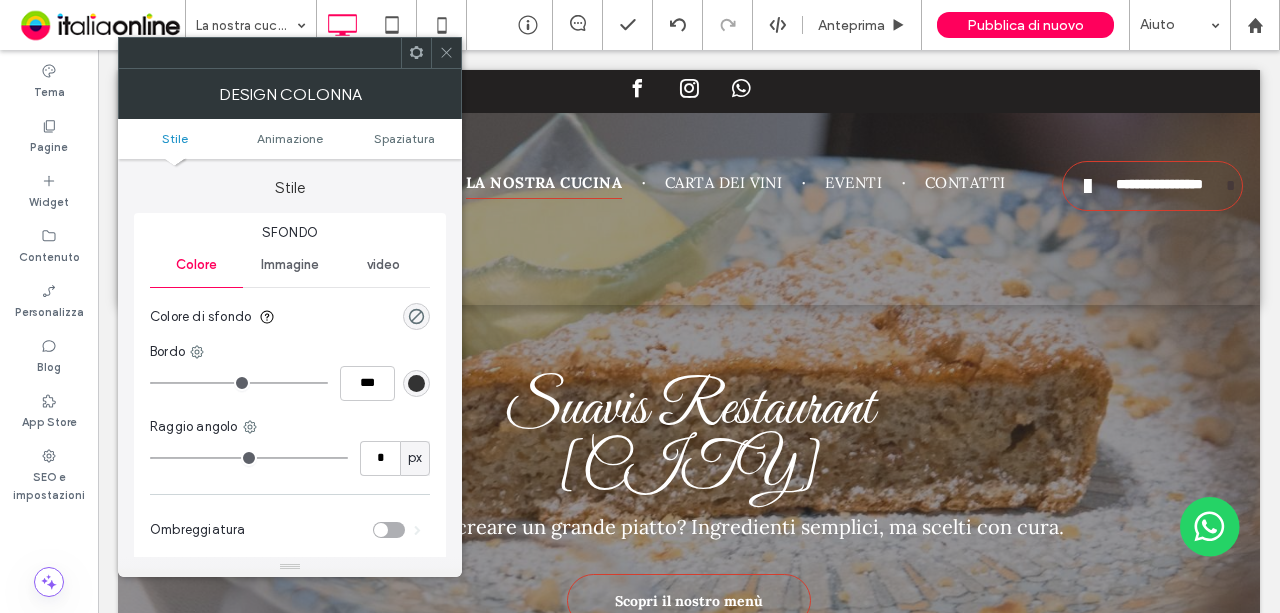 click 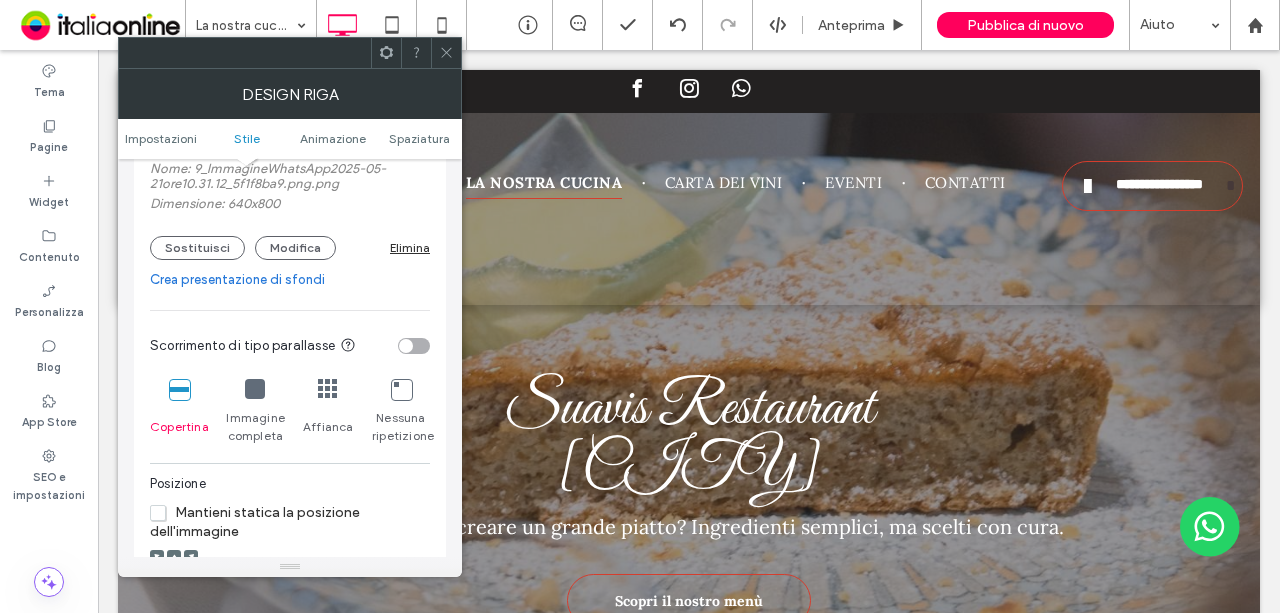 scroll, scrollTop: 500, scrollLeft: 0, axis: vertical 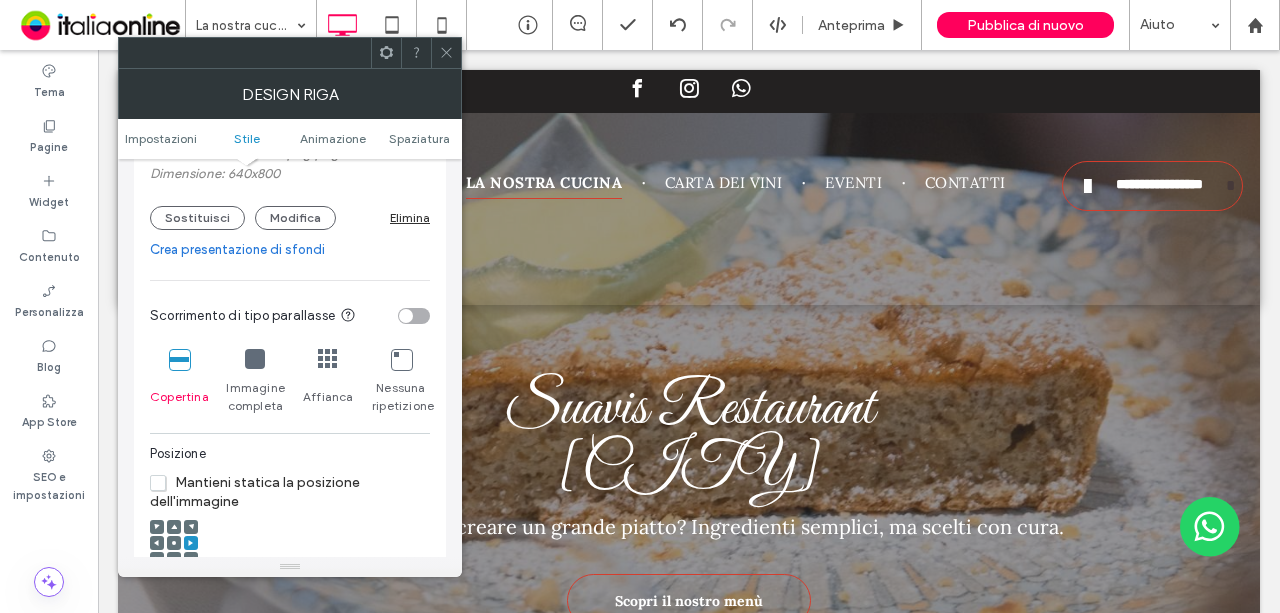 click at bounding box center [255, 359] 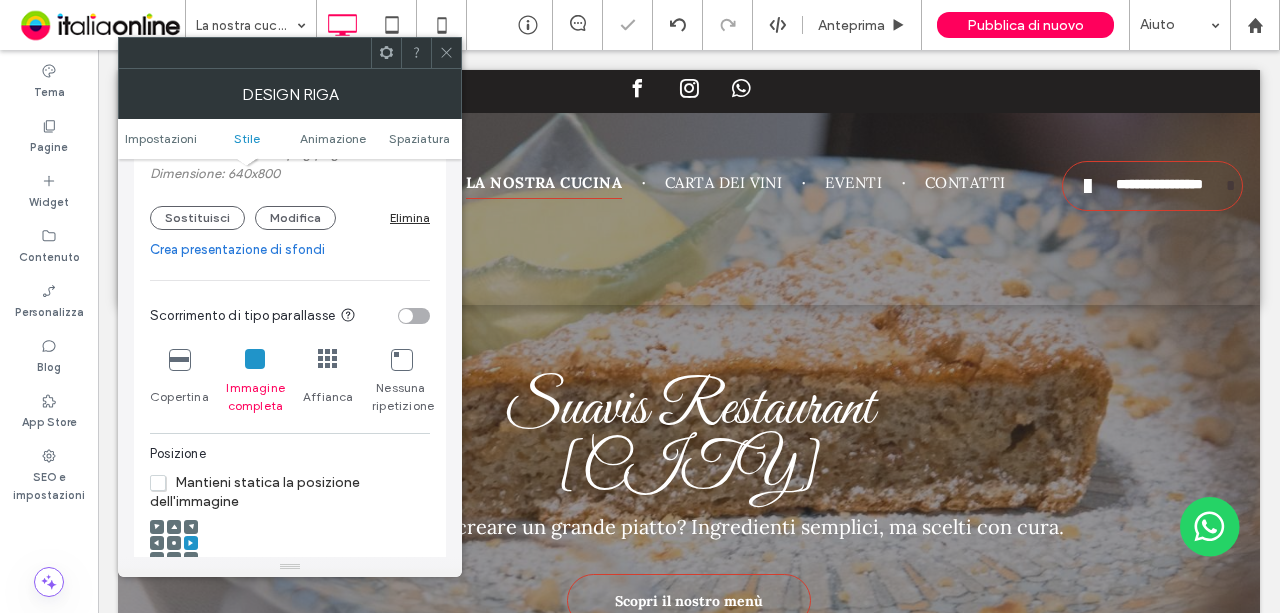 click at bounding box center [179, 359] 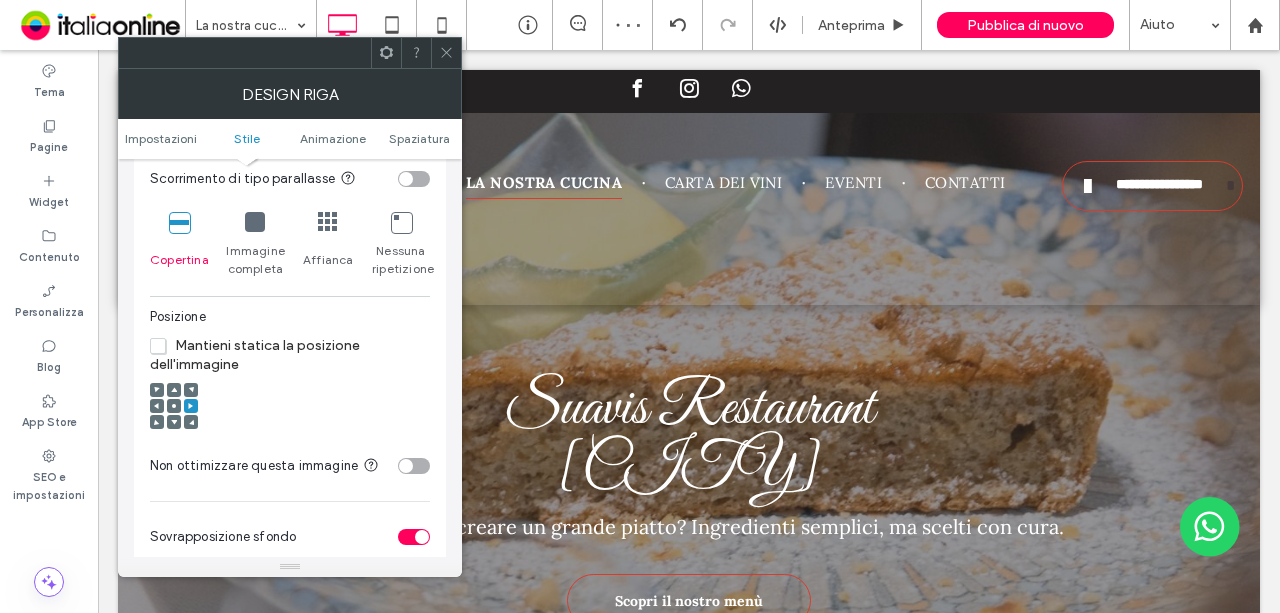 scroll, scrollTop: 600, scrollLeft: 0, axis: vertical 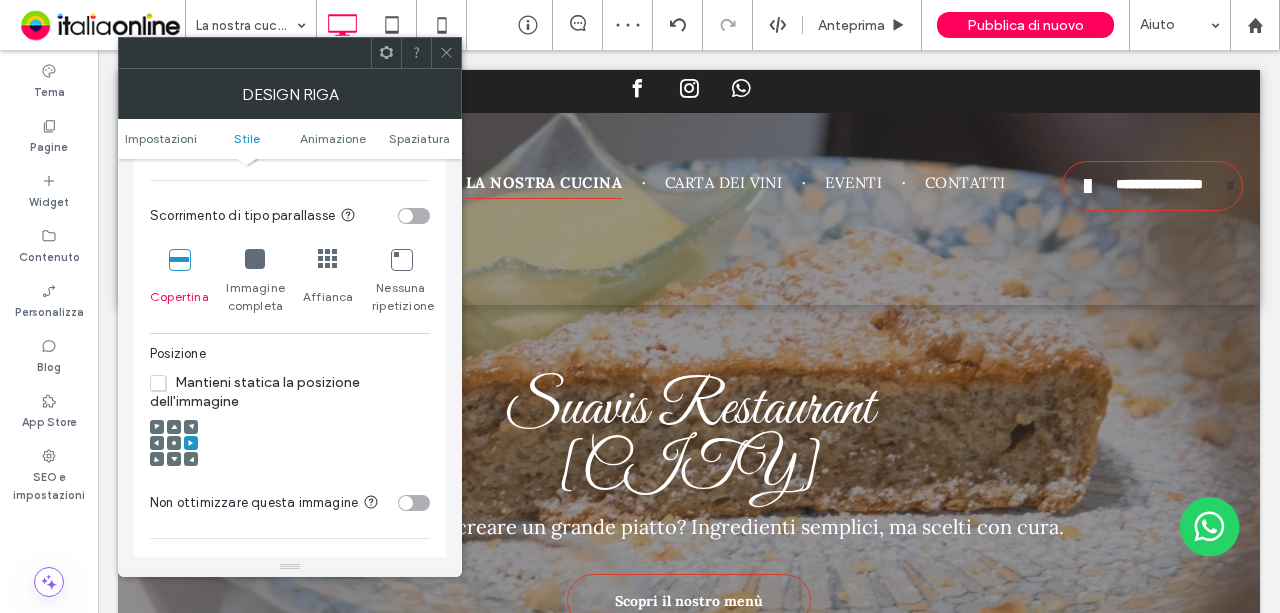 click at bounding box center (174, 443) 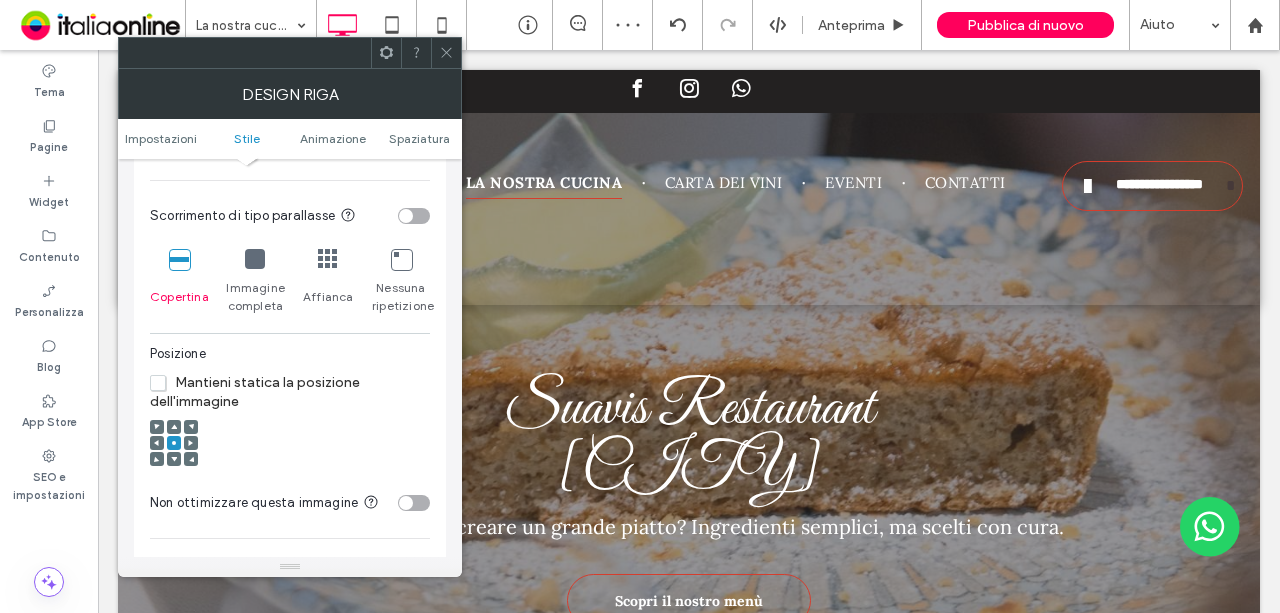 click at bounding box center (174, 427) 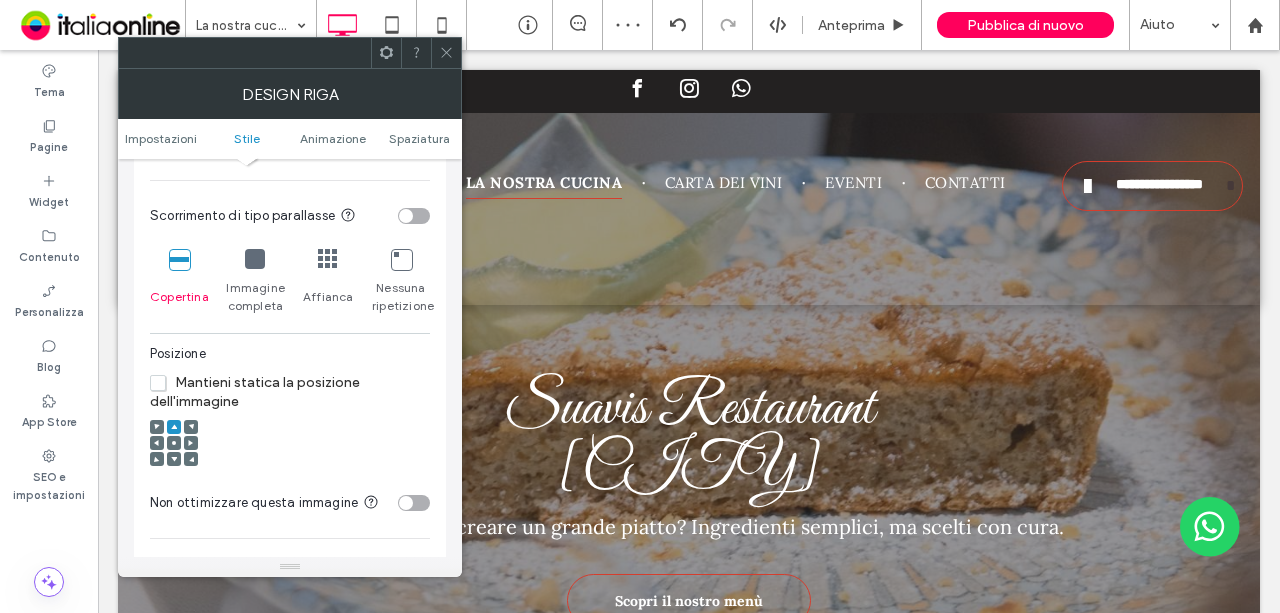 click 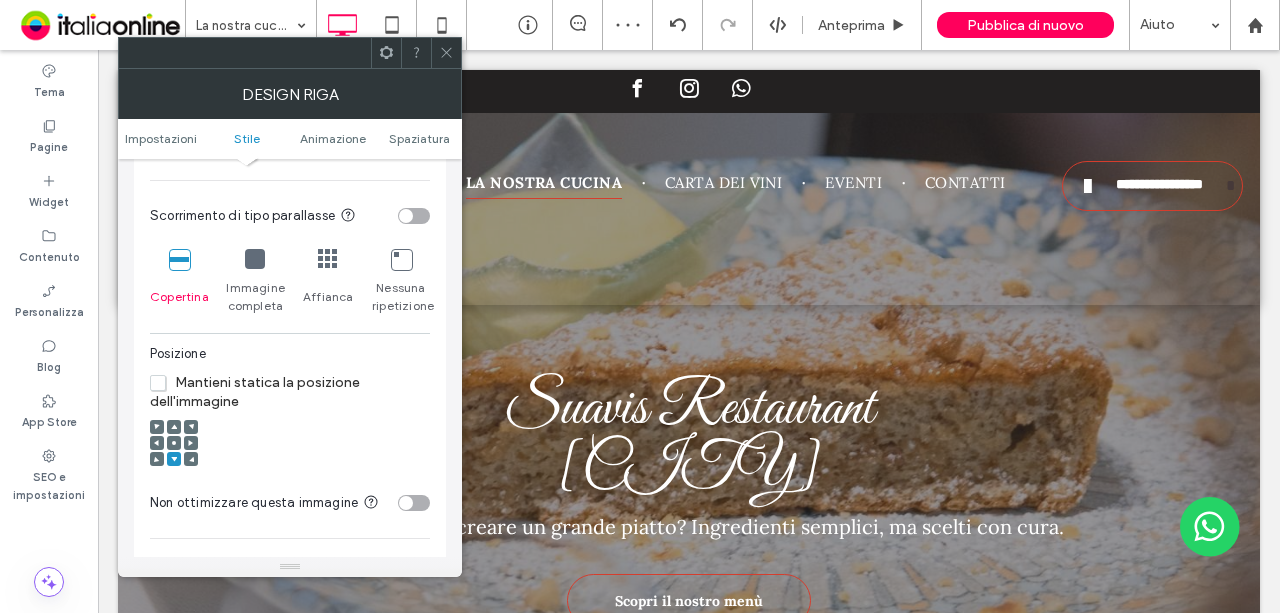 click 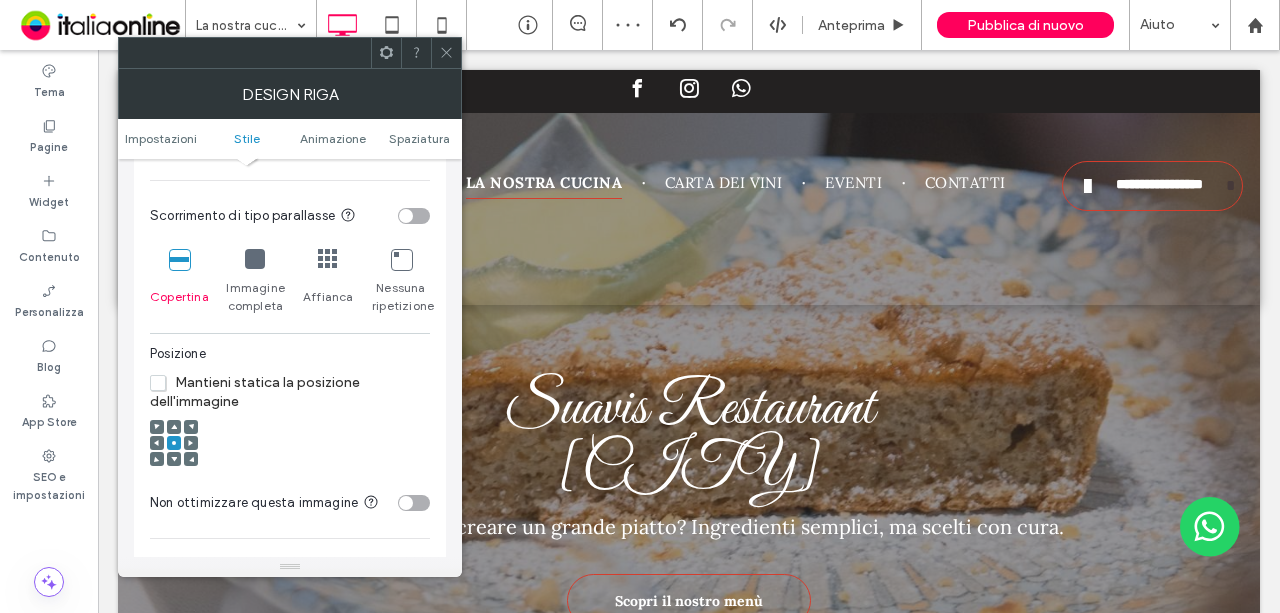 click at bounding box center [157, 443] 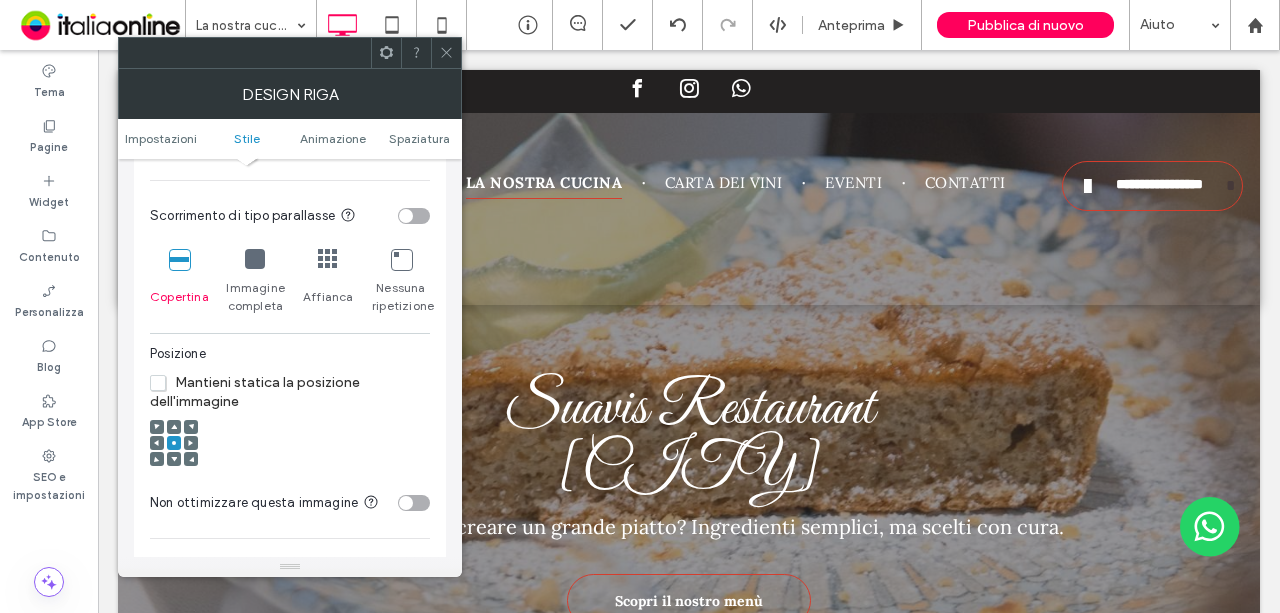 click 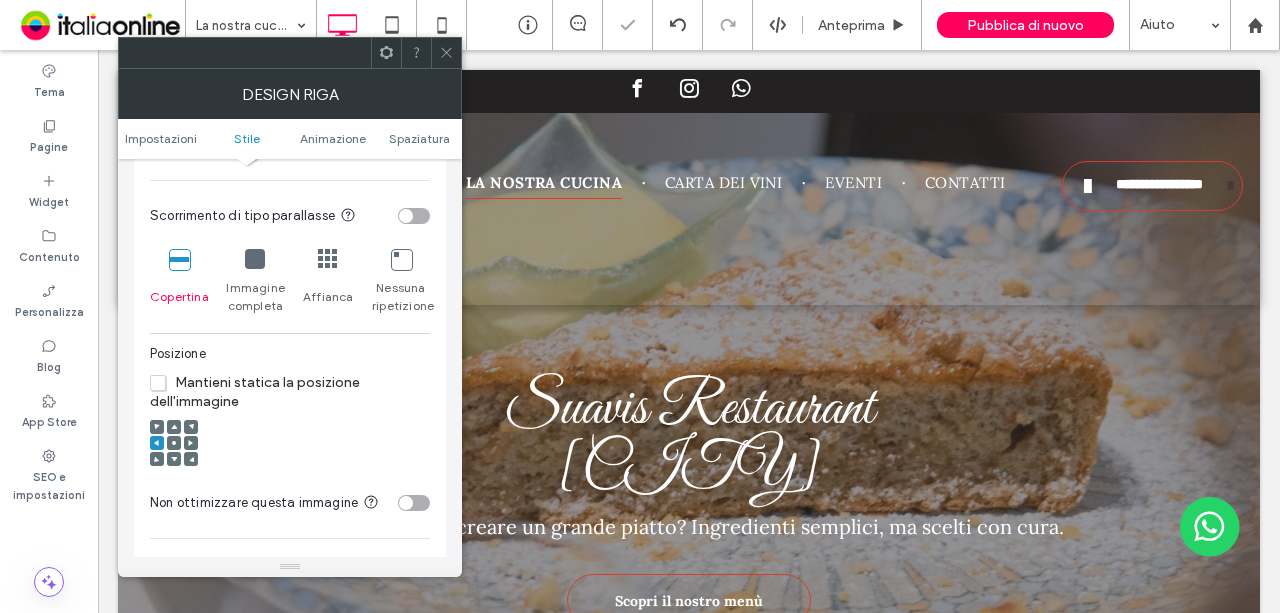 click 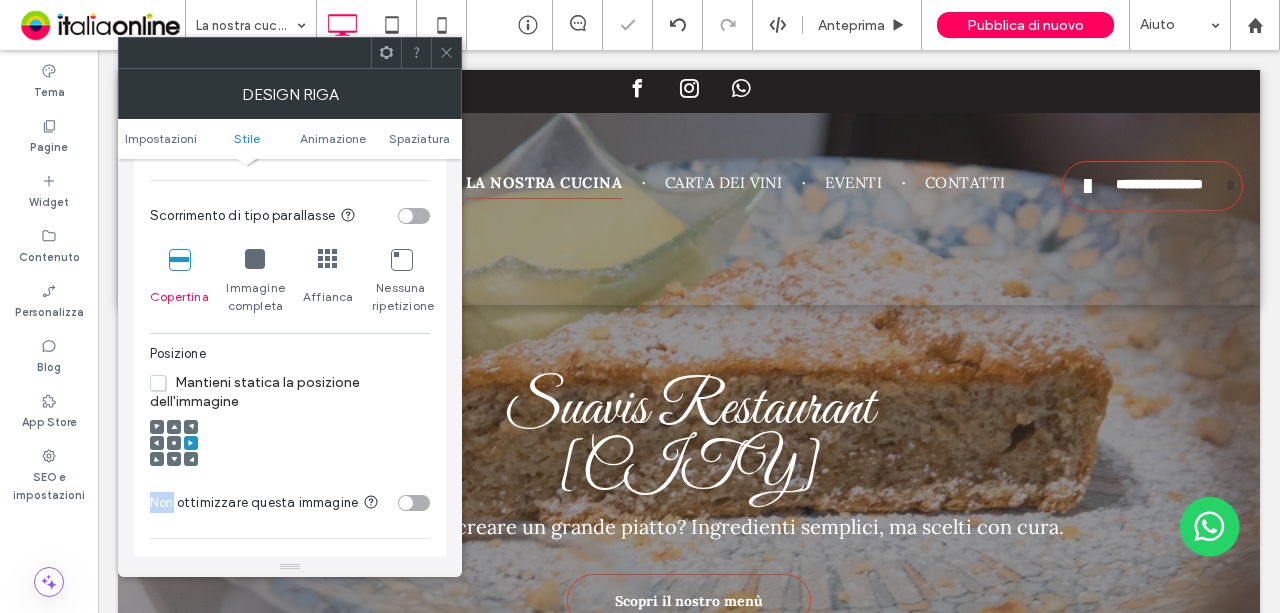click 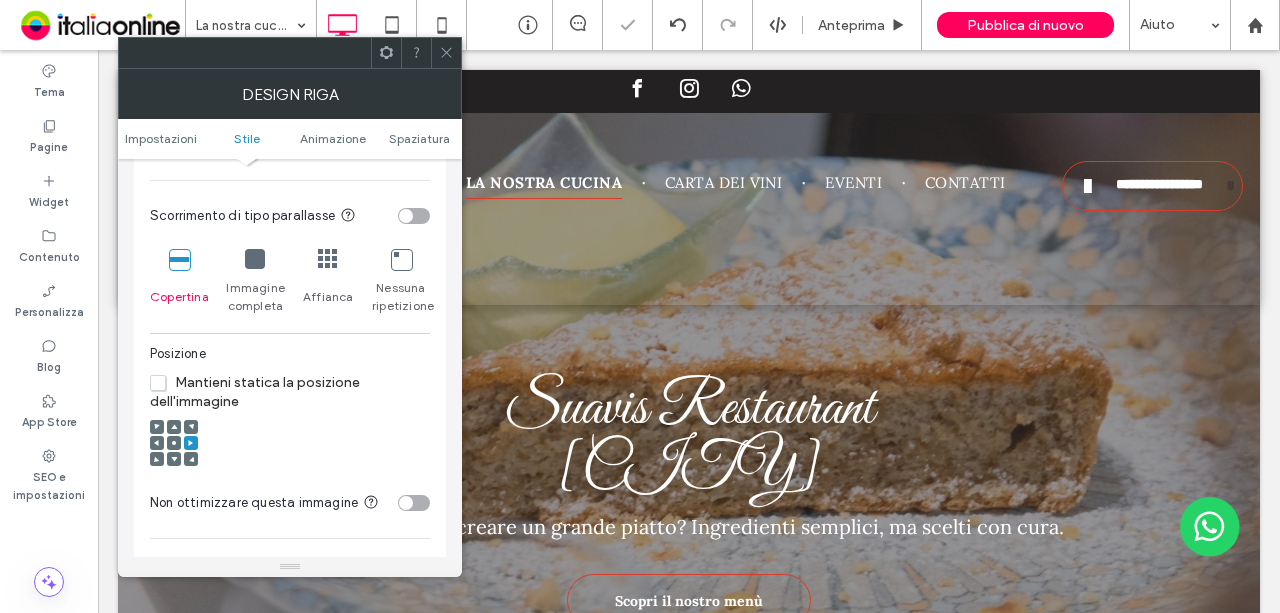 click at bounding box center [191, 459] 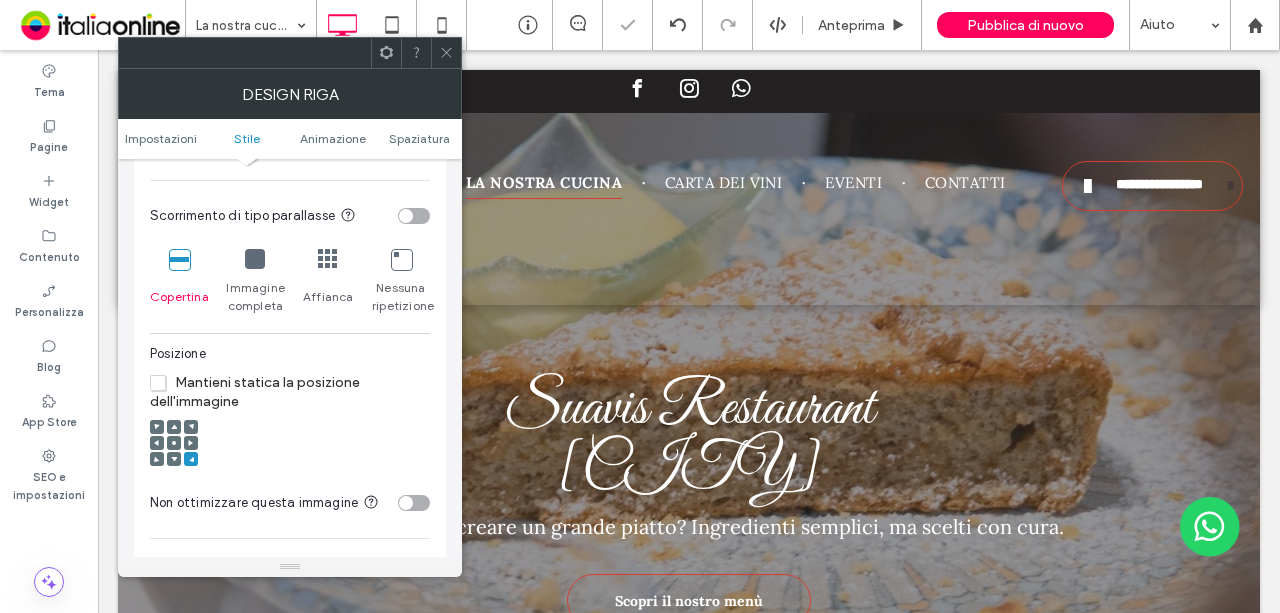 click at bounding box center [157, 459] 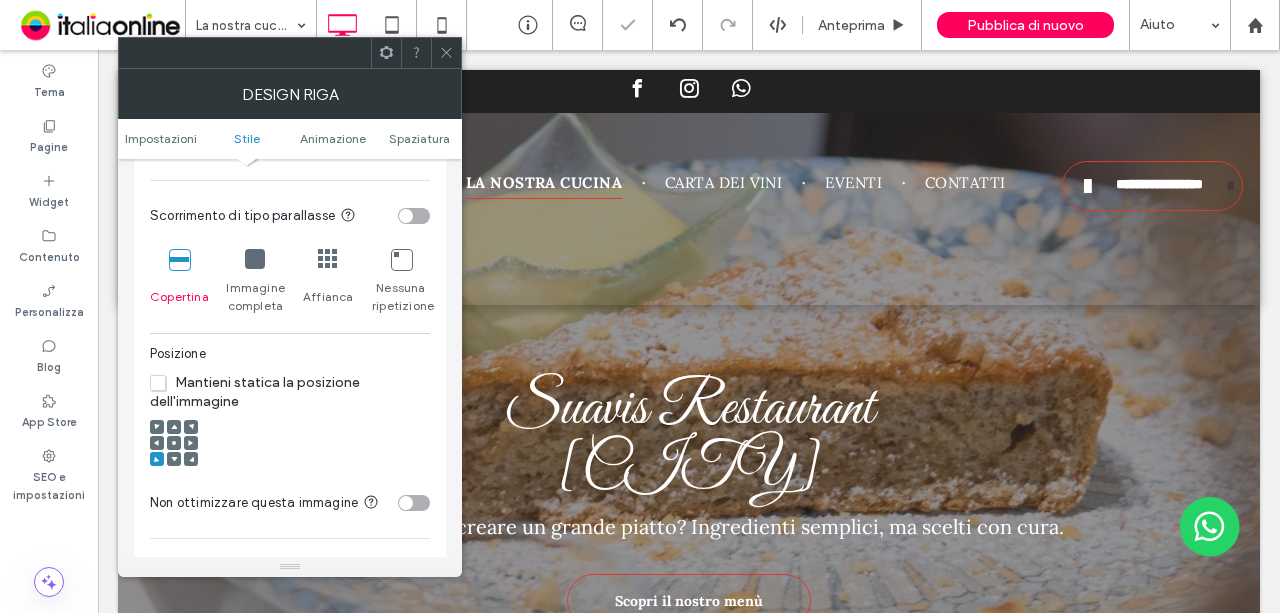 click 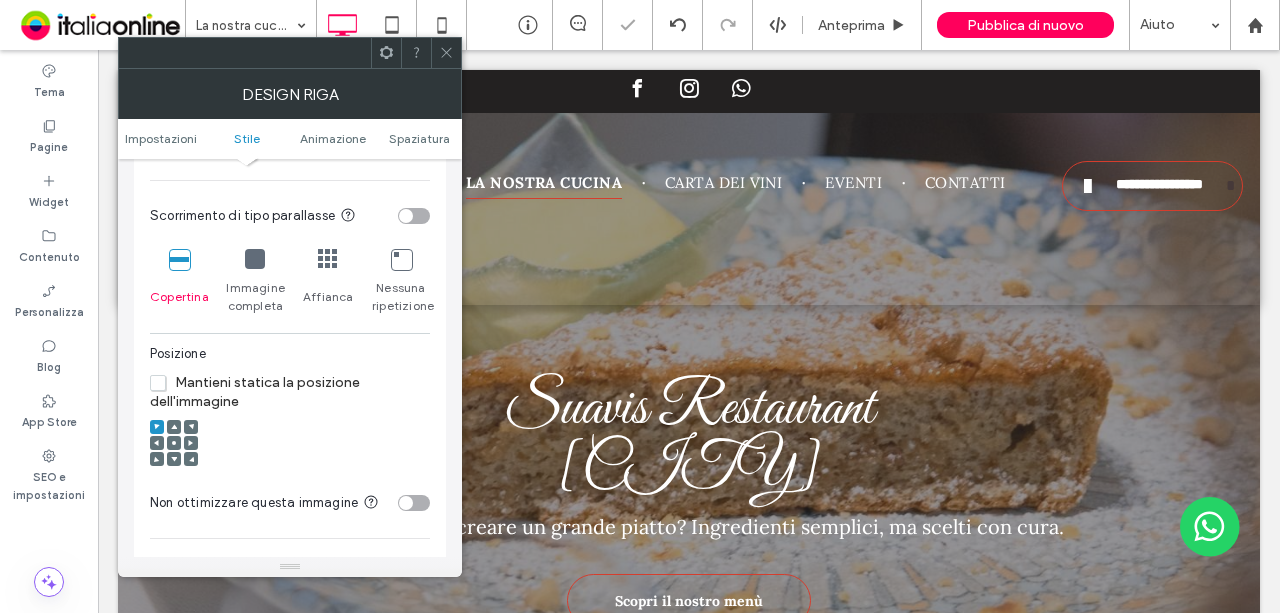 click 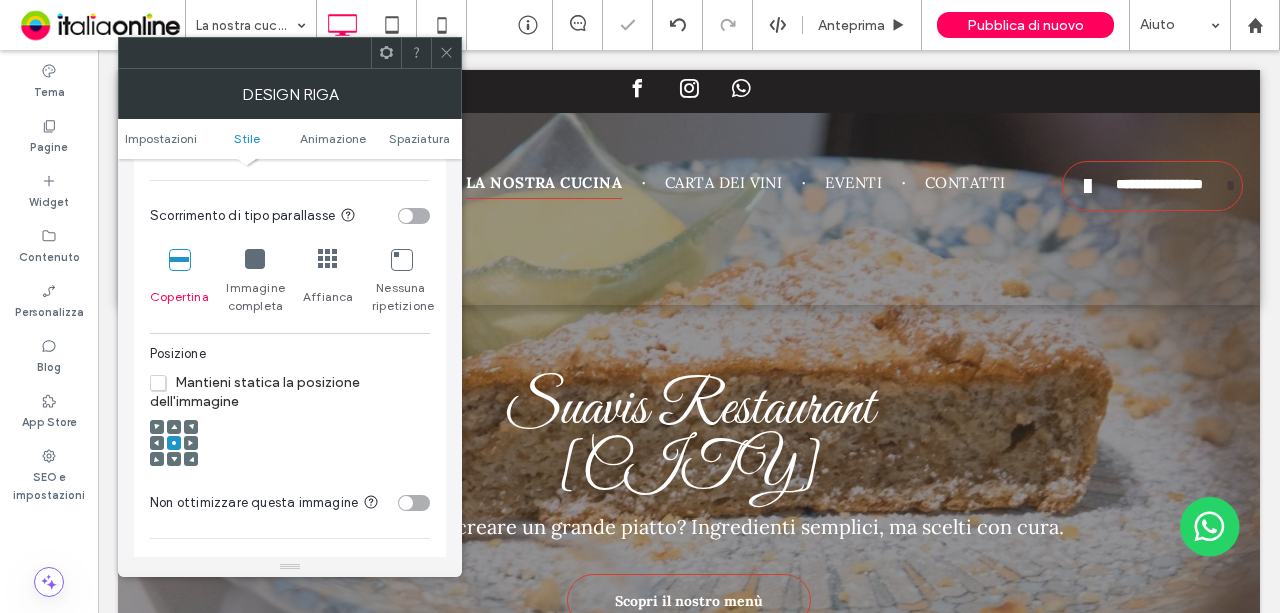 click 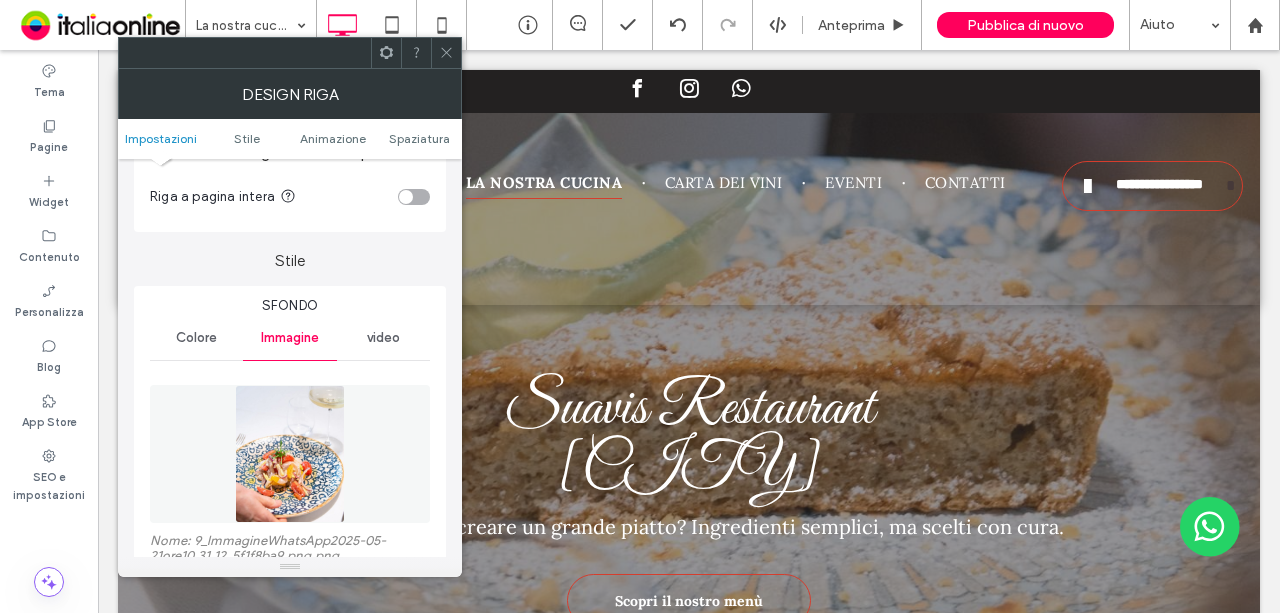 scroll, scrollTop: 200, scrollLeft: 0, axis: vertical 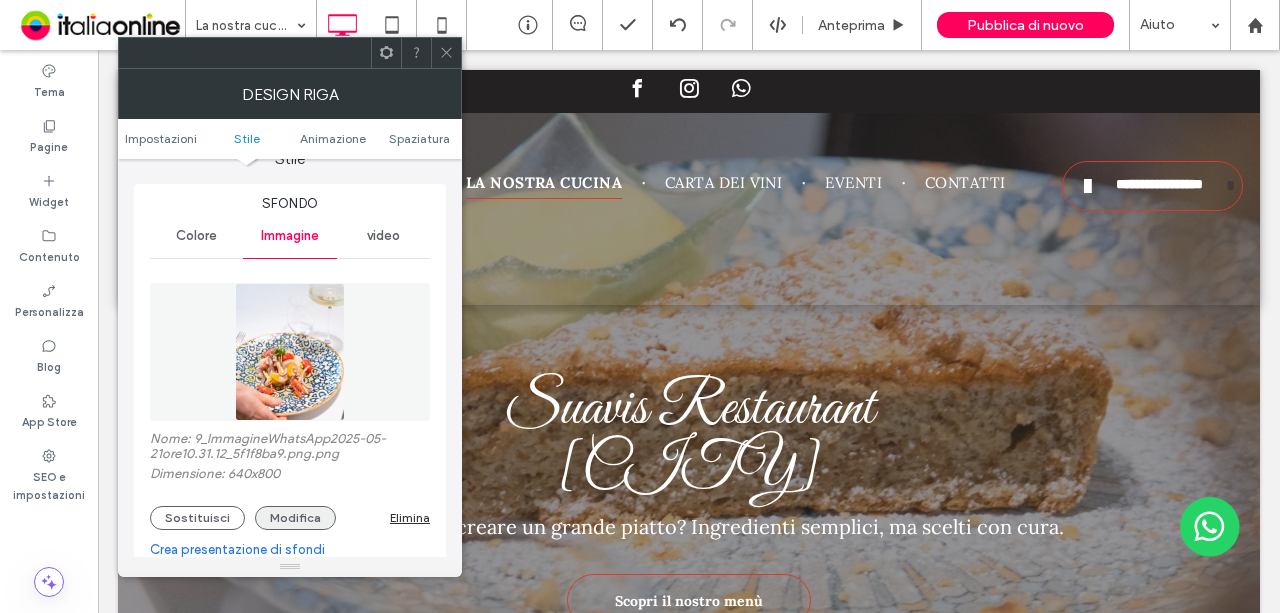 click on "Modifica" at bounding box center [295, 518] 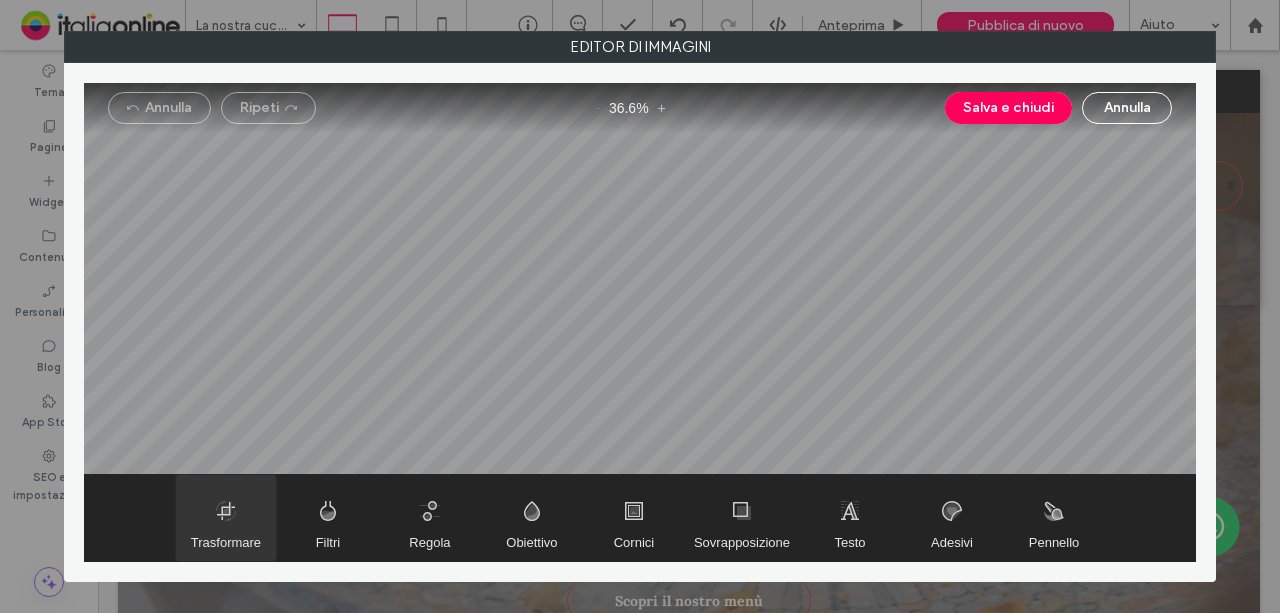 click at bounding box center [226, 518] 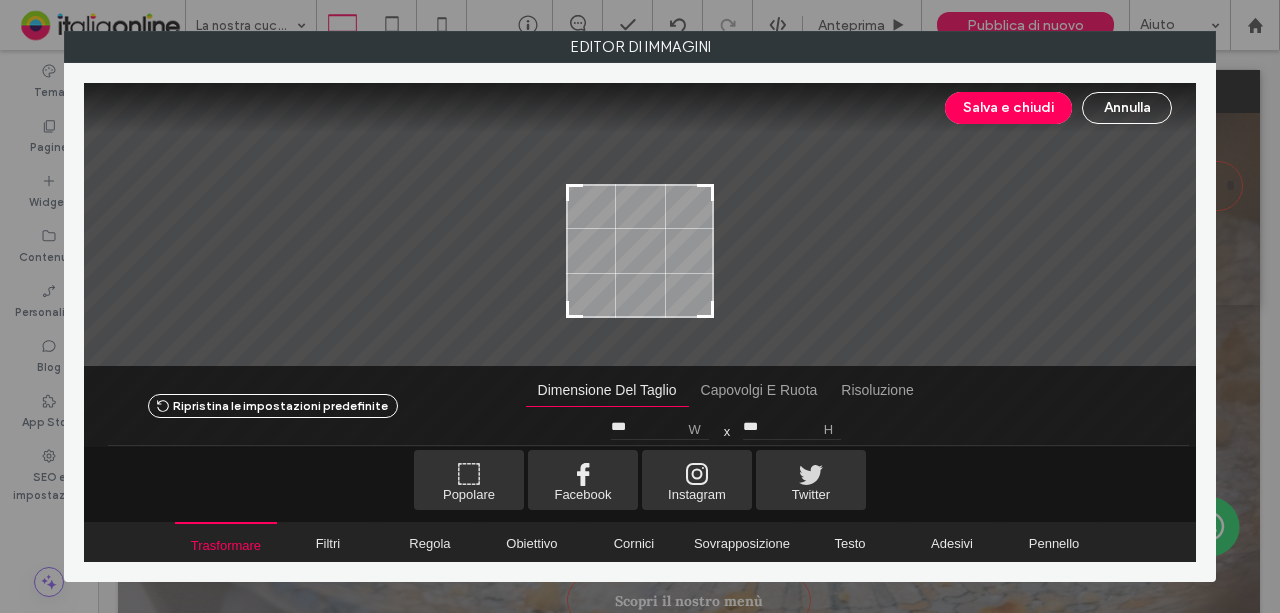 type on "***" 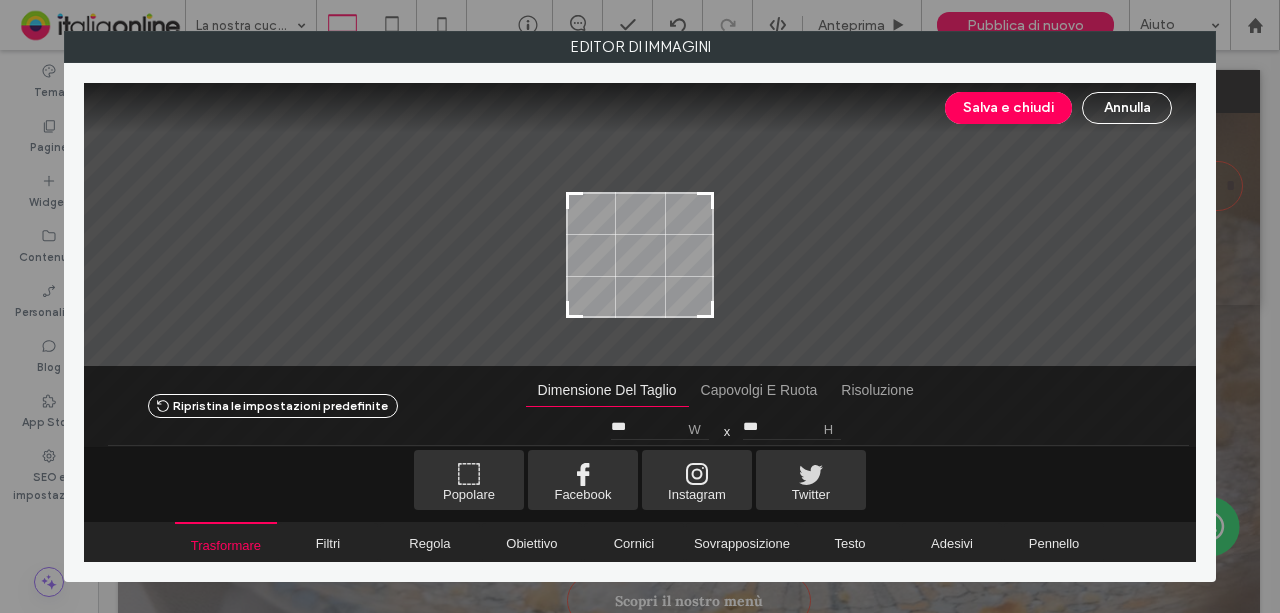 drag, startPoint x: 713, startPoint y: 134, endPoint x: 744, endPoint y: 193, distance: 66.64833 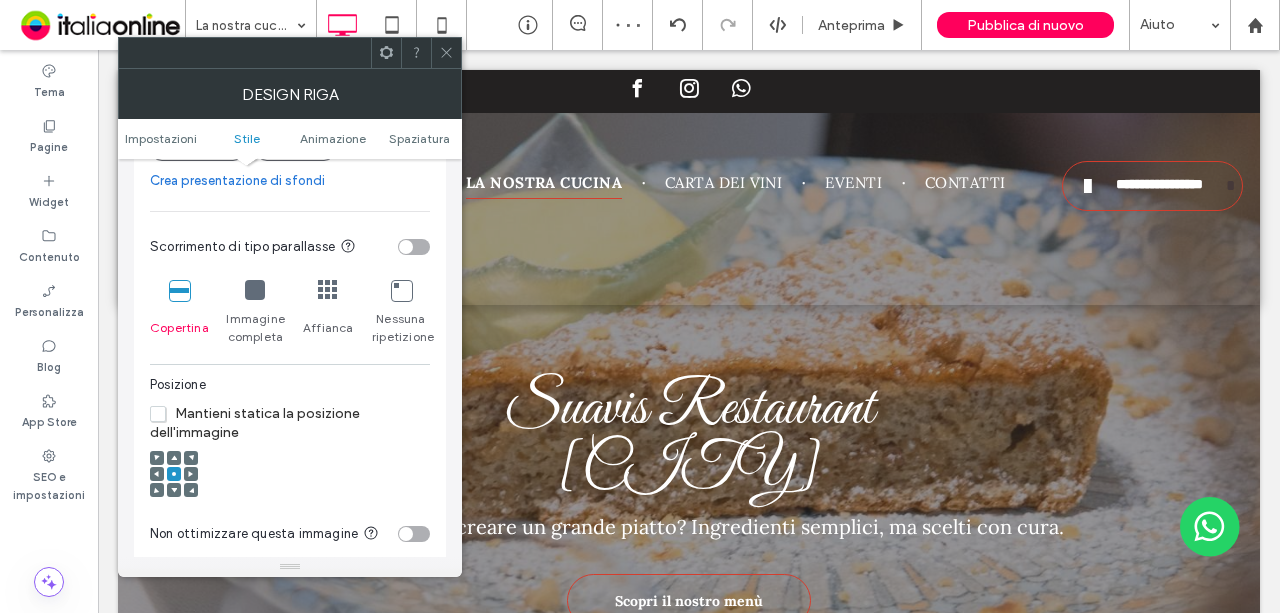 scroll, scrollTop: 600, scrollLeft: 0, axis: vertical 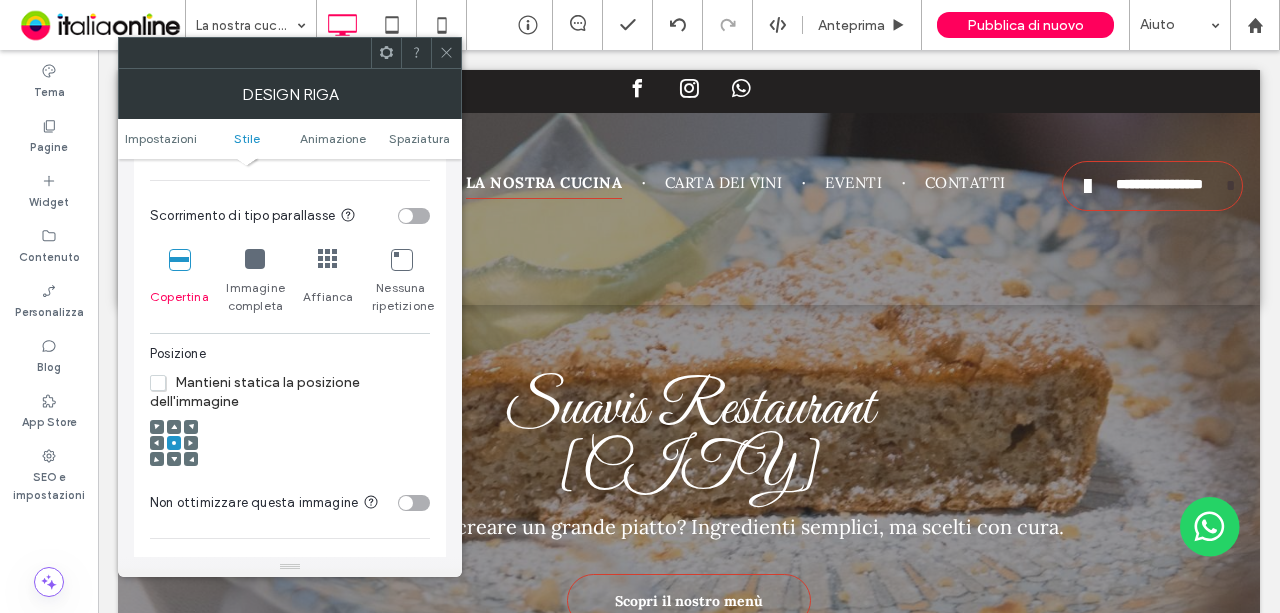 click 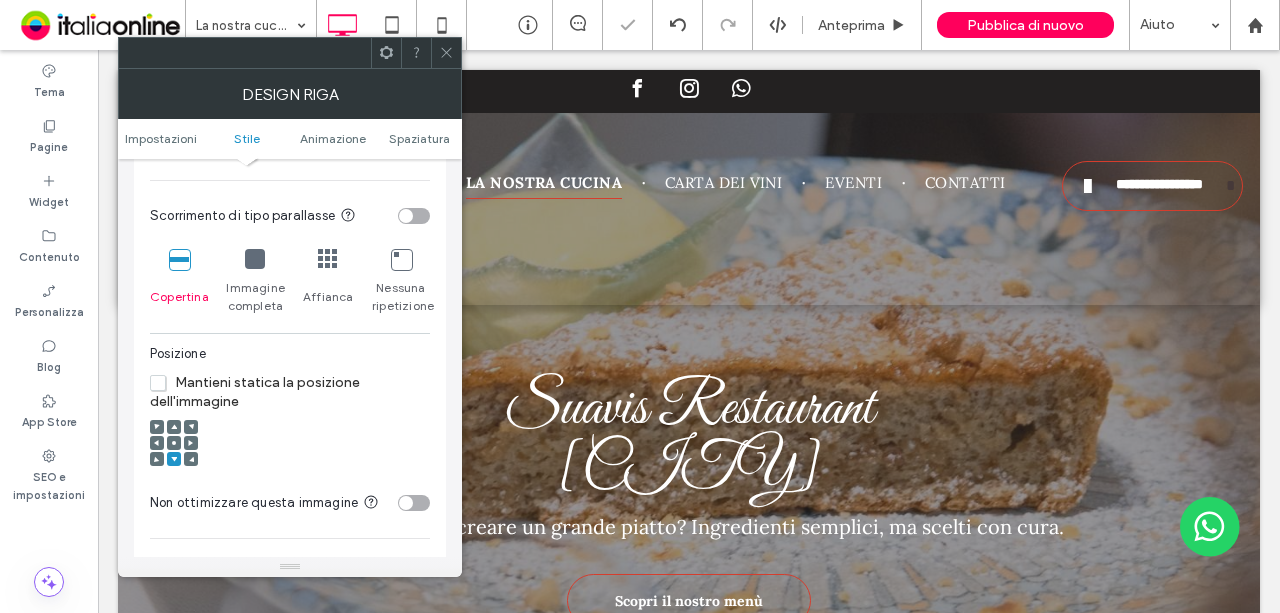 click 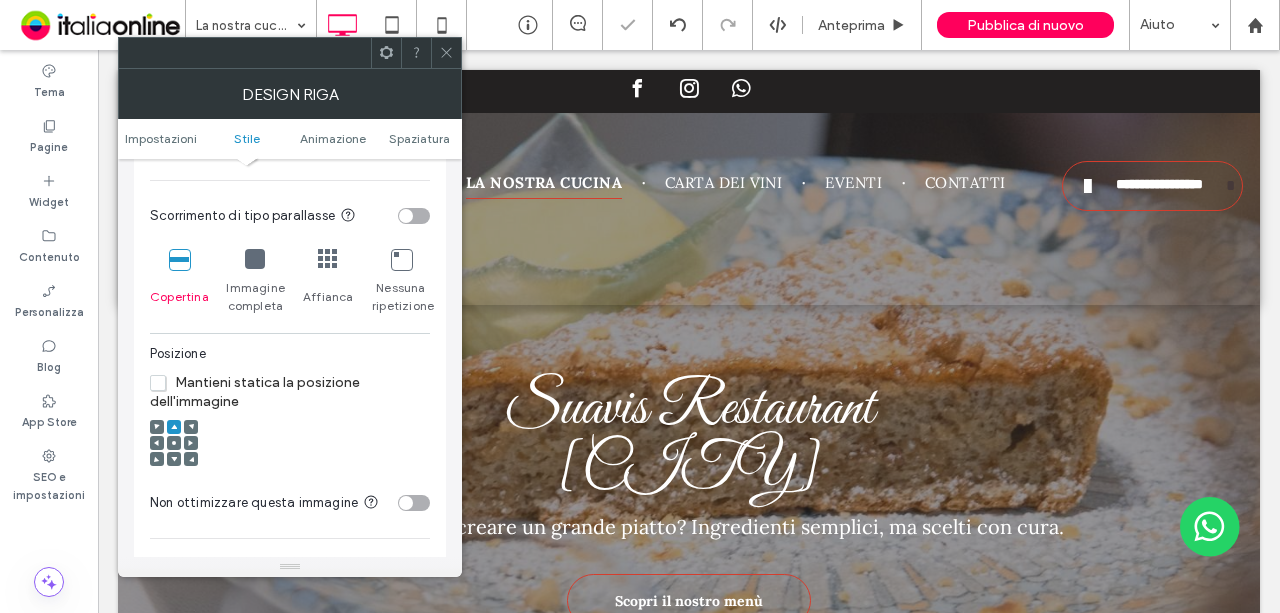click 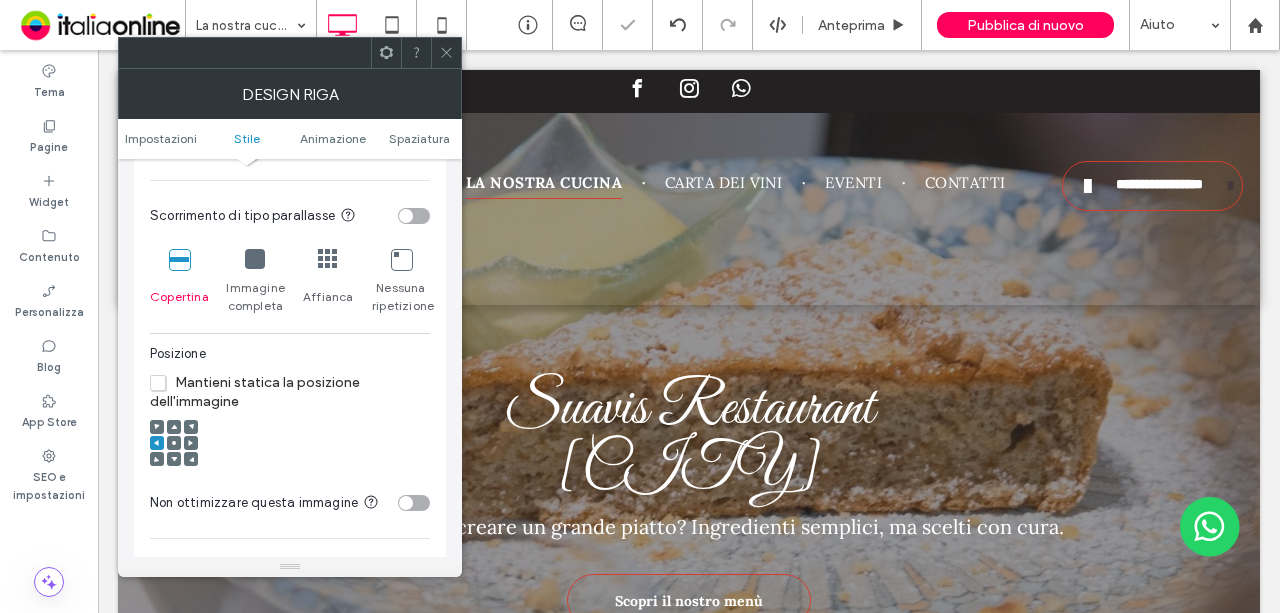 click 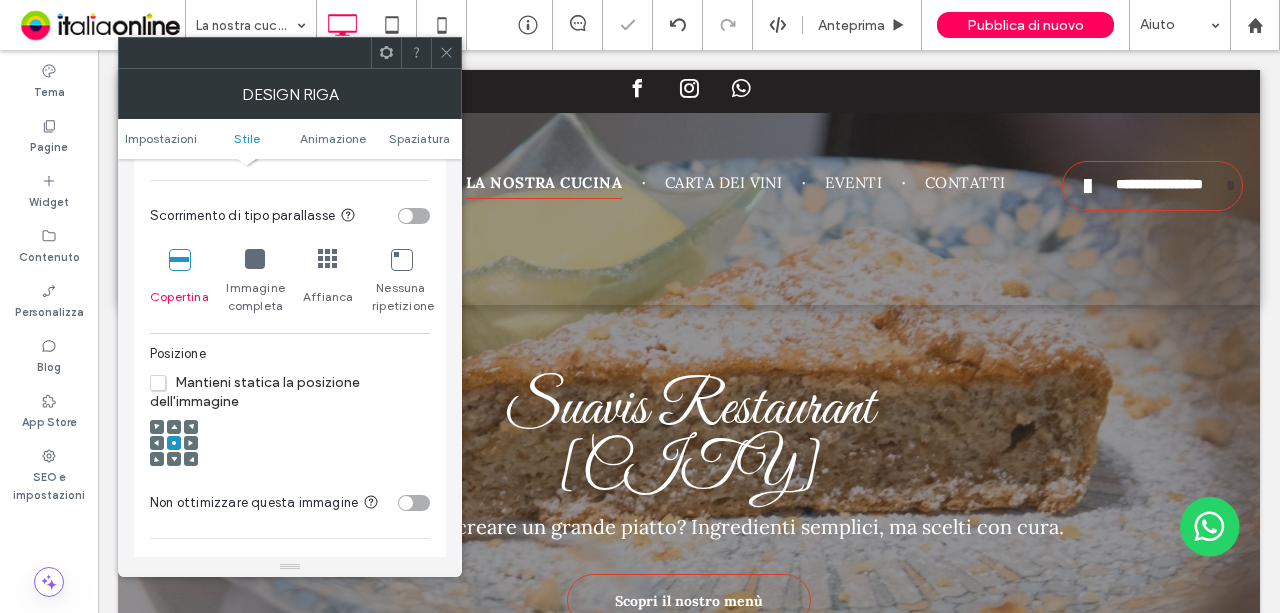 click at bounding box center [446, 53] 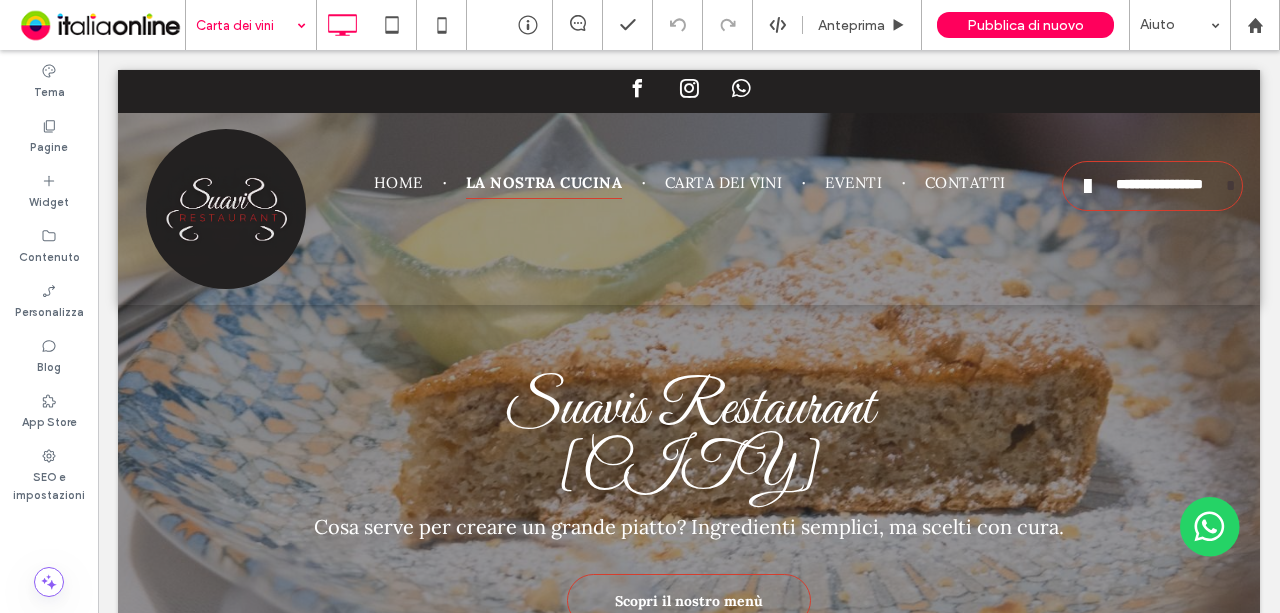 click at bounding box center [246, 25] 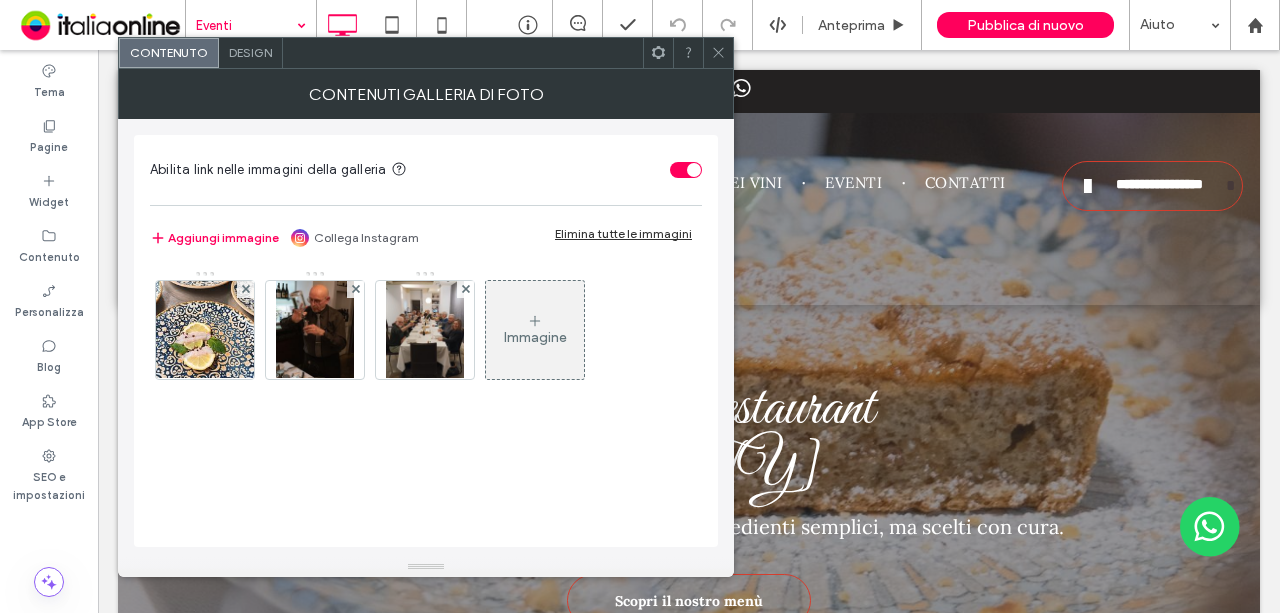click at bounding box center (205, 330) 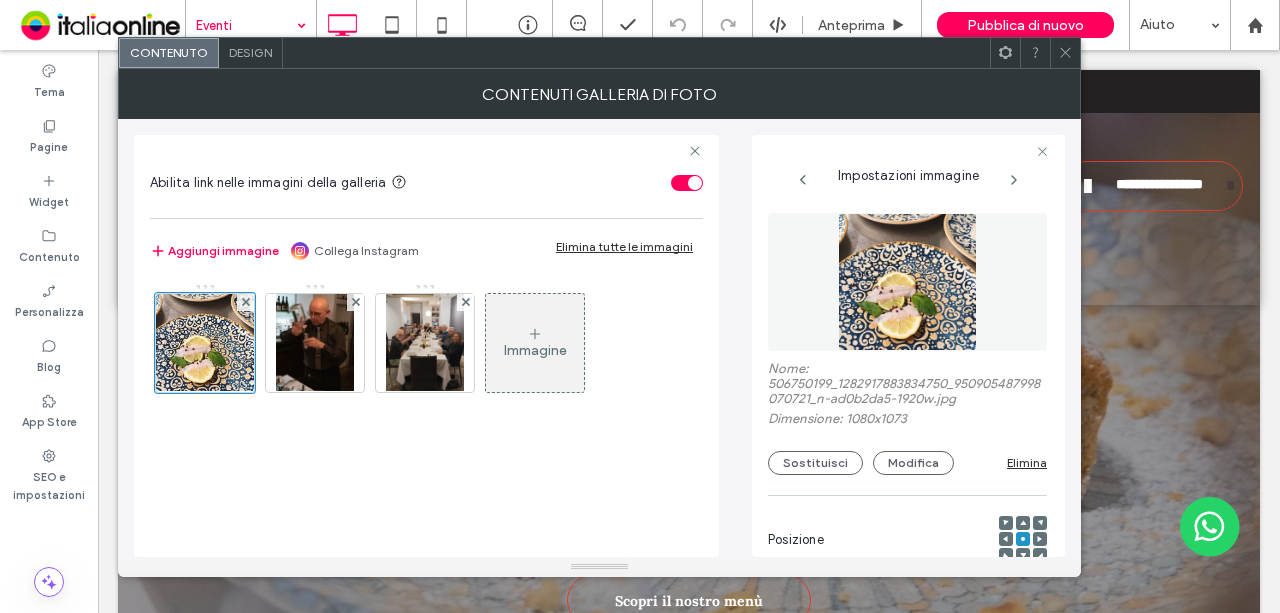 scroll, scrollTop: 0, scrollLeft: 0, axis: both 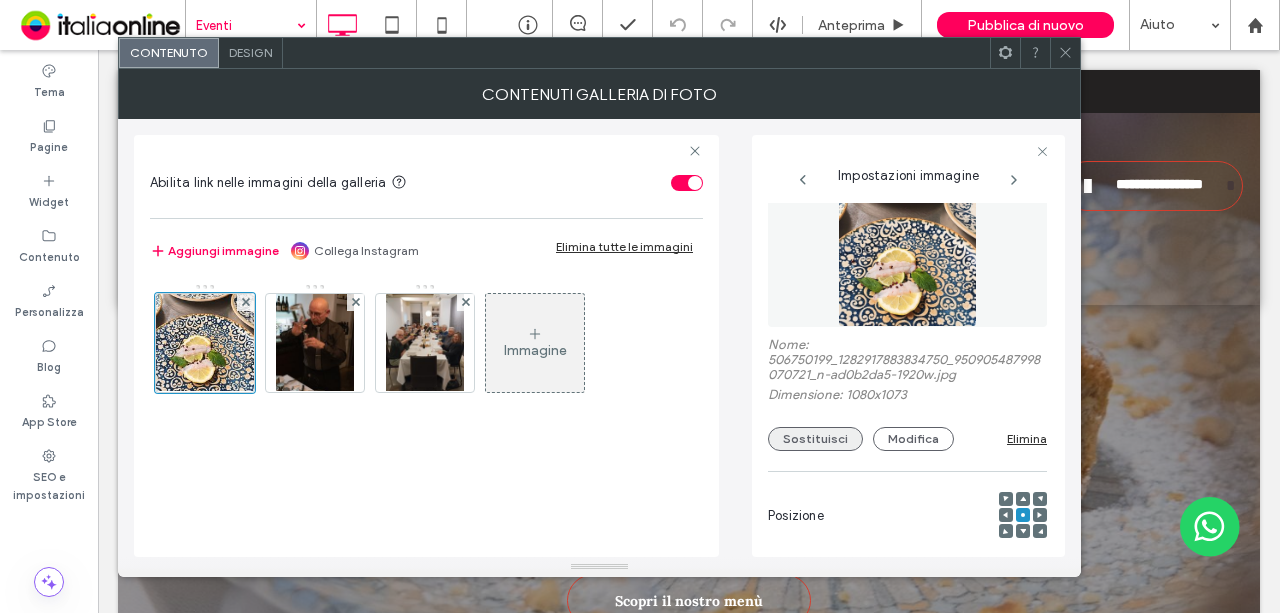 click on "Sostituisci" at bounding box center [815, 439] 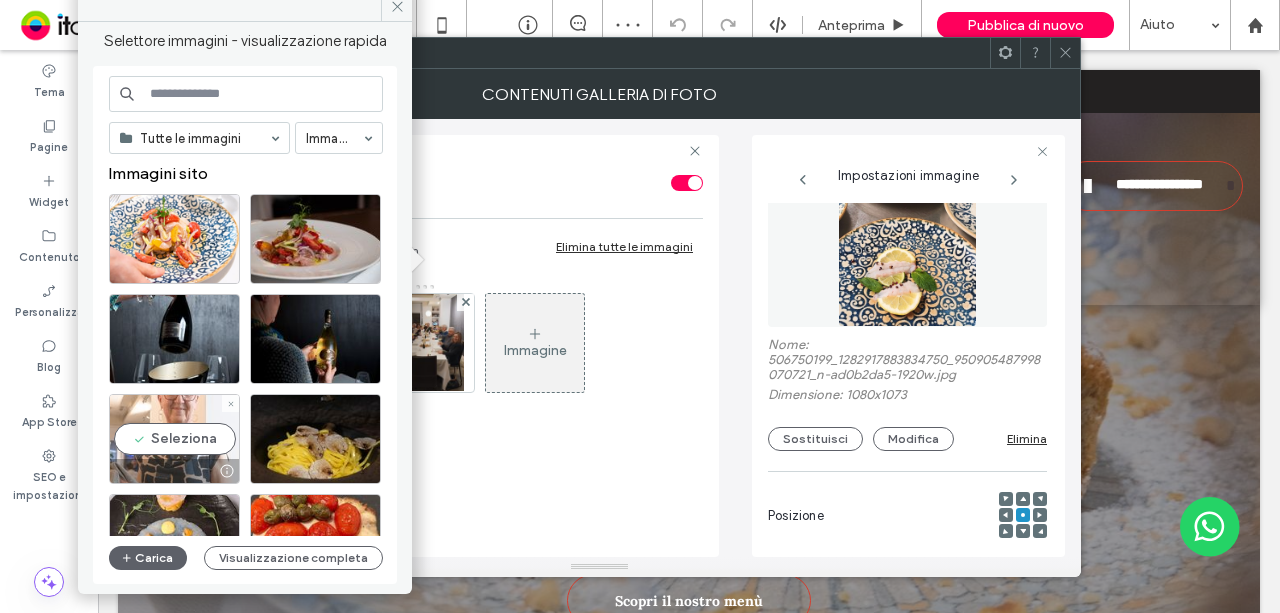 click on "Seleziona" at bounding box center [174, 439] 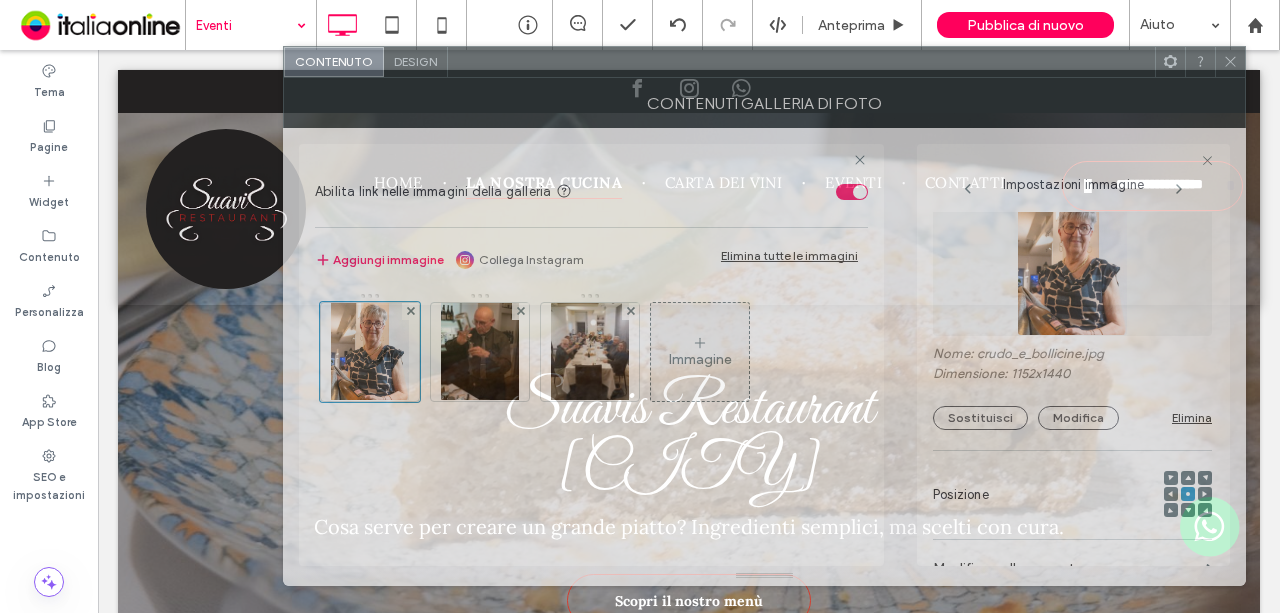 drag, startPoint x: 807, startPoint y: 56, endPoint x: 954, endPoint y: 61, distance: 147.085 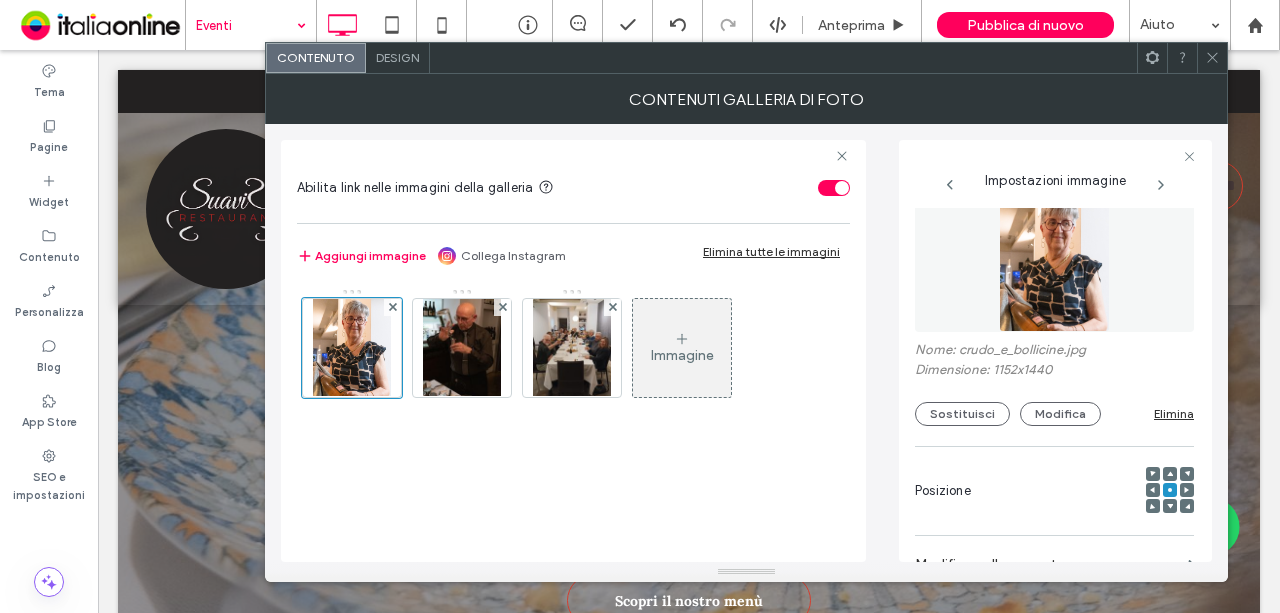 click at bounding box center (1170, 474) 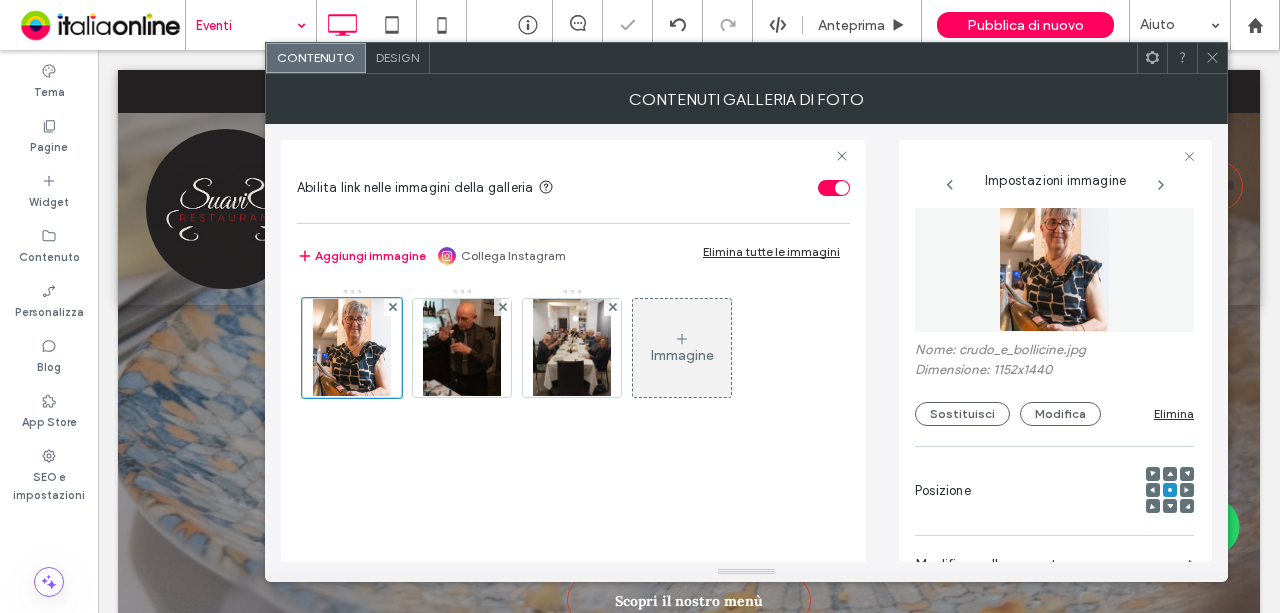 click 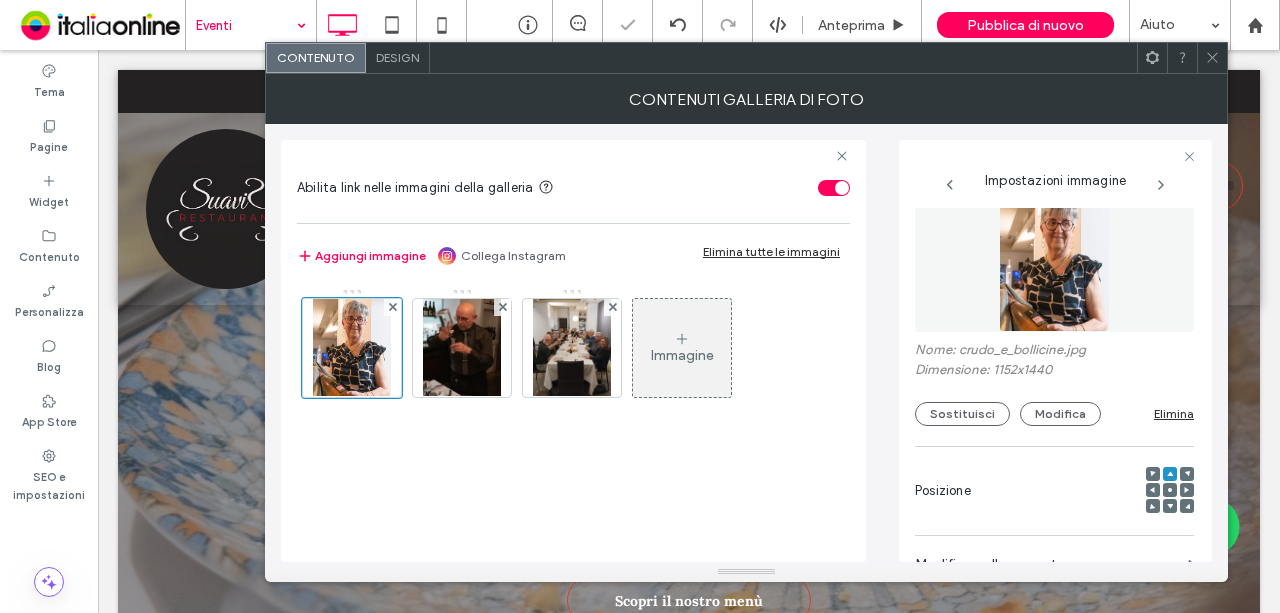 click 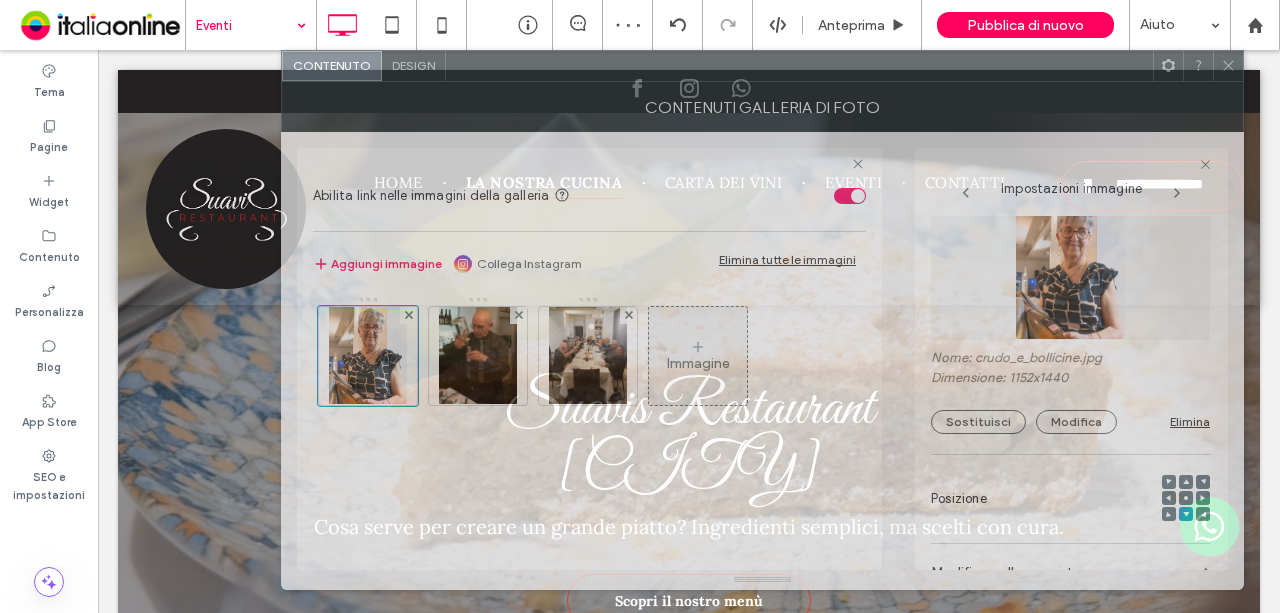drag, startPoint x: 710, startPoint y: 71, endPoint x: 734, endPoint y: 97, distance: 35.383614 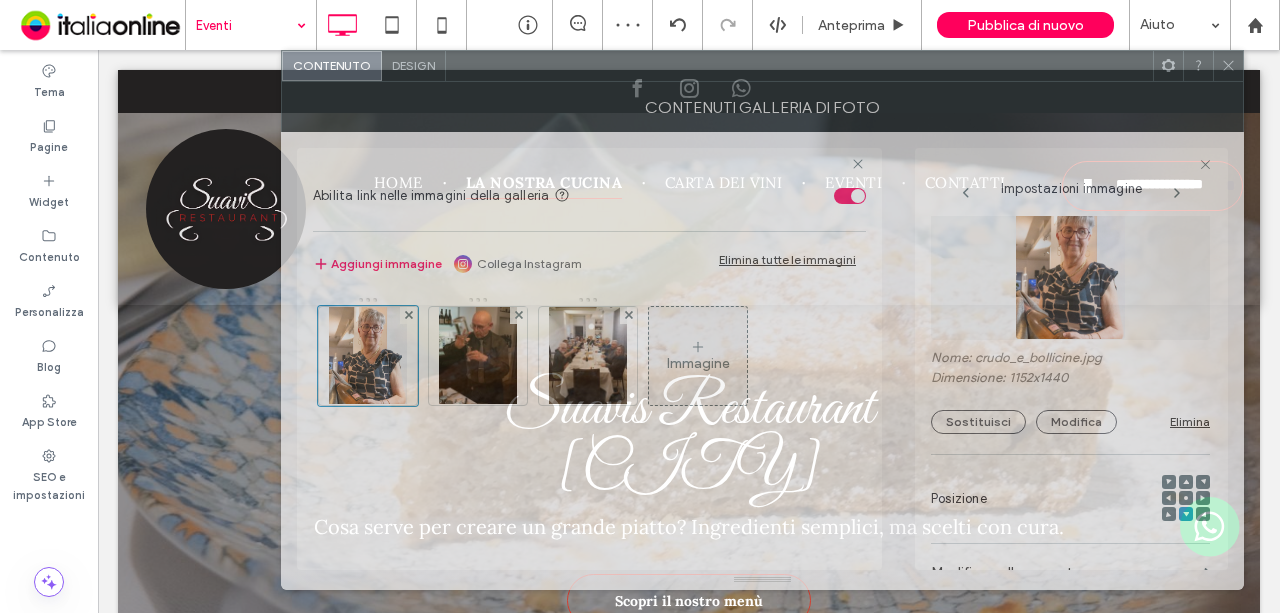 click at bounding box center [799, 66] 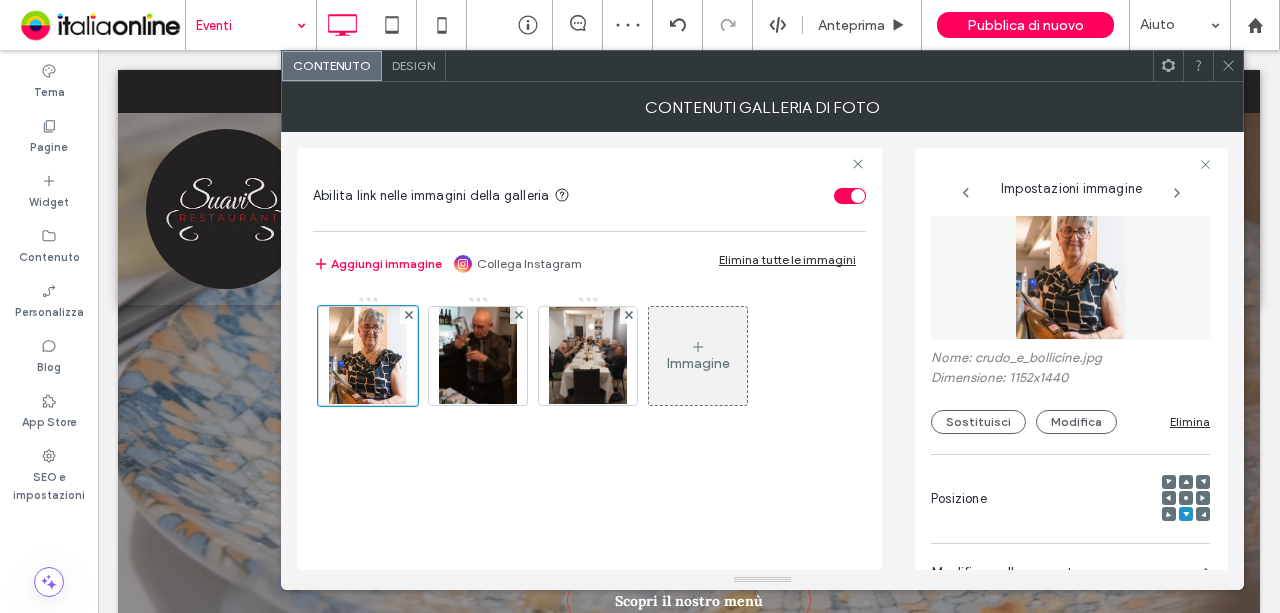 click at bounding box center [1186, 482] 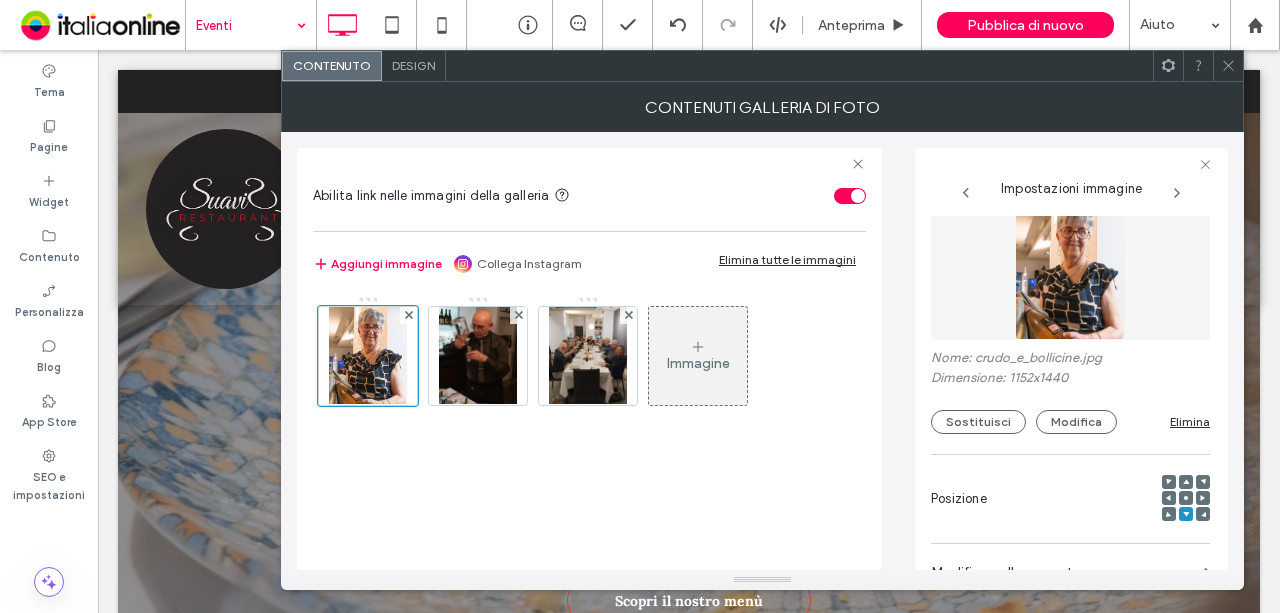 click at bounding box center (1186, 498) 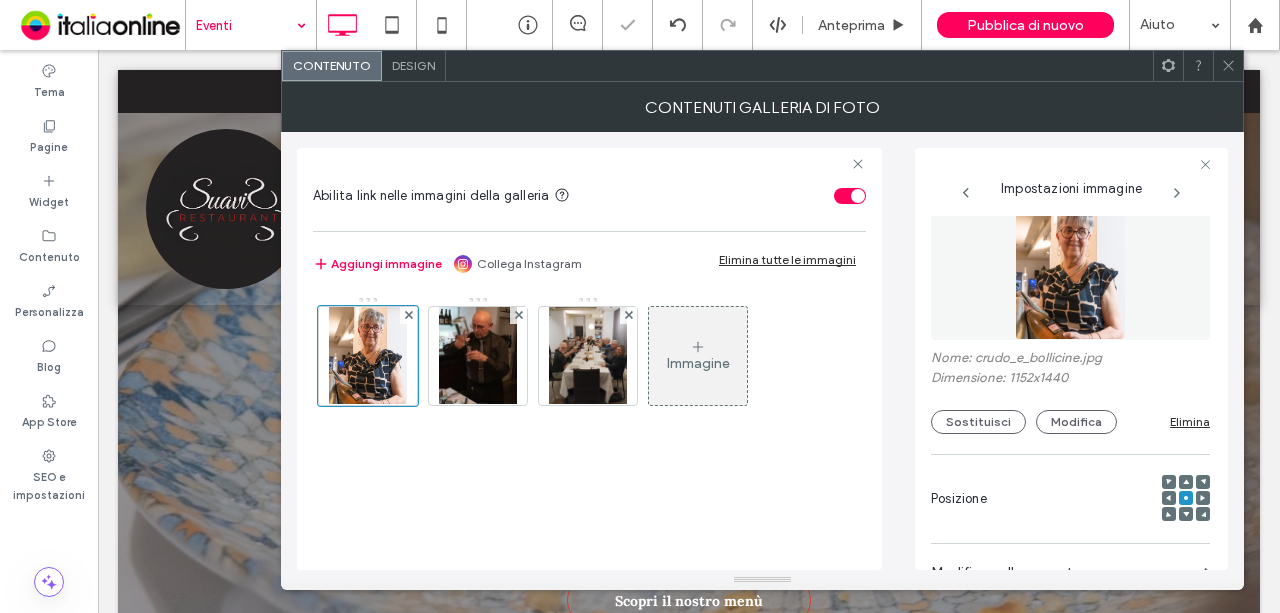 click 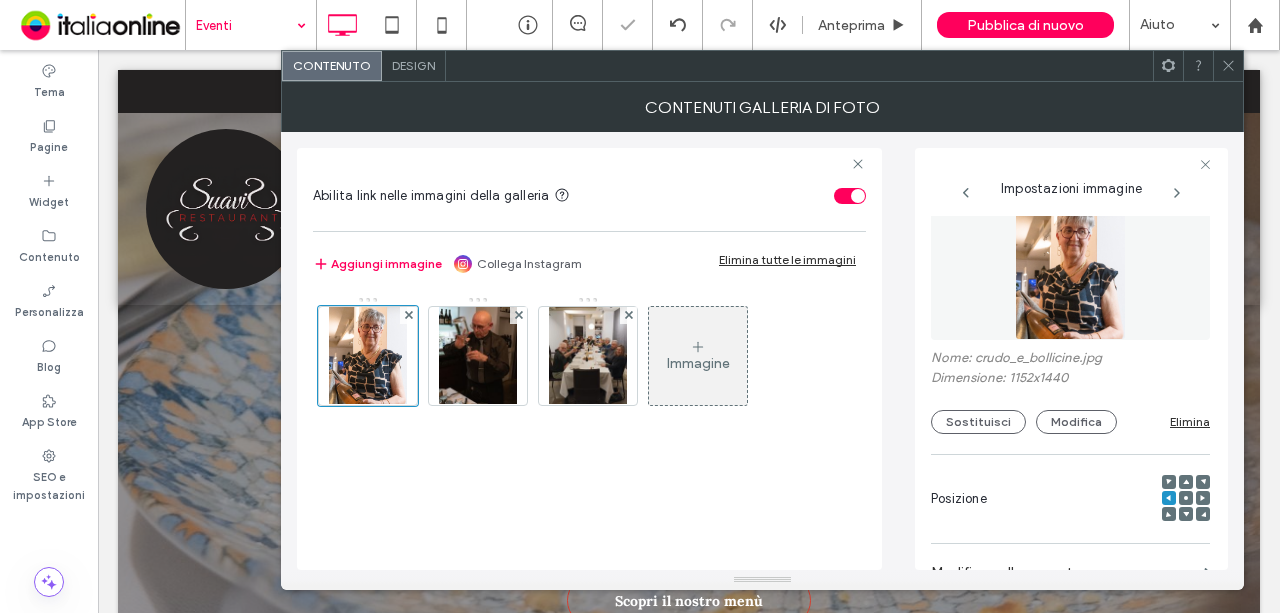 click 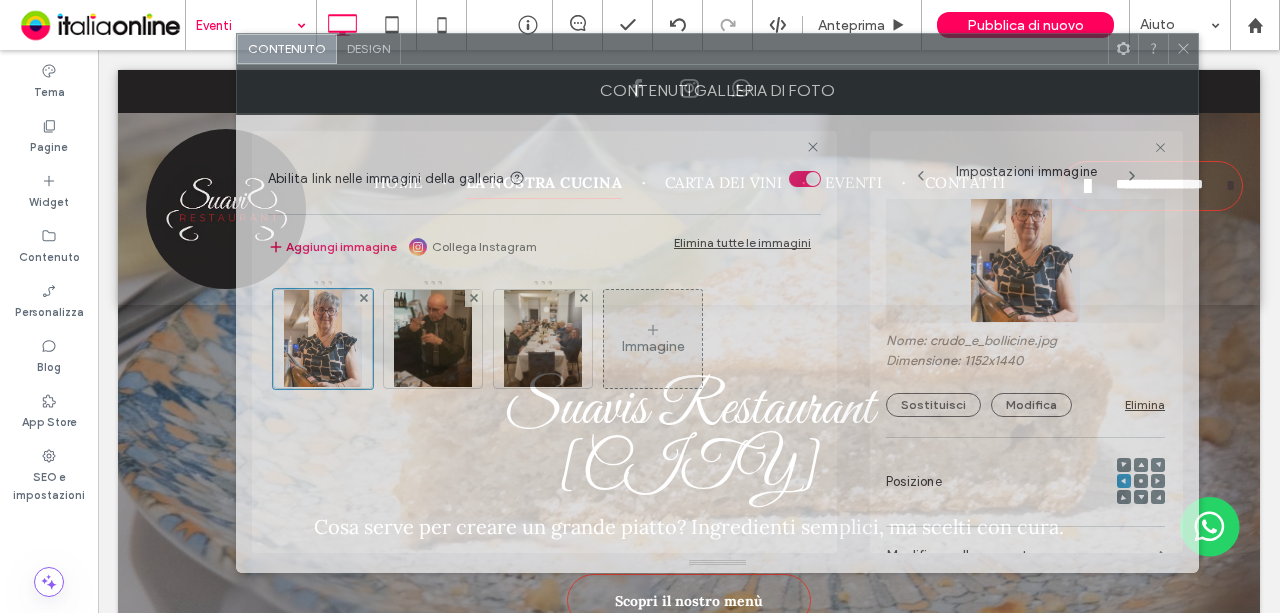 drag, startPoint x: 693, startPoint y: 77, endPoint x: 648, endPoint y: 60, distance: 48.104053 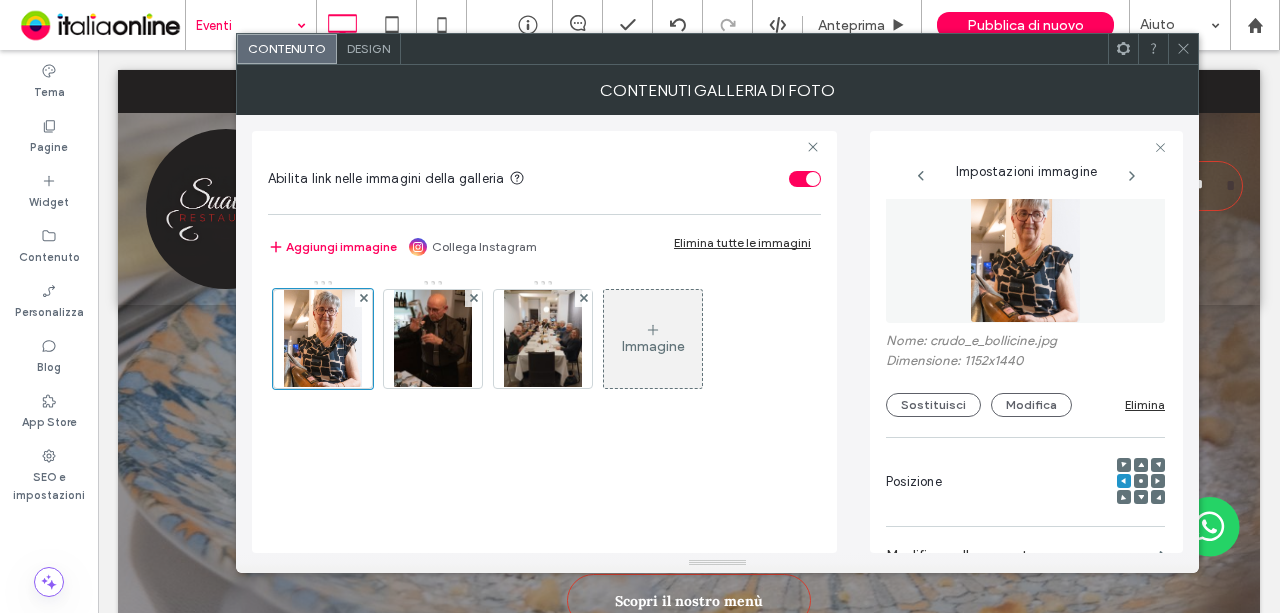 click 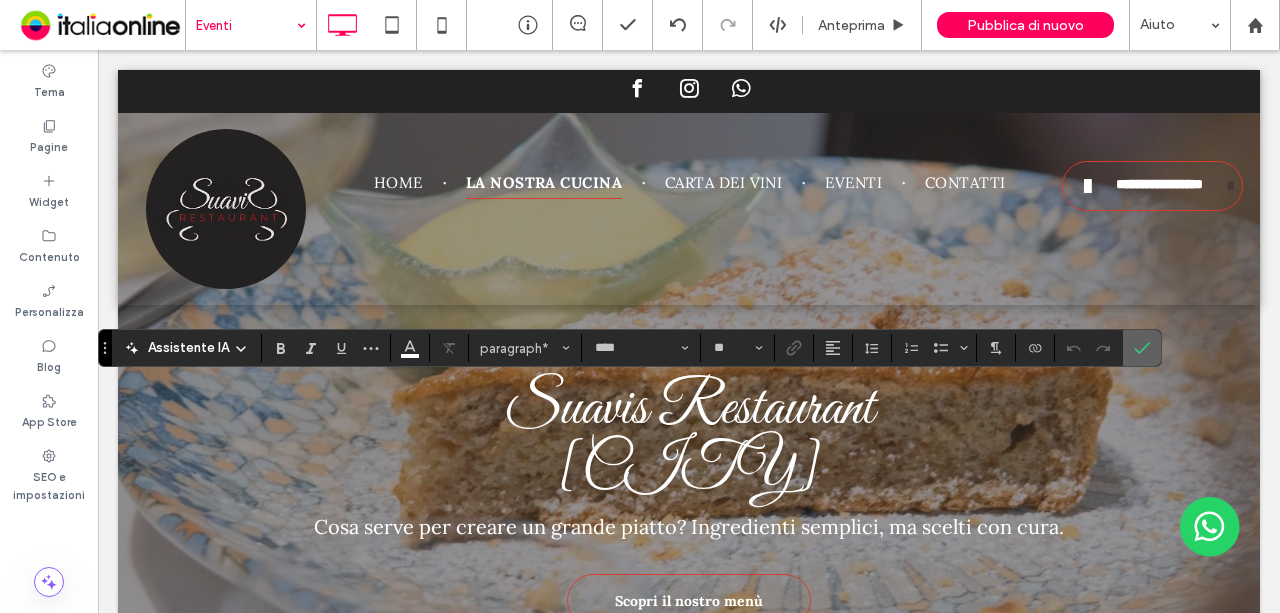 click at bounding box center [1142, 348] 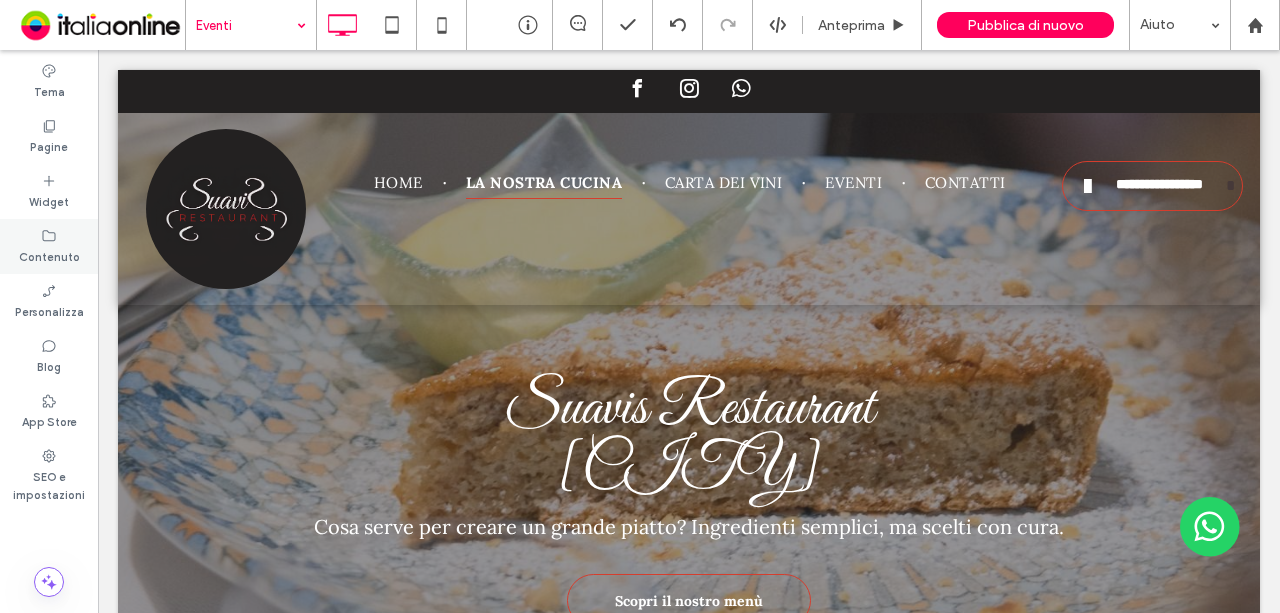drag, startPoint x: 45, startPoint y: 190, endPoint x: 95, endPoint y: 242, distance: 72.138756 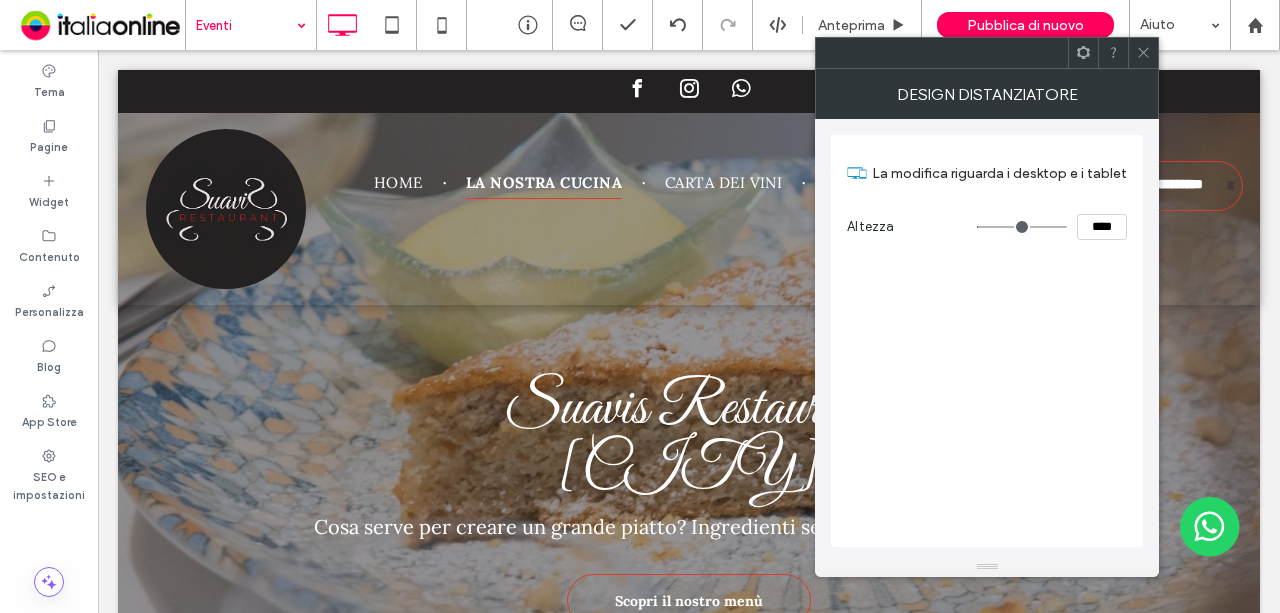 click on "****" at bounding box center (1102, 227) 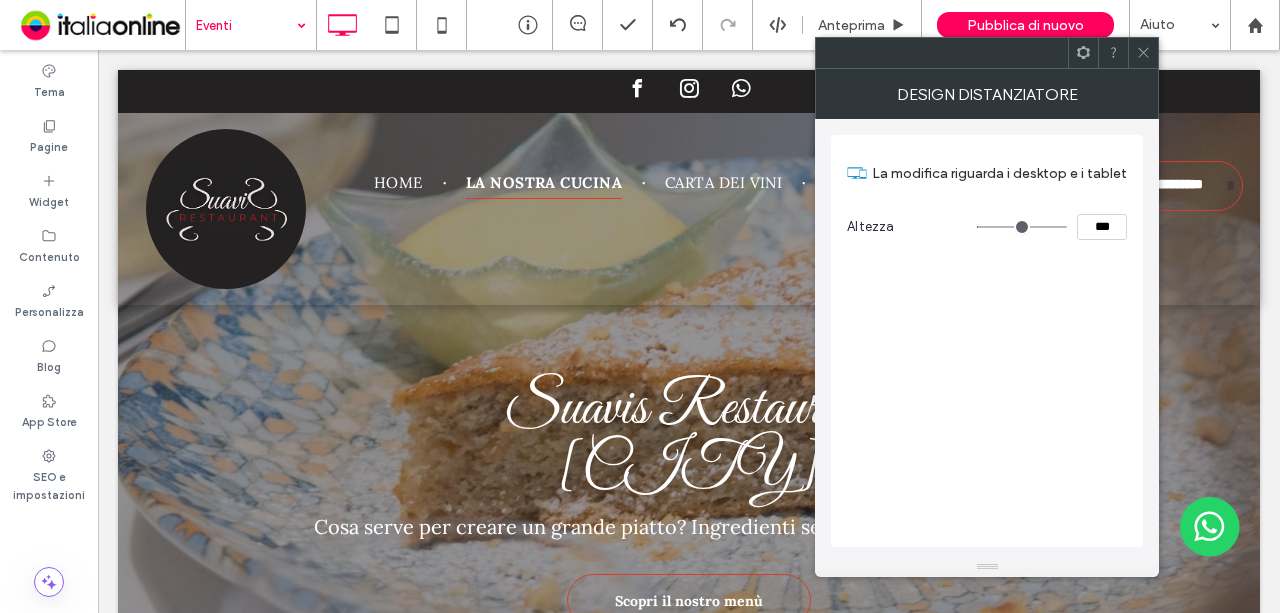 type on "*****" 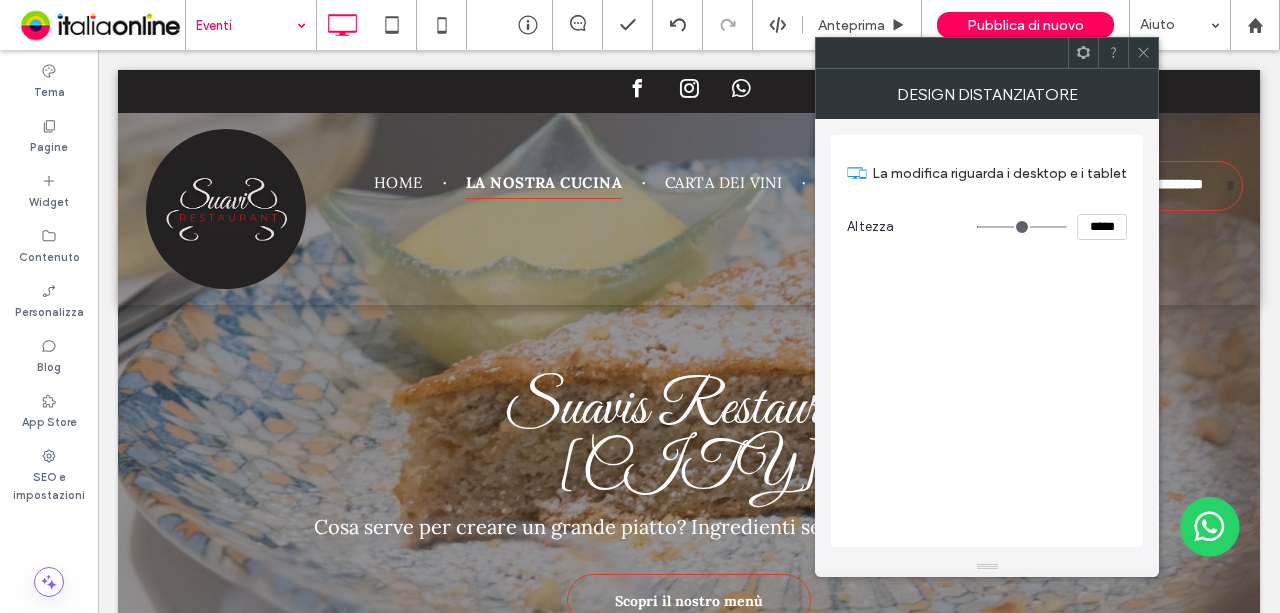 type on "***" 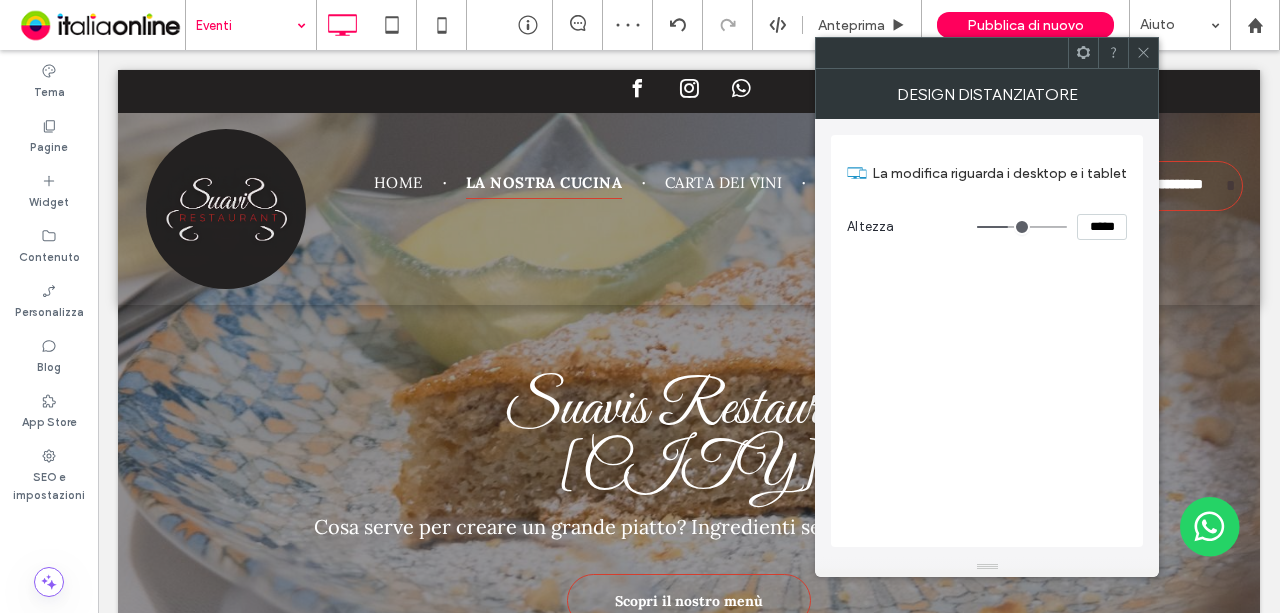 click at bounding box center [1143, 53] 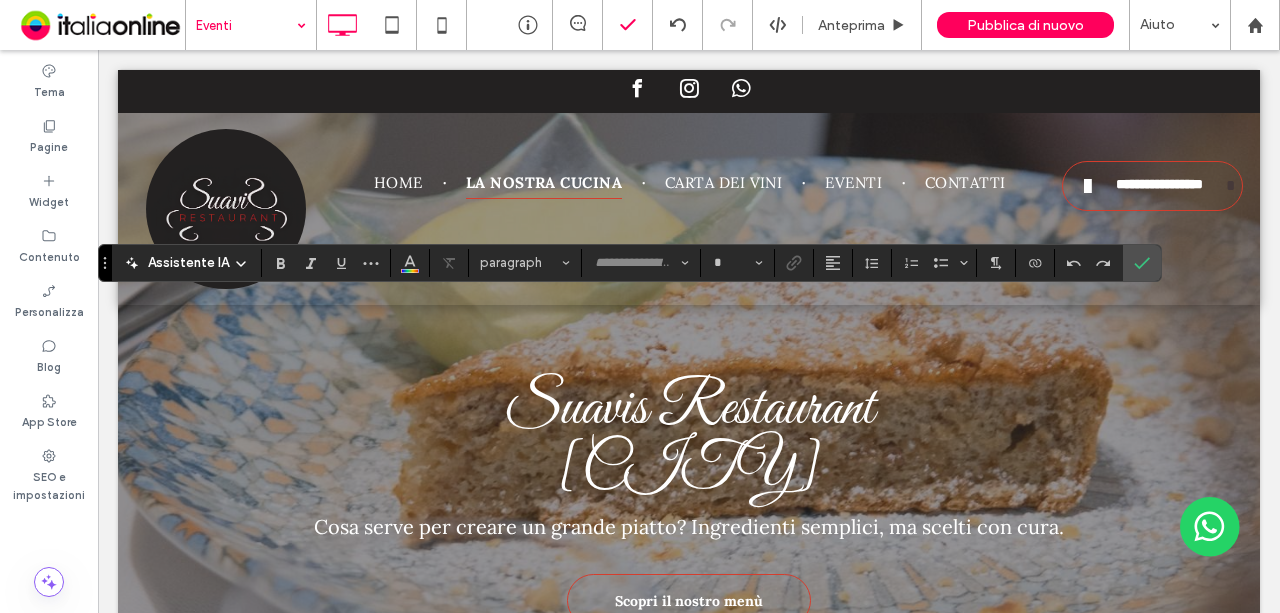 type on "****" 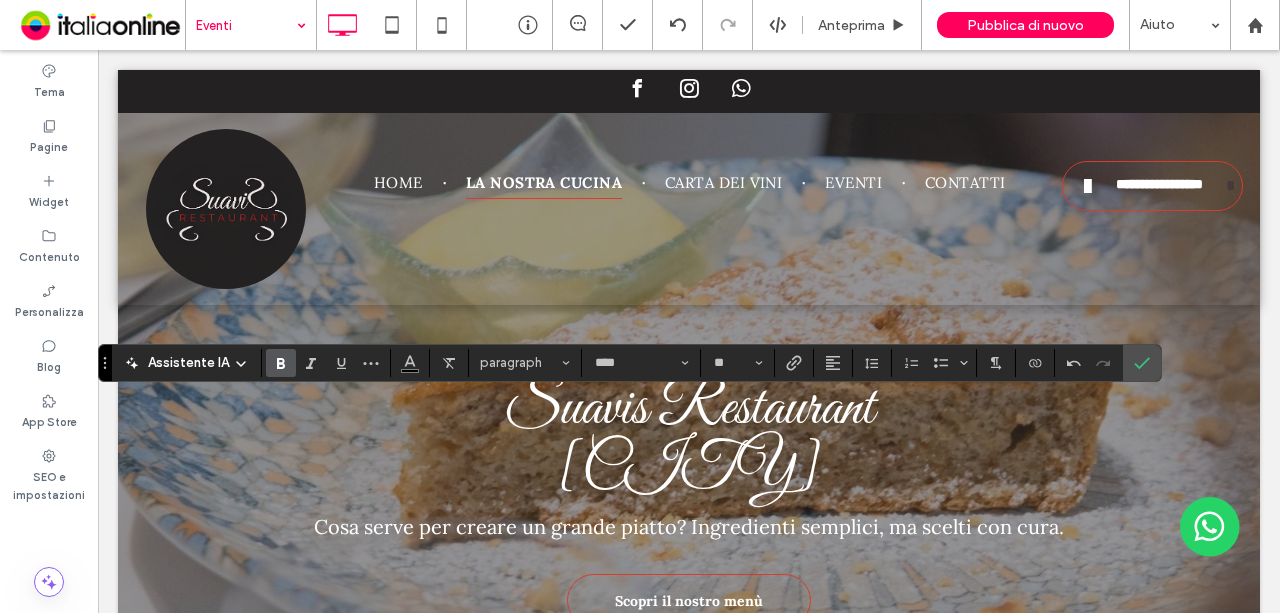 click 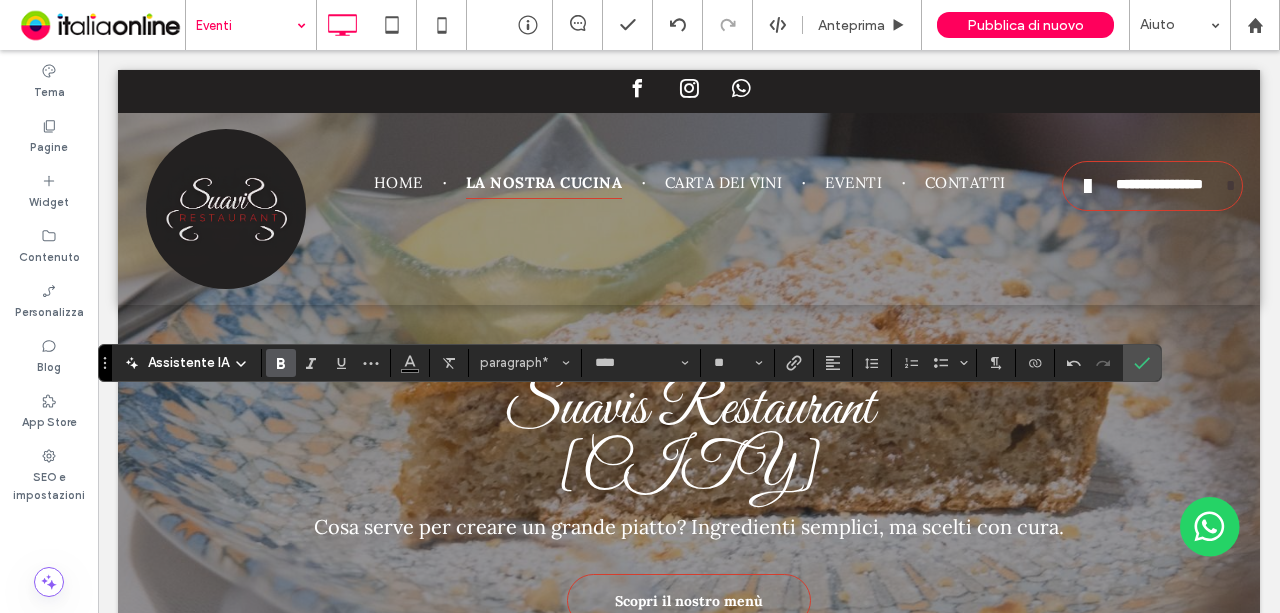 click 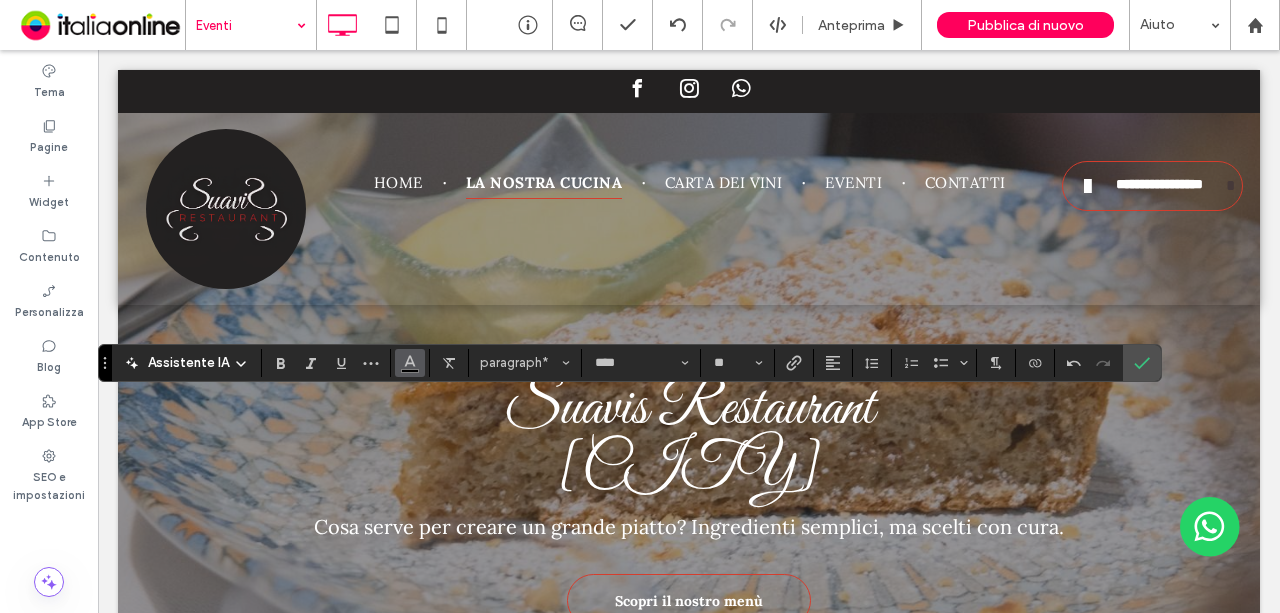 click 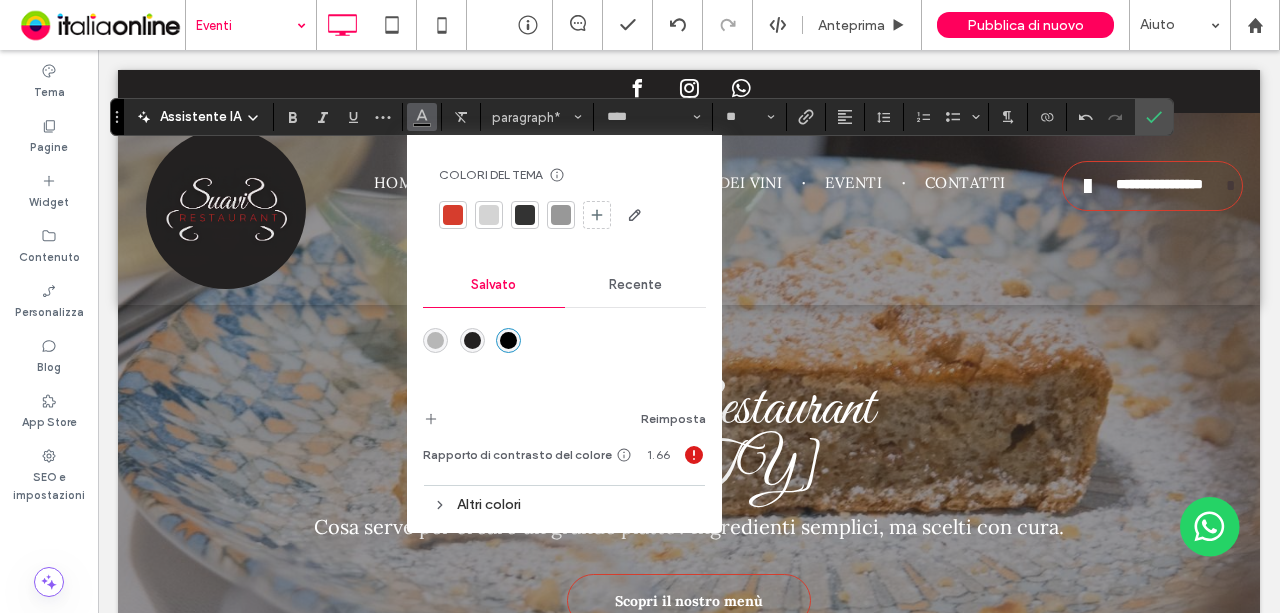drag, startPoint x: 102, startPoint y: 367, endPoint x: 122, endPoint y: 122, distance: 245.81497 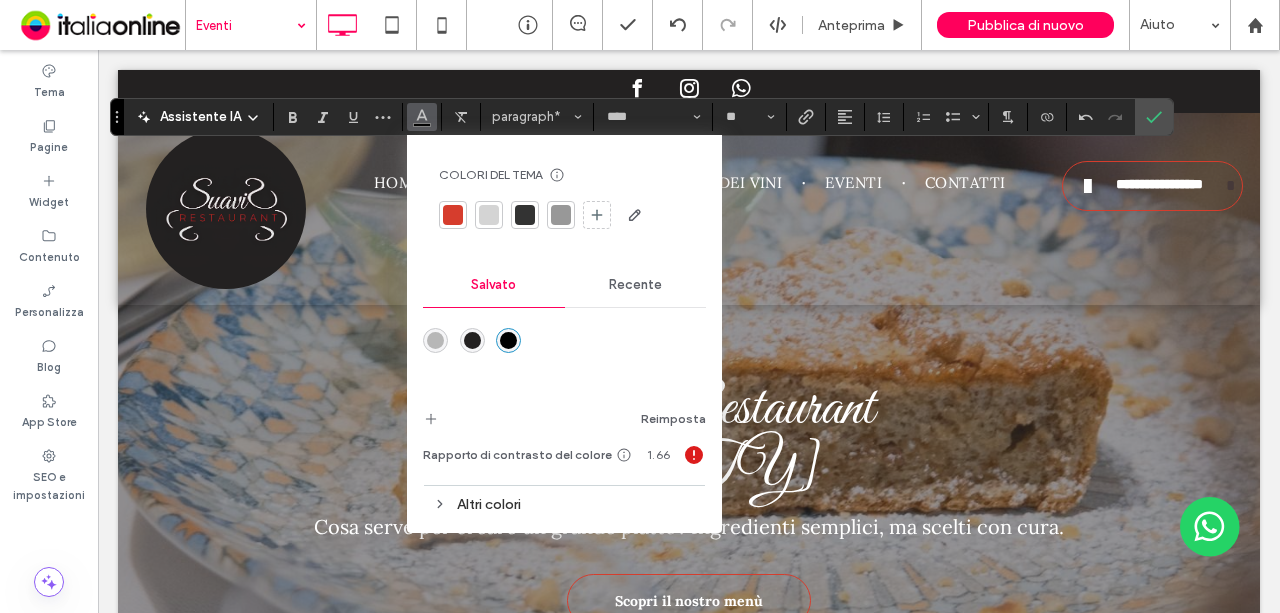 drag, startPoint x: 428, startPoint y: 507, endPoint x: 438, endPoint y: 506, distance: 10.049875 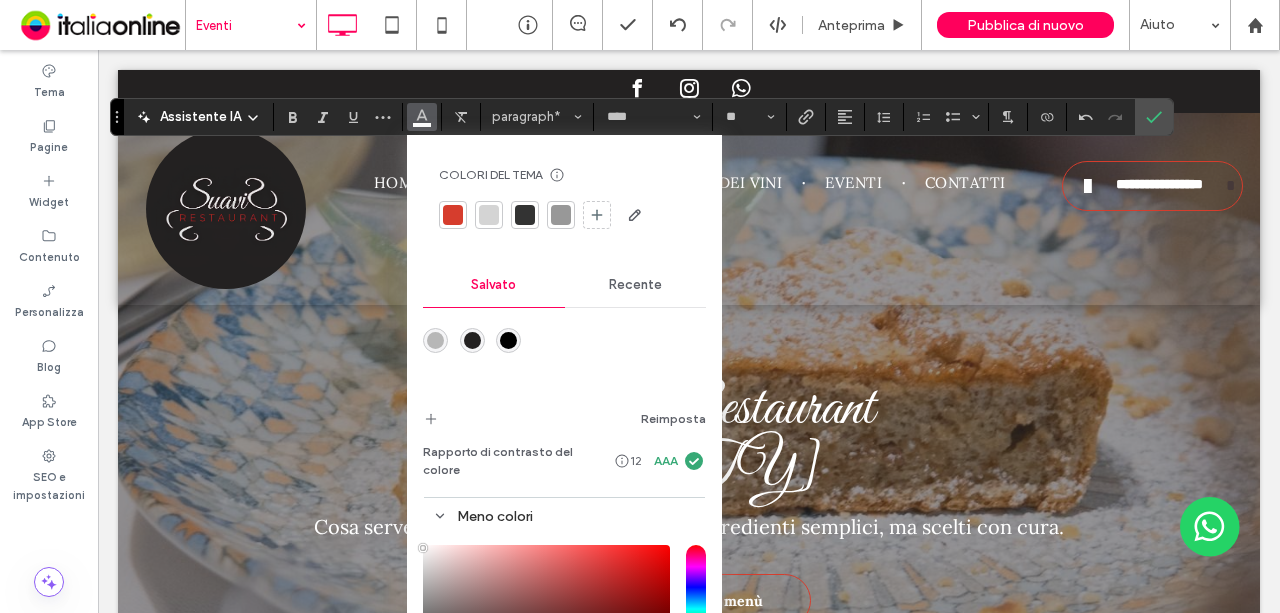 type on "*******" 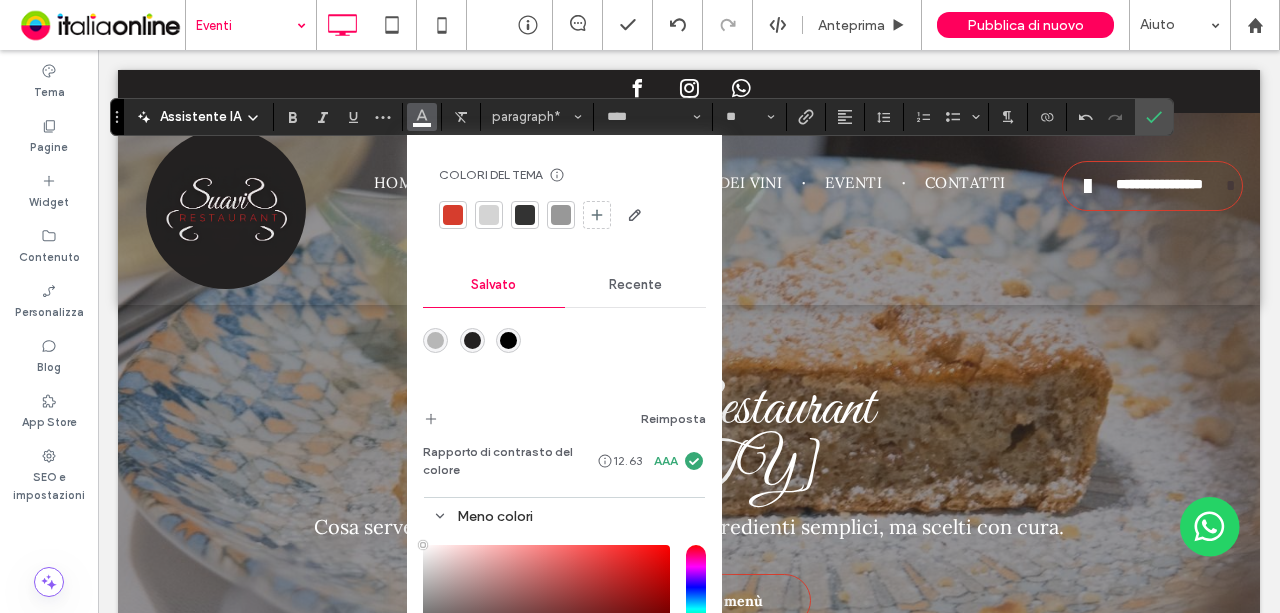 click on "Colori del tema Risparmia tempo con i colori del tema Crea una tavolozza di colori per aggiungere o modificare istantaneamente i colori degli elementi del sito collegati.    Maggiori informazioni Salvato Recente Reimposta Rapporto di contrasto del colore 12.63 AAA Meno colori HEX ******* Opacità ****" at bounding box center [564, 470] 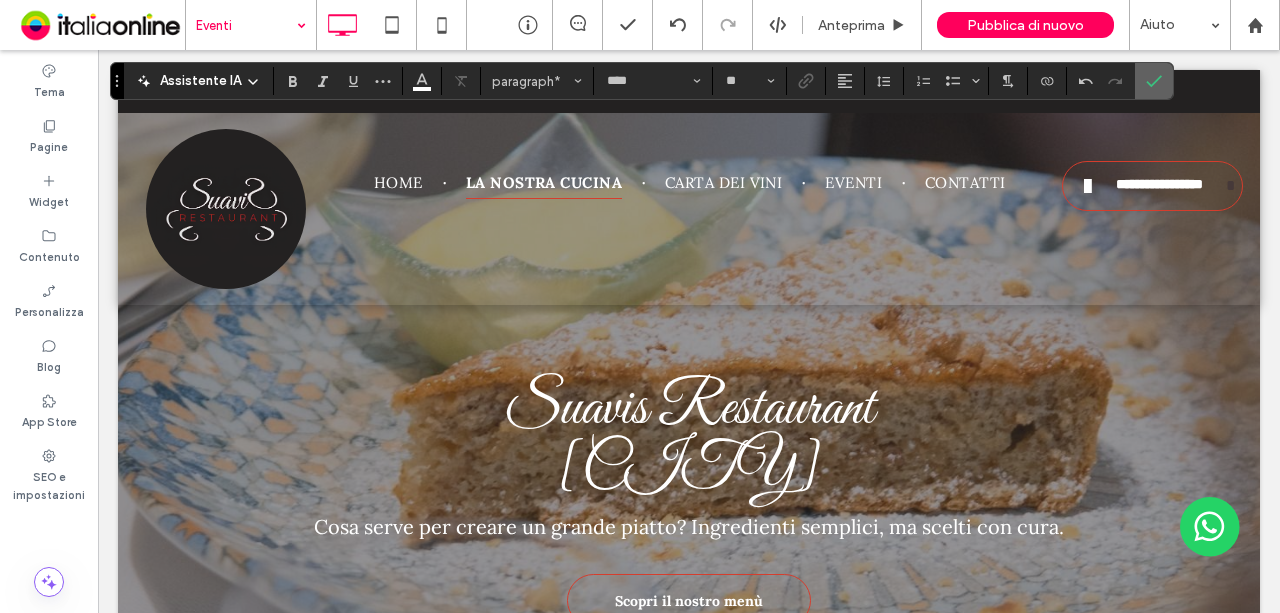 click 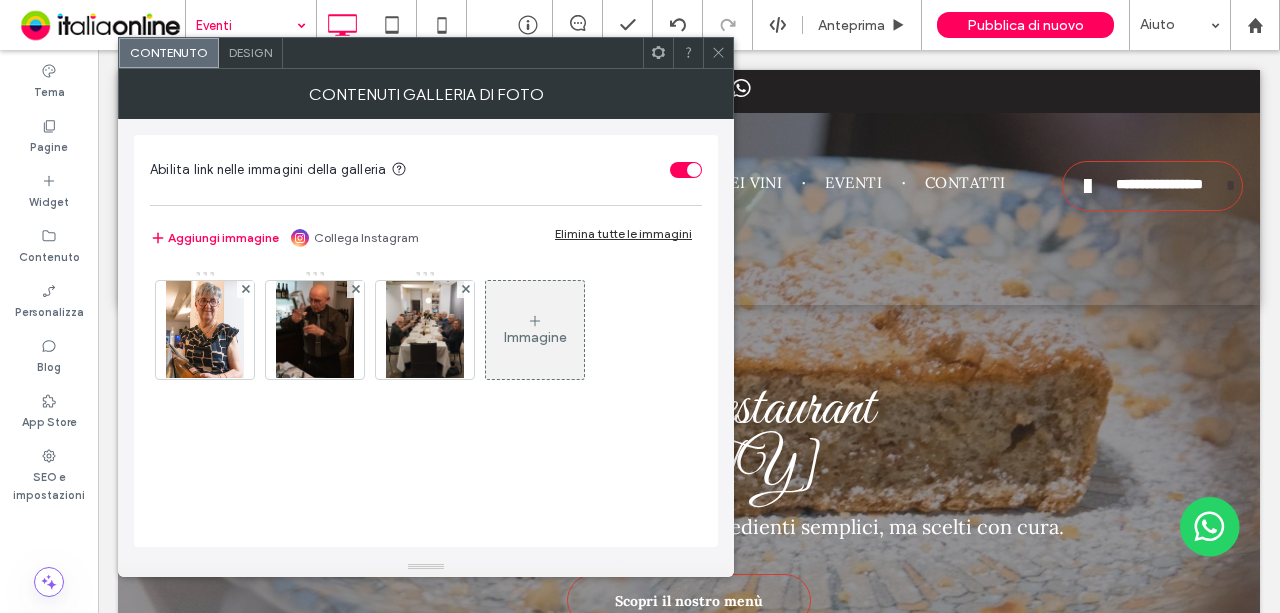 click at bounding box center (205, 330) 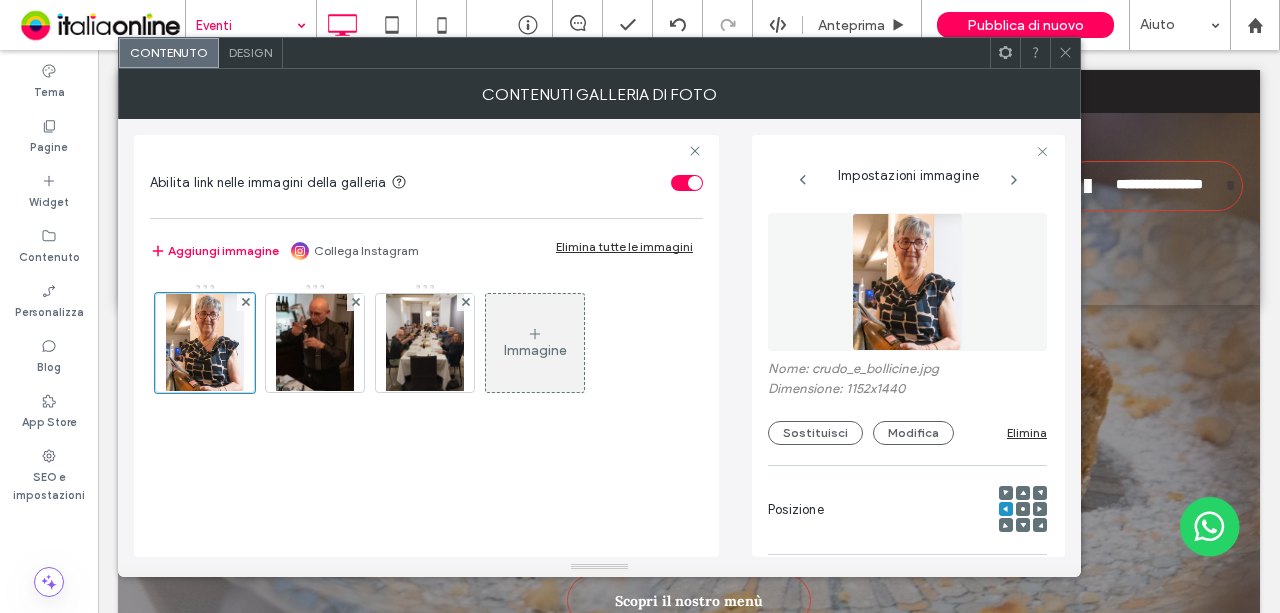 scroll, scrollTop: 0, scrollLeft: 26, axis: horizontal 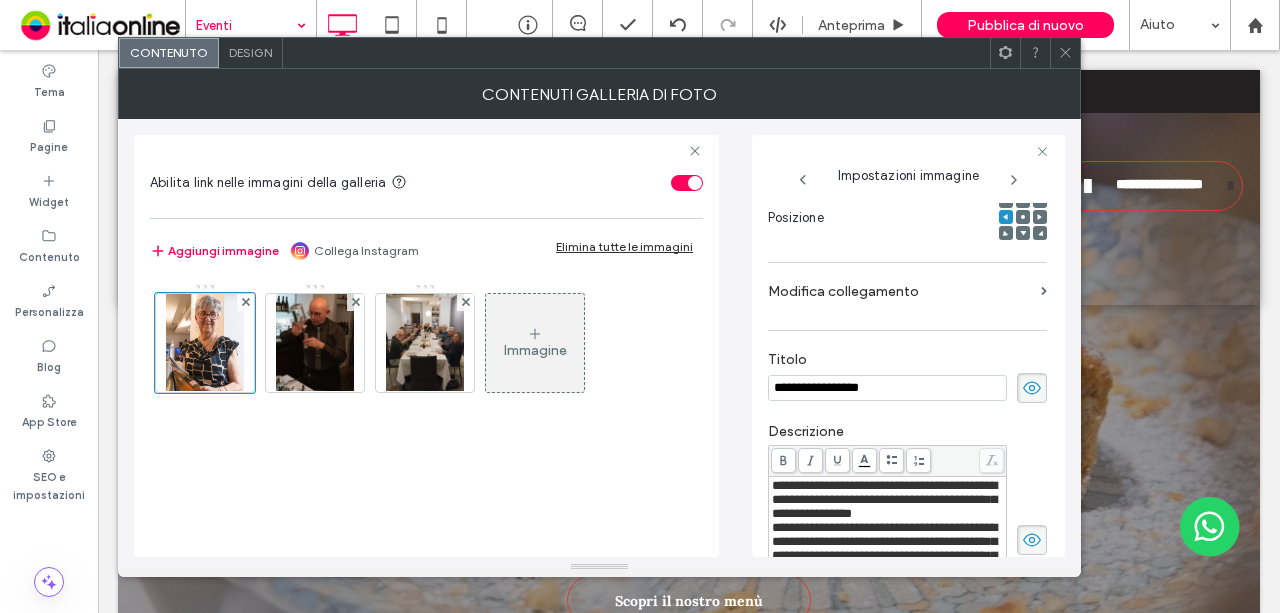 click 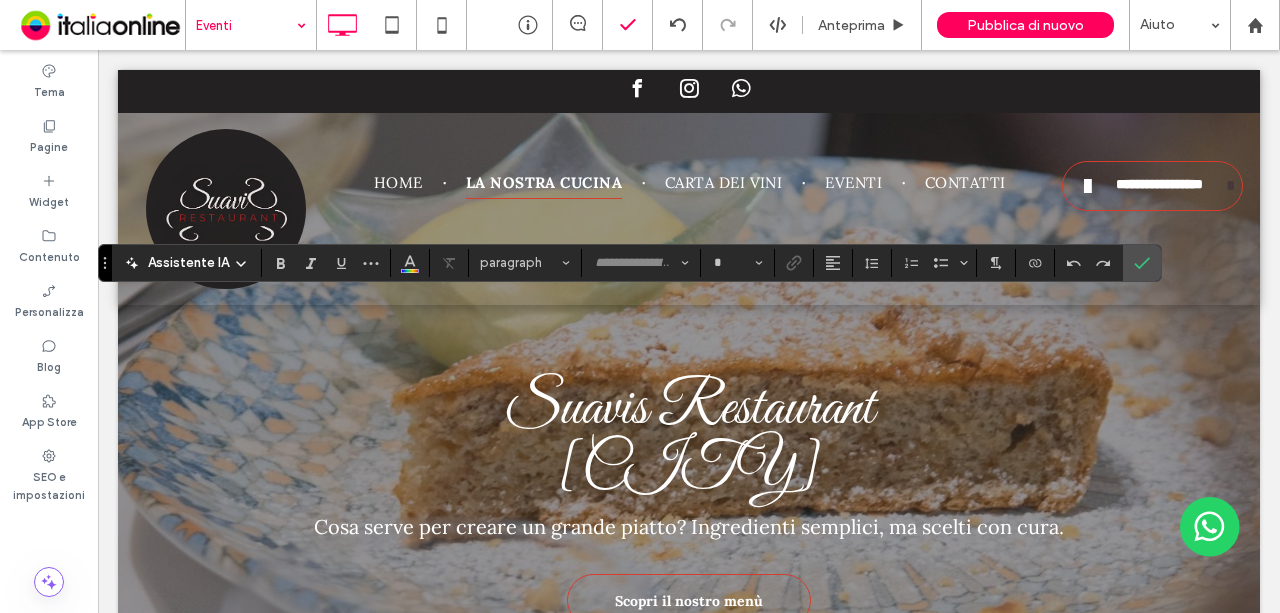 type on "****" 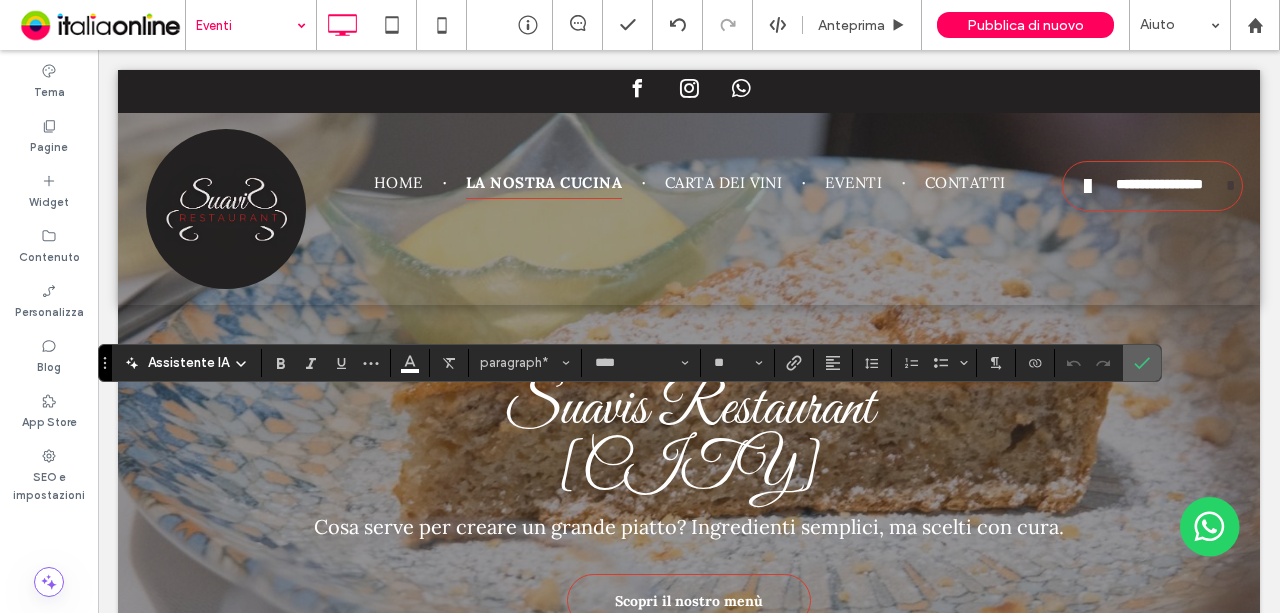 click at bounding box center (1142, 363) 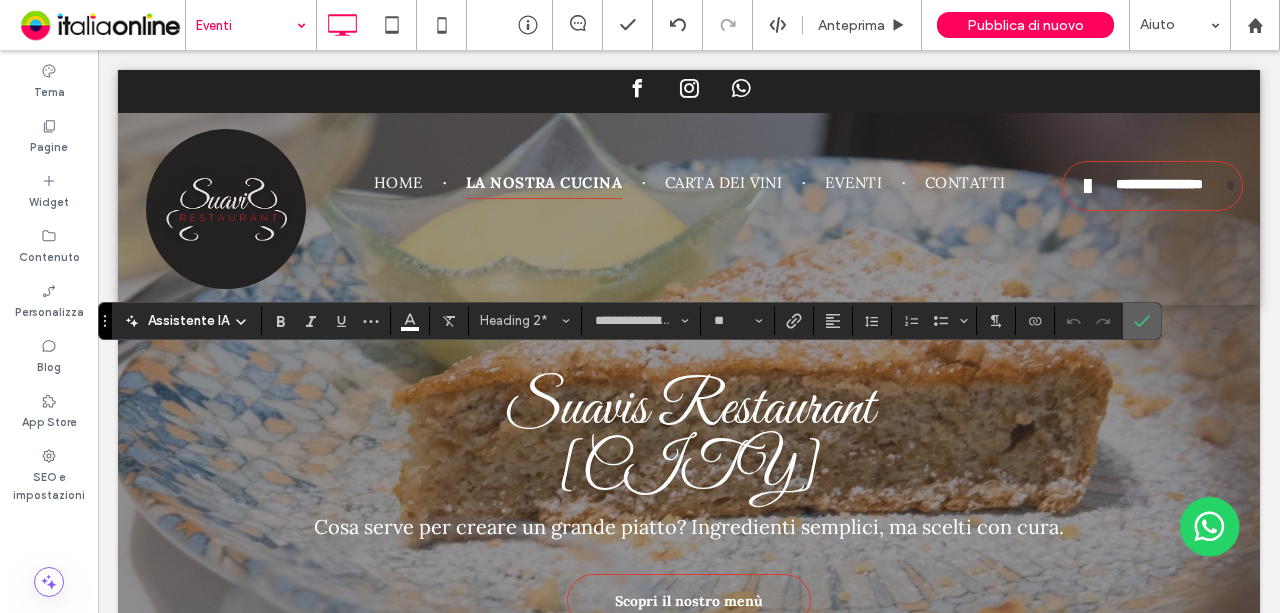 click 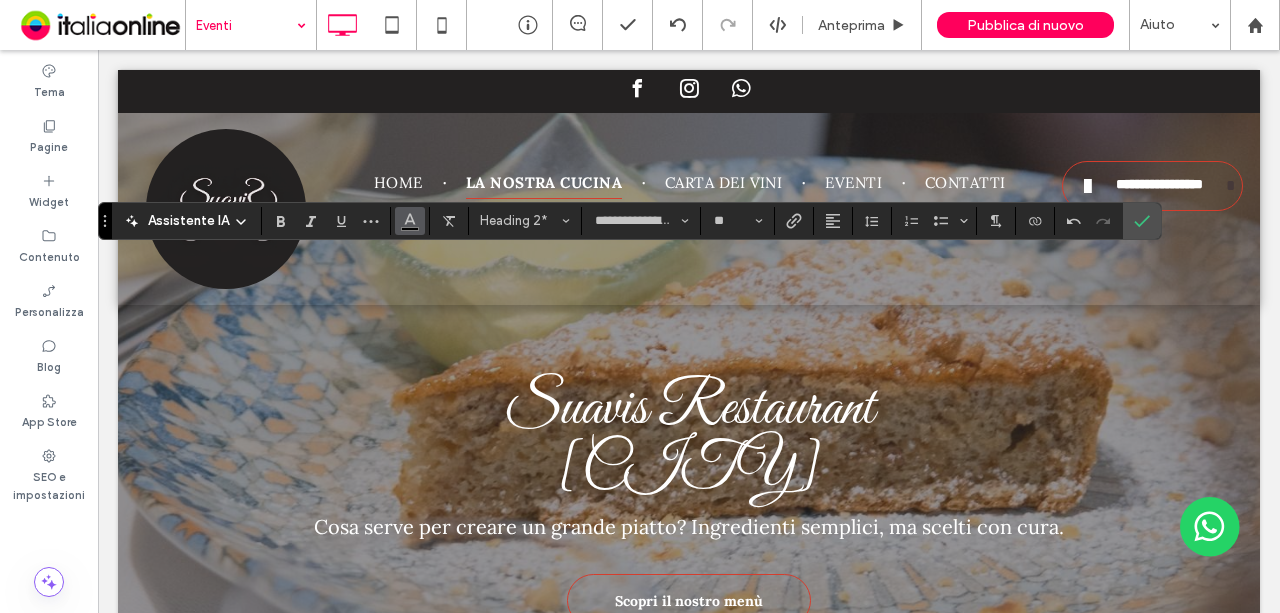 click 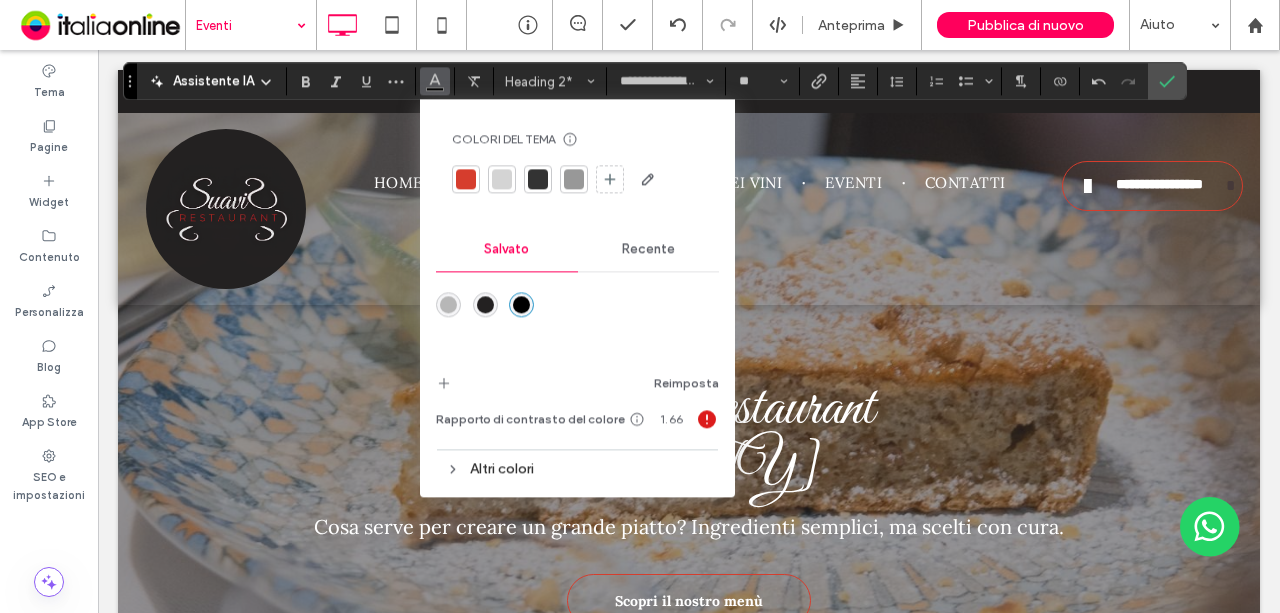 drag, startPoint x: 104, startPoint y: 221, endPoint x: 128, endPoint y: 60, distance: 162.77899 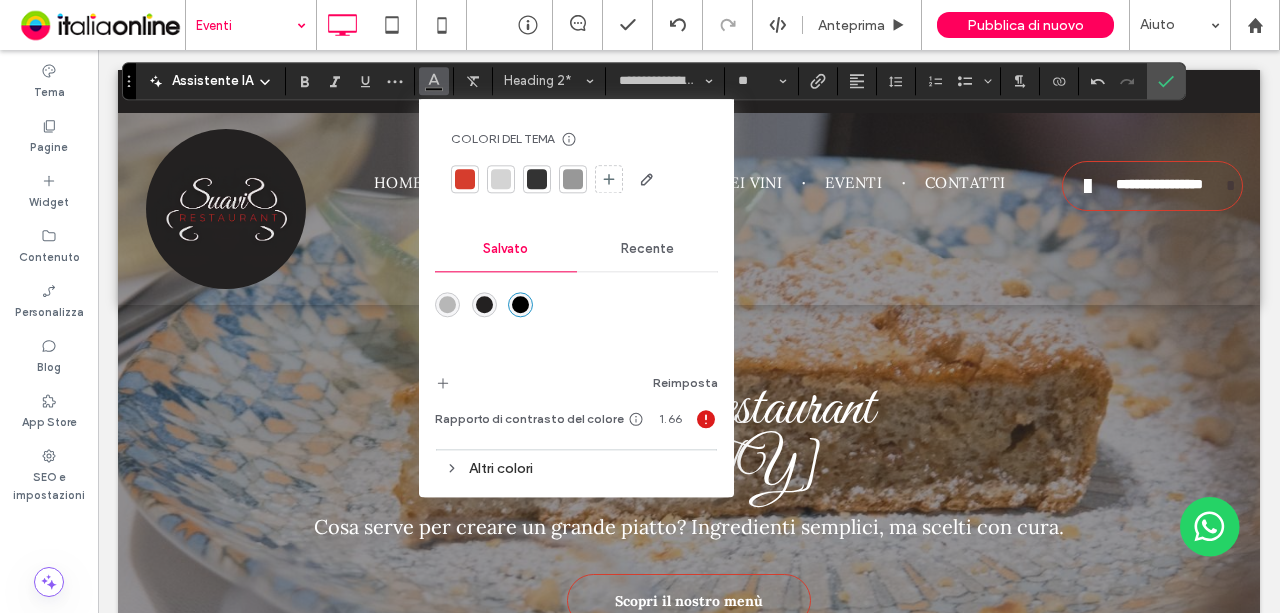 click 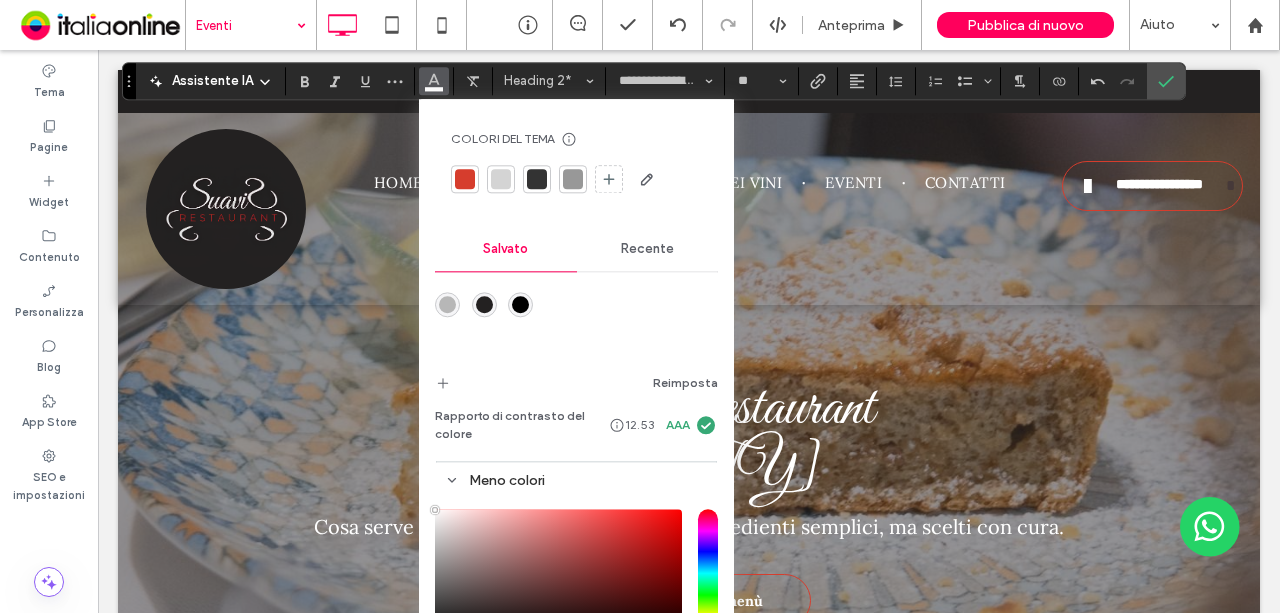 drag, startPoint x: 461, startPoint y: 516, endPoint x: 422, endPoint y: 497, distance: 43.382023 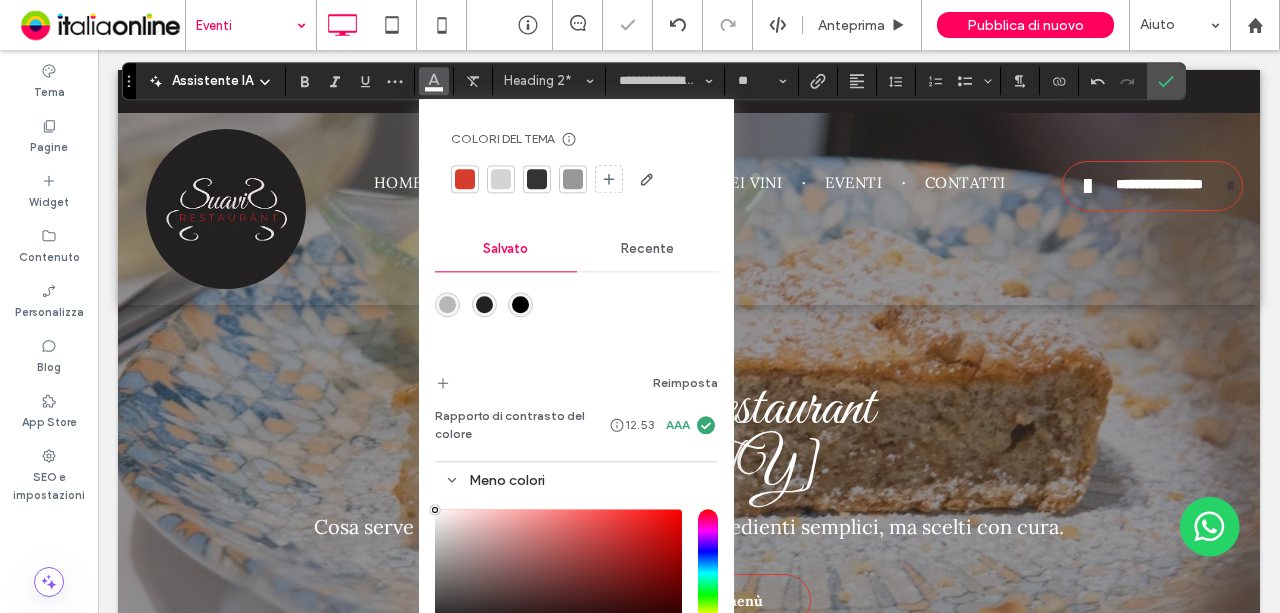 type on "*******" 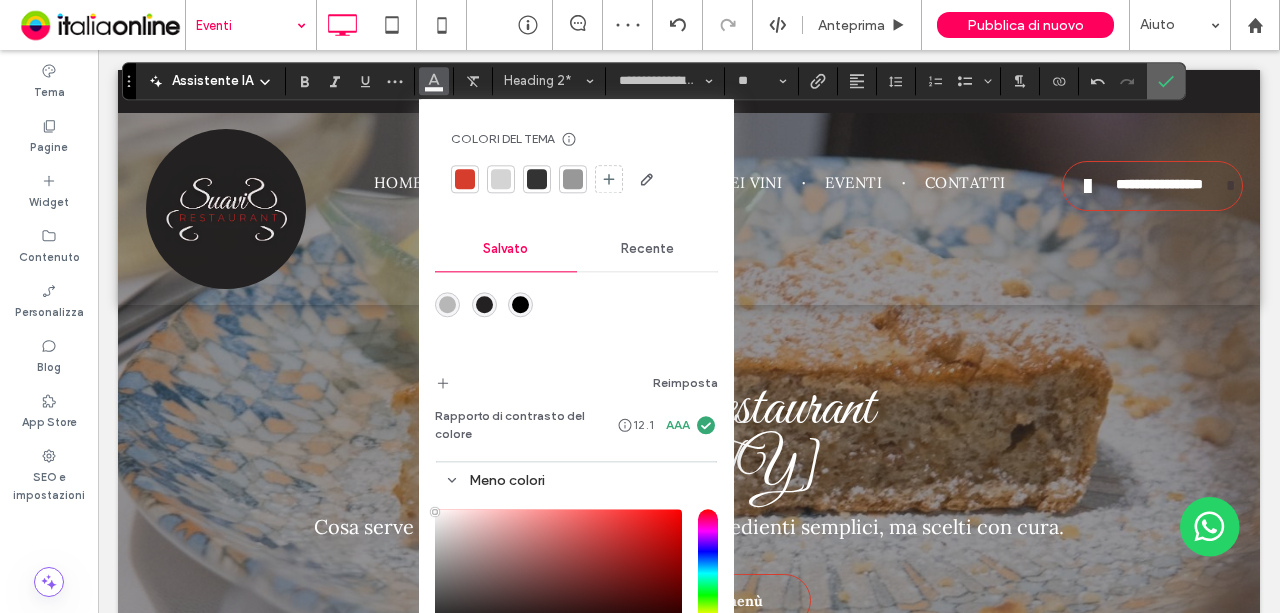 click 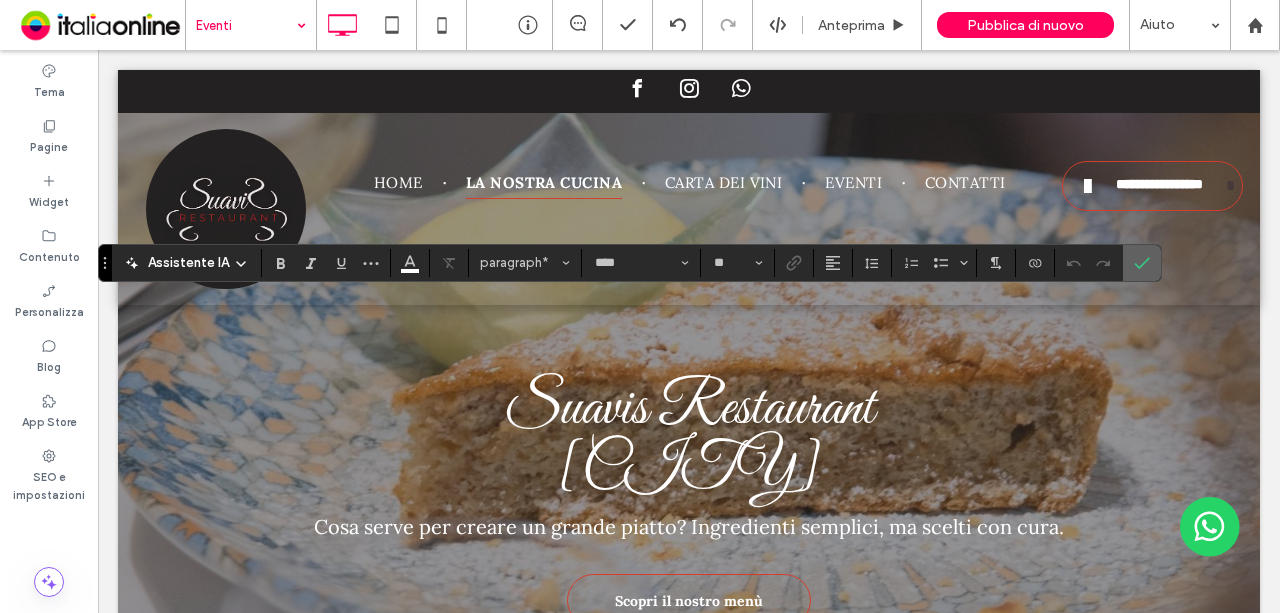 click 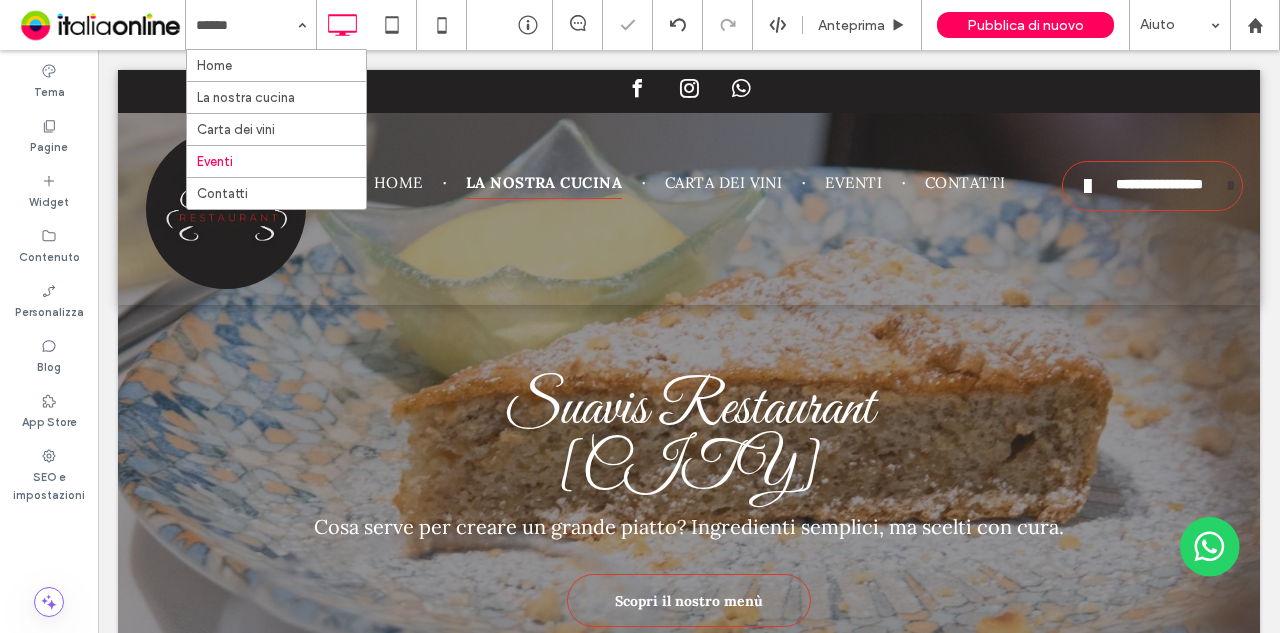 click at bounding box center (640, 316) 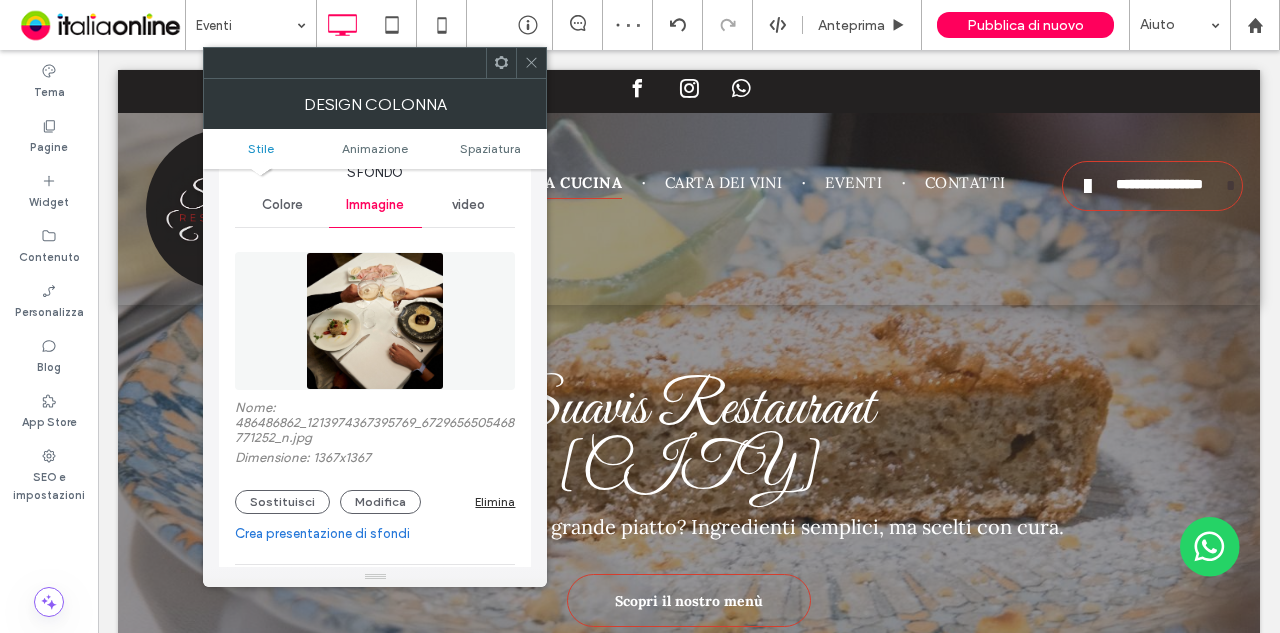 scroll, scrollTop: 100, scrollLeft: 0, axis: vertical 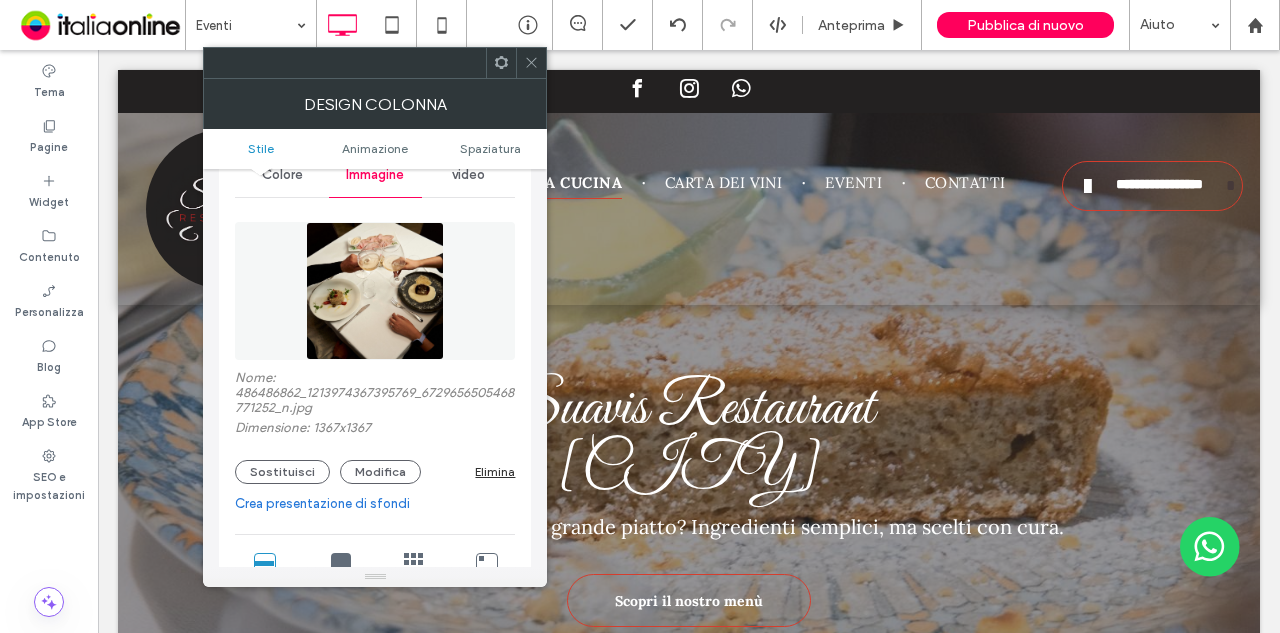 click on "Nome: 486486862_1213974367395769_6729656505468771252_n.jpg Dimensione: 1367x1367 Sostituisci Modifica Elimina" at bounding box center (375, 427) 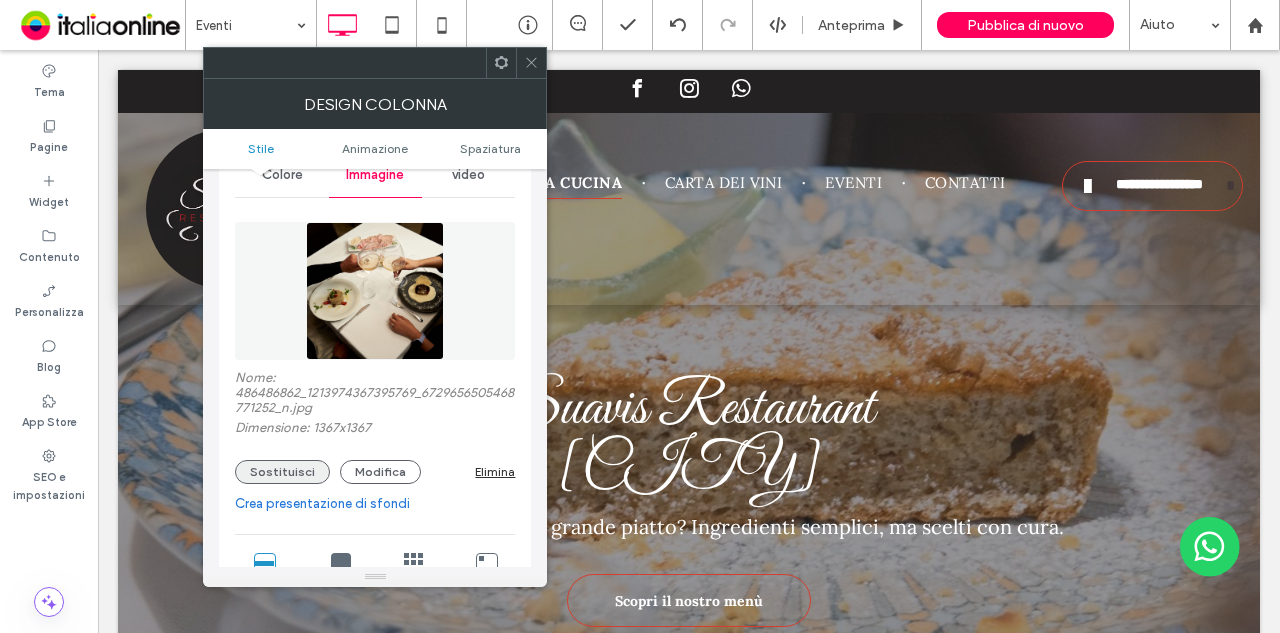 click on "Sostituisci" at bounding box center (282, 472) 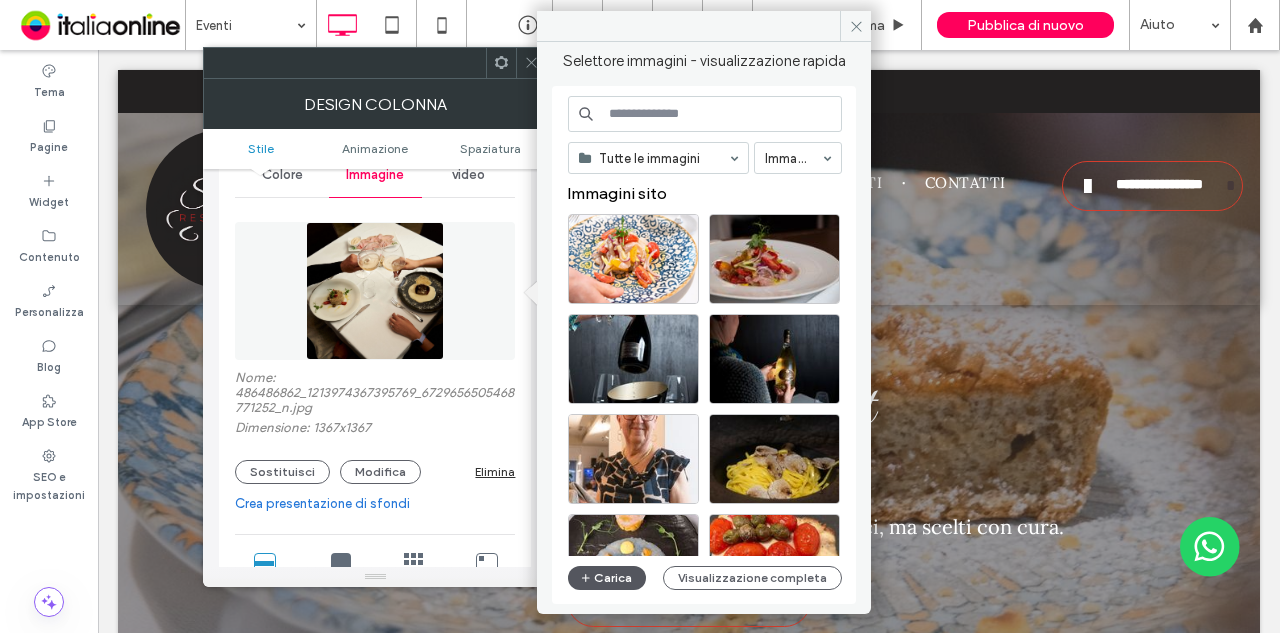 click on "Carica" at bounding box center [607, 578] 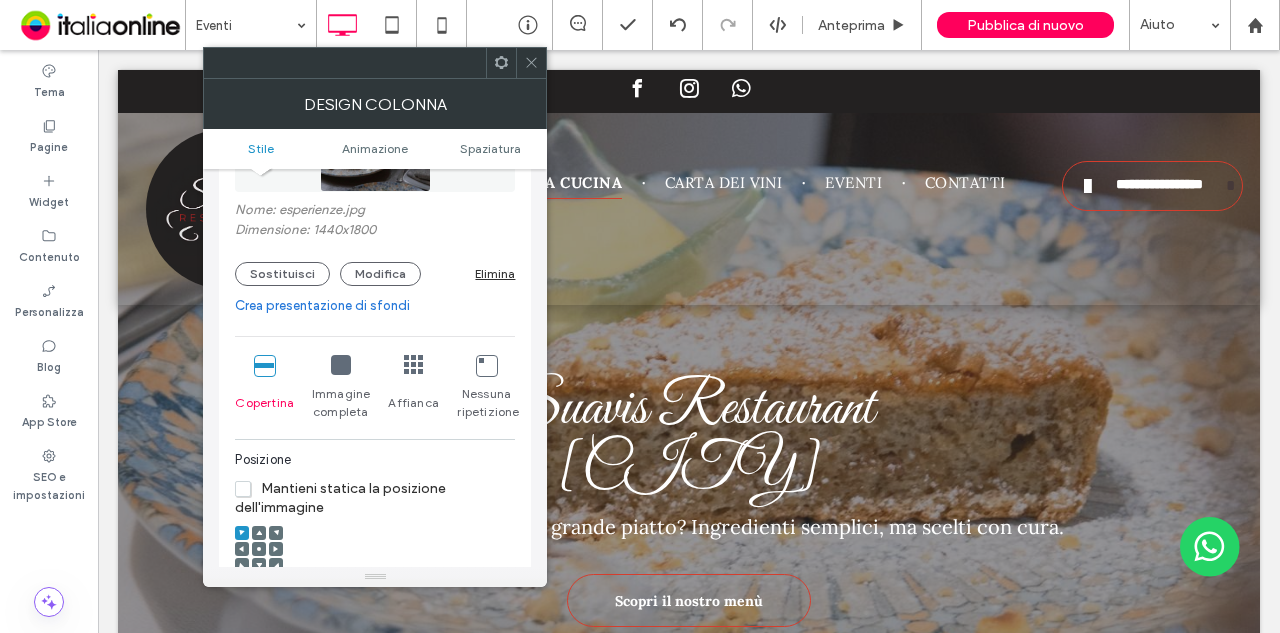 scroll, scrollTop: 300, scrollLeft: 0, axis: vertical 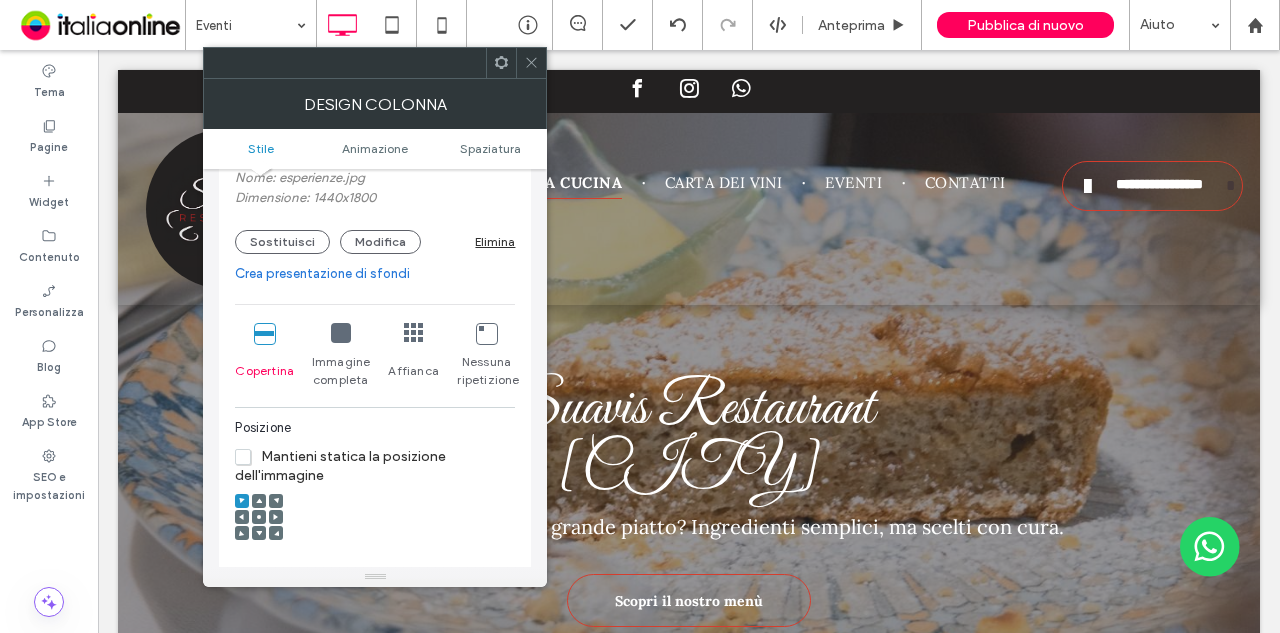 click 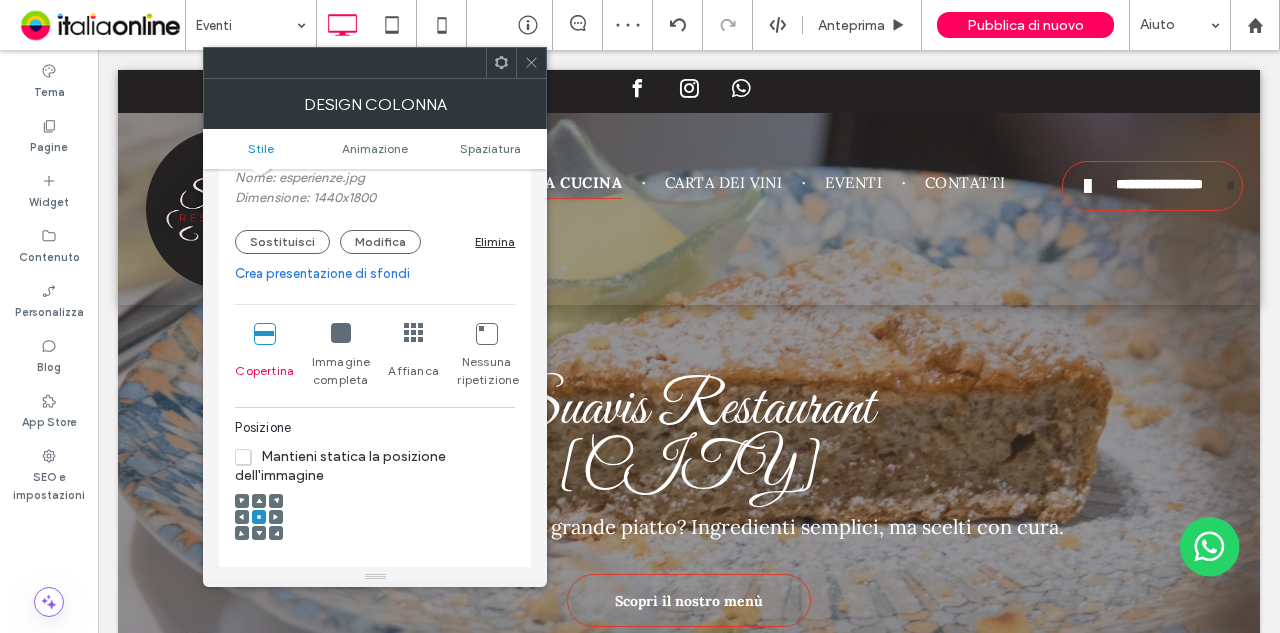 click 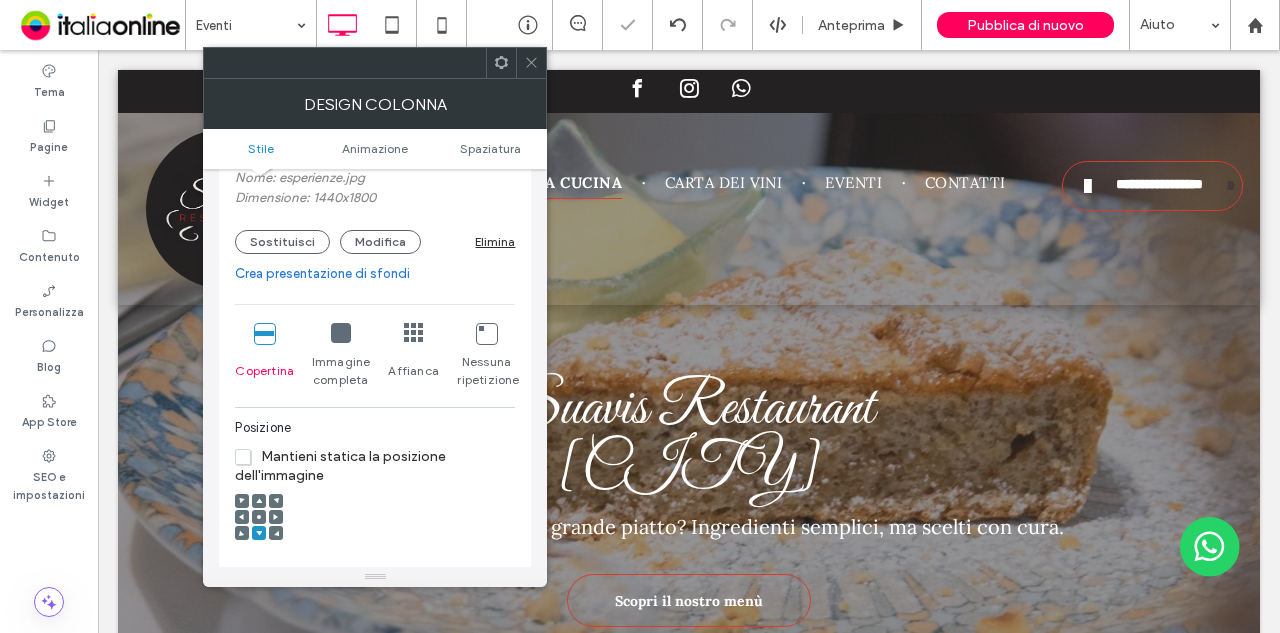click 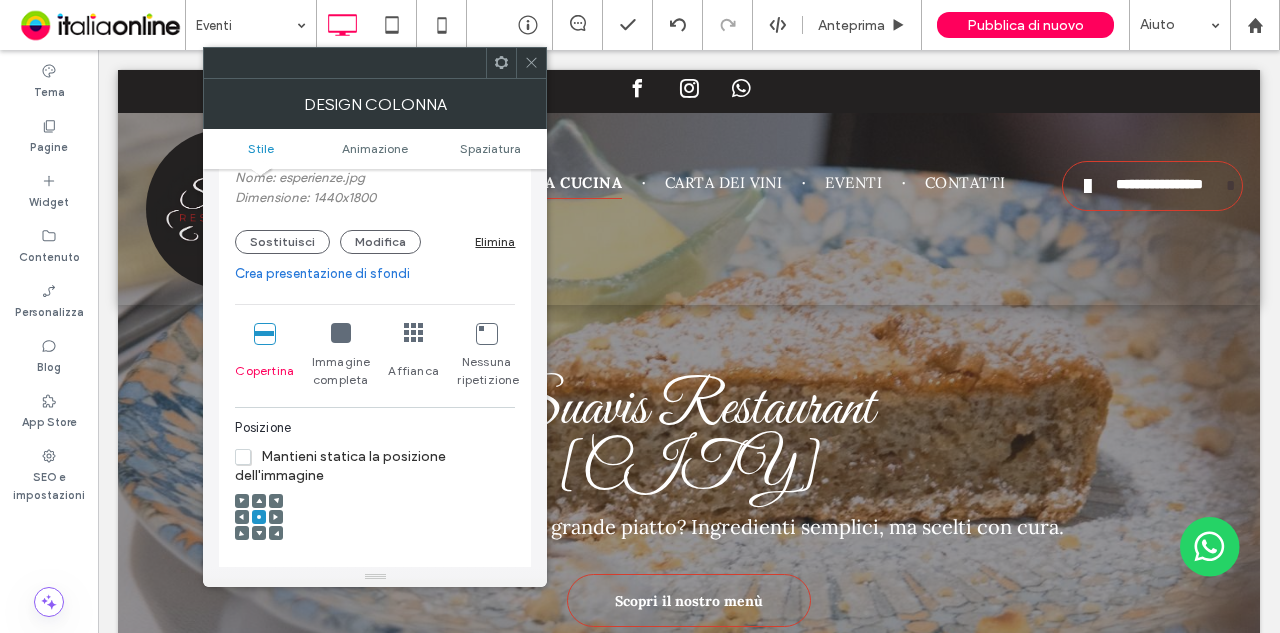 click 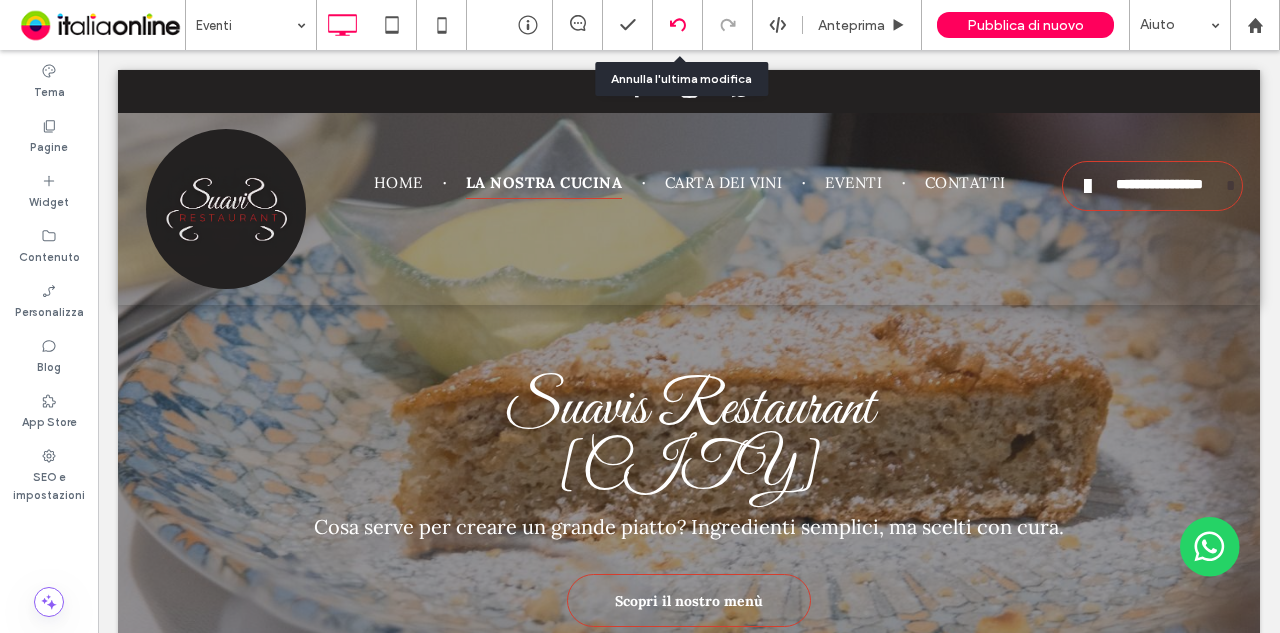 click at bounding box center (677, 25) 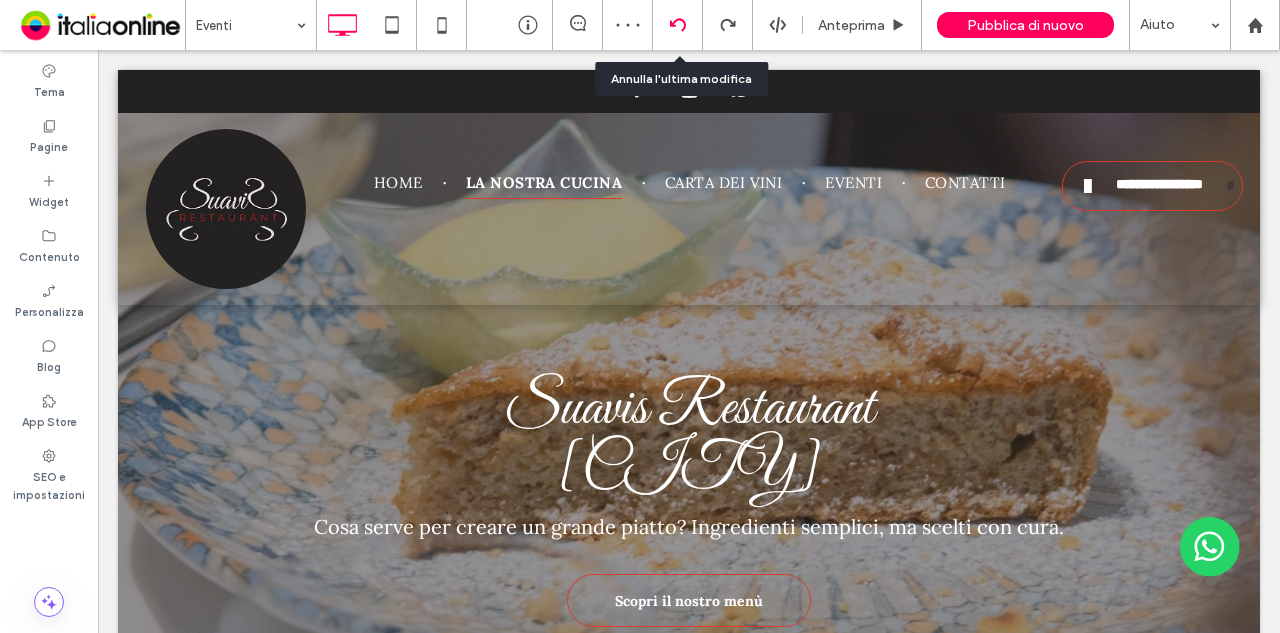 click 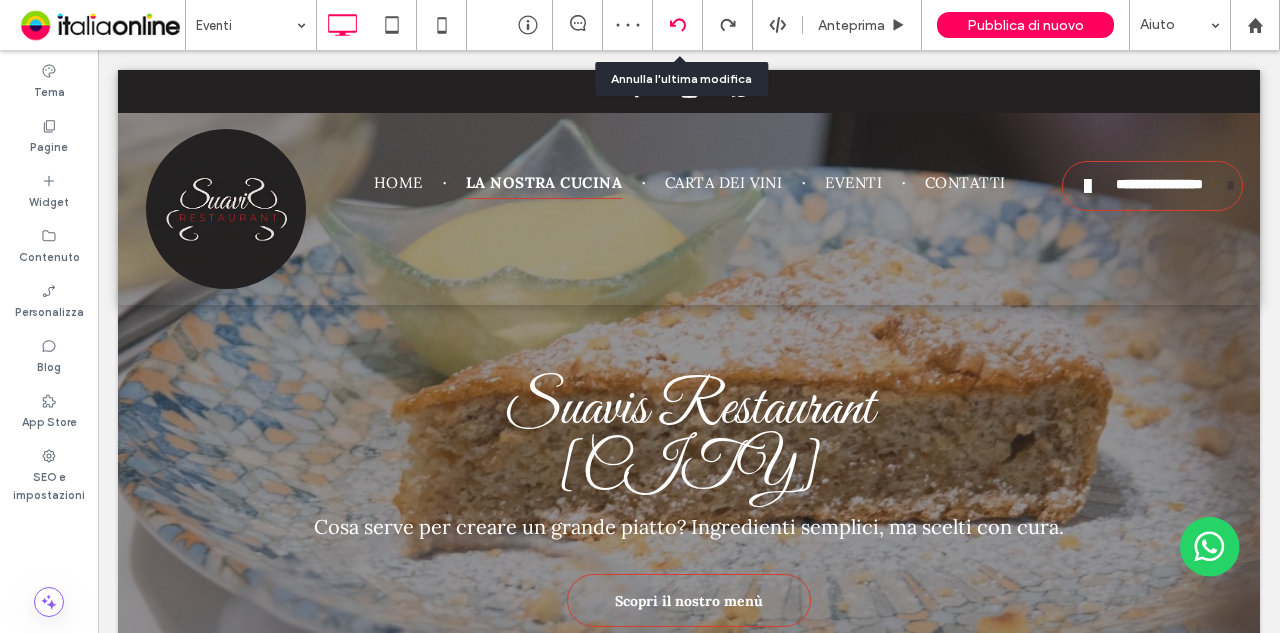 click at bounding box center [677, 25] 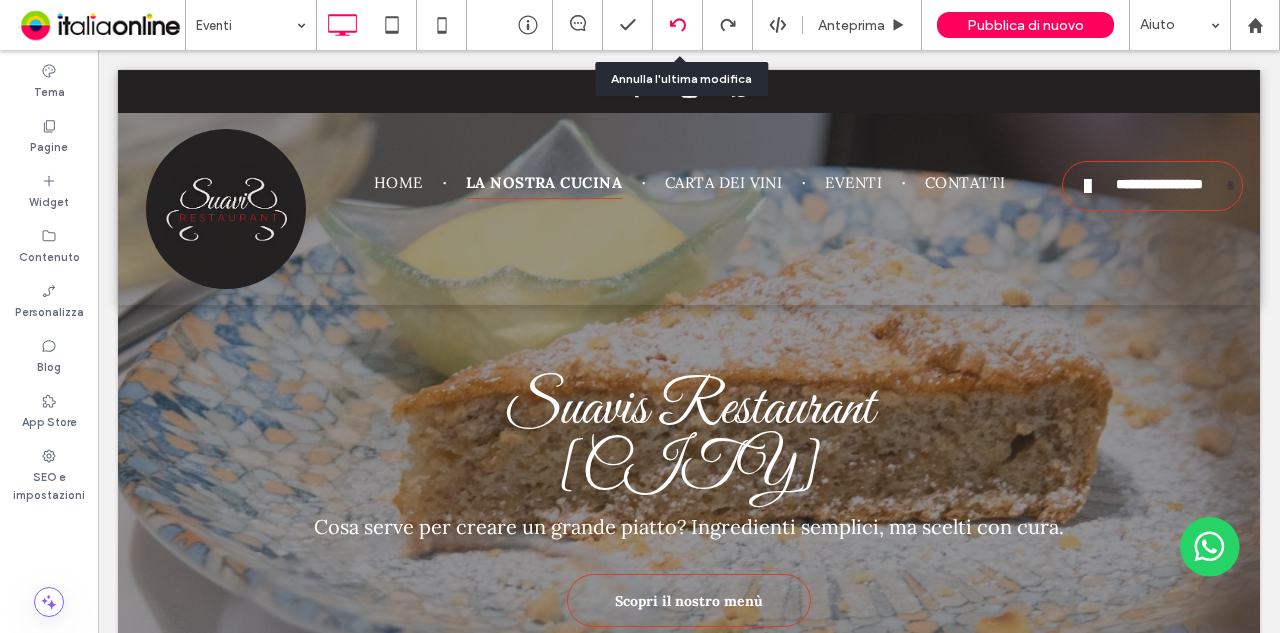 click 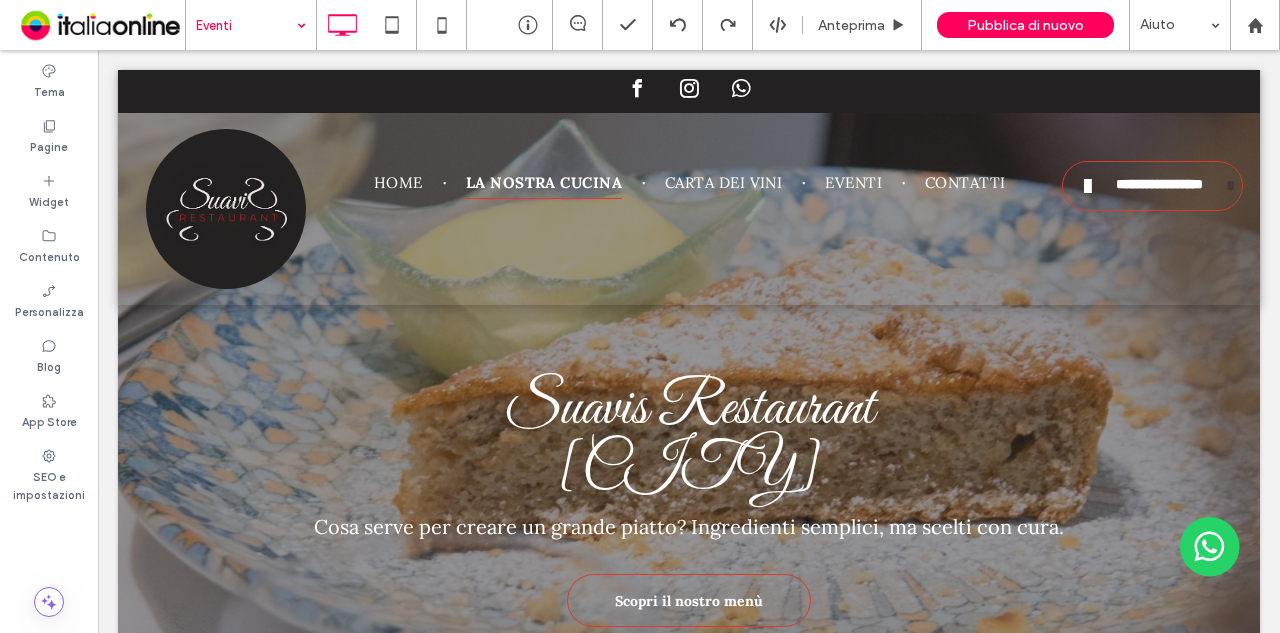 drag, startPoint x: 264, startPoint y: 17, endPoint x: 270, endPoint y: 28, distance: 12.529964 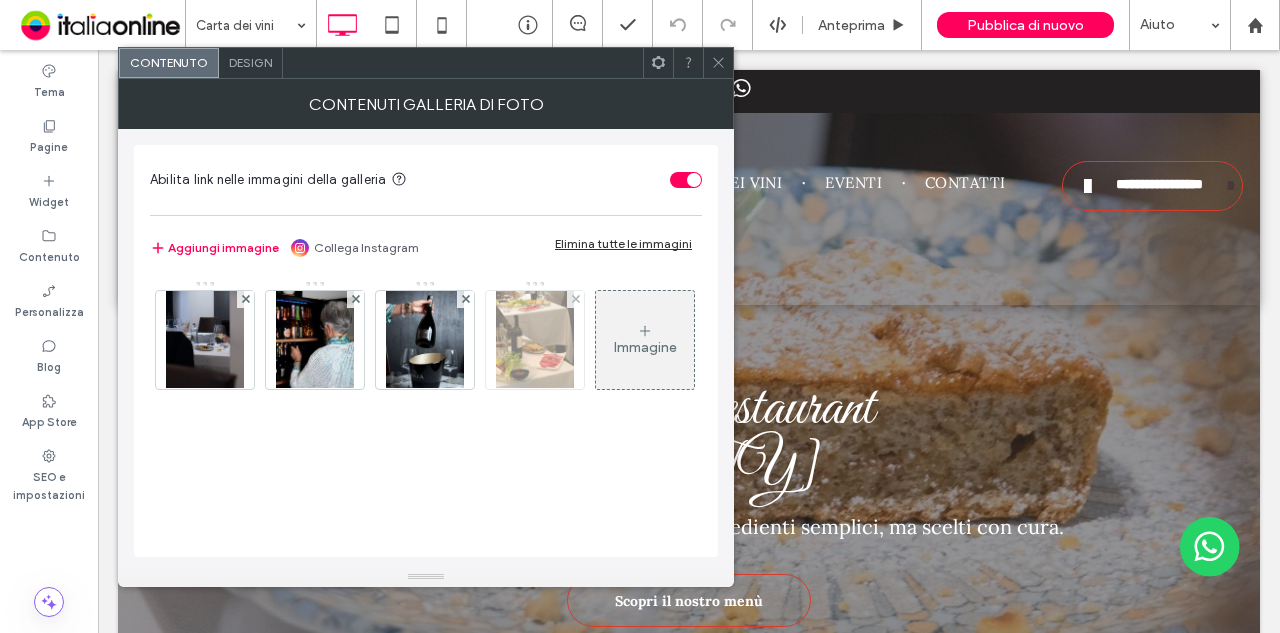 click at bounding box center [535, 340] 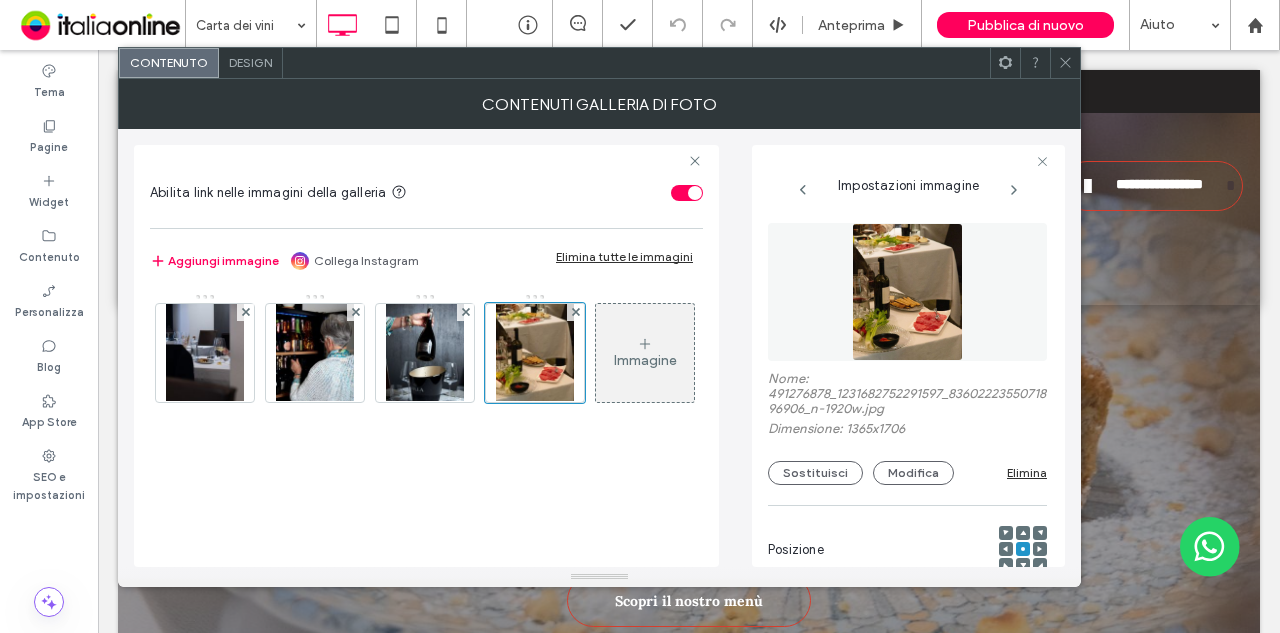 click 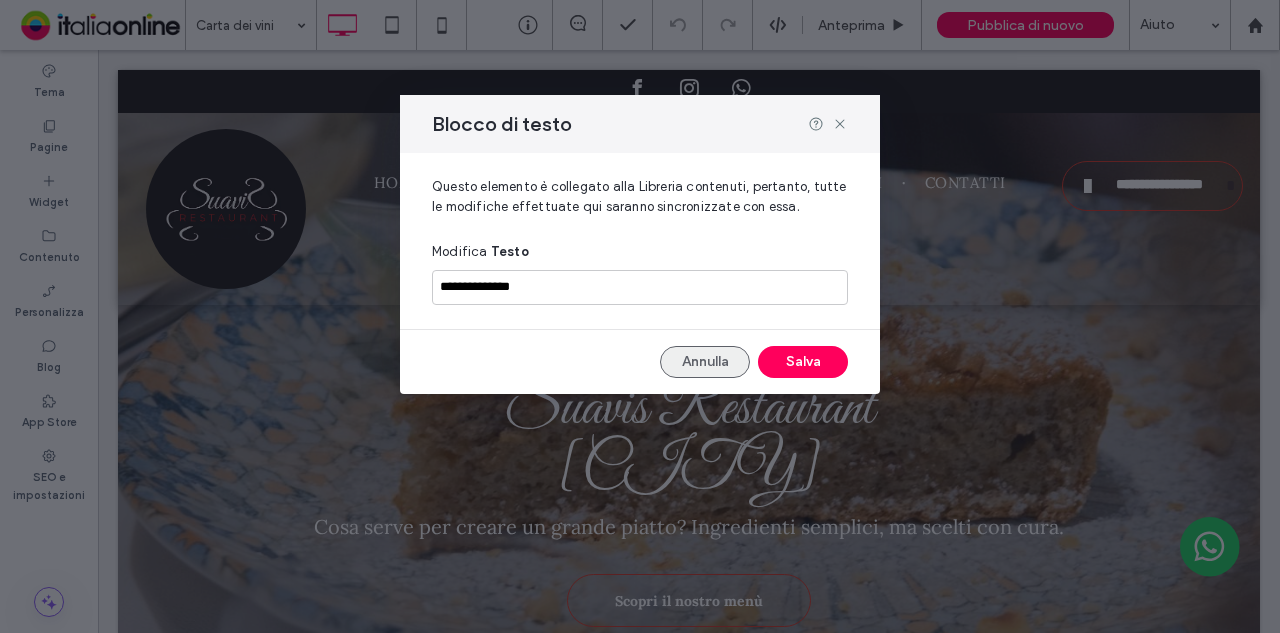 click on "Annulla" at bounding box center (705, 362) 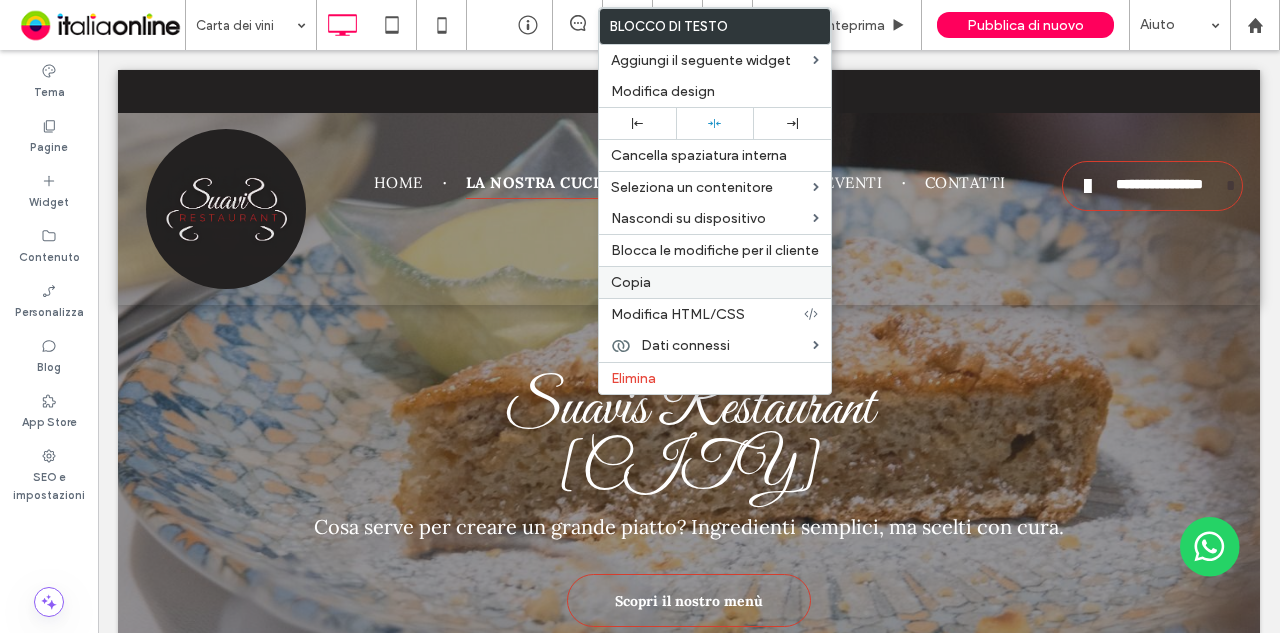 click on "Copia" at bounding box center (715, 282) 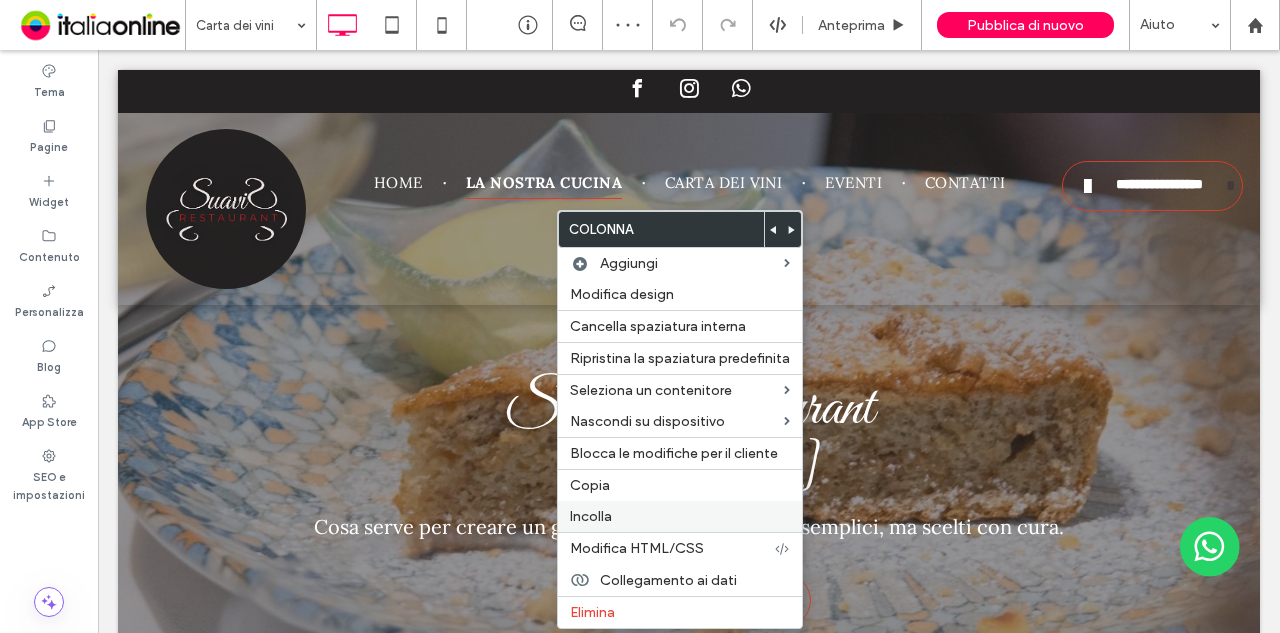 click on "Incolla" at bounding box center (680, 516) 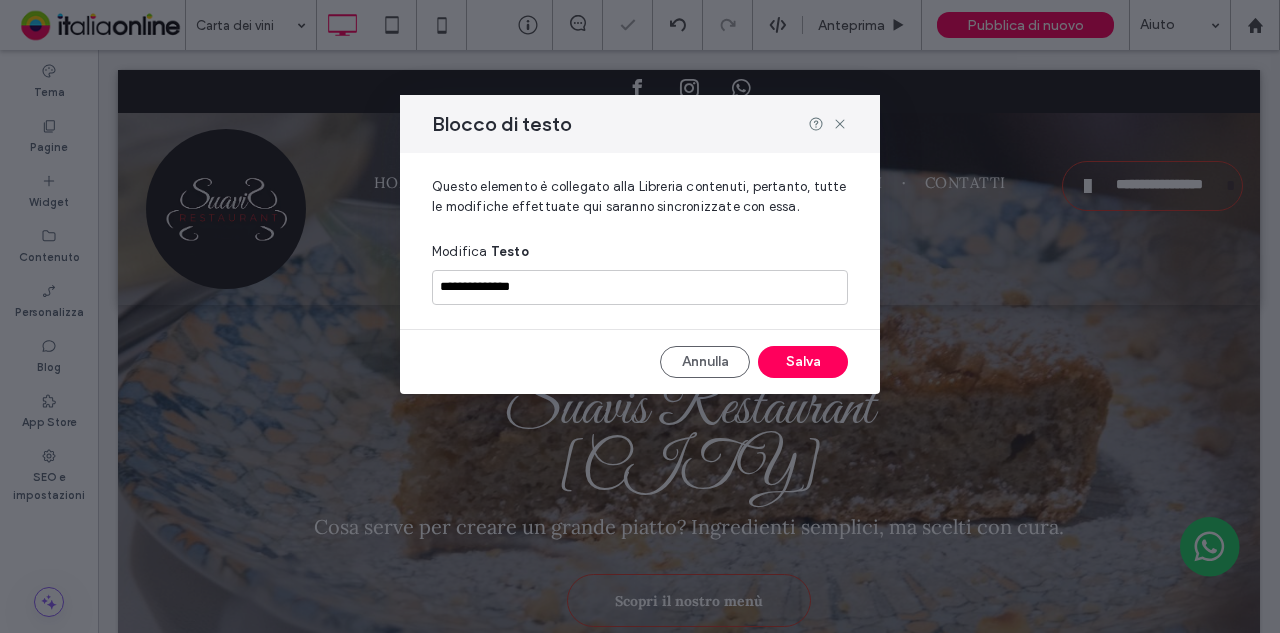 click on "**********" at bounding box center (640, 316) 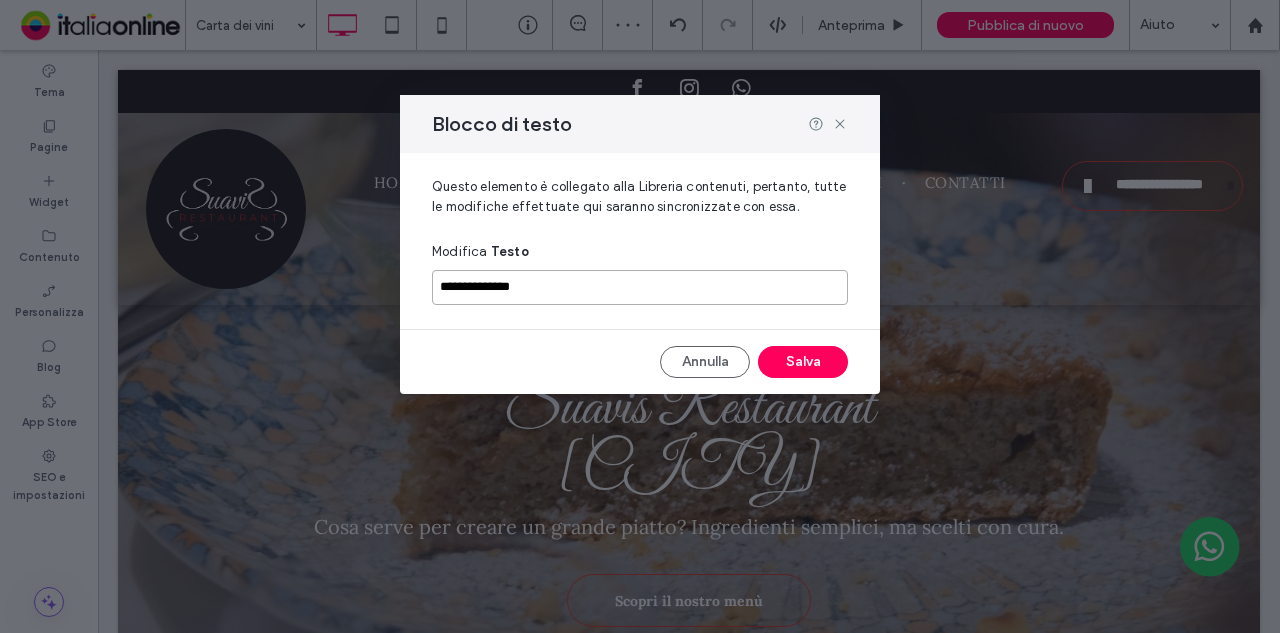 click on "**********" at bounding box center [640, 287] 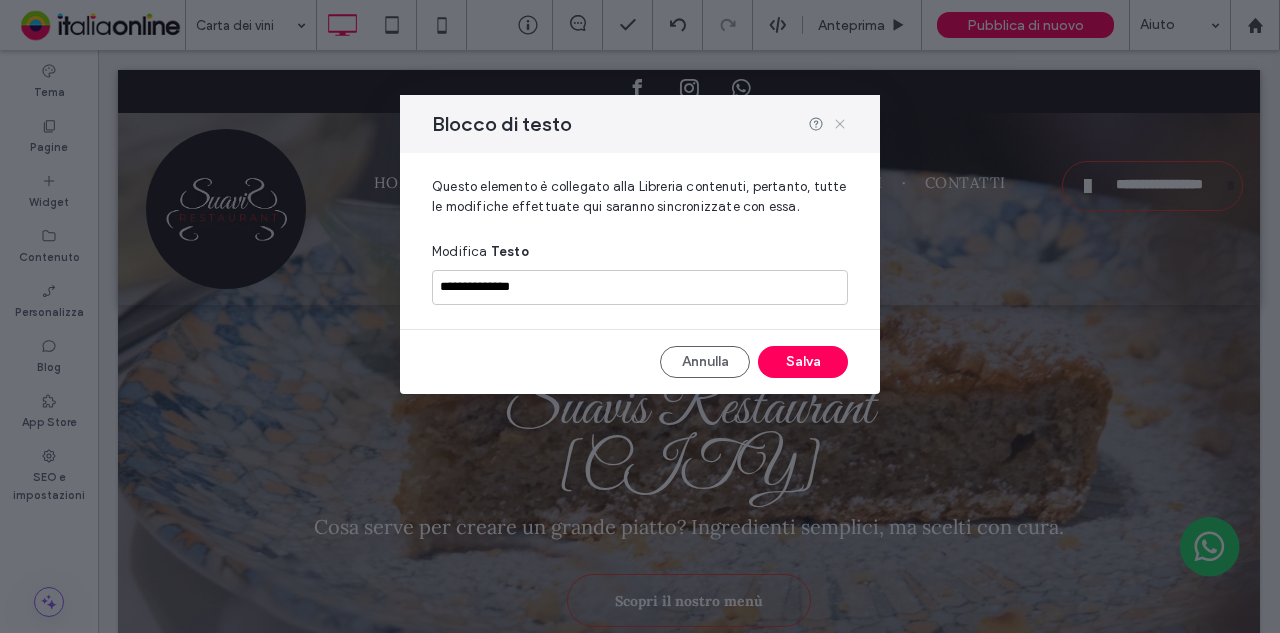 click 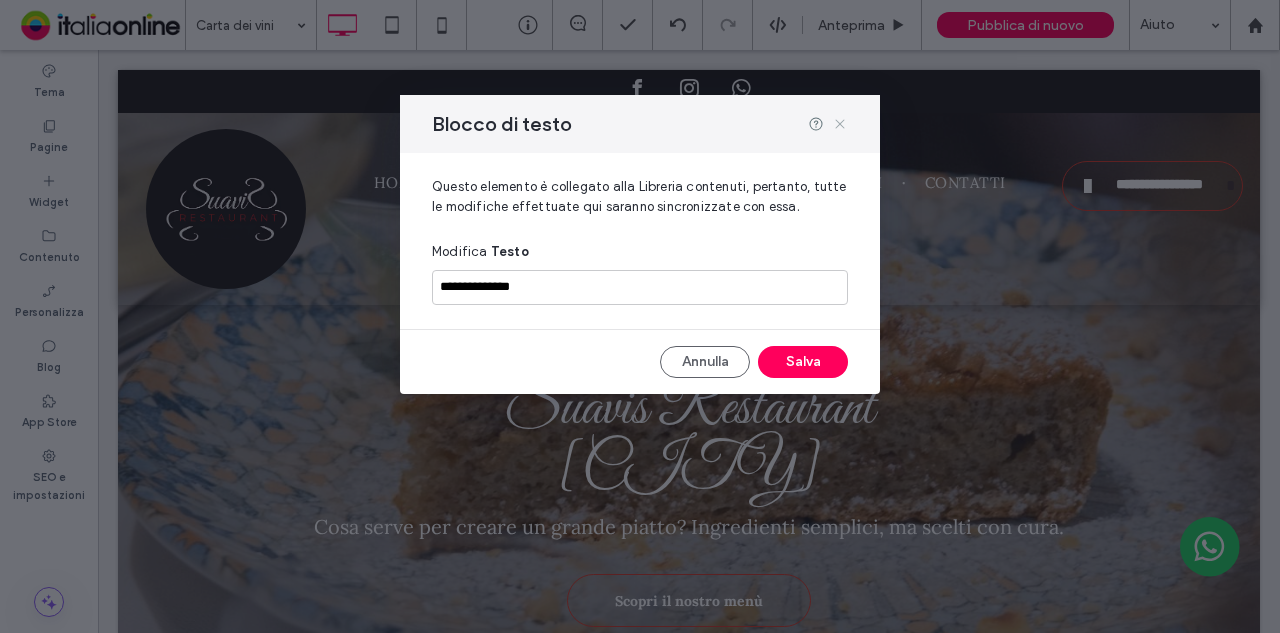 click 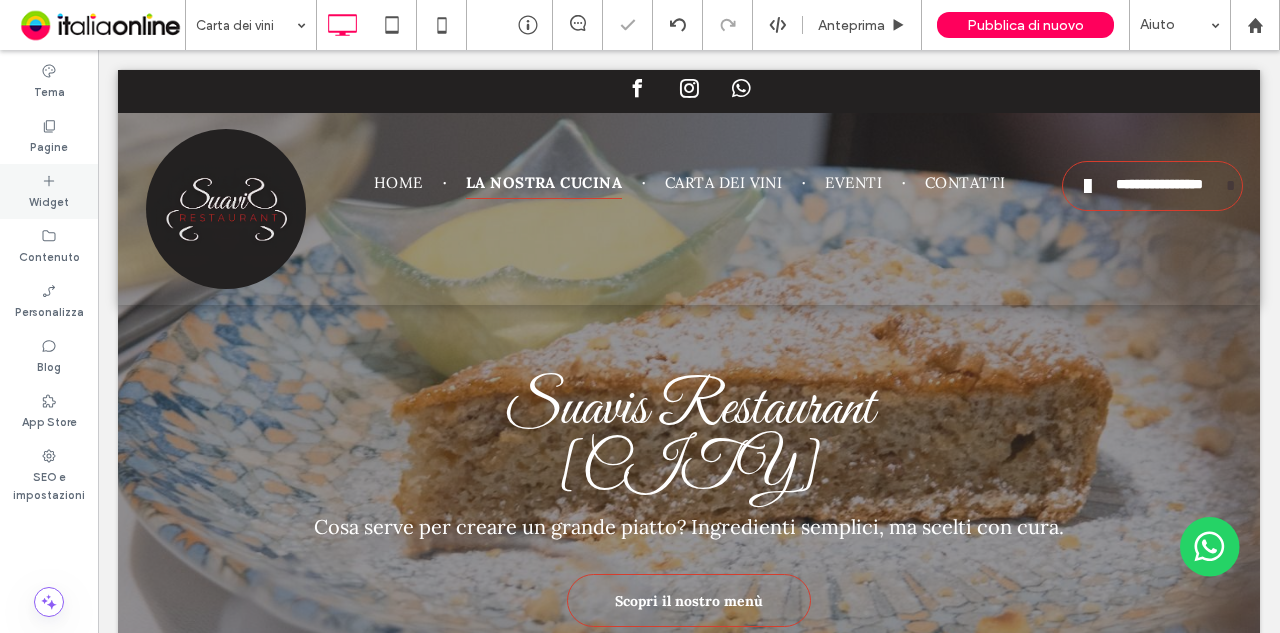 click on "Widget" at bounding box center (49, 200) 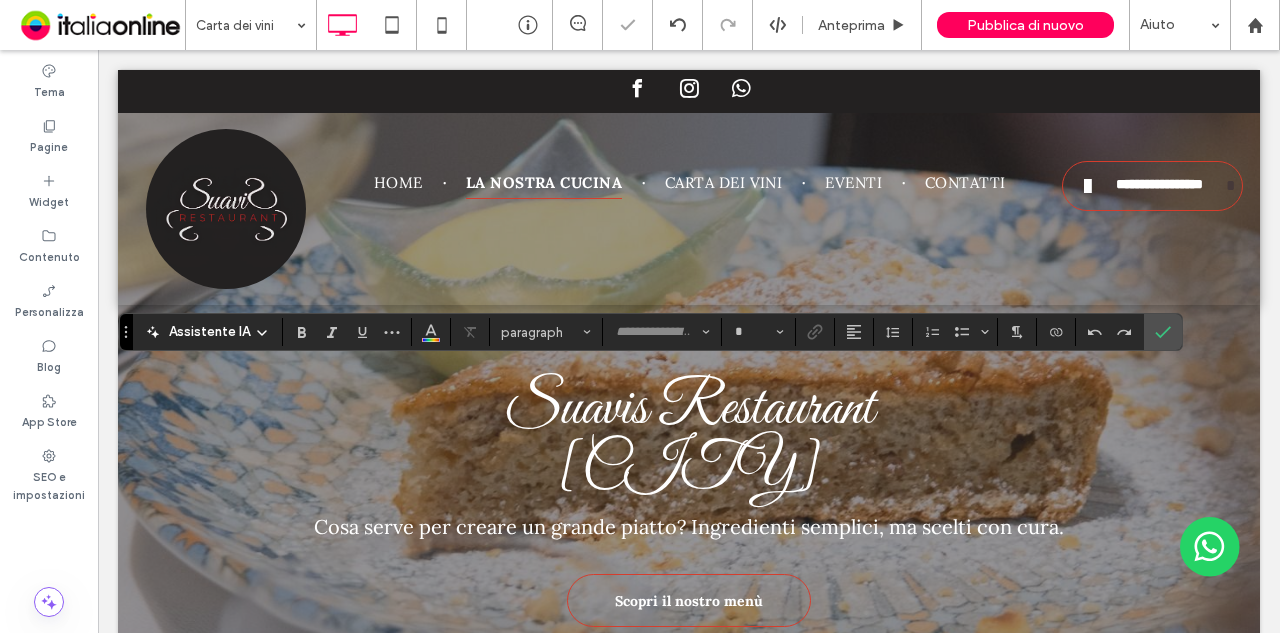 type on "****" 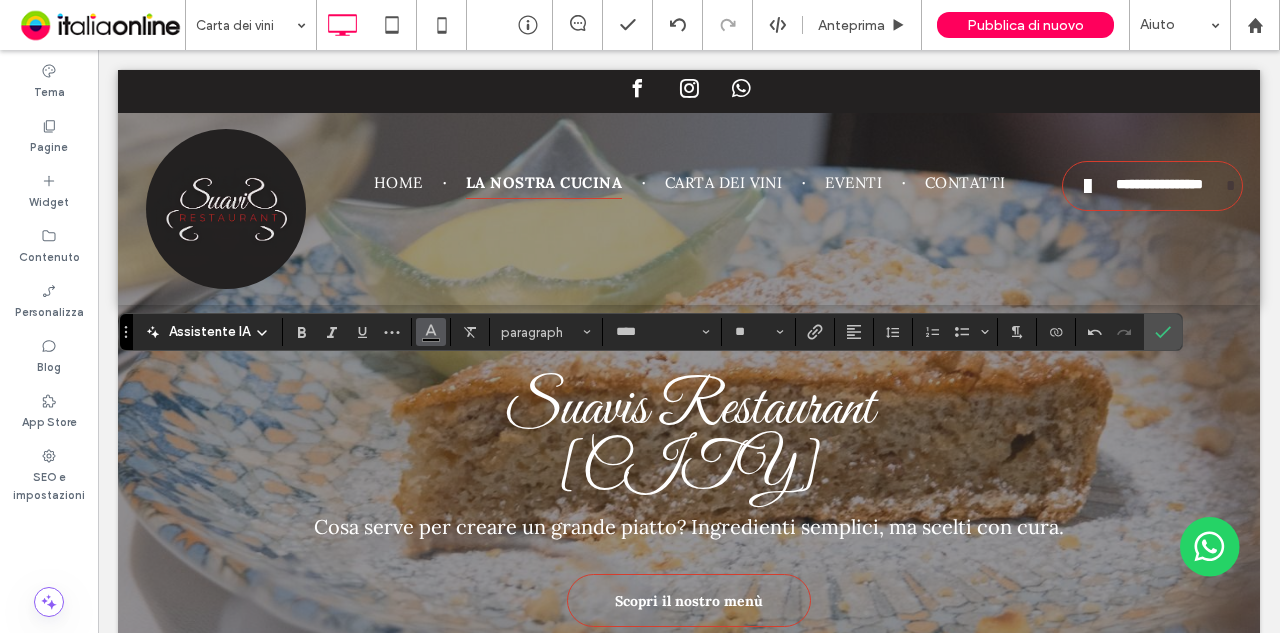 click 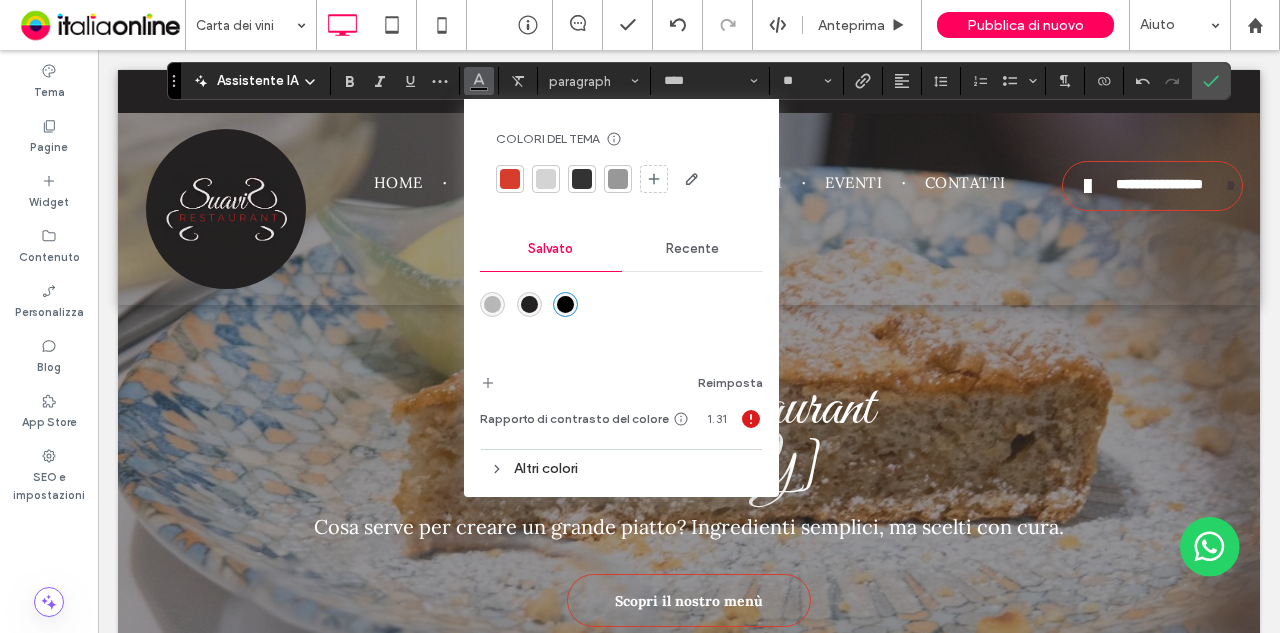 drag, startPoint x: 124, startPoint y: 334, endPoint x: 180, endPoint y: 77, distance: 263.03043 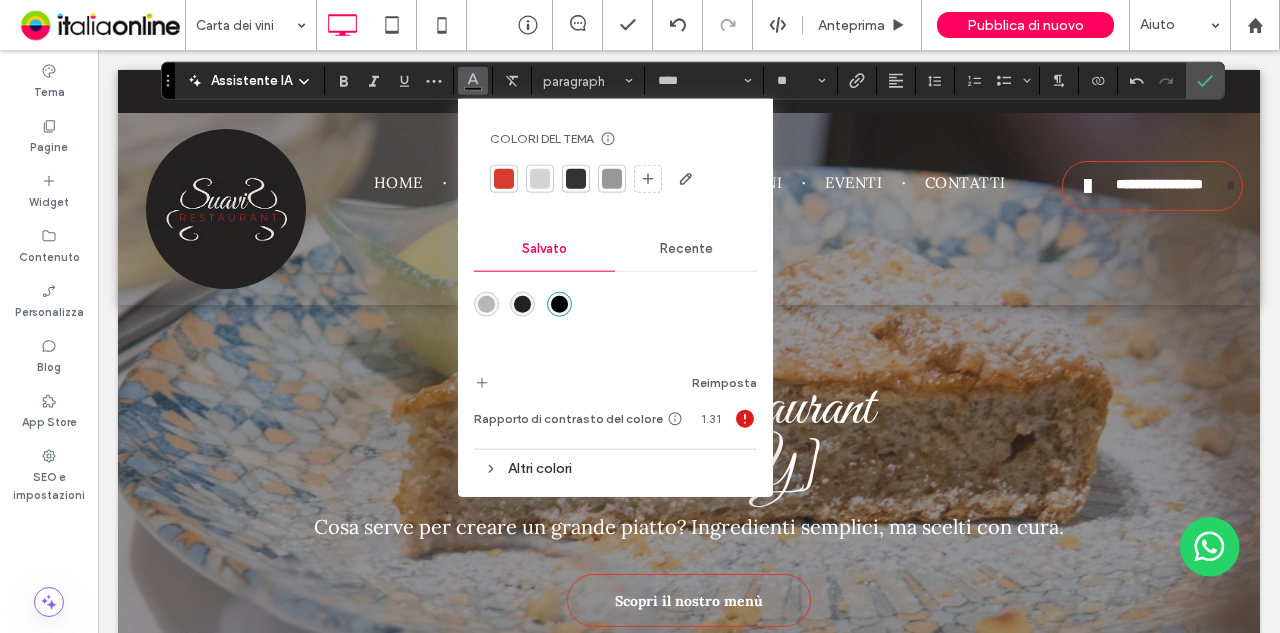 click 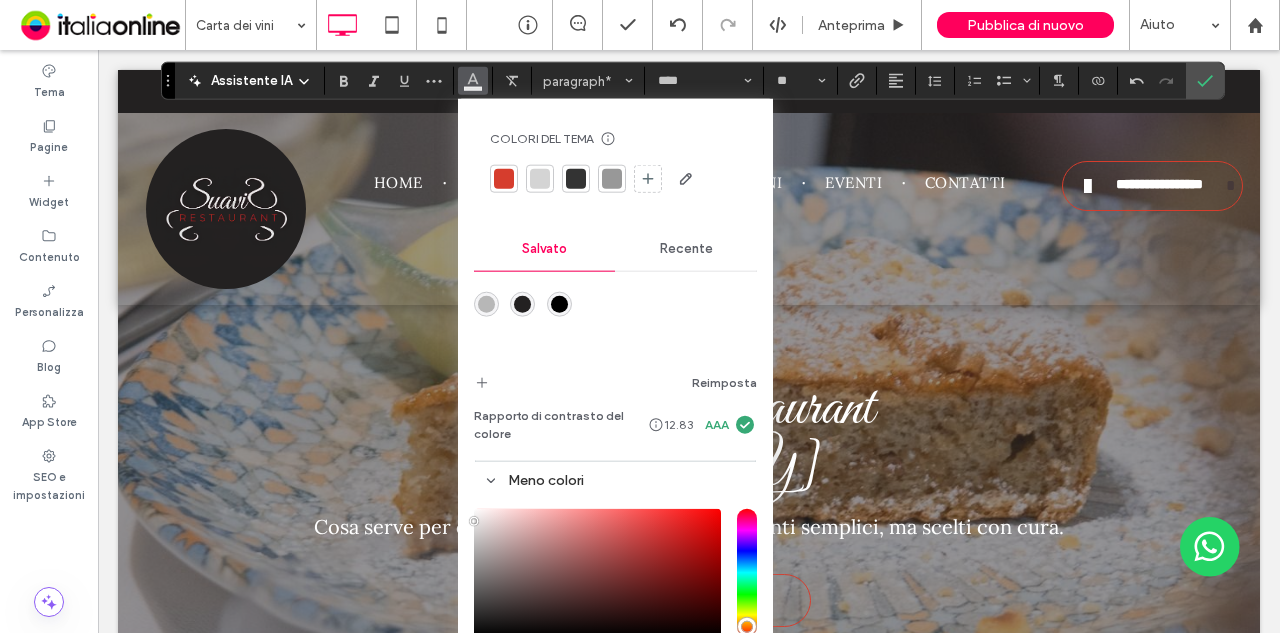 type on "*******" 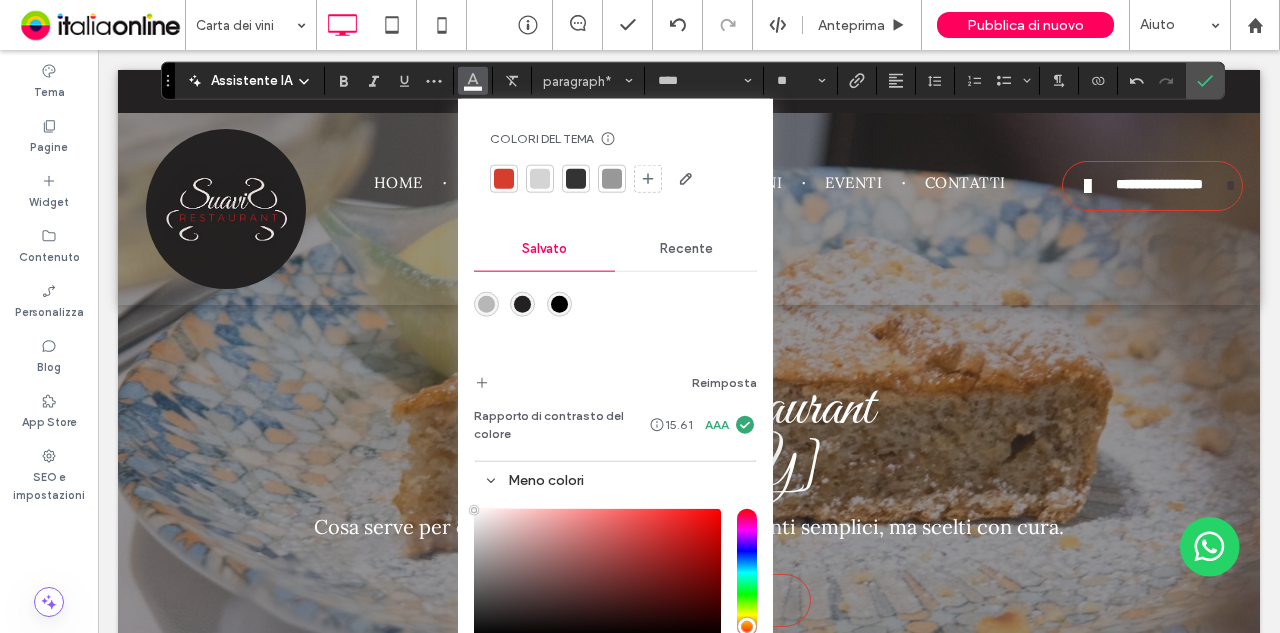 click on "Colori del tema Risparmia tempo con i colori del tema Crea una tavolozza di colori per aggiungere o modificare istantaneamente i colori degli elementi del sito collegati.    Maggiori informazioni Salvato Recente Reimposta Rapporto di contrasto del colore 15.61 AAA Meno colori HEX ******* Opacità ****" at bounding box center [615, 434] 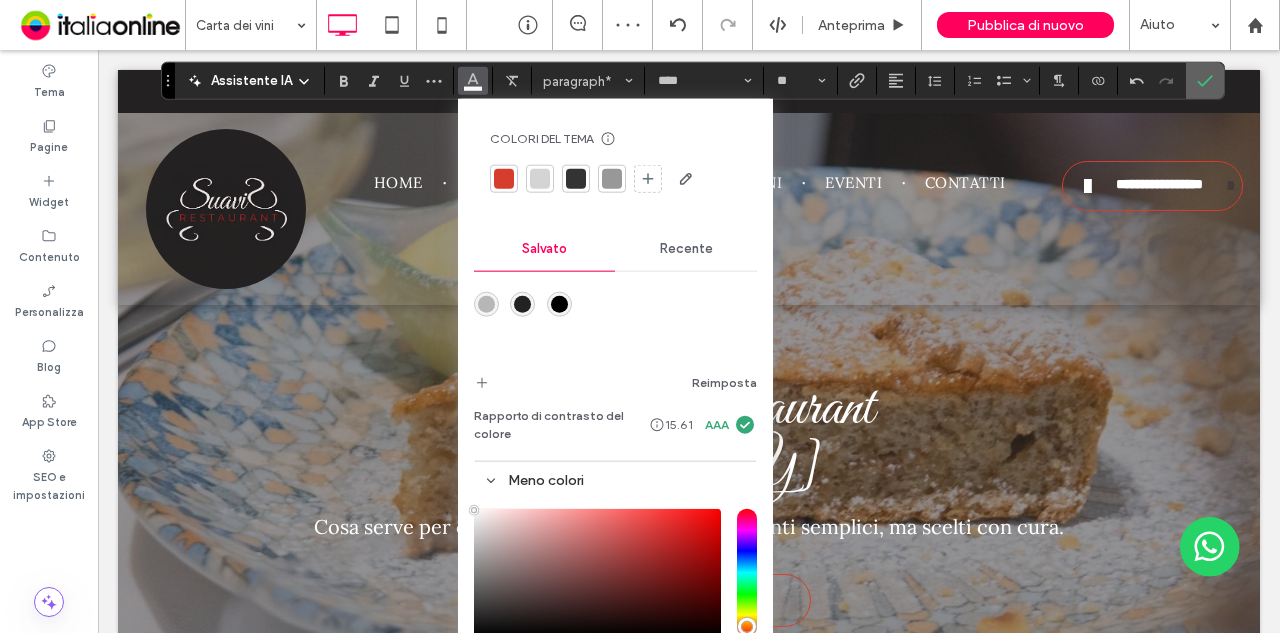 click at bounding box center (1205, 81) 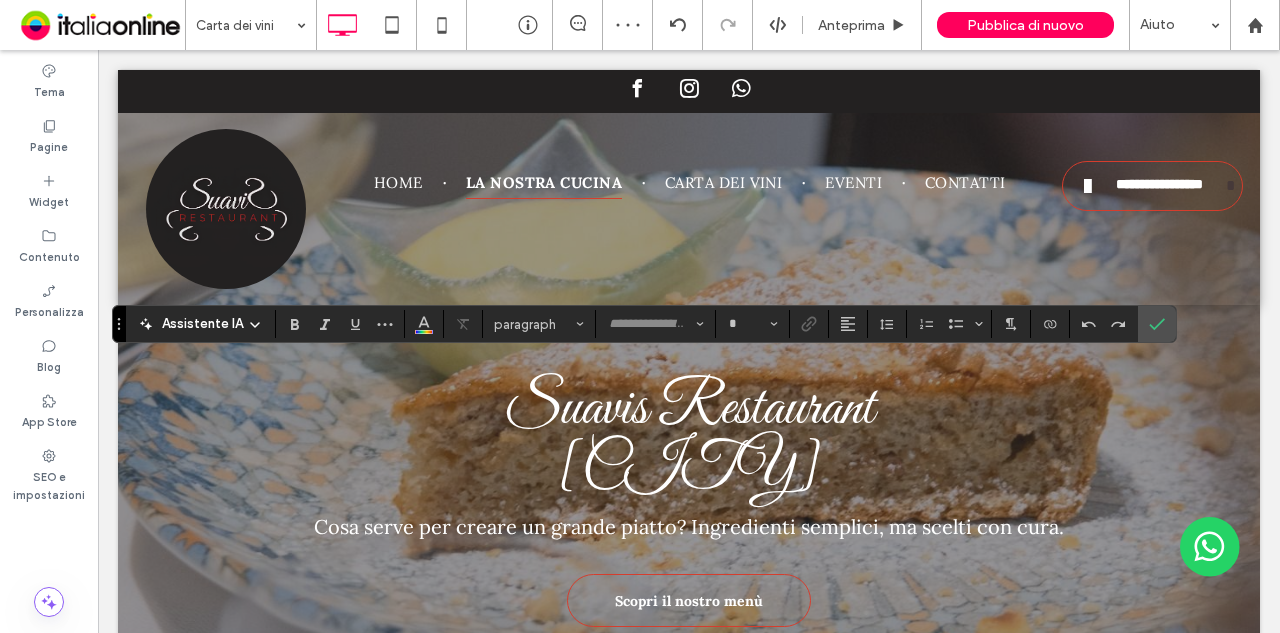 type on "****" 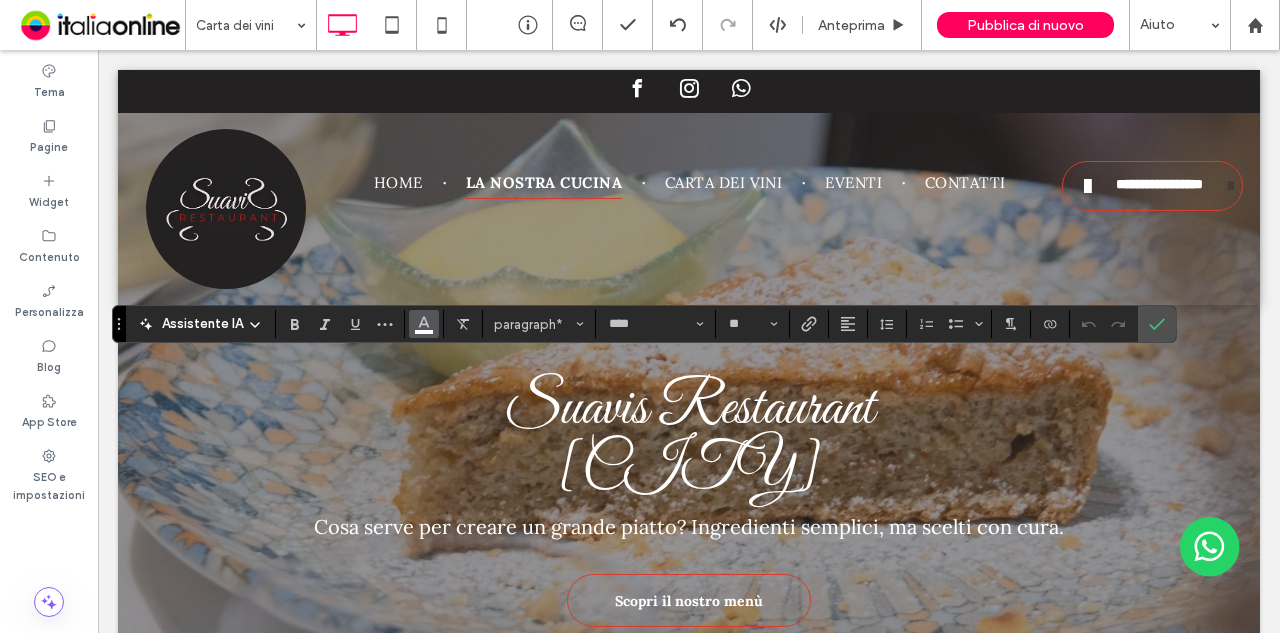 click 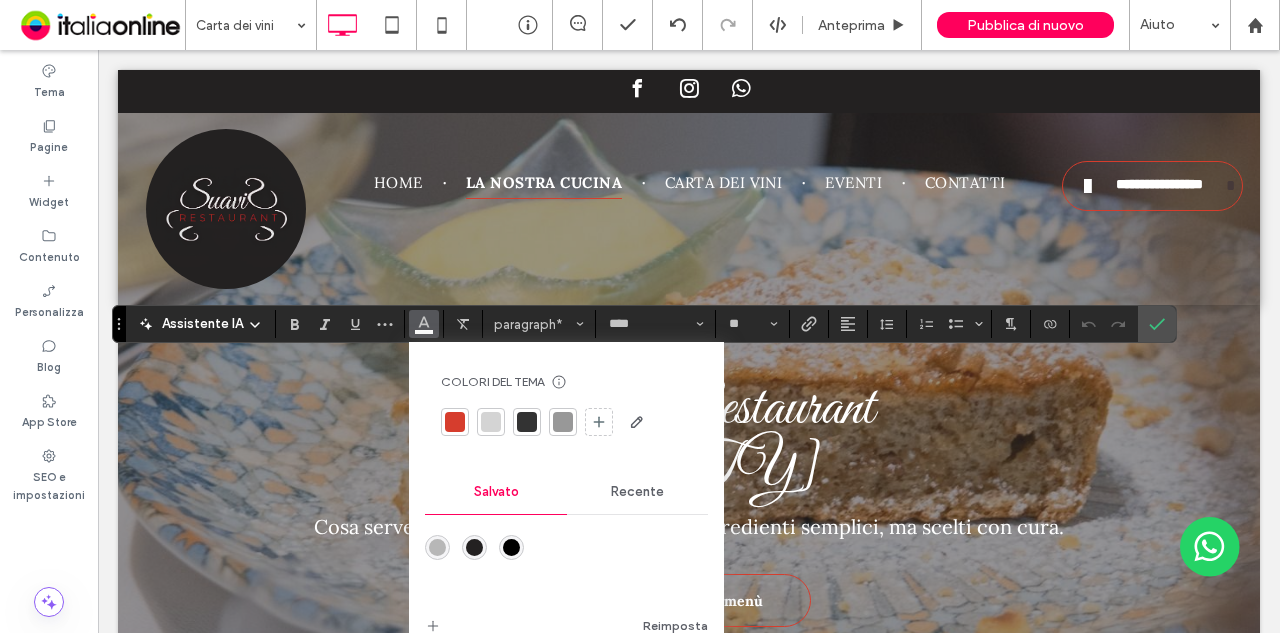 click at bounding box center (491, 422) 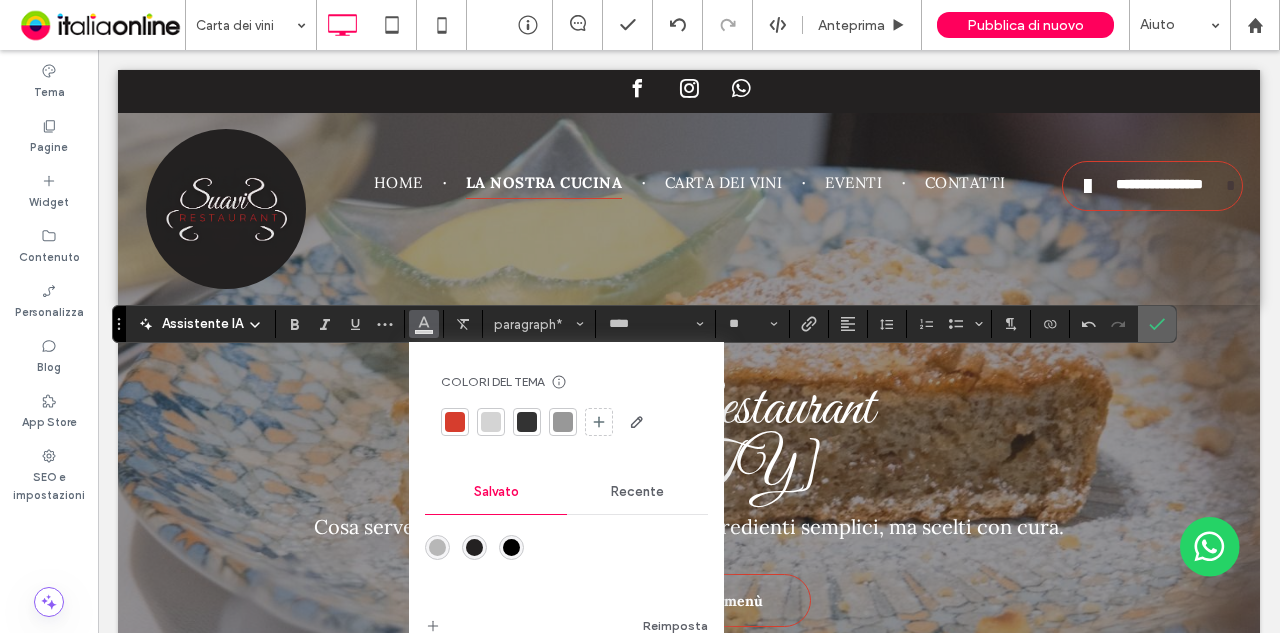 click 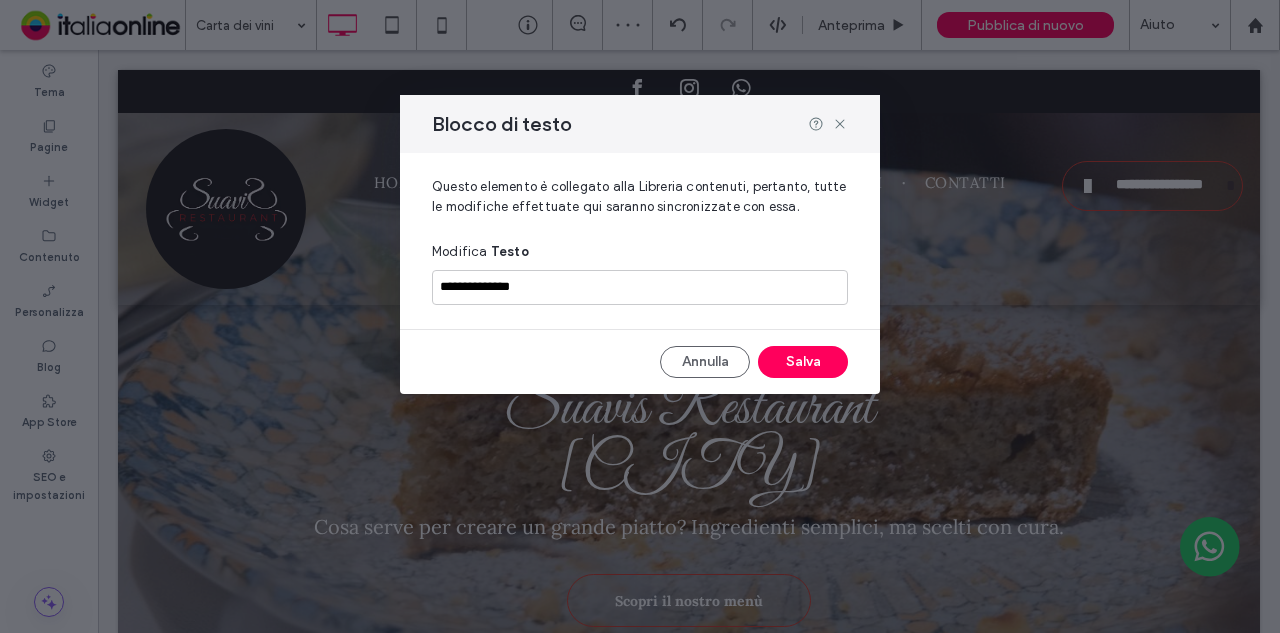 click on "Blocco di testo" at bounding box center (640, 124) 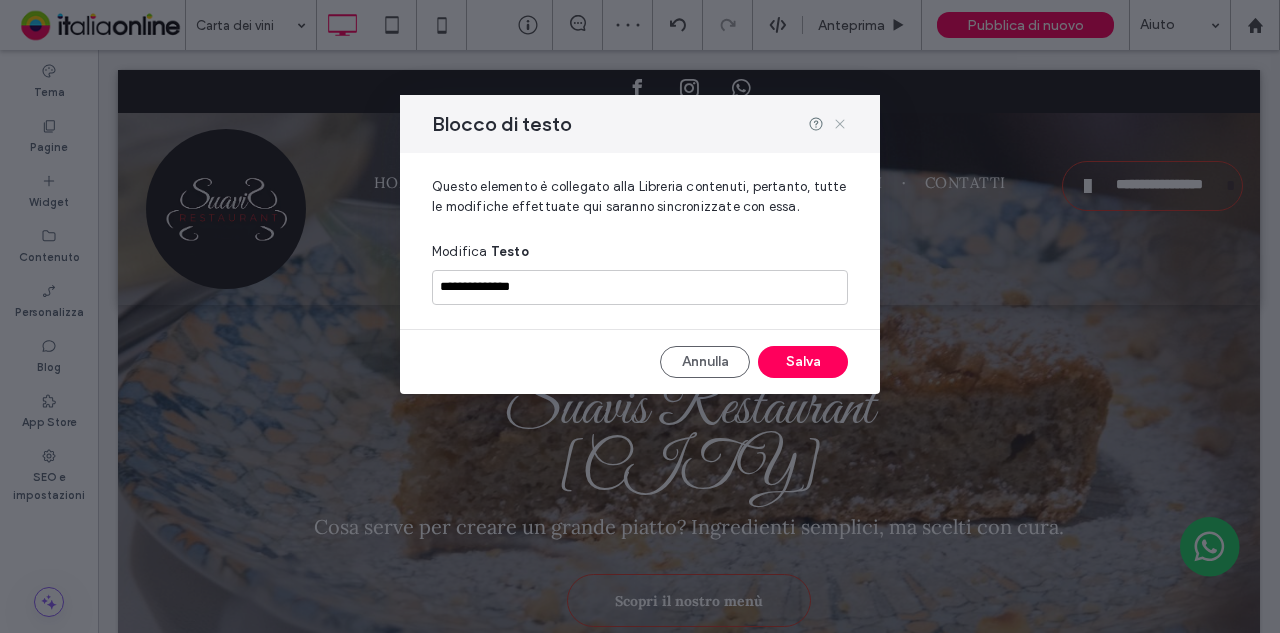 click 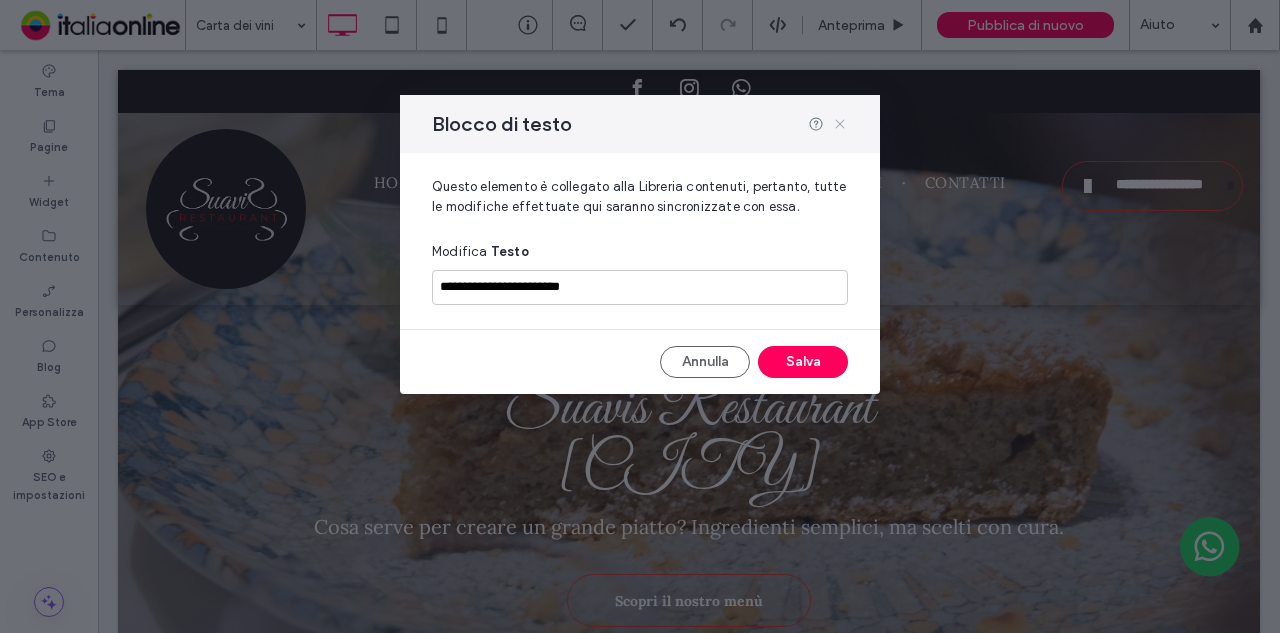 click 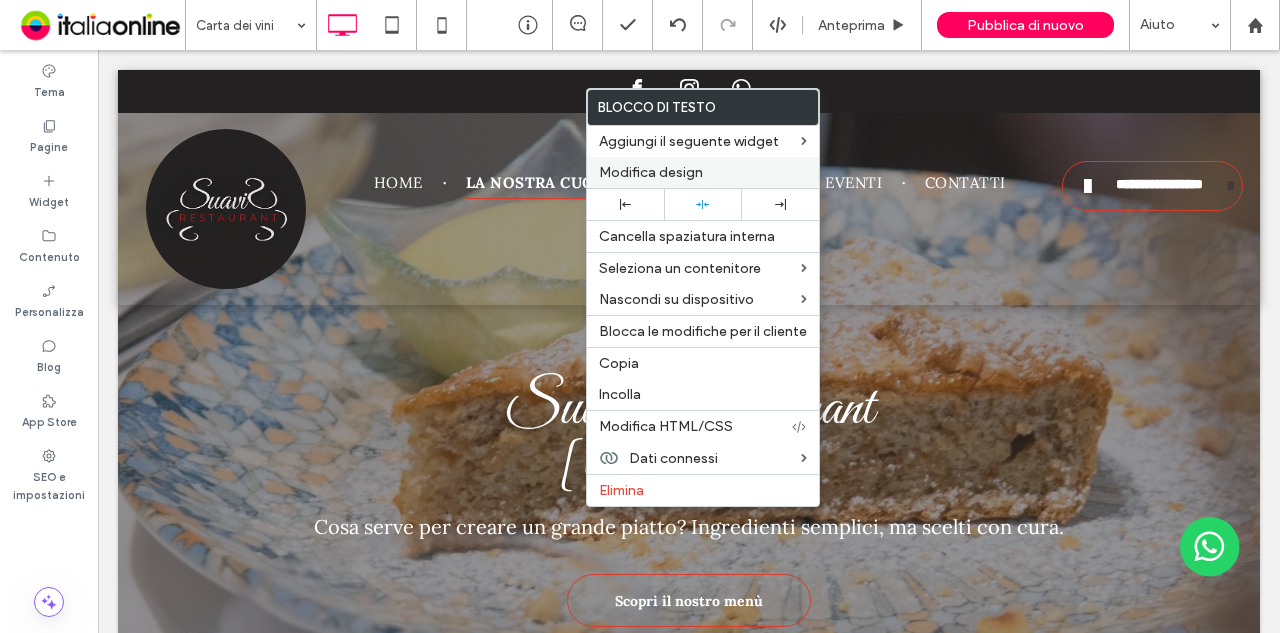 click on "Modifica design" at bounding box center (703, 172) 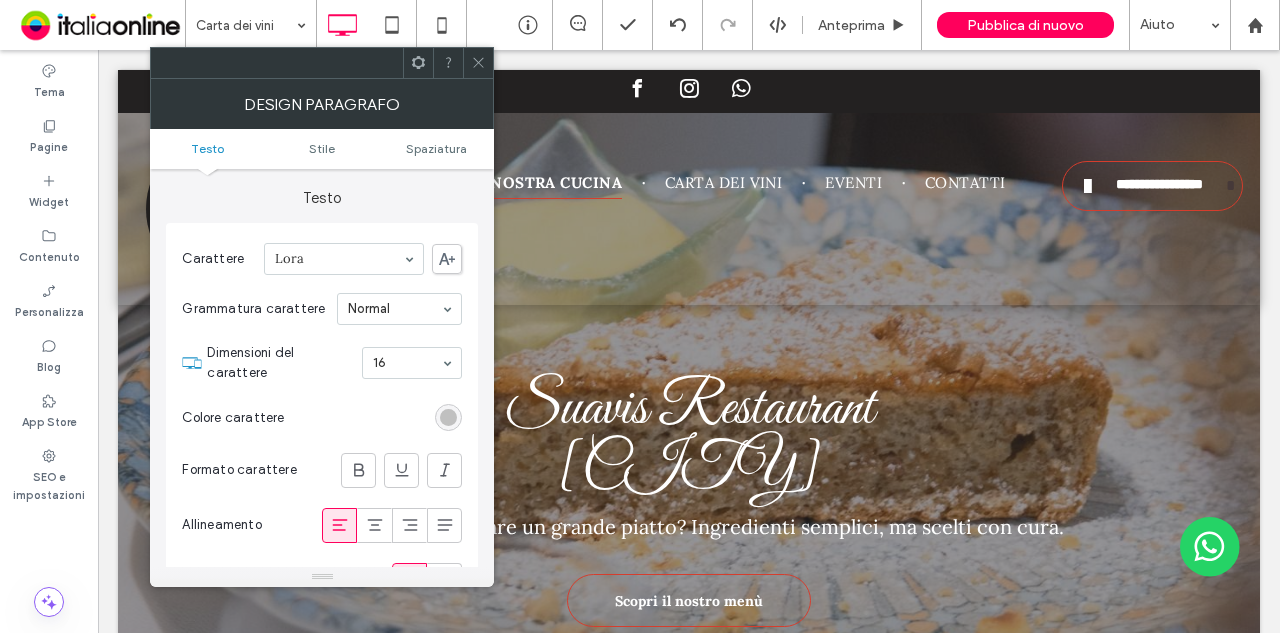 click at bounding box center [448, 417] 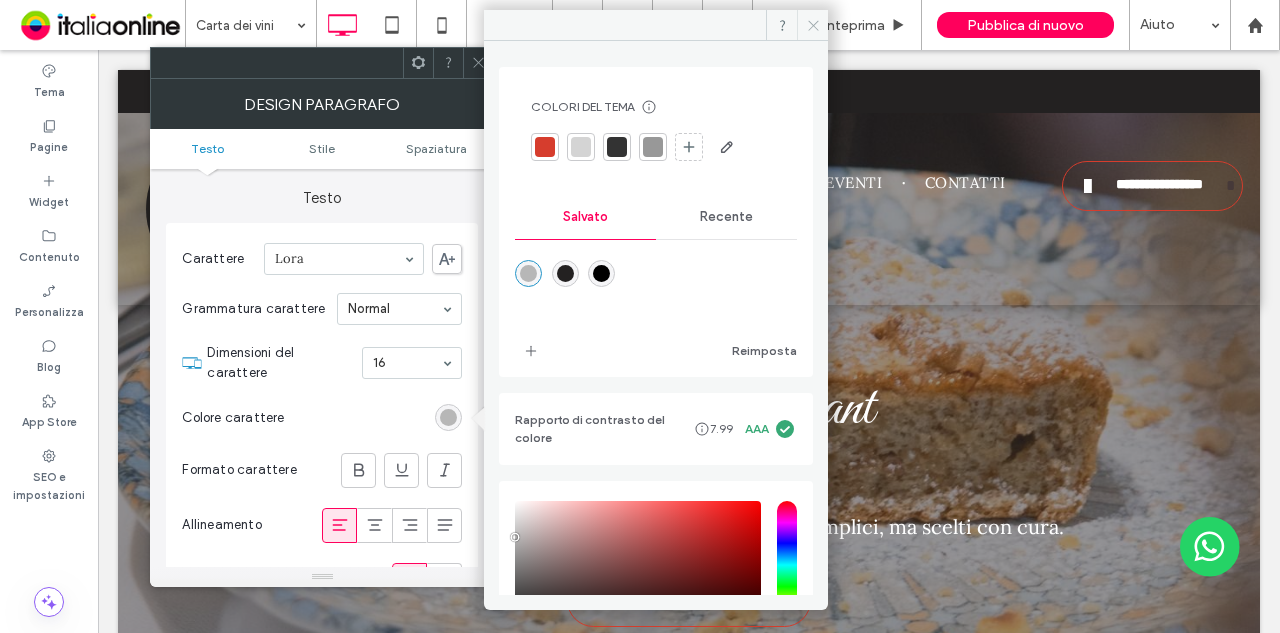 click 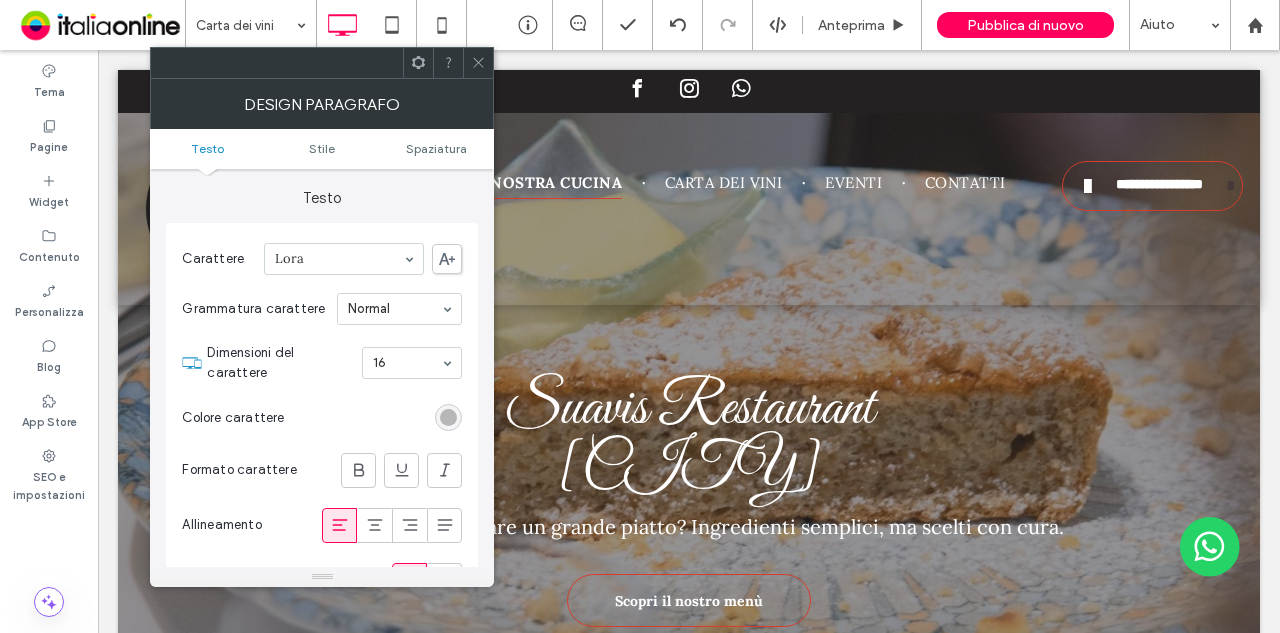 click 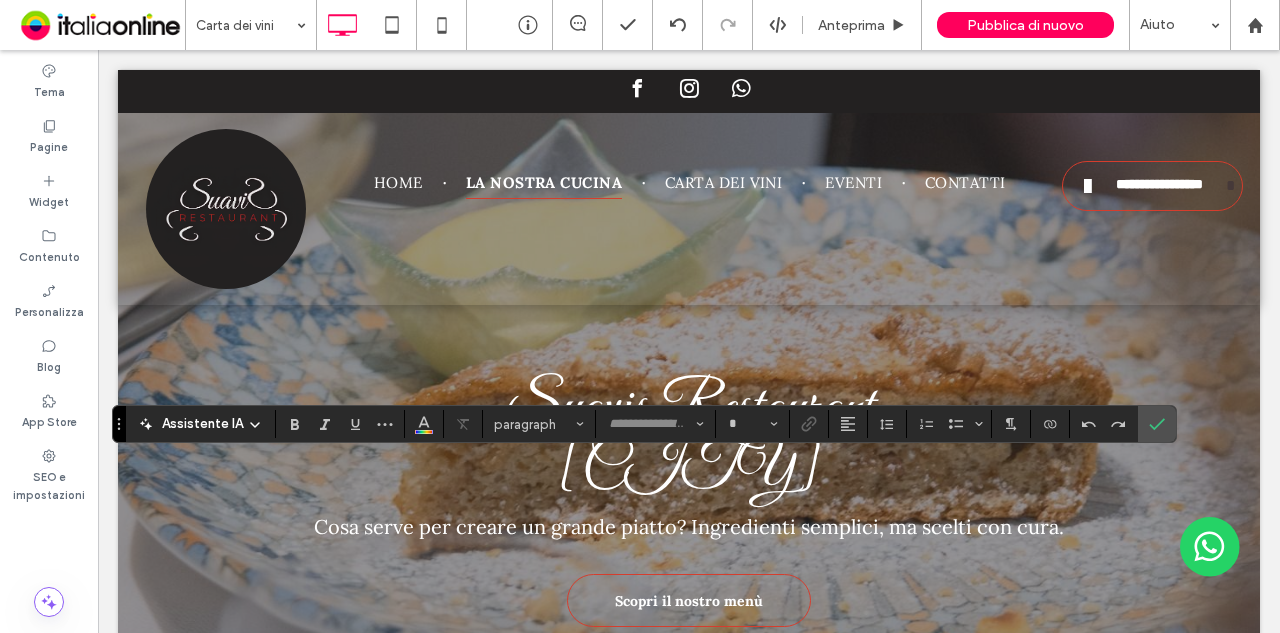 type on "****" 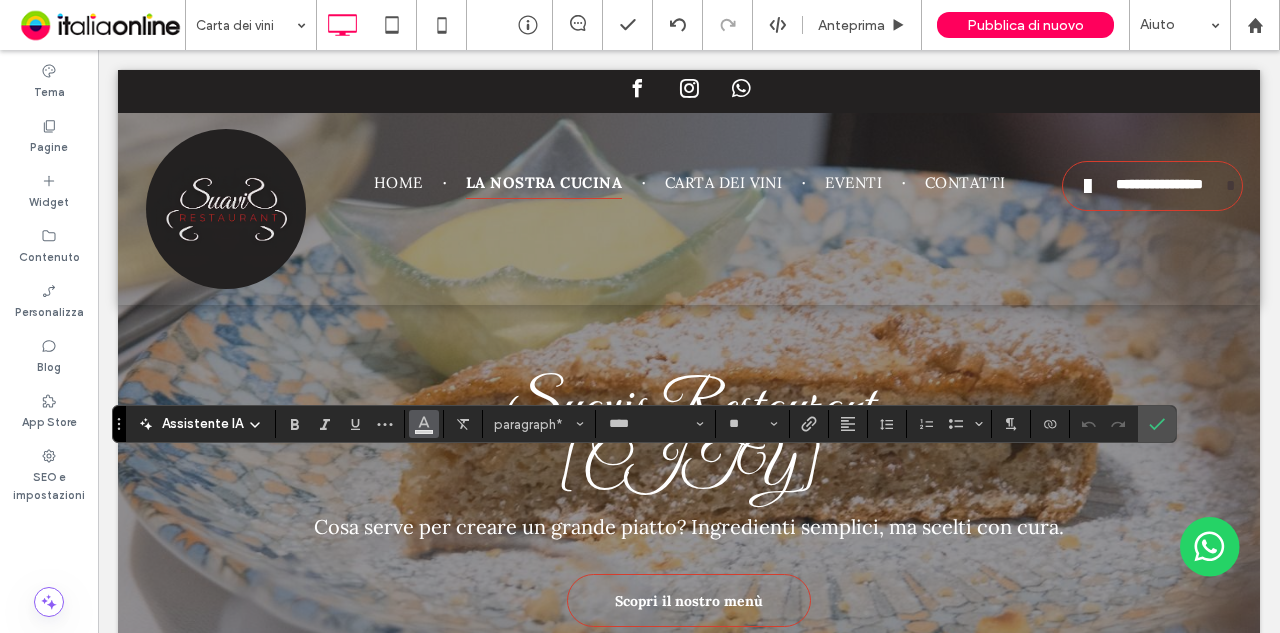 click 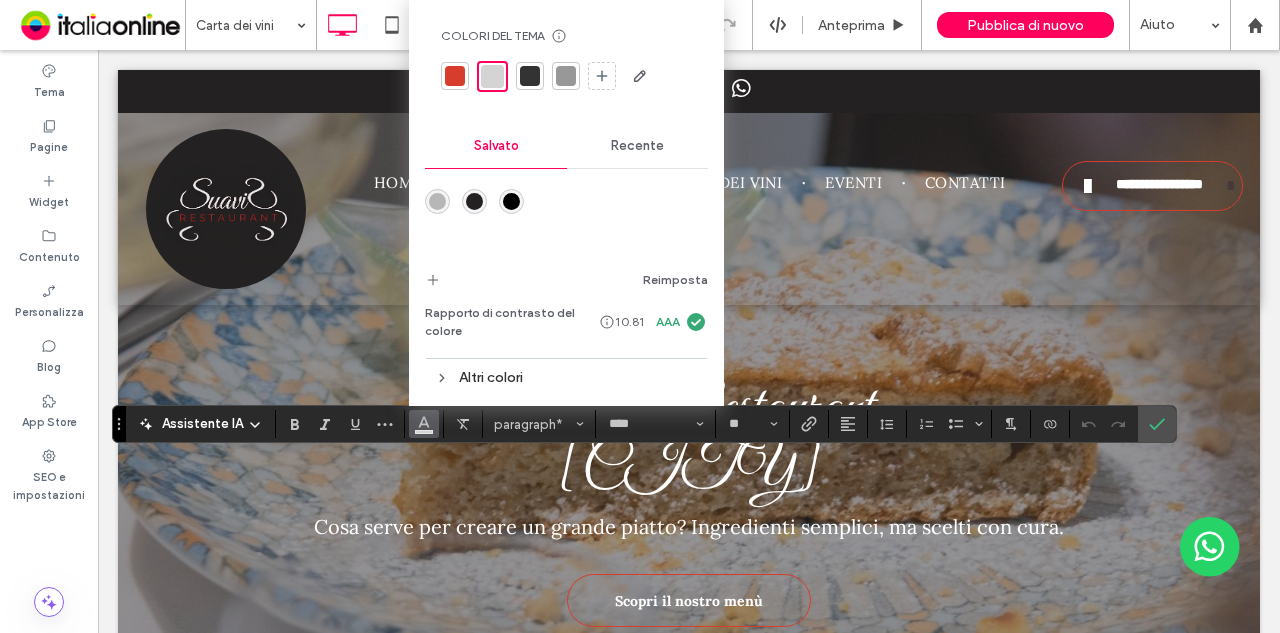 click at bounding box center (437, 201) 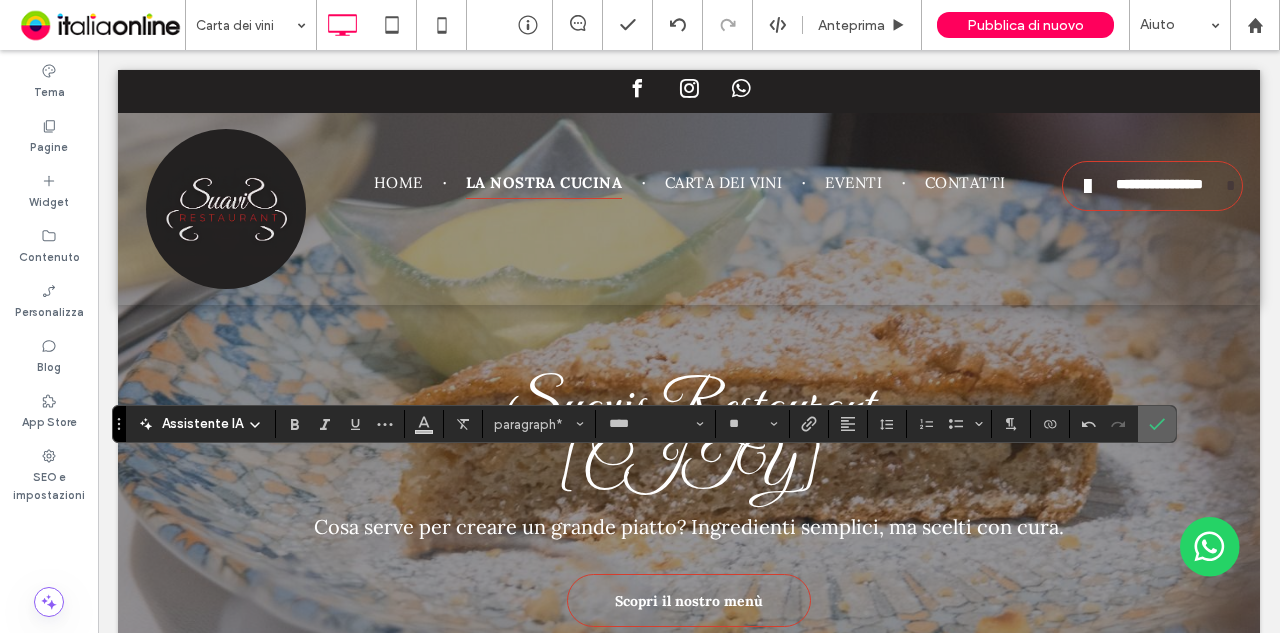click 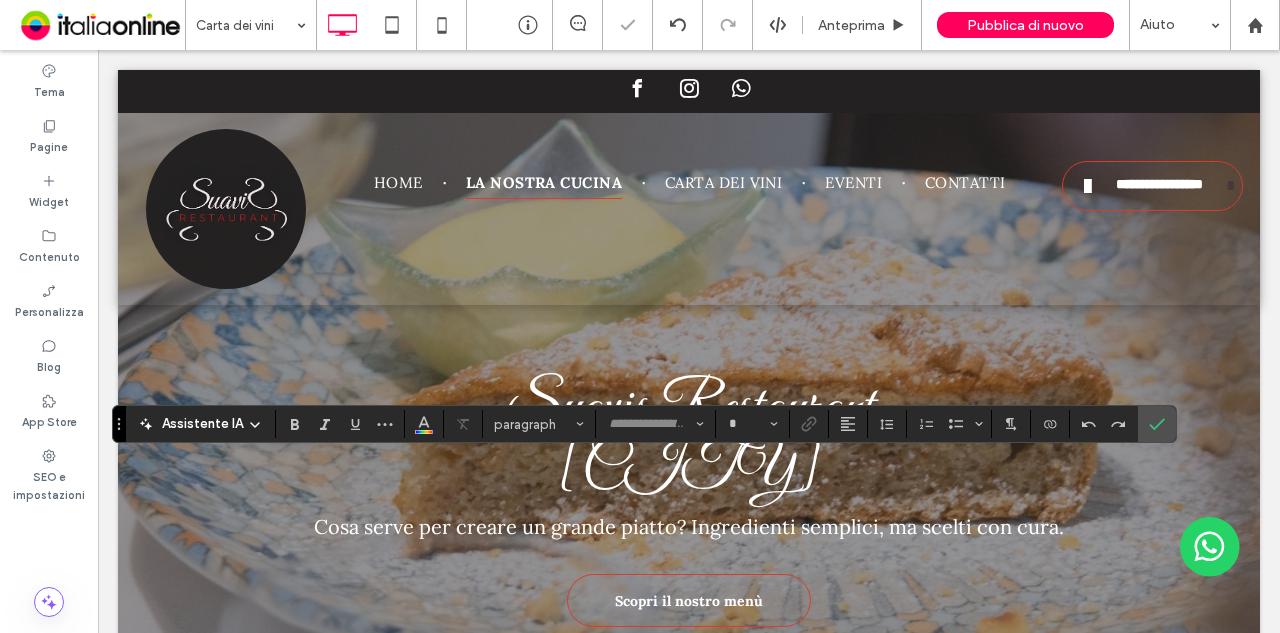 type on "****" 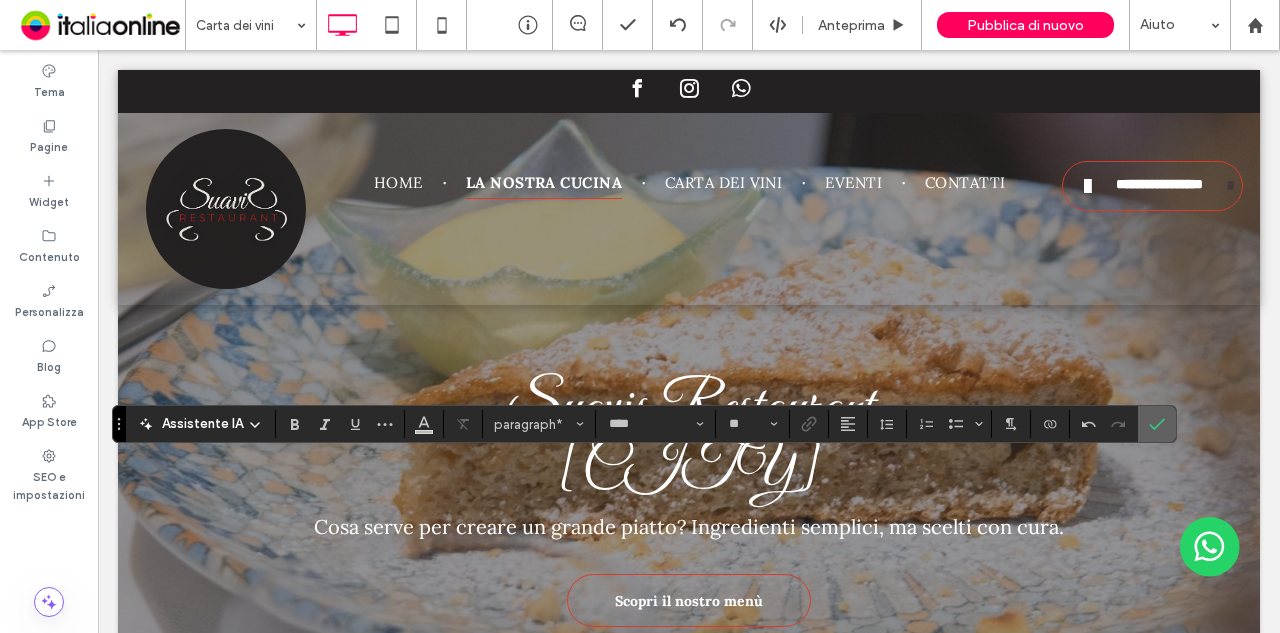 click 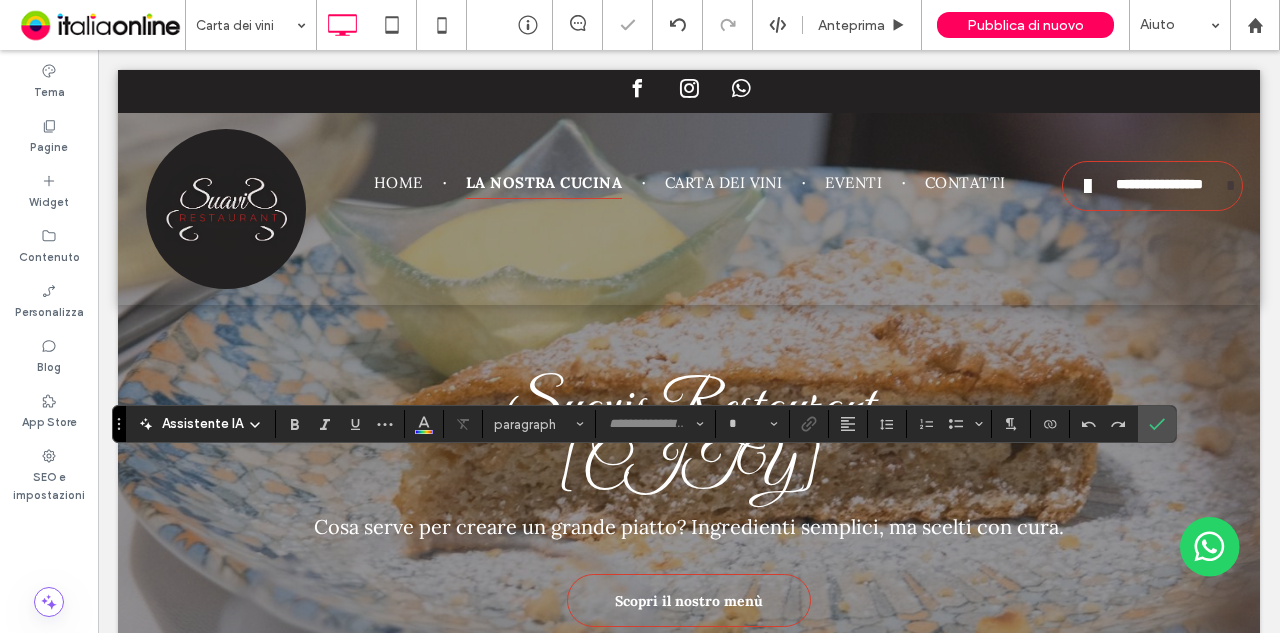 type on "****" 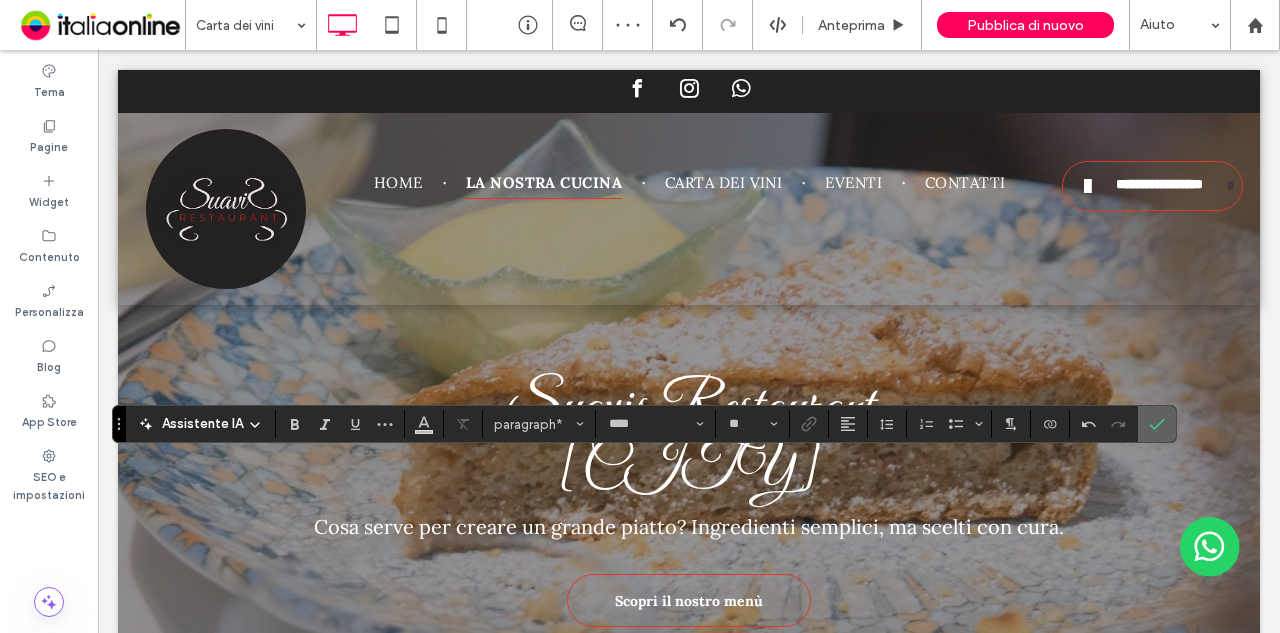 click 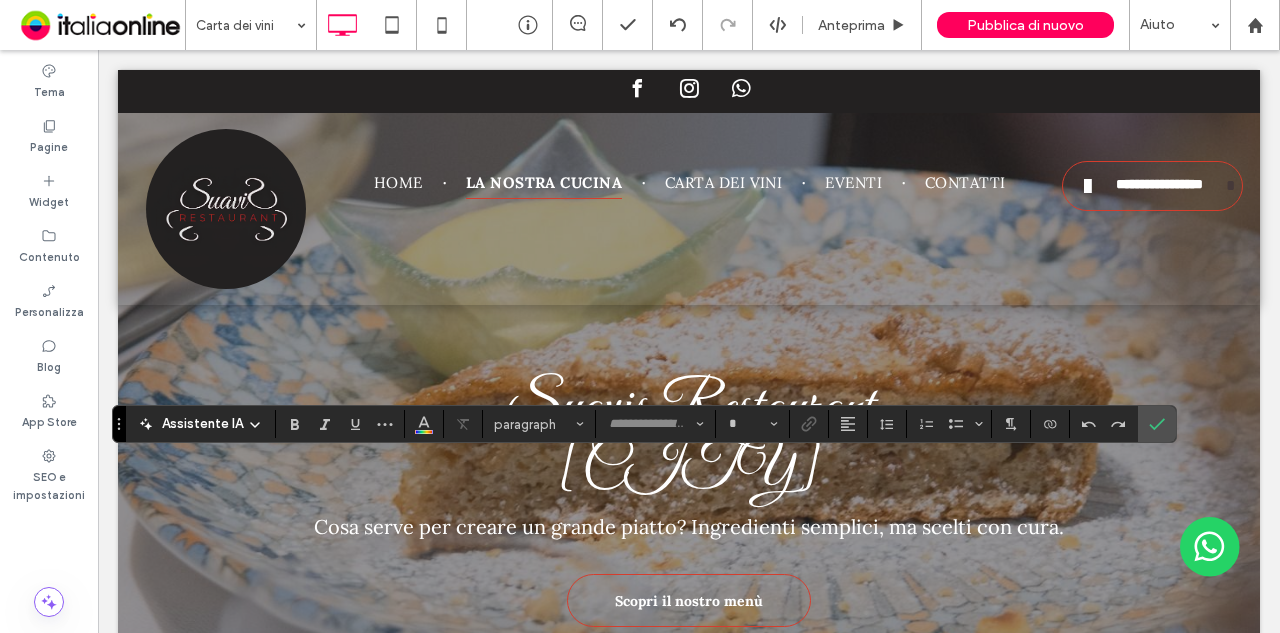 type on "****" 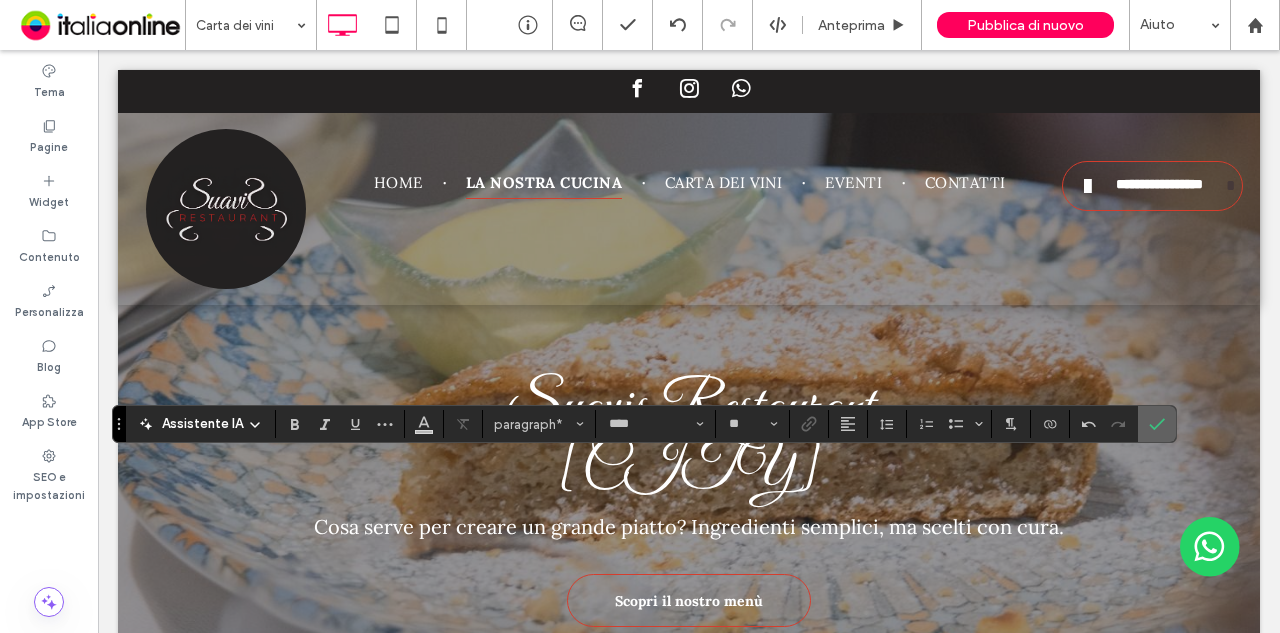 click 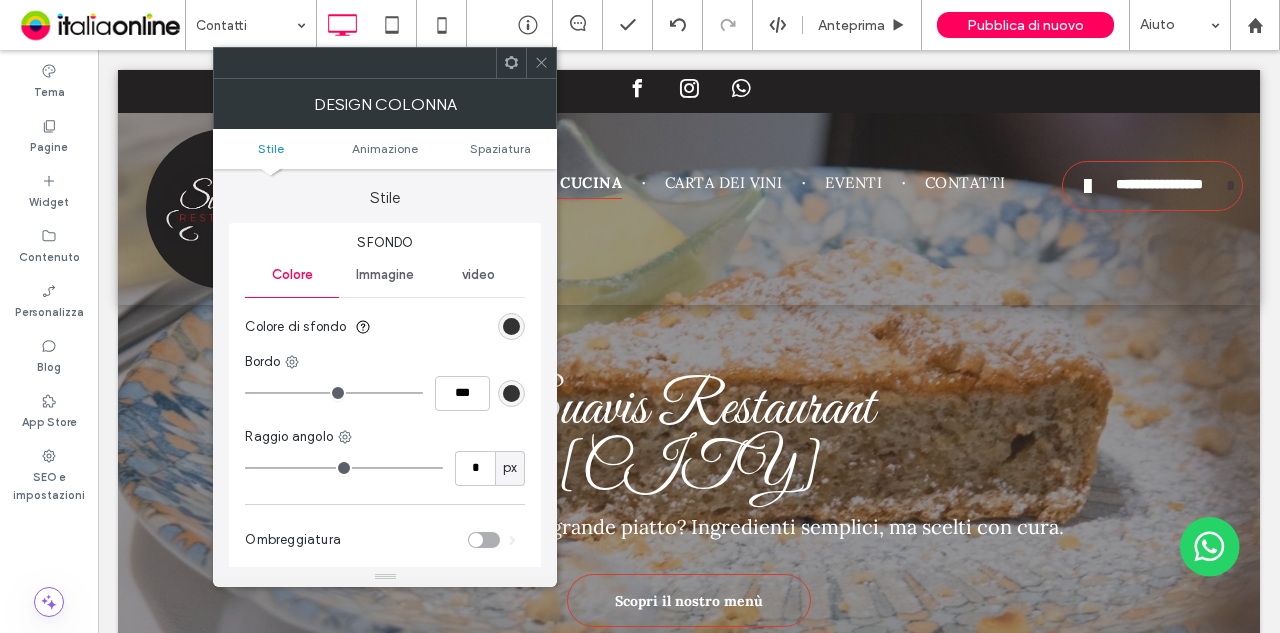 click on "Stile Animazione Spaziatura" at bounding box center [385, 149] 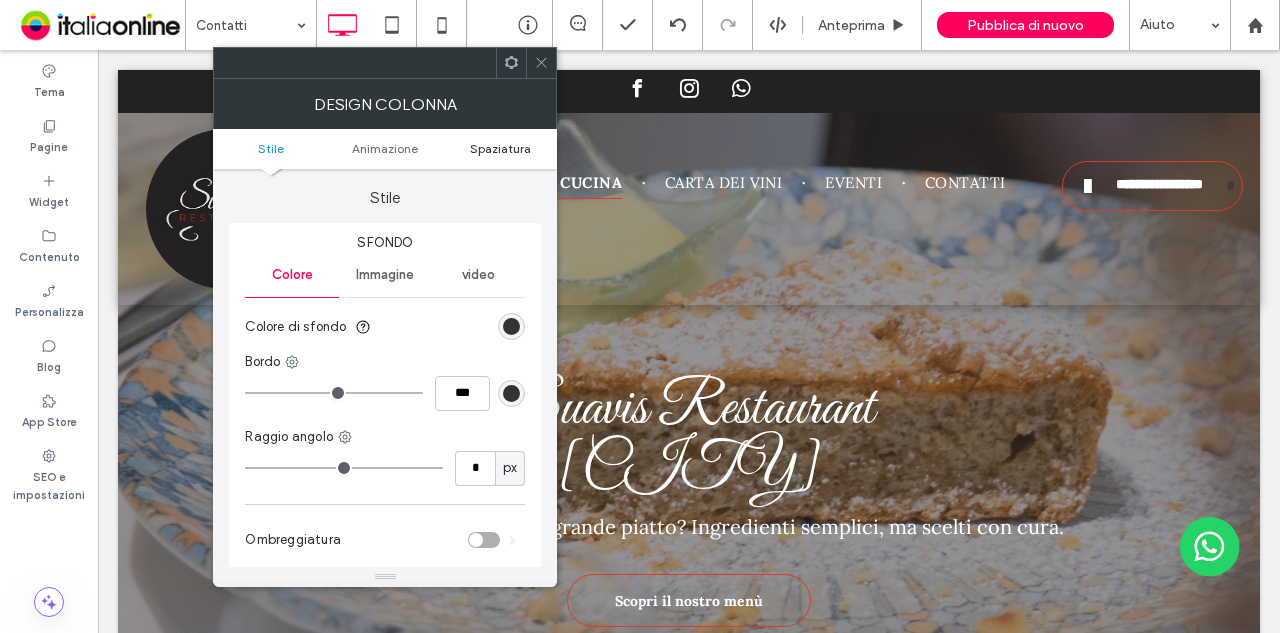 click on "Spaziatura" at bounding box center [500, 148] 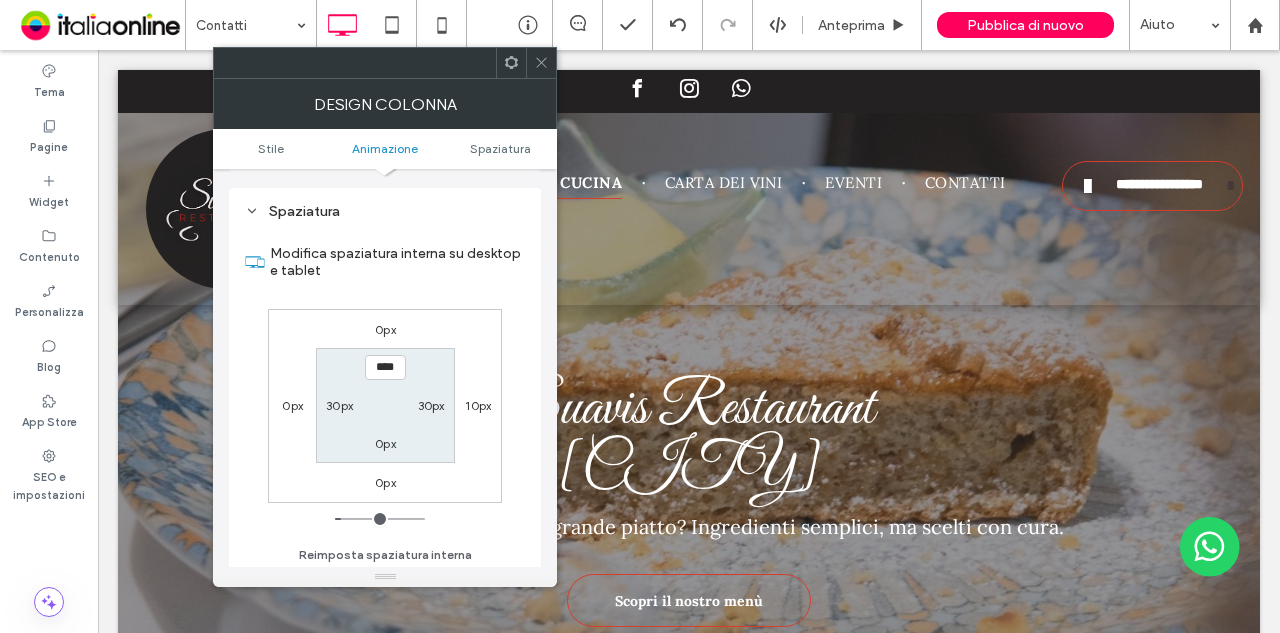 scroll, scrollTop: 469, scrollLeft: 0, axis: vertical 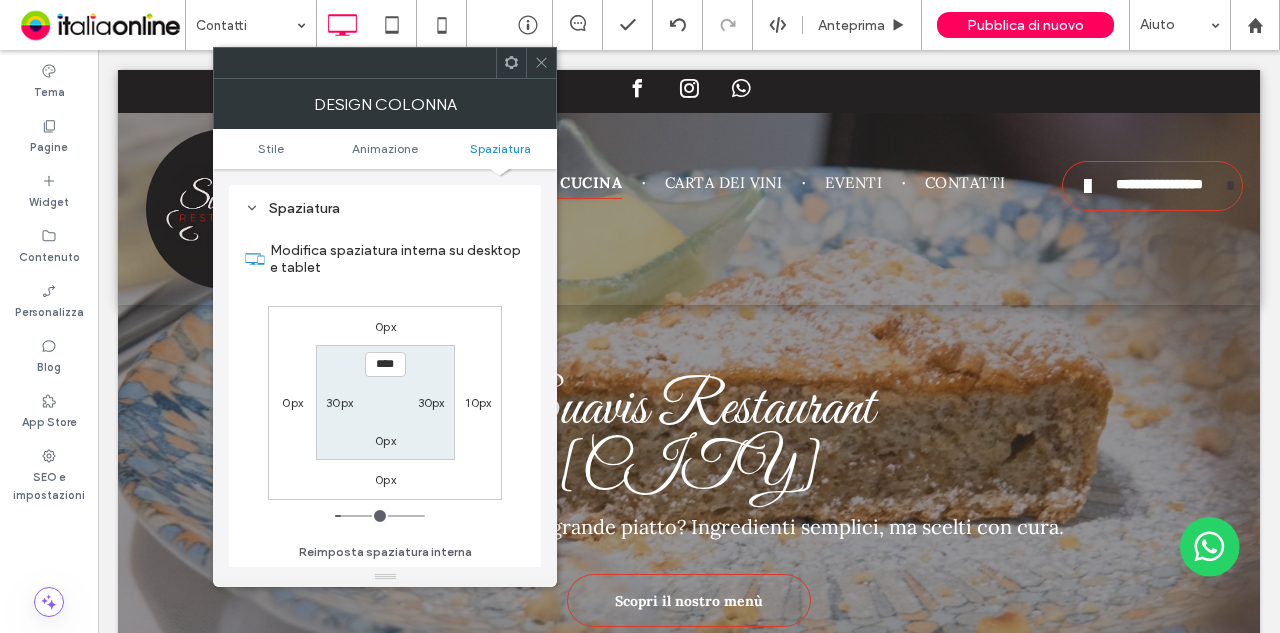 click on "10px" at bounding box center (478, 402) 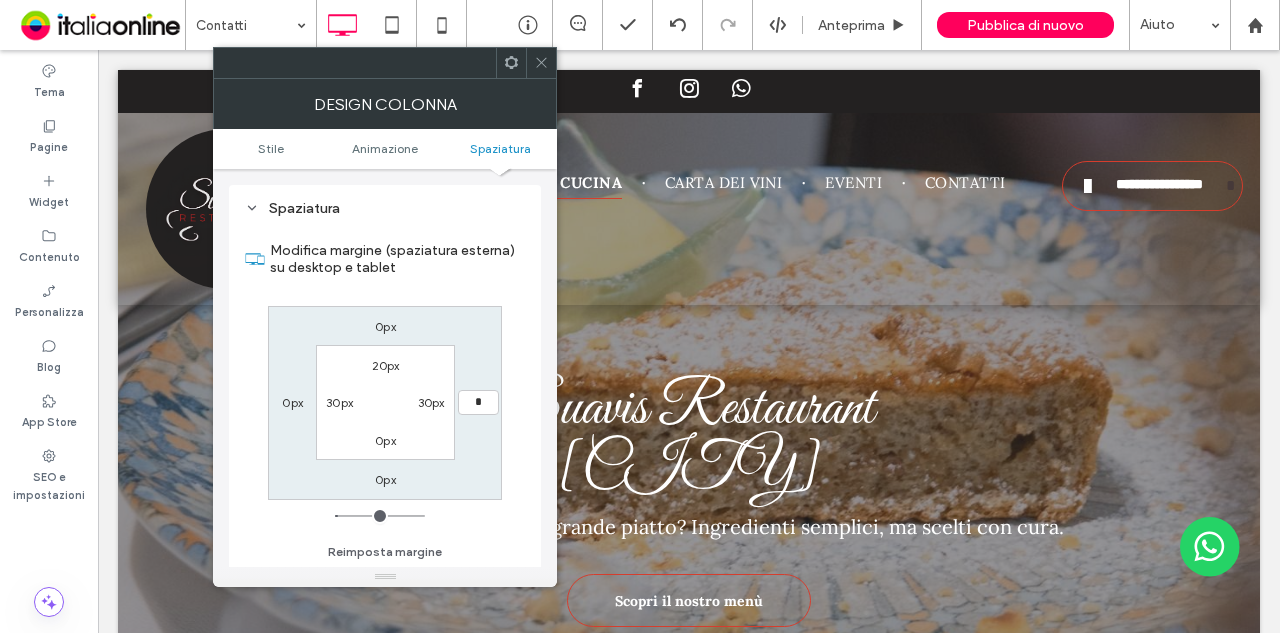 type on "*" 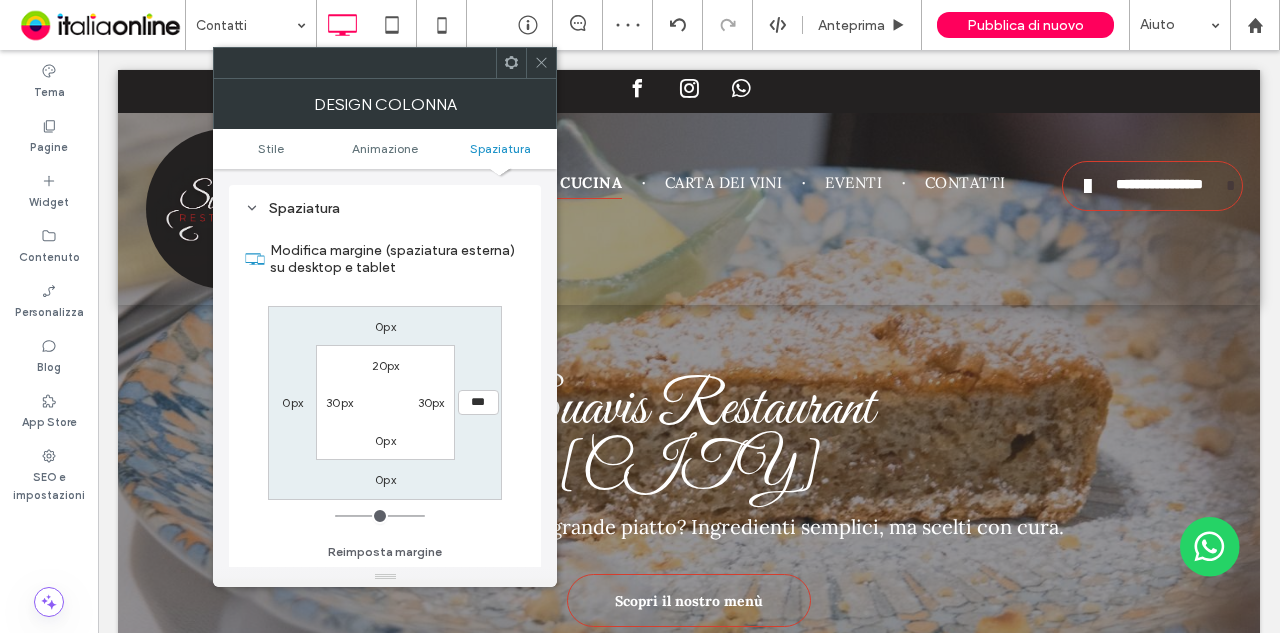 click on "***" at bounding box center (478, 402) 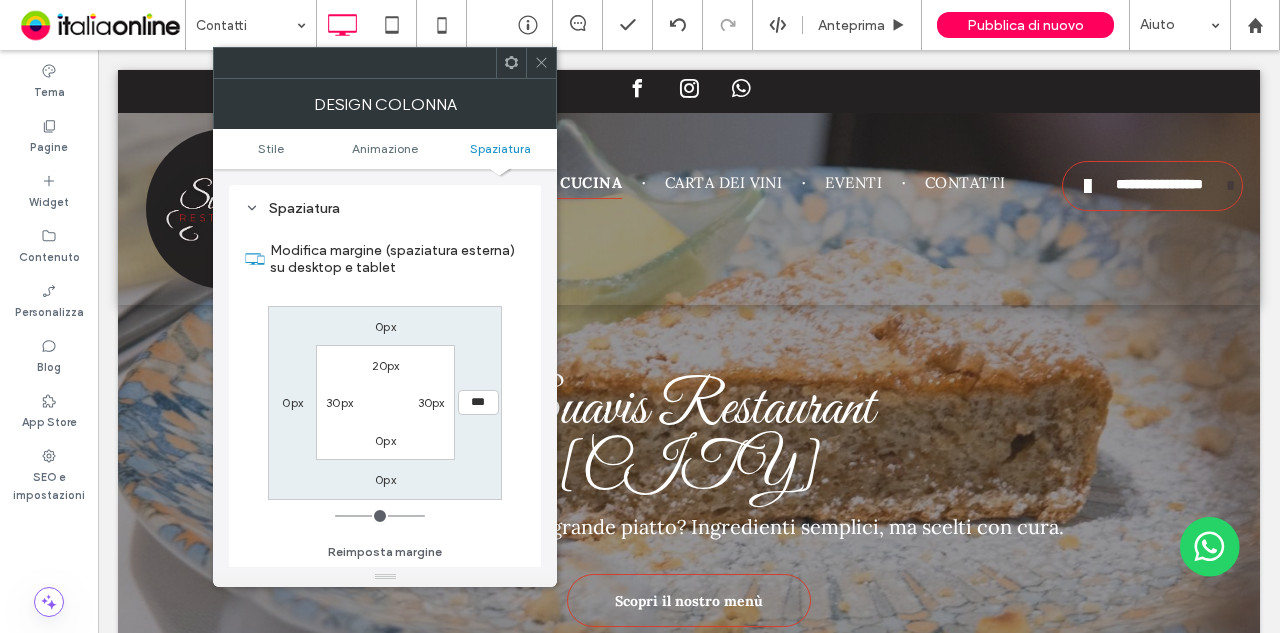 click on "***" at bounding box center [478, 402] 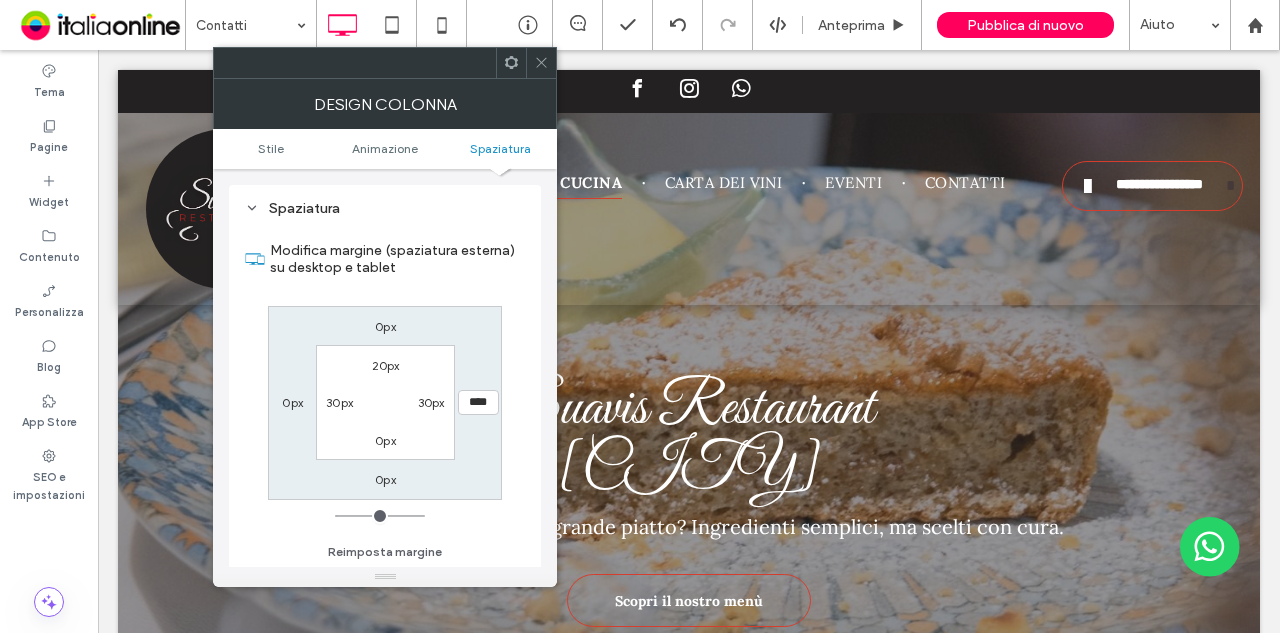 type on "****" 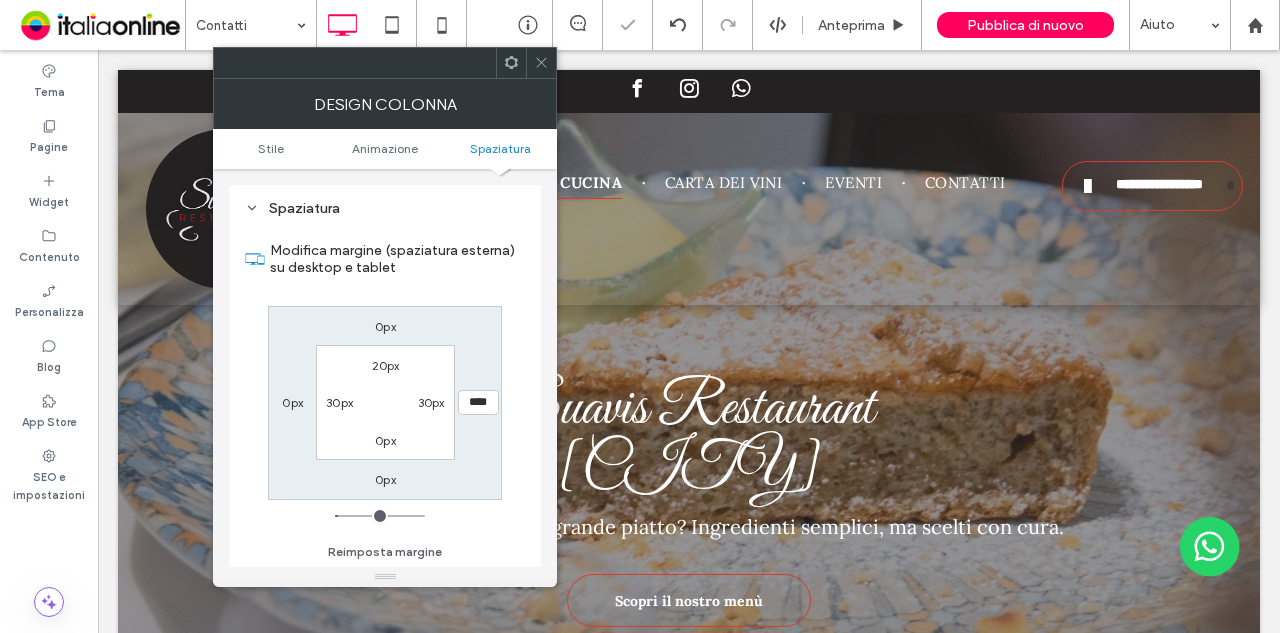 click on "30px" at bounding box center [431, 402] 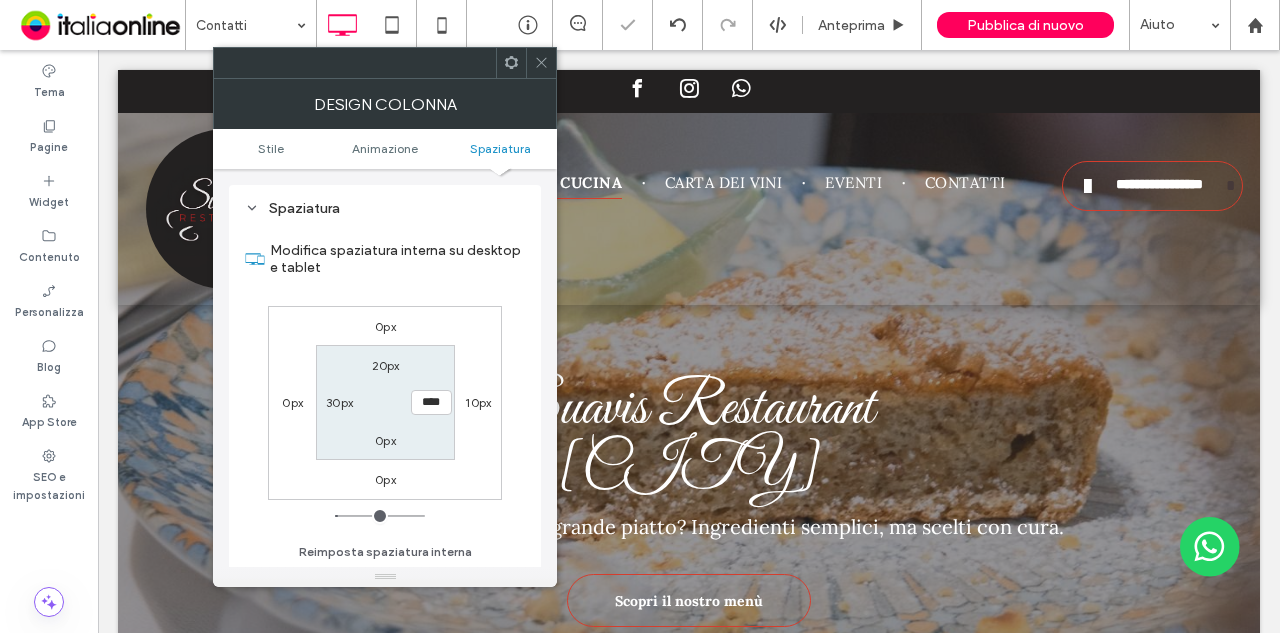 type on "**" 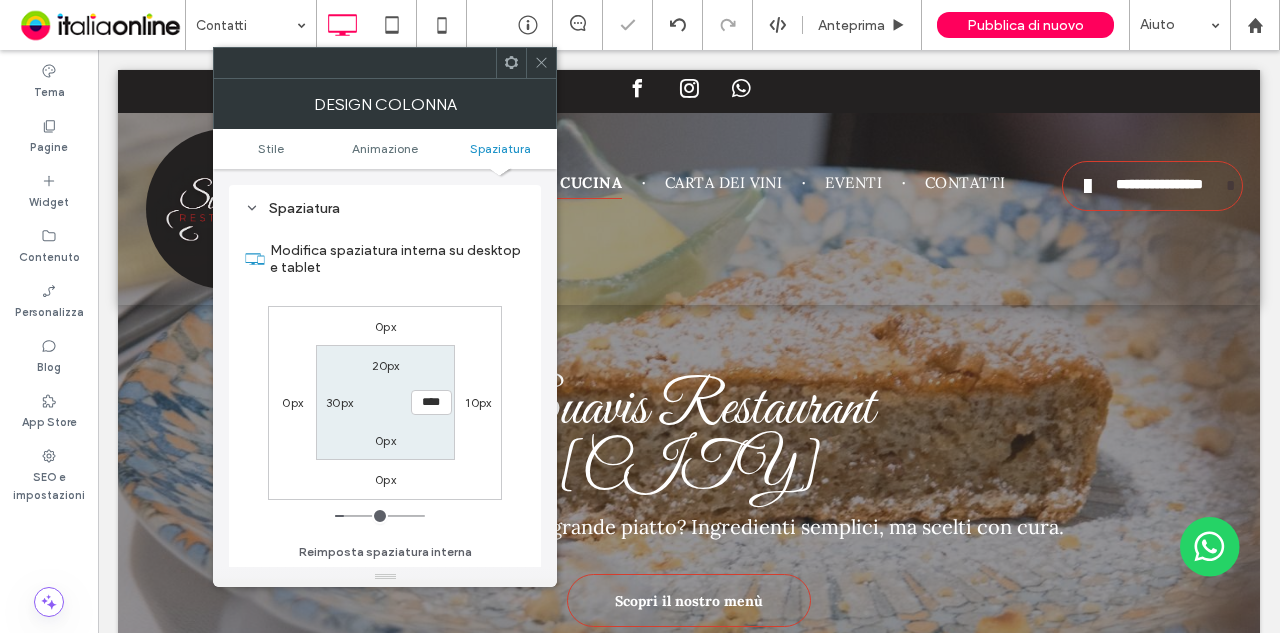 click on "****" at bounding box center (431, 402) 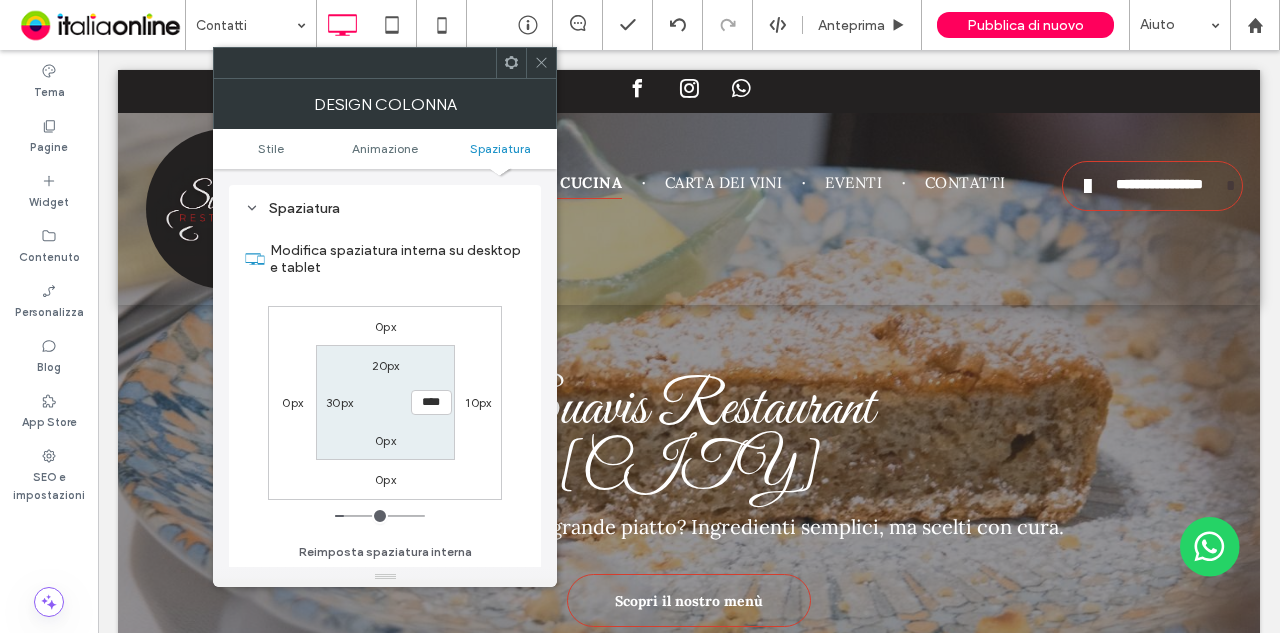 type on "****" 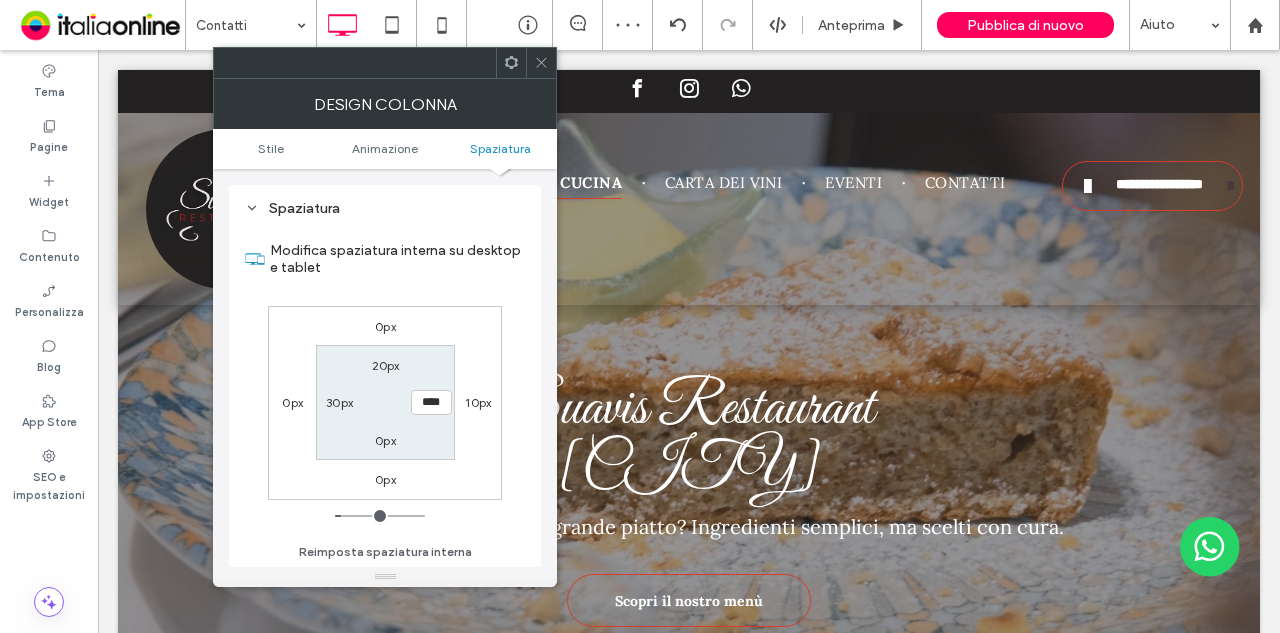 click on "30px" at bounding box center [339, 402] 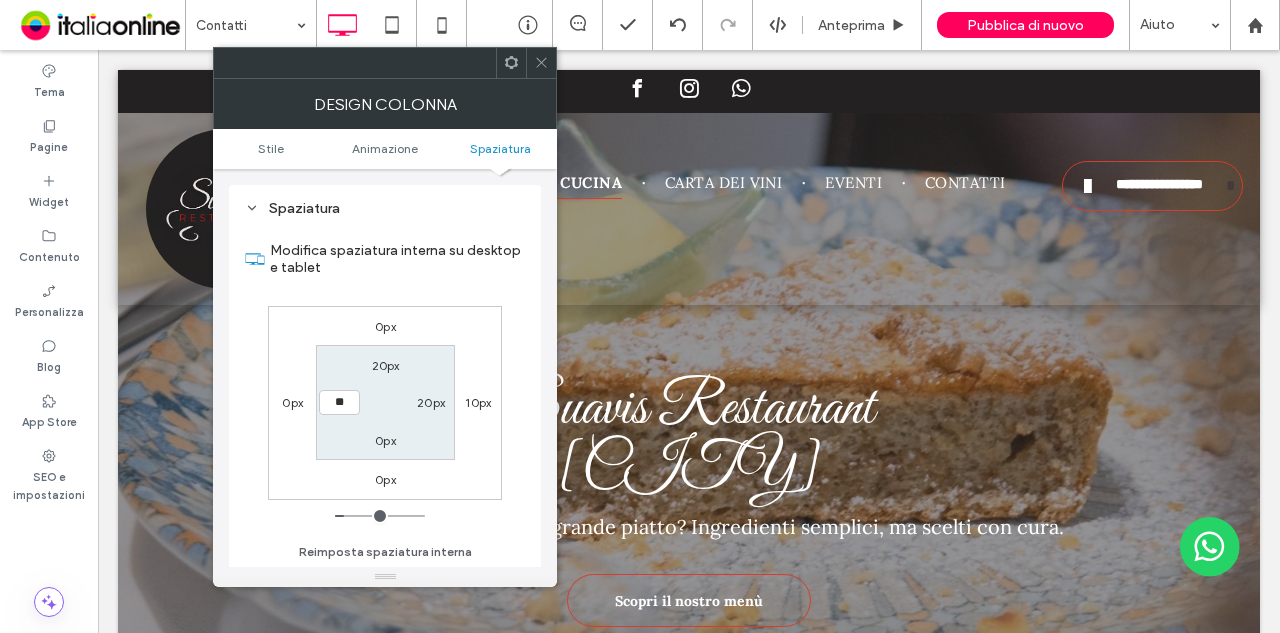 type on "**" 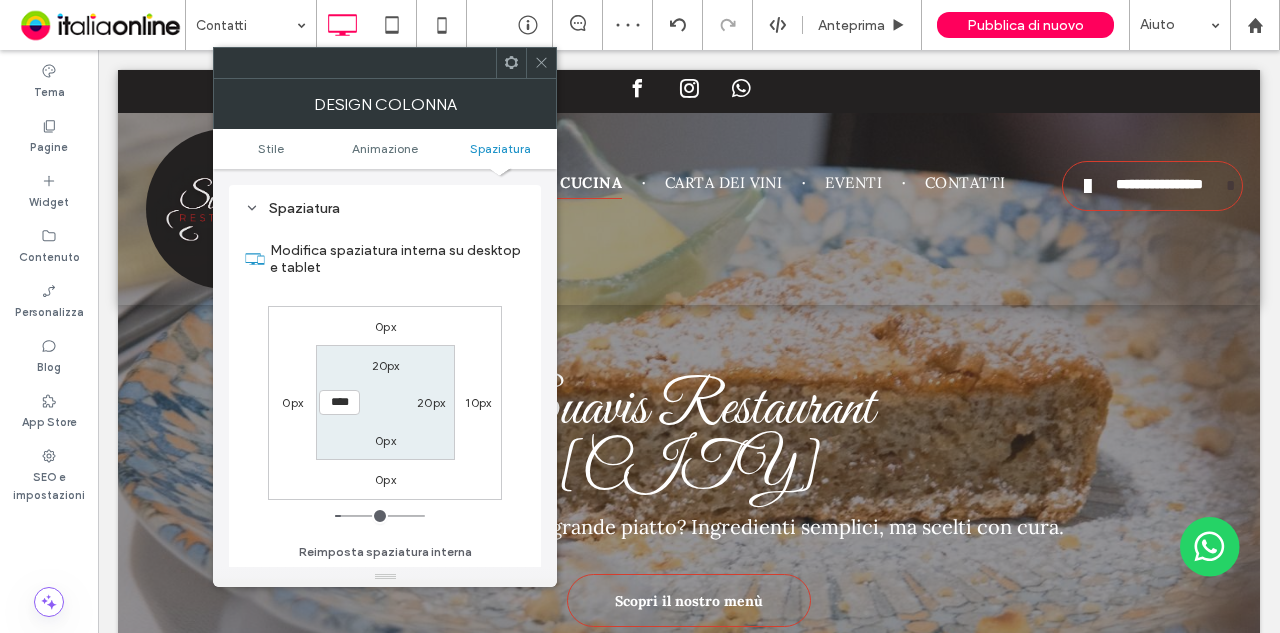 click 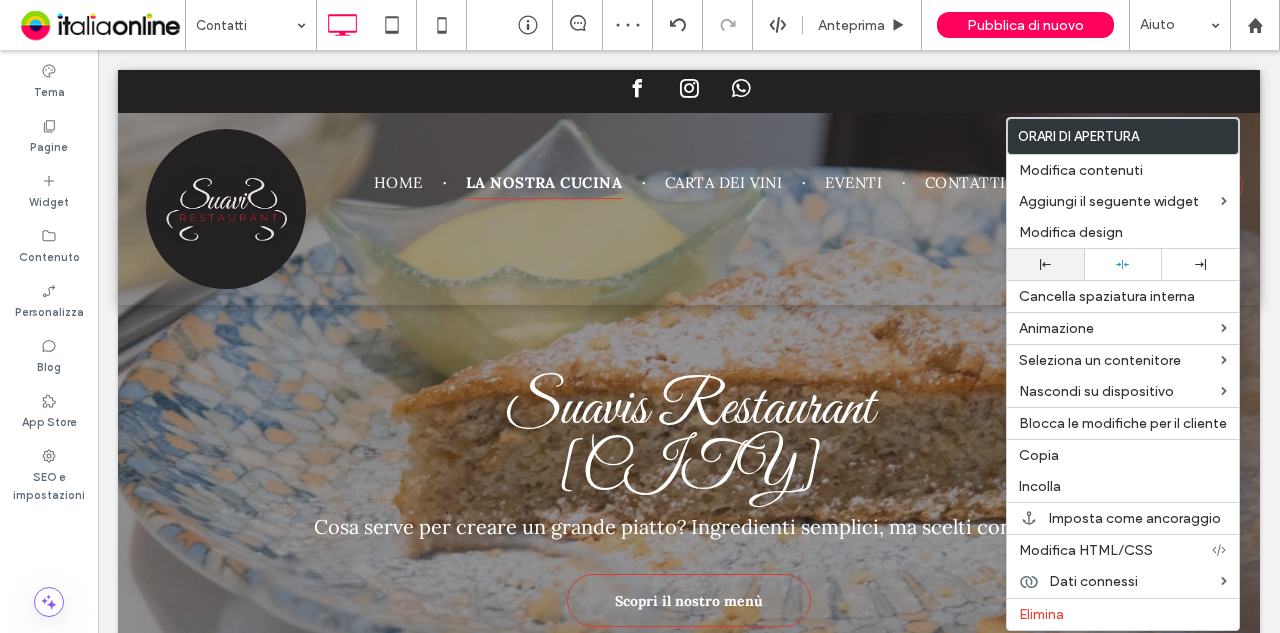 click at bounding box center (1045, 264) 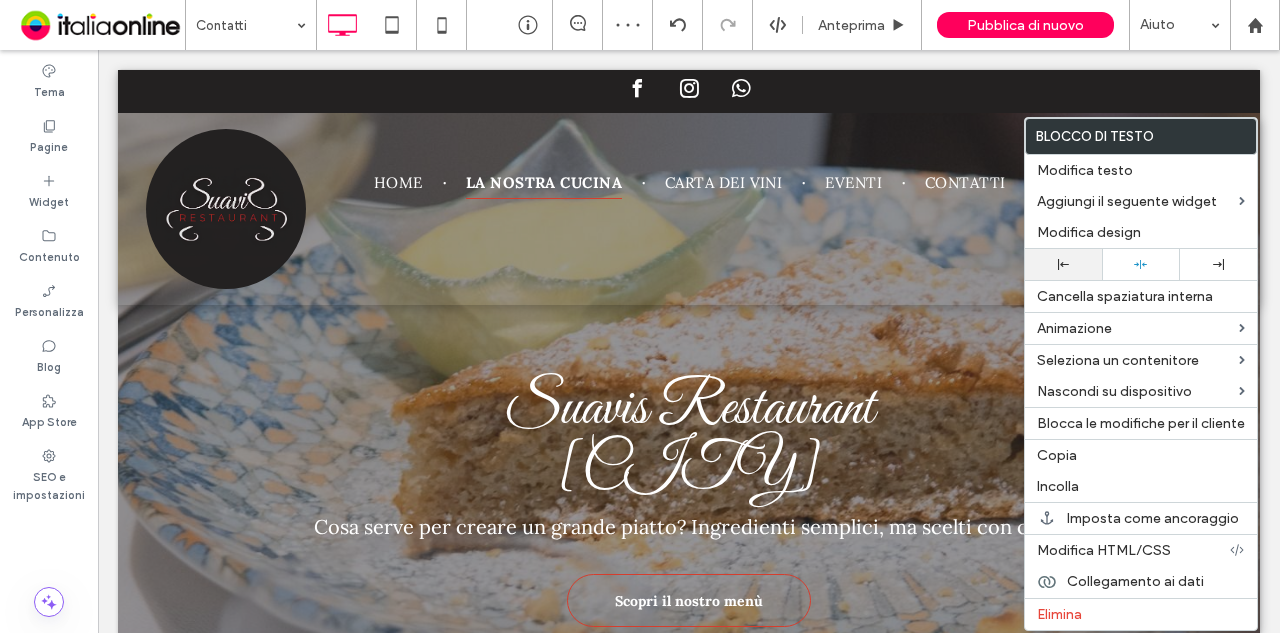 click 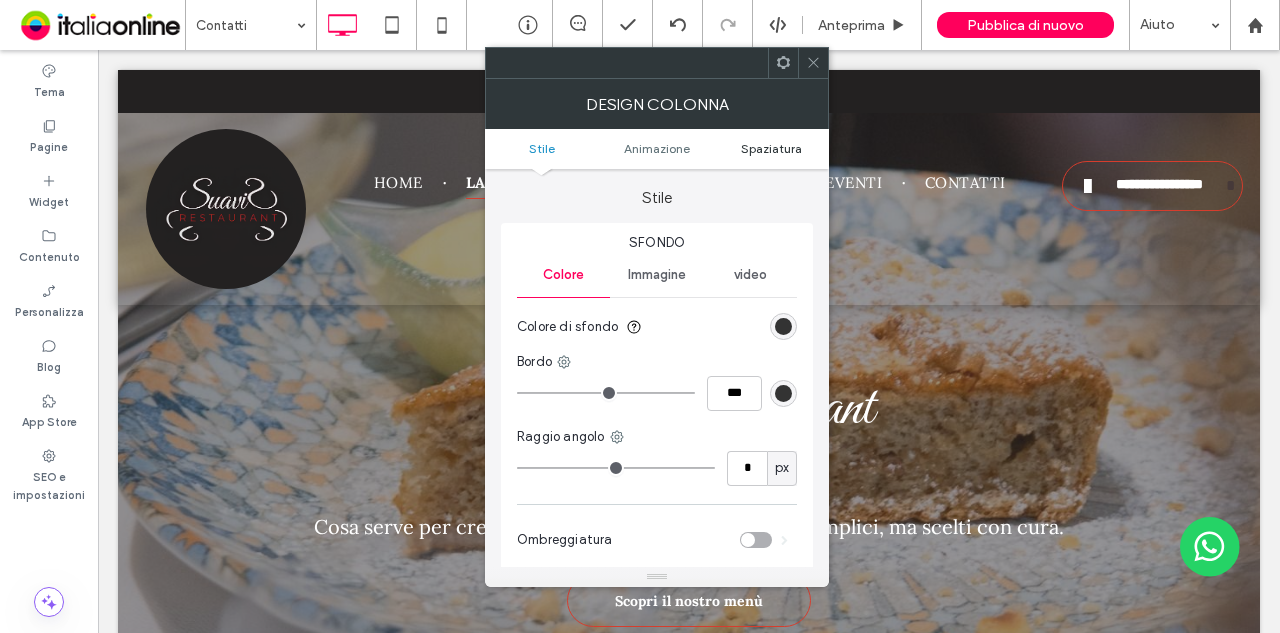click on "Spaziatura" at bounding box center [771, 148] 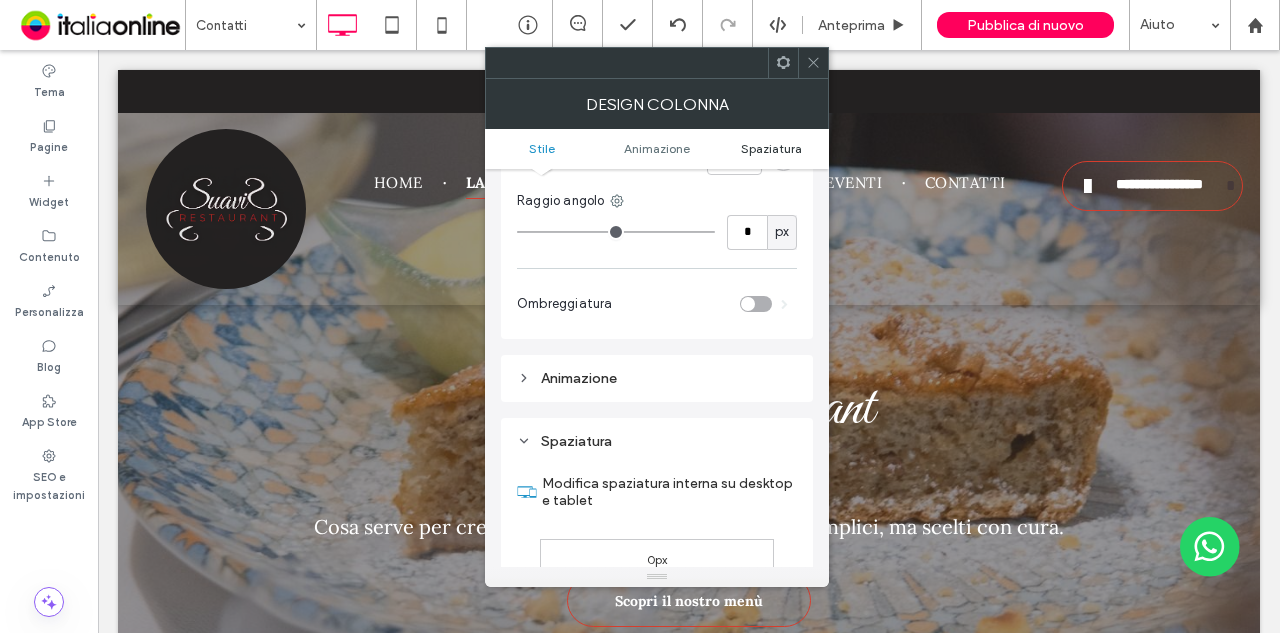 scroll, scrollTop: 469, scrollLeft: 0, axis: vertical 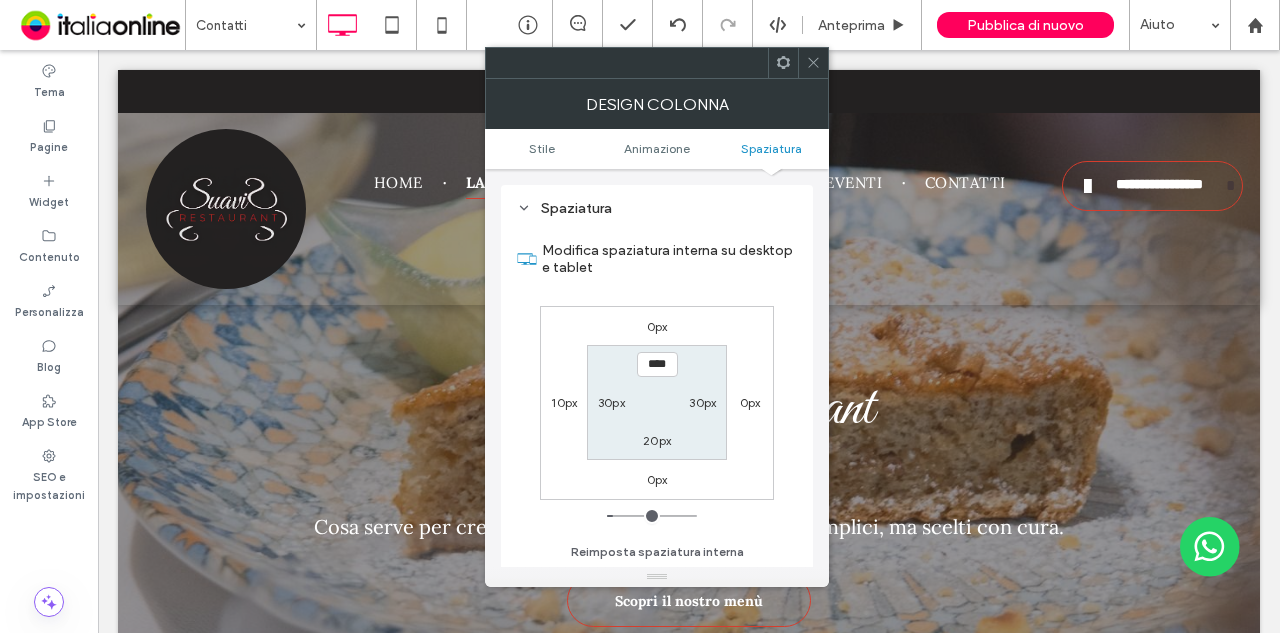 click on "30px" at bounding box center (702, 402) 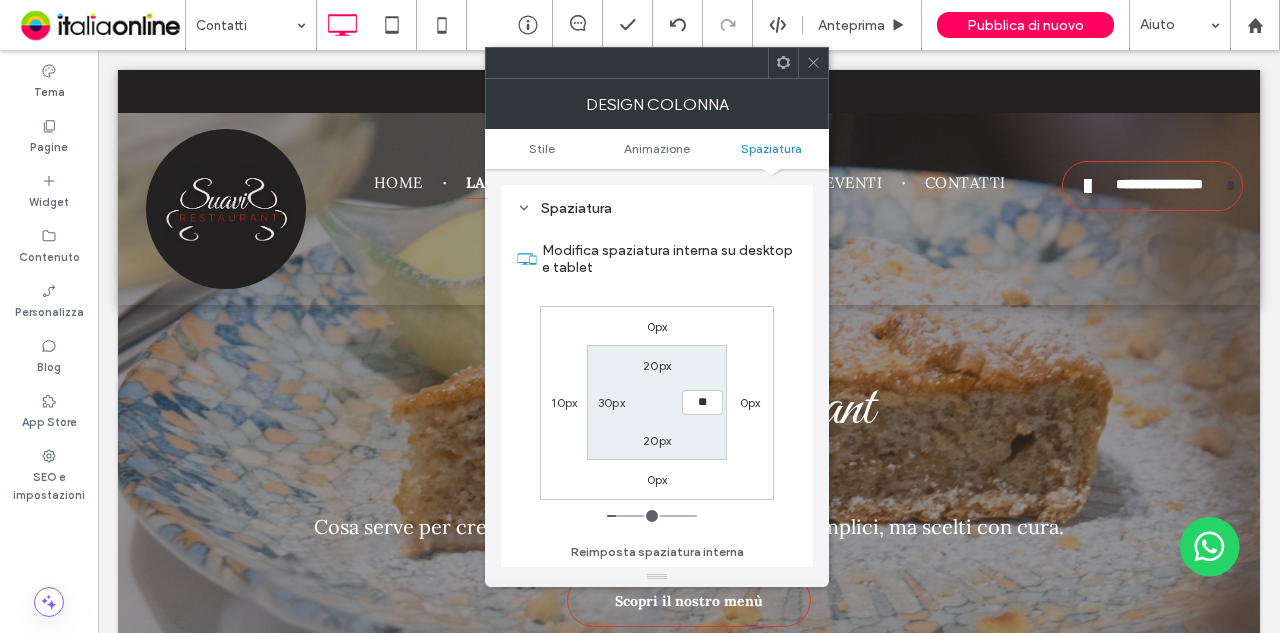 type on "**" 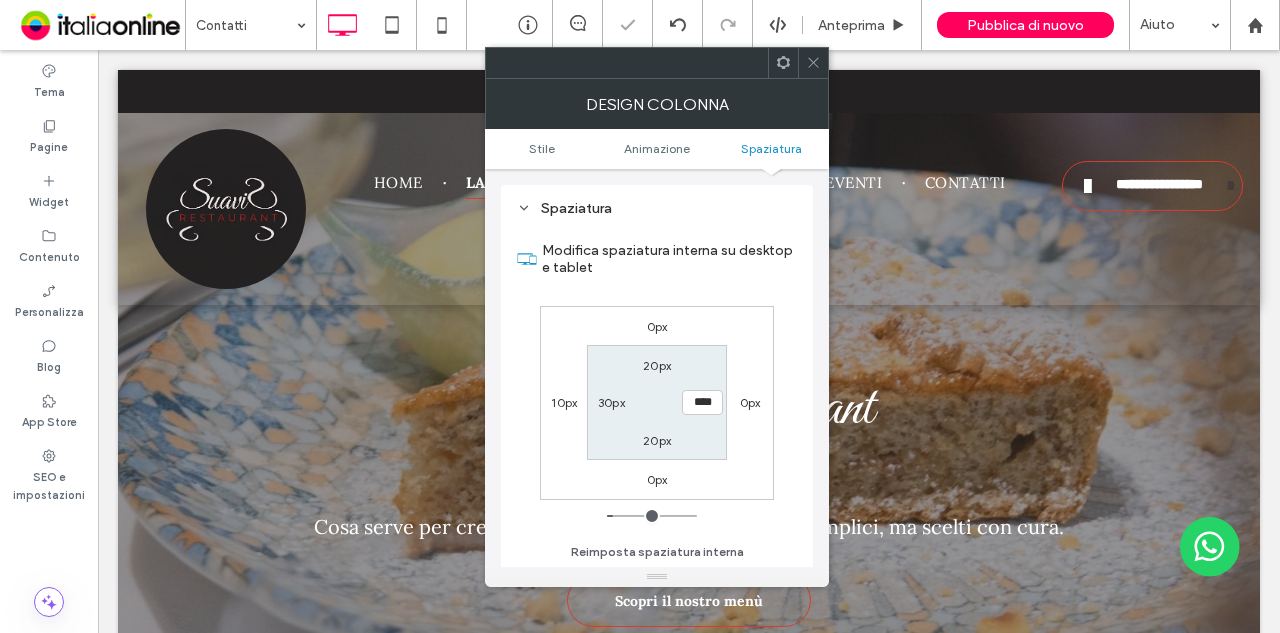 click on "30px" at bounding box center (611, 402) 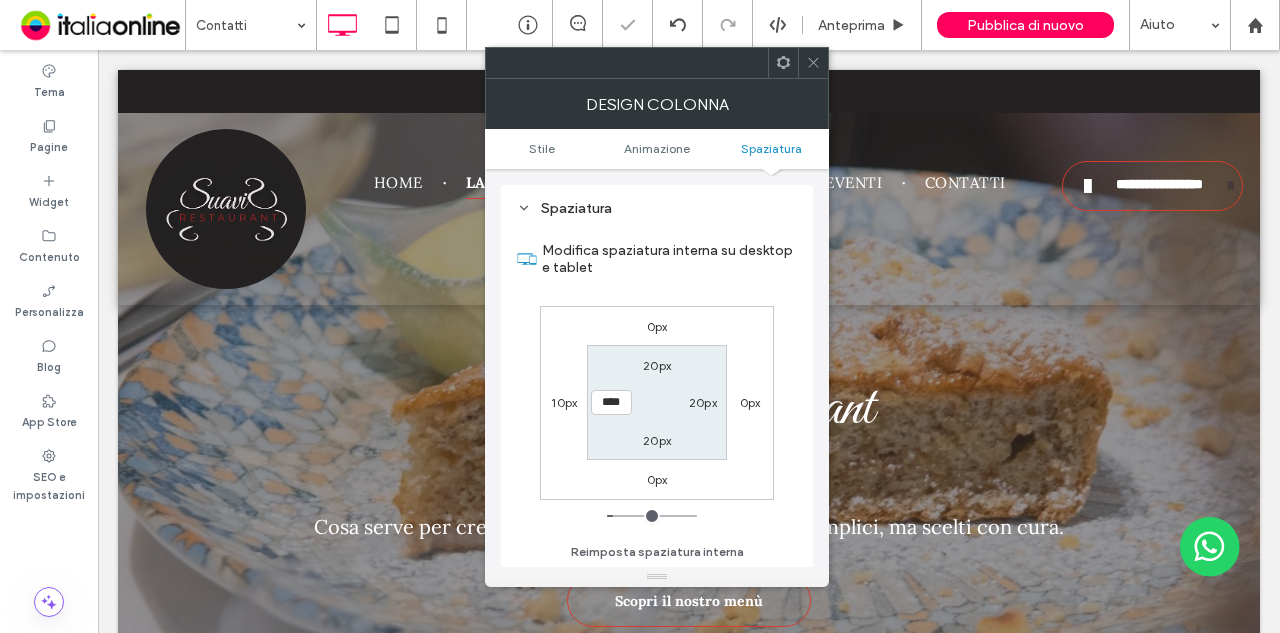 type on "**" 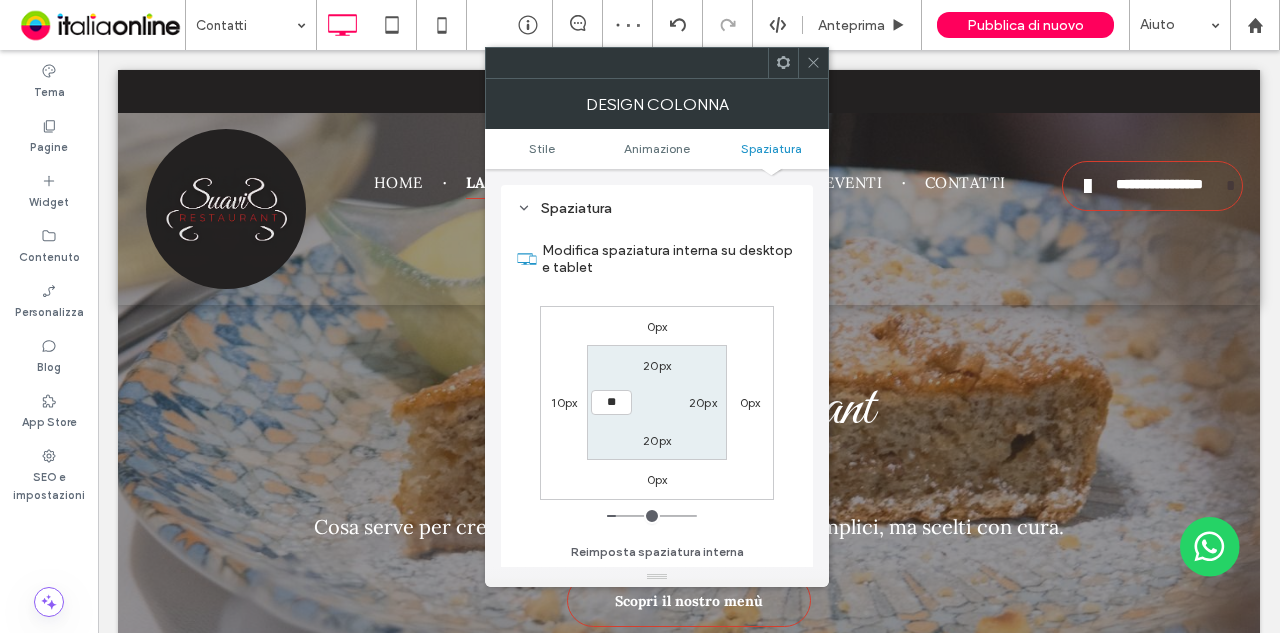 type on "**" 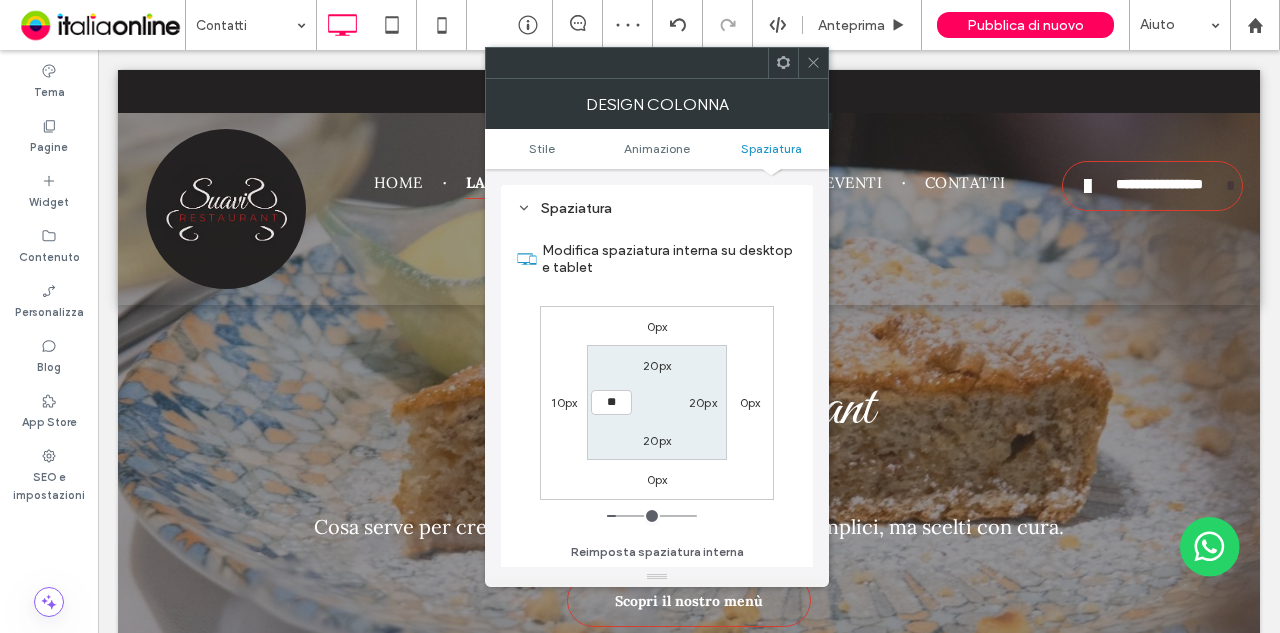type on "**" 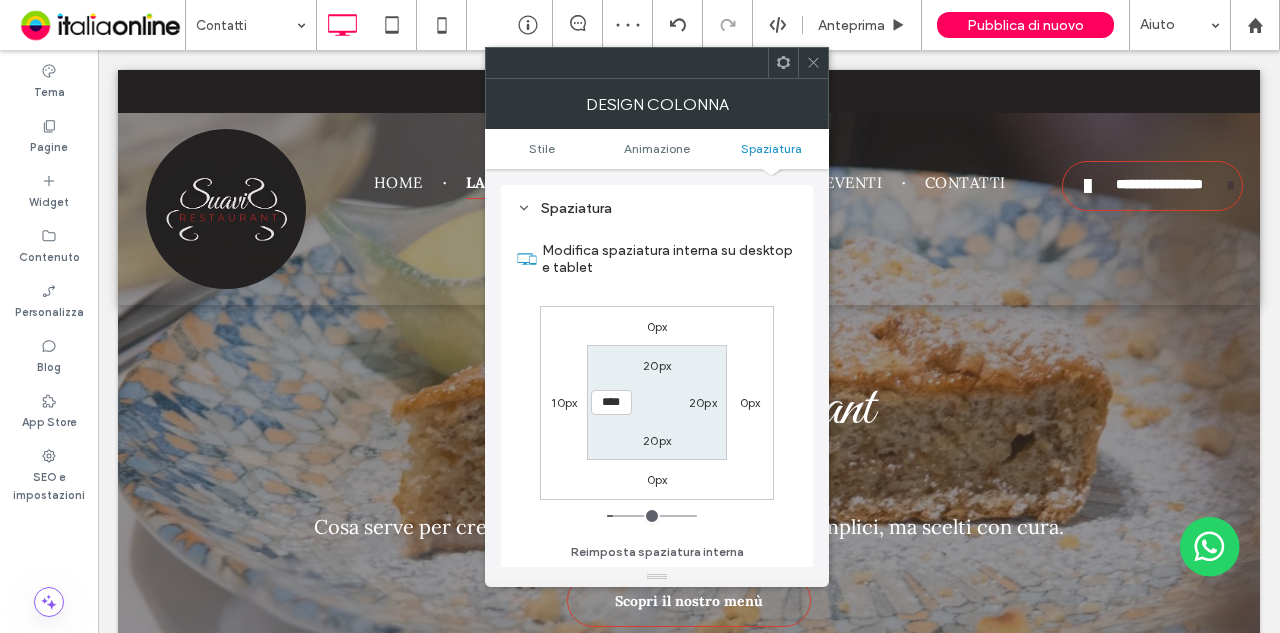 click at bounding box center (813, 63) 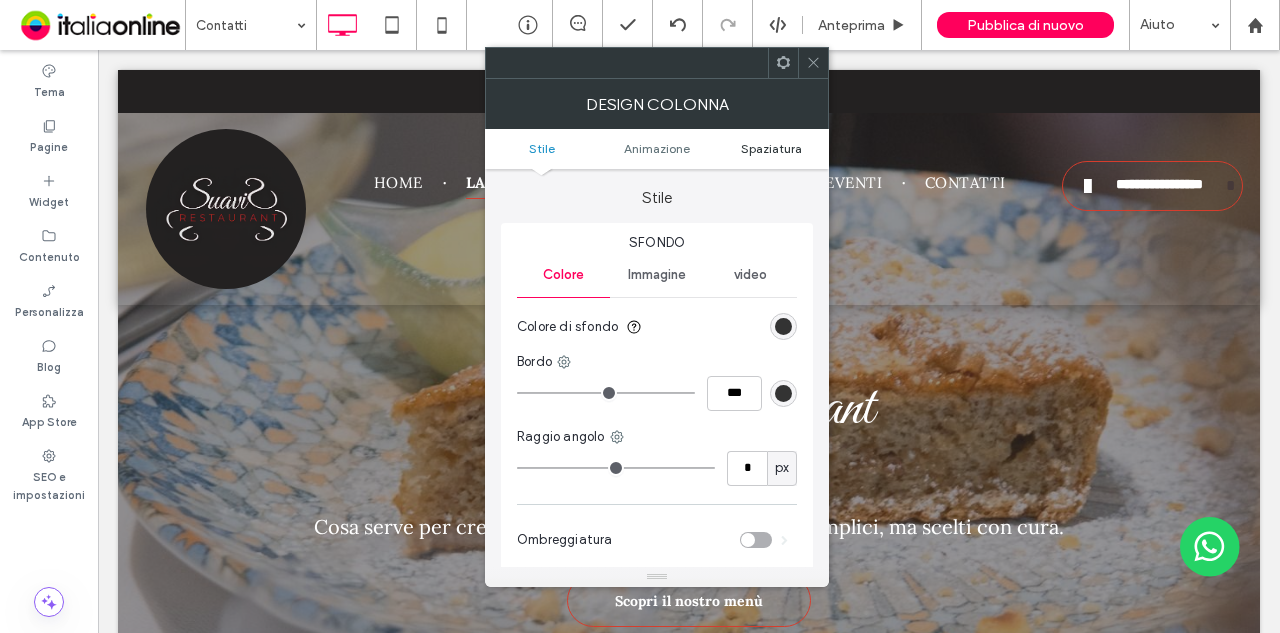 click on "Spaziatura" at bounding box center [771, 148] 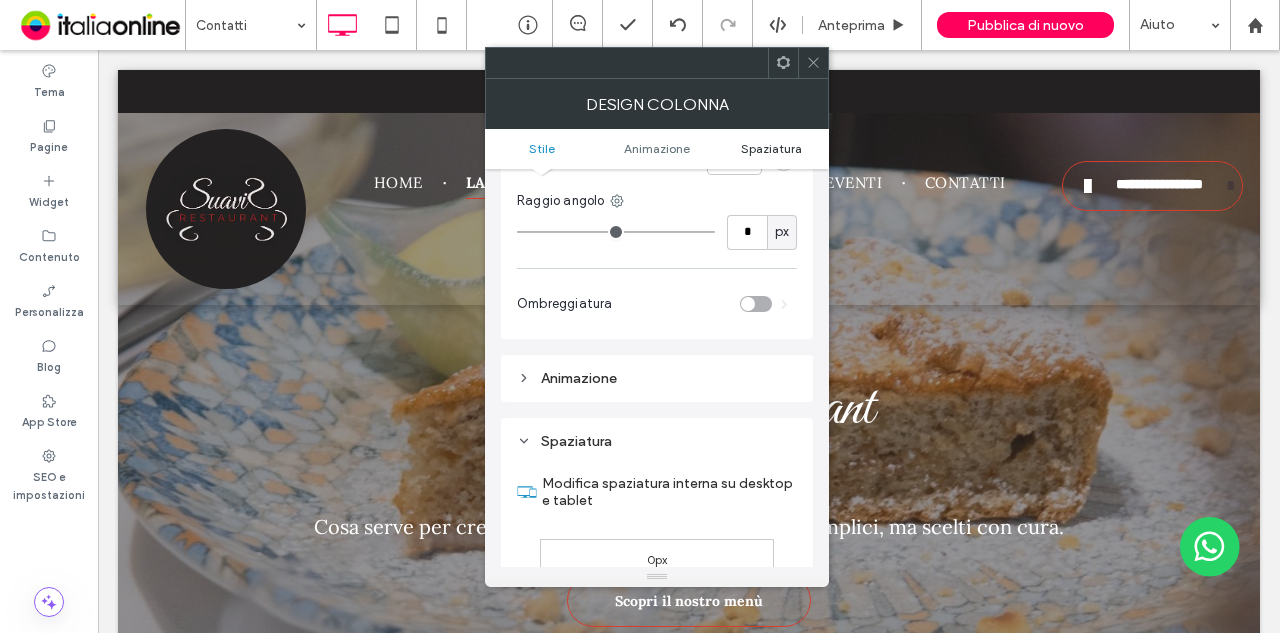 scroll, scrollTop: 469, scrollLeft: 0, axis: vertical 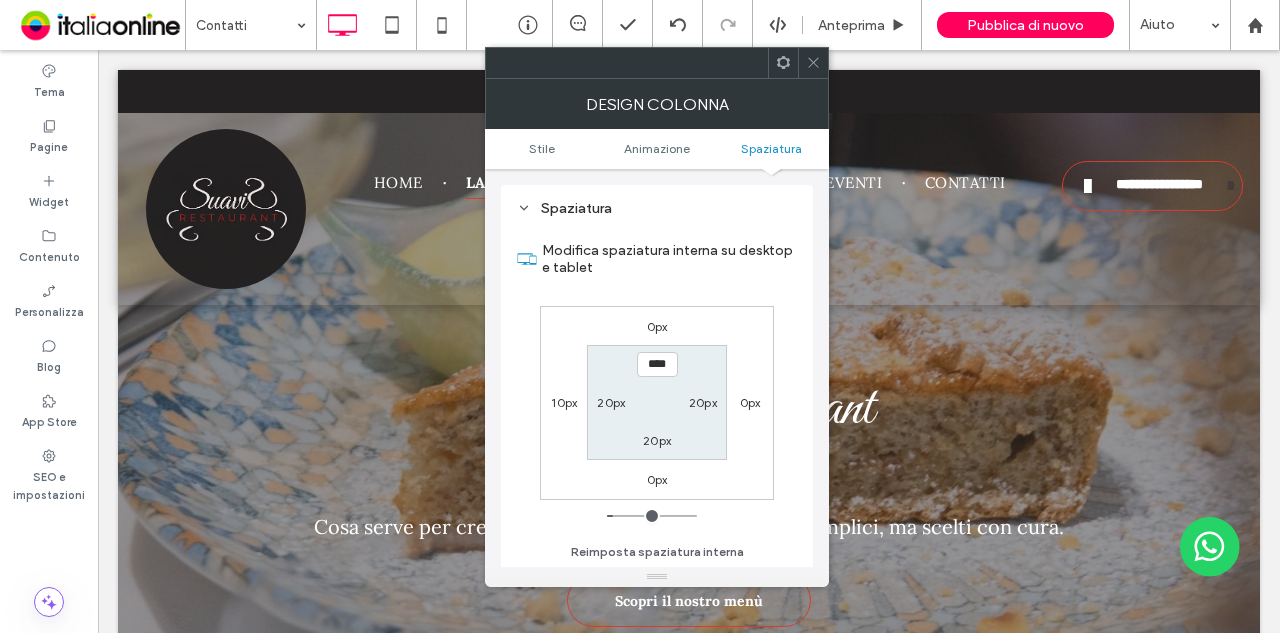 click on "0px" at bounding box center [750, 402] 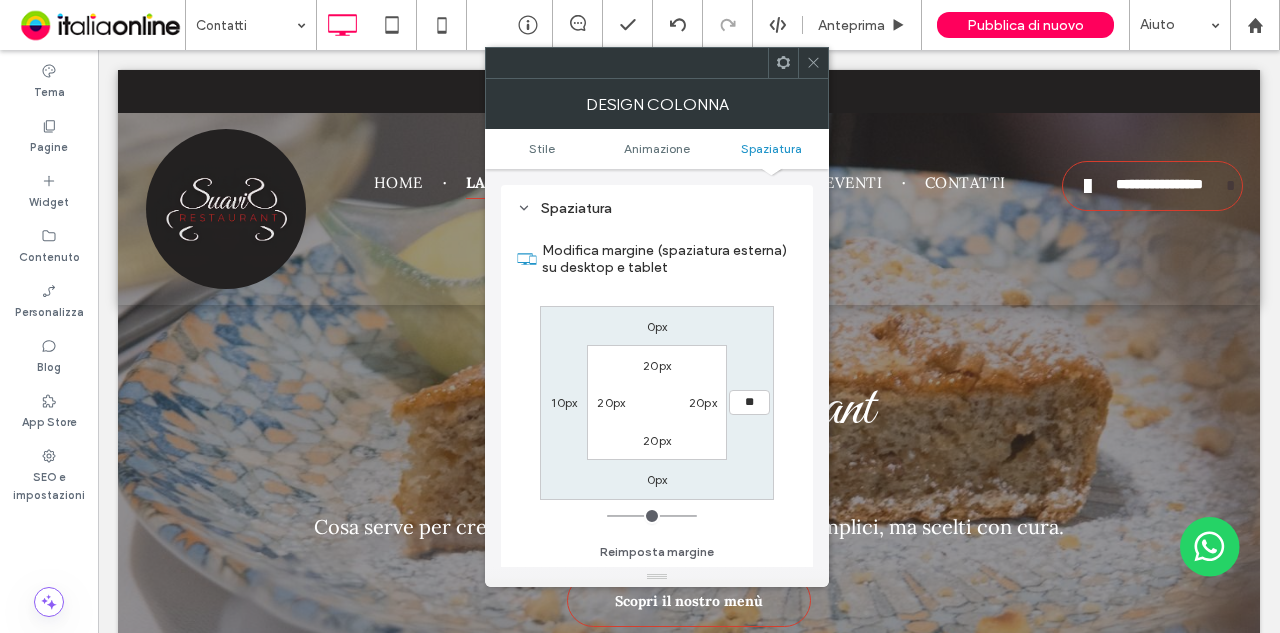 type on "**" 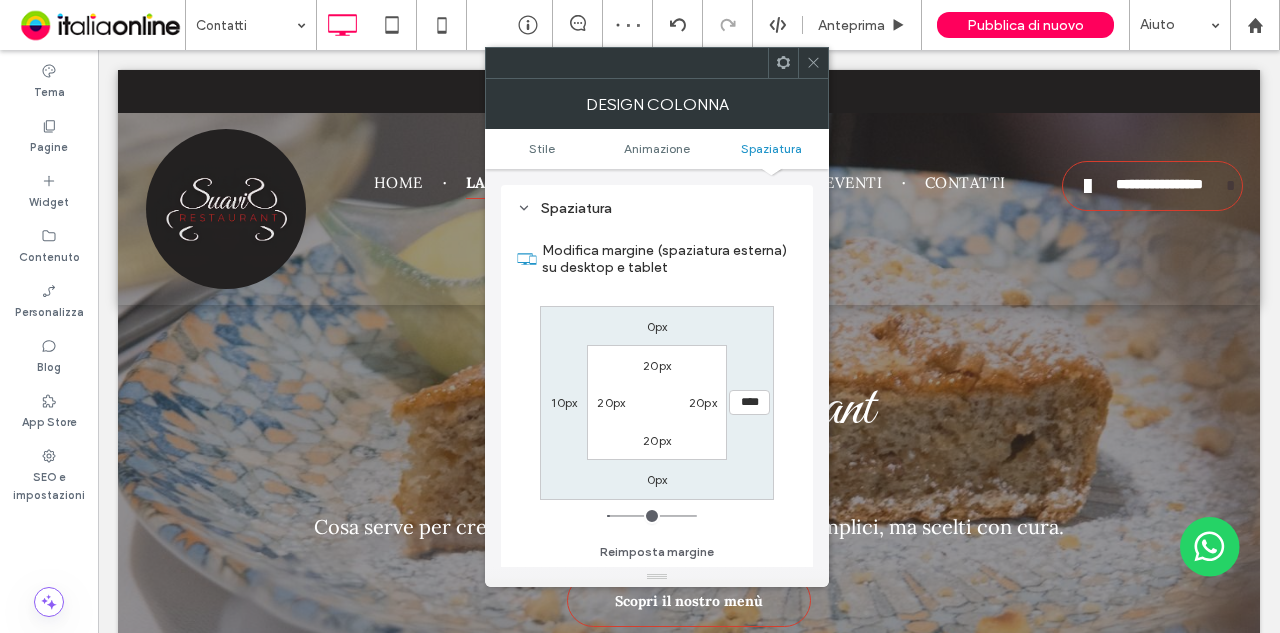 type on "****" 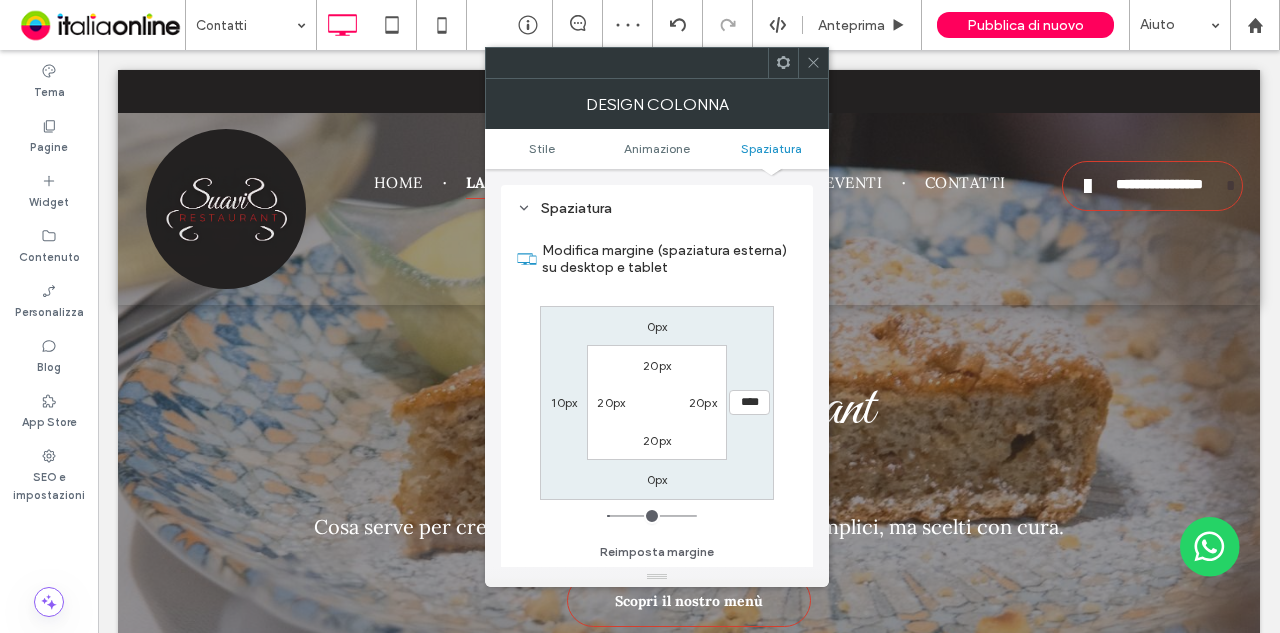 type on "**" 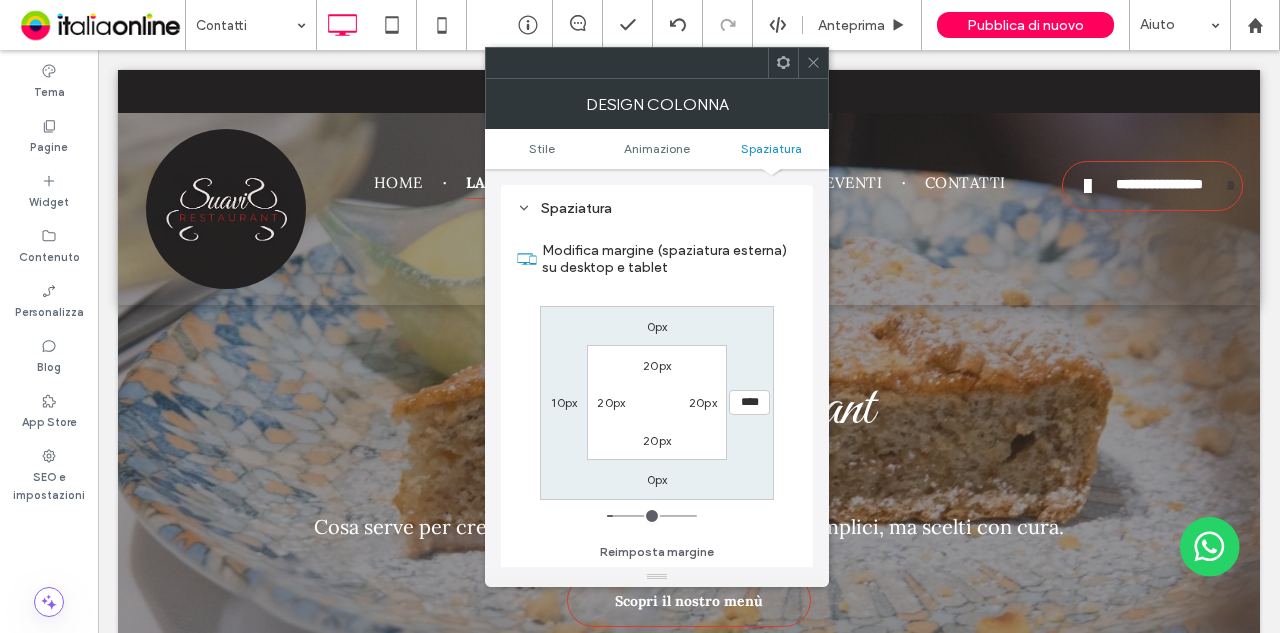 click on "20px" at bounding box center [611, 402] 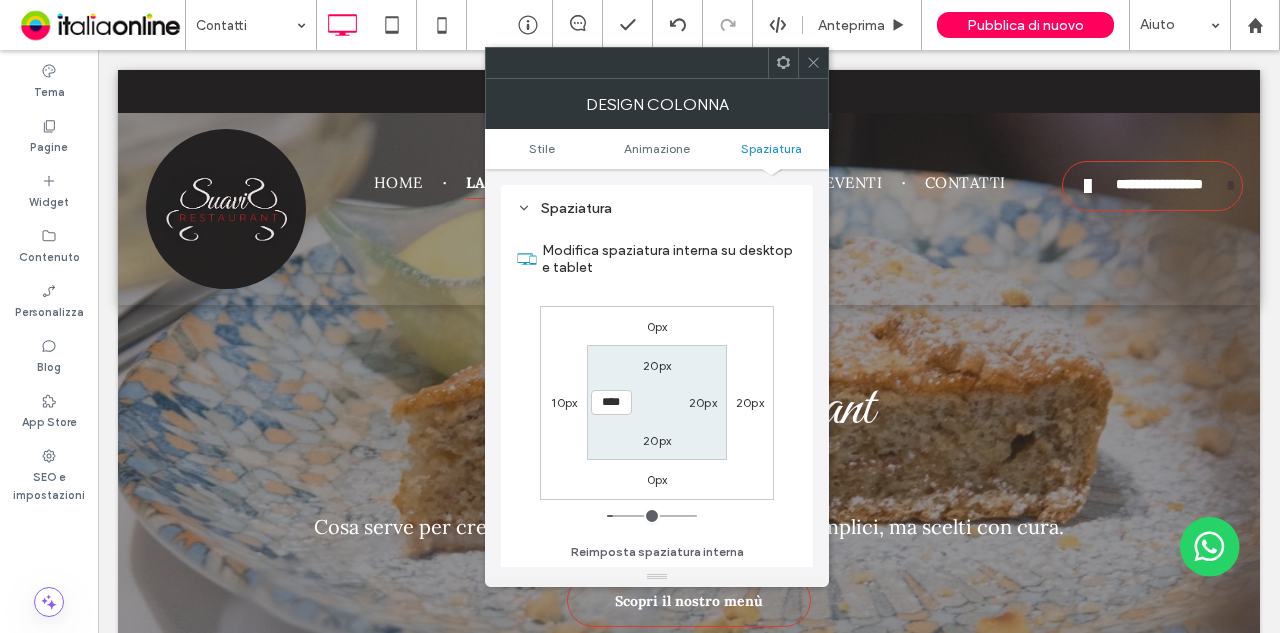 drag, startPoint x: 600, startPoint y: 403, endPoint x: 618, endPoint y: 412, distance: 20.12461 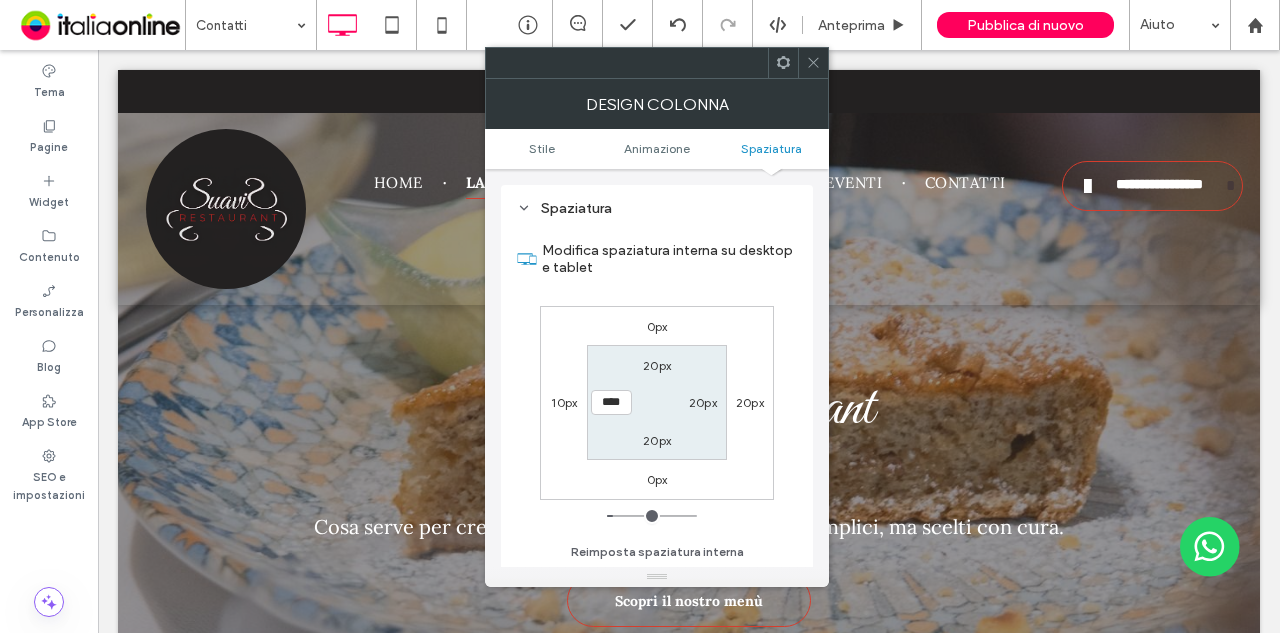 click on "****" at bounding box center [611, 402] 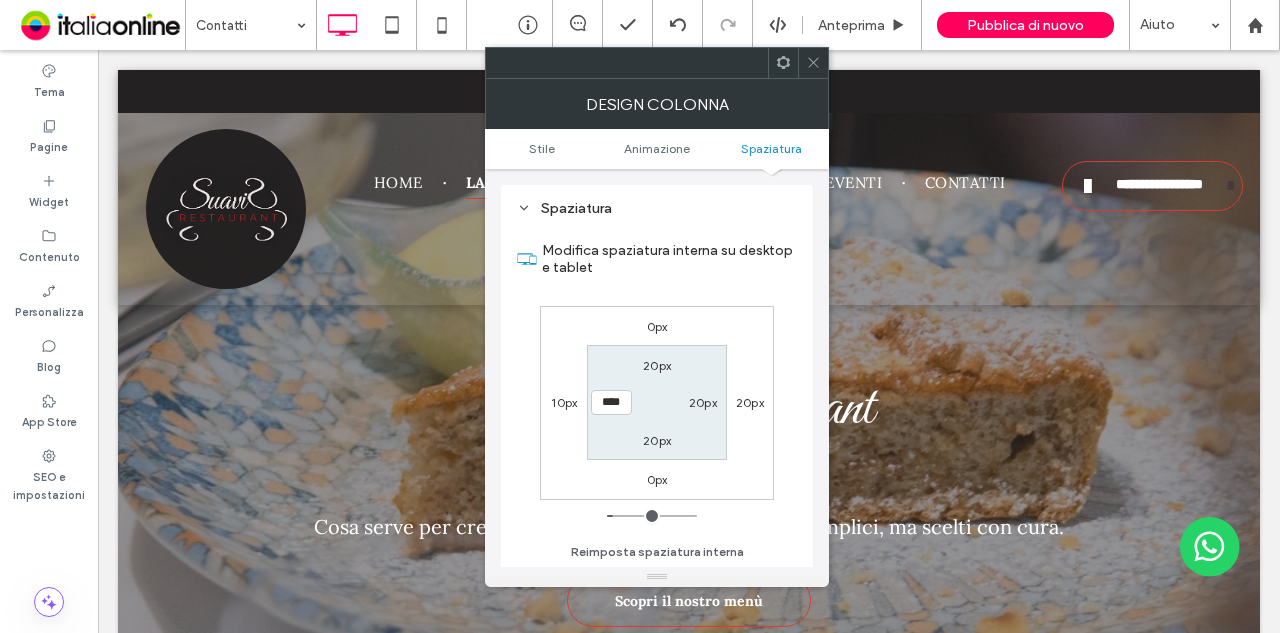 type on "****" 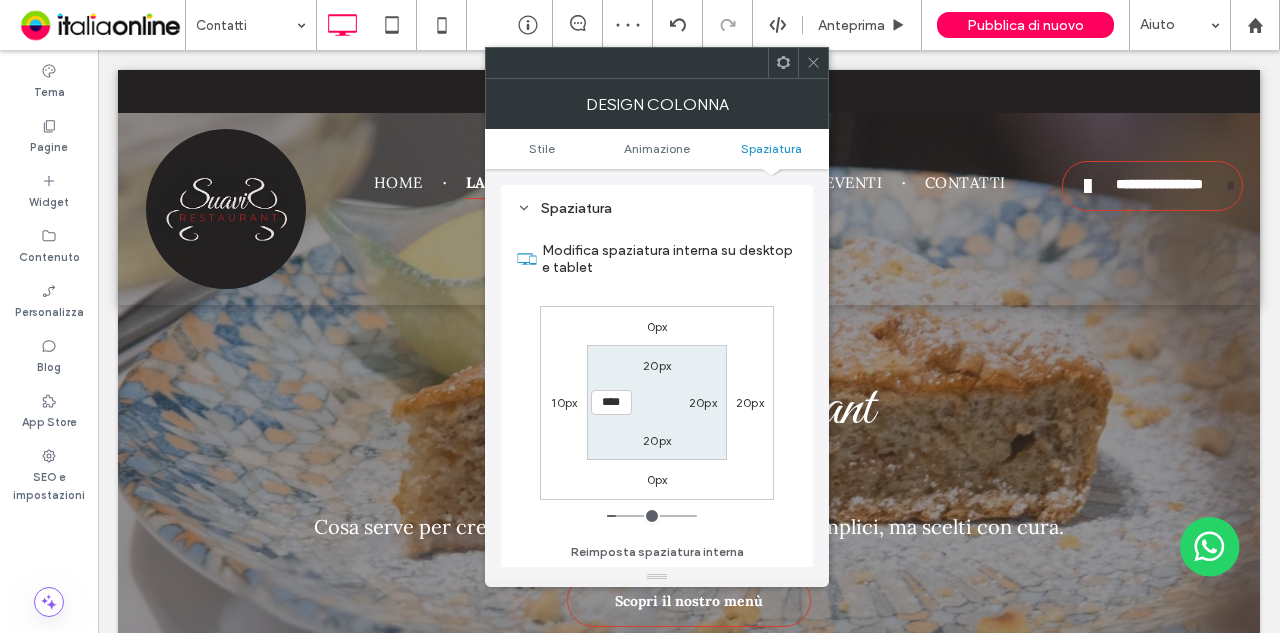 click 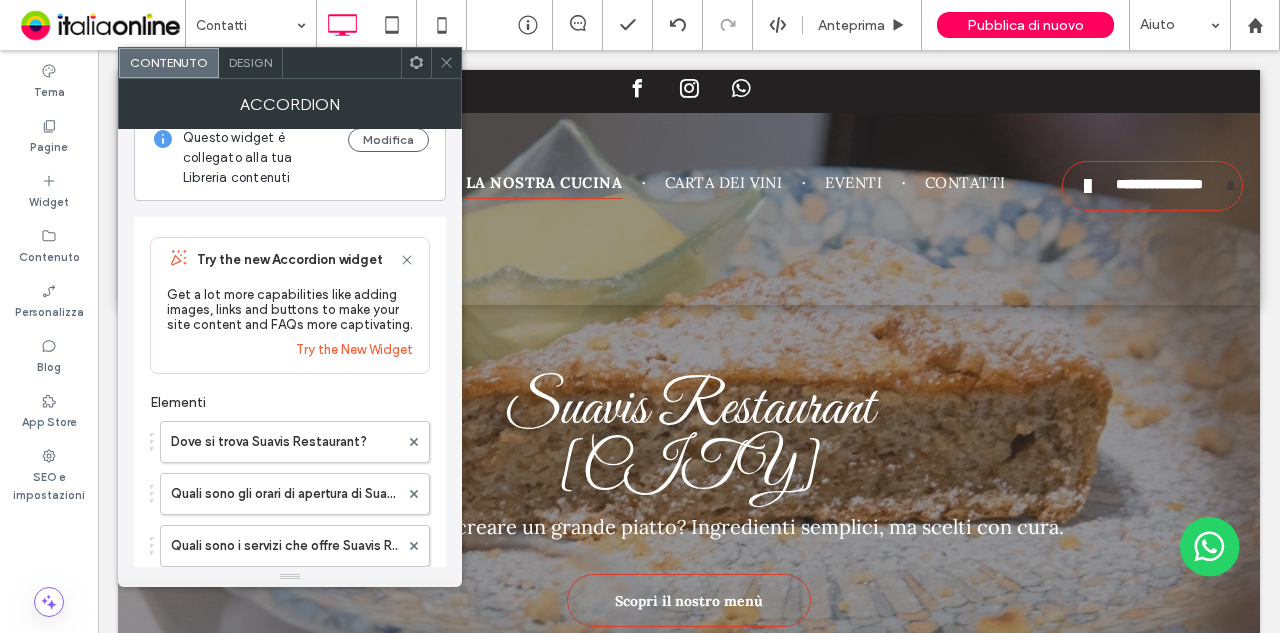 scroll, scrollTop: 0, scrollLeft: 0, axis: both 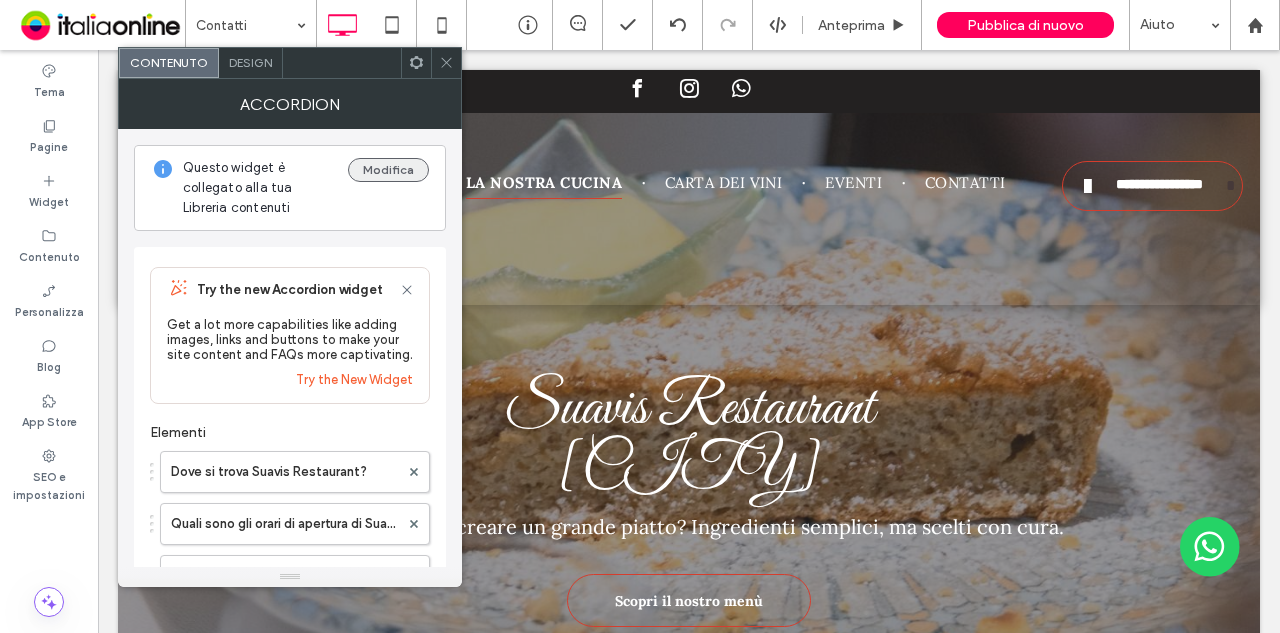 click on "Modifica" at bounding box center (388, 170) 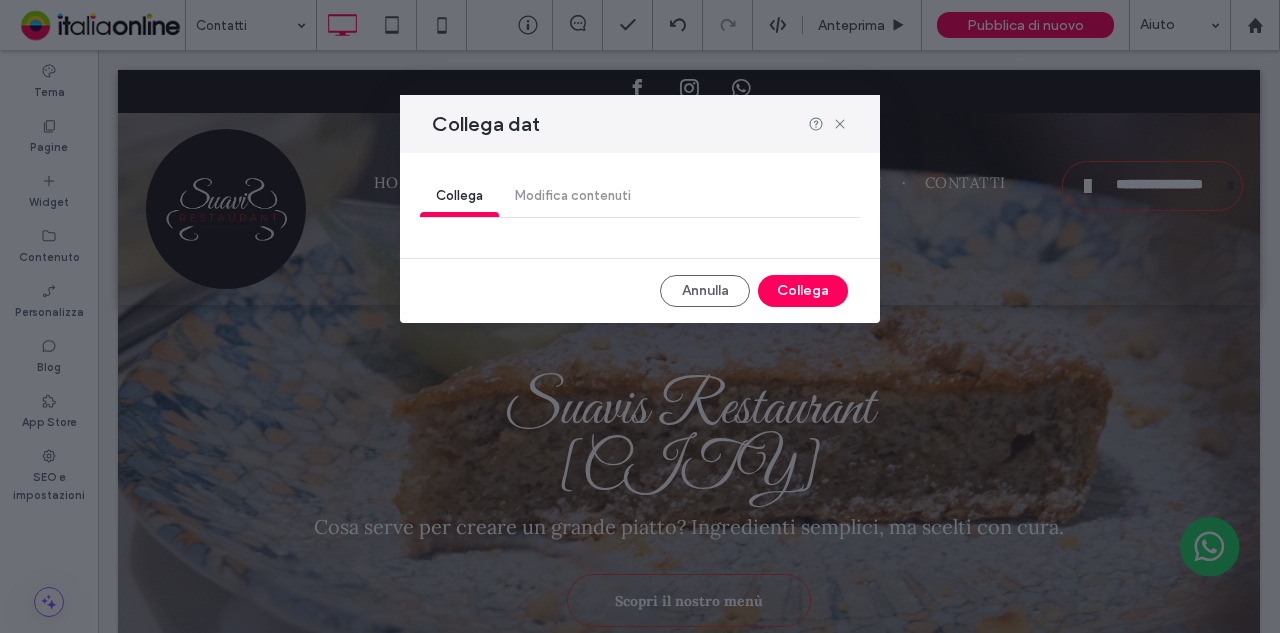 click on "Collega Modifica contenuti" at bounding box center (640, 197) 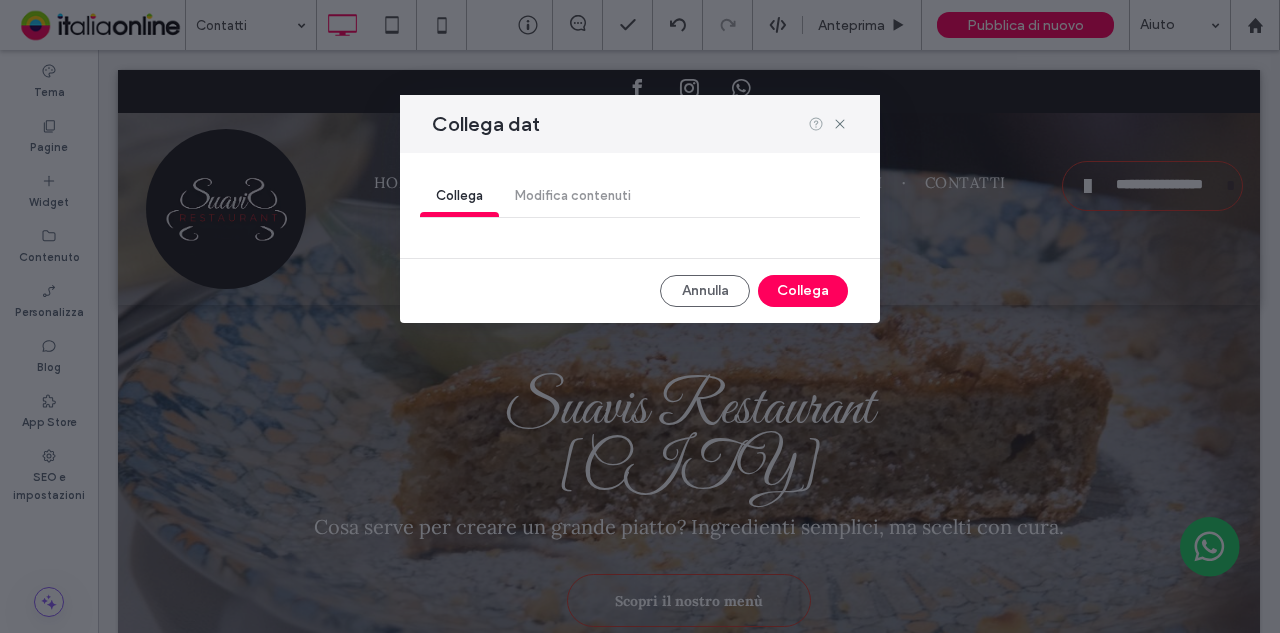click 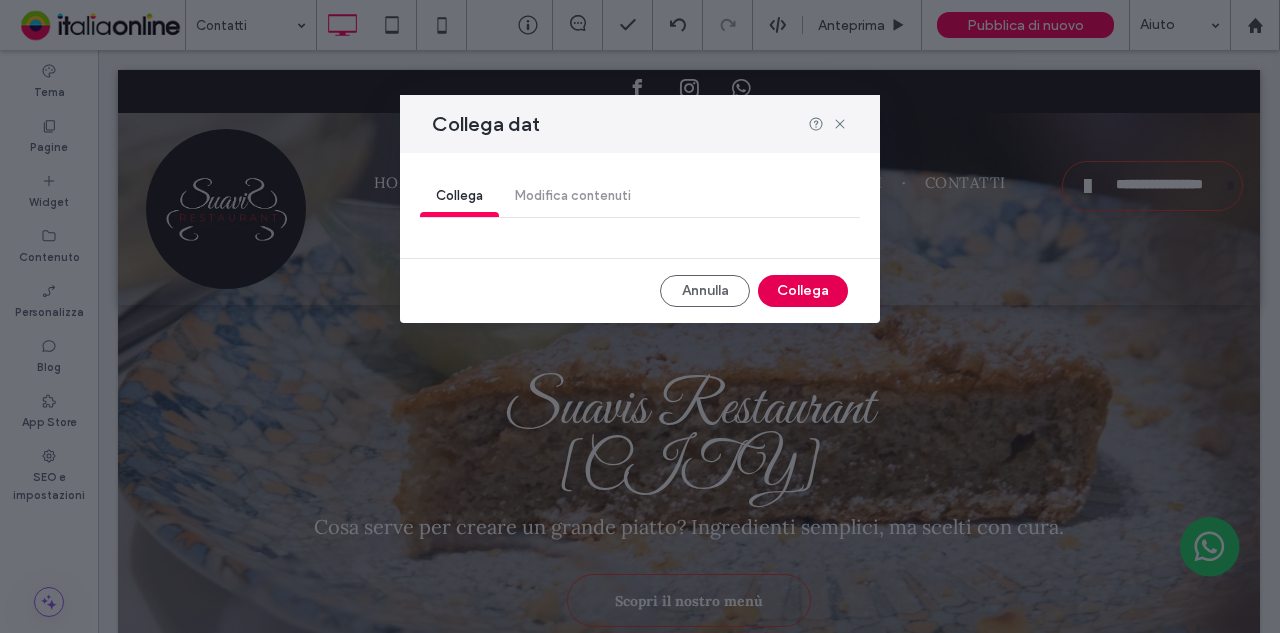 click on "Collega" at bounding box center (803, 291) 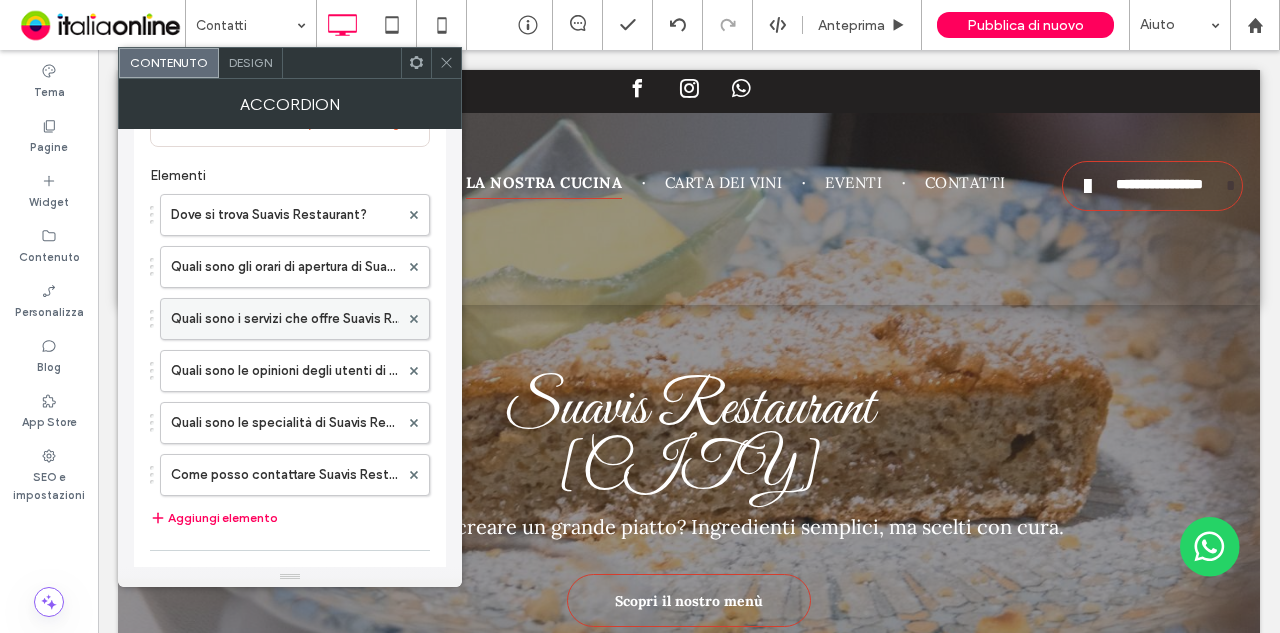 scroll, scrollTop: 118, scrollLeft: 0, axis: vertical 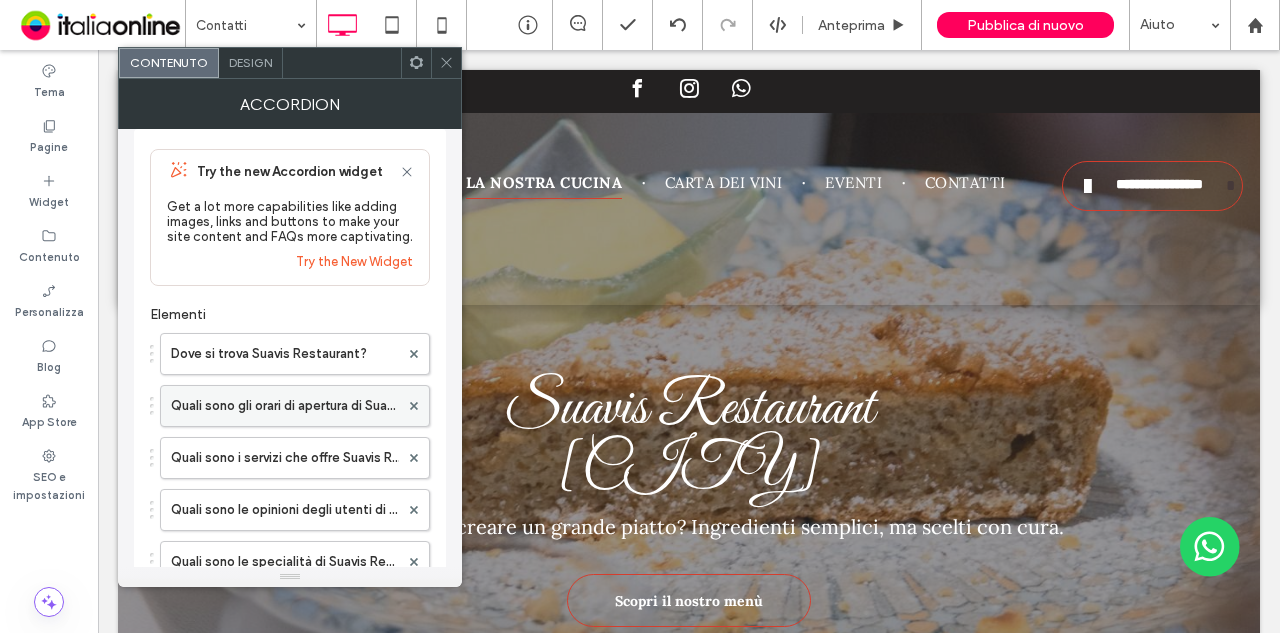 click on "Dove si trova Suavis Restaurant?" at bounding box center [285, 354] 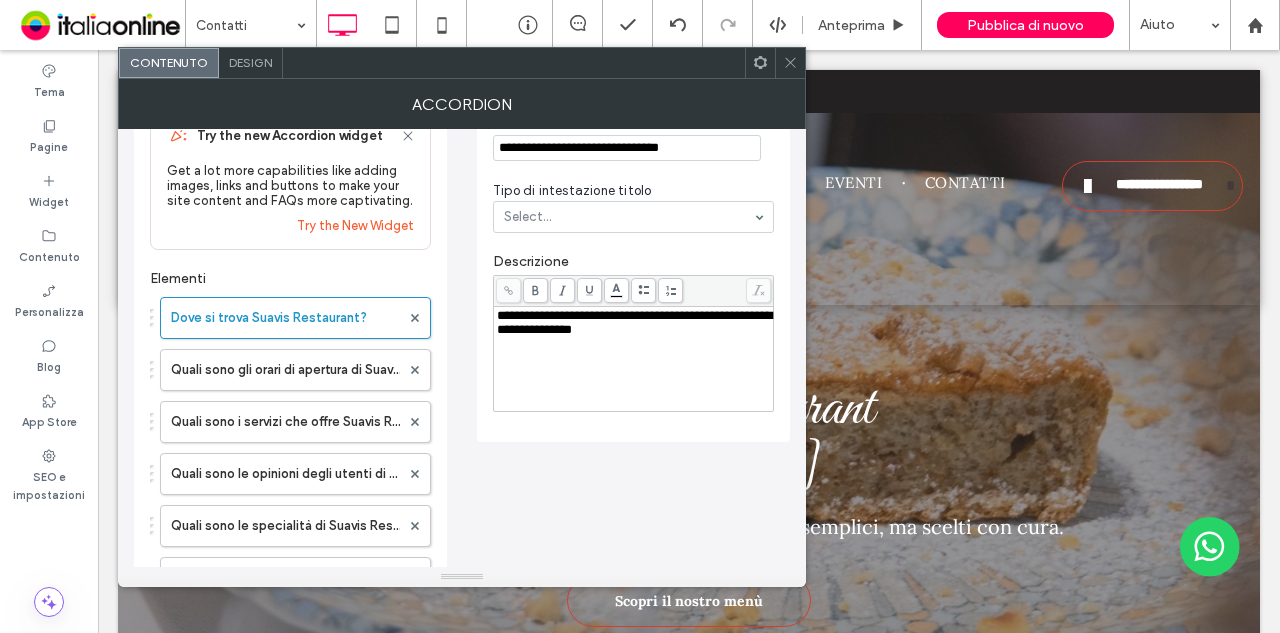 click on "**********" at bounding box center [634, 323] 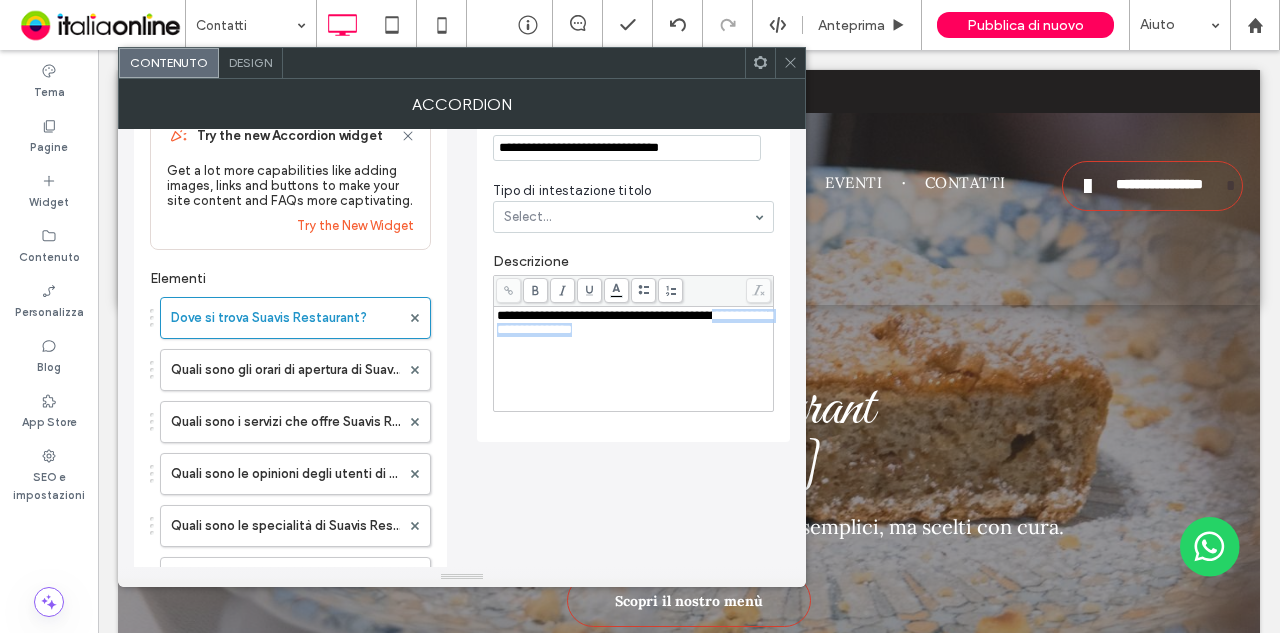 drag, startPoint x: 708, startPoint y: 331, endPoint x: 758, endPoint y: 319, distance: 51.41984 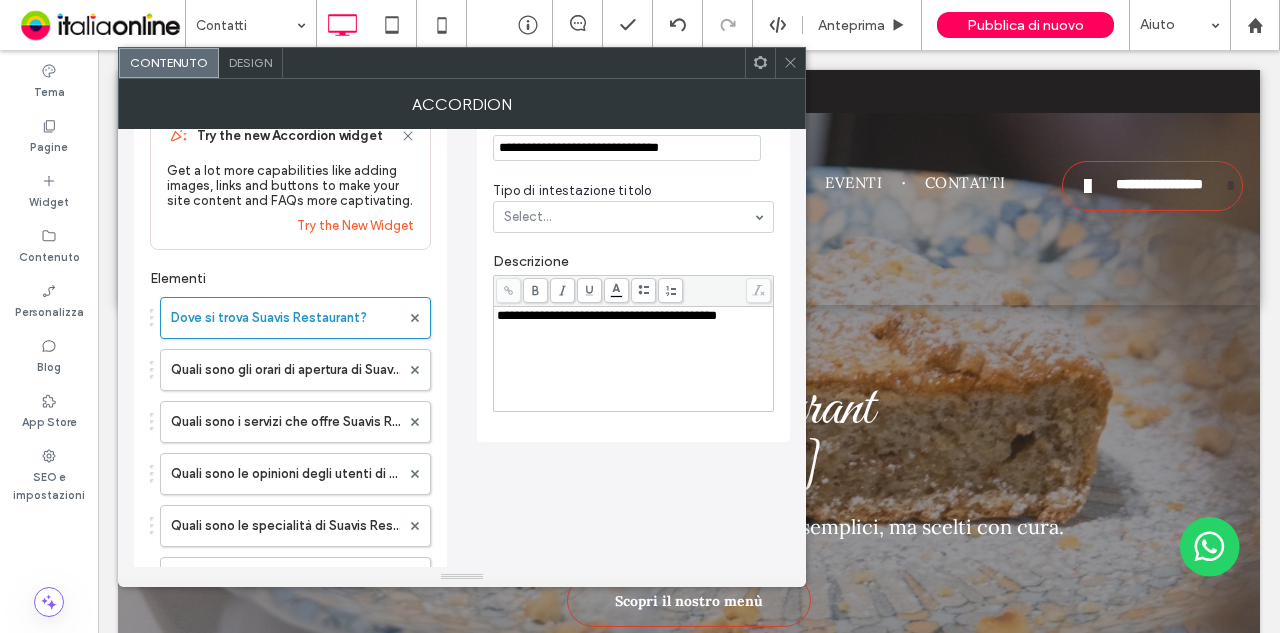 type 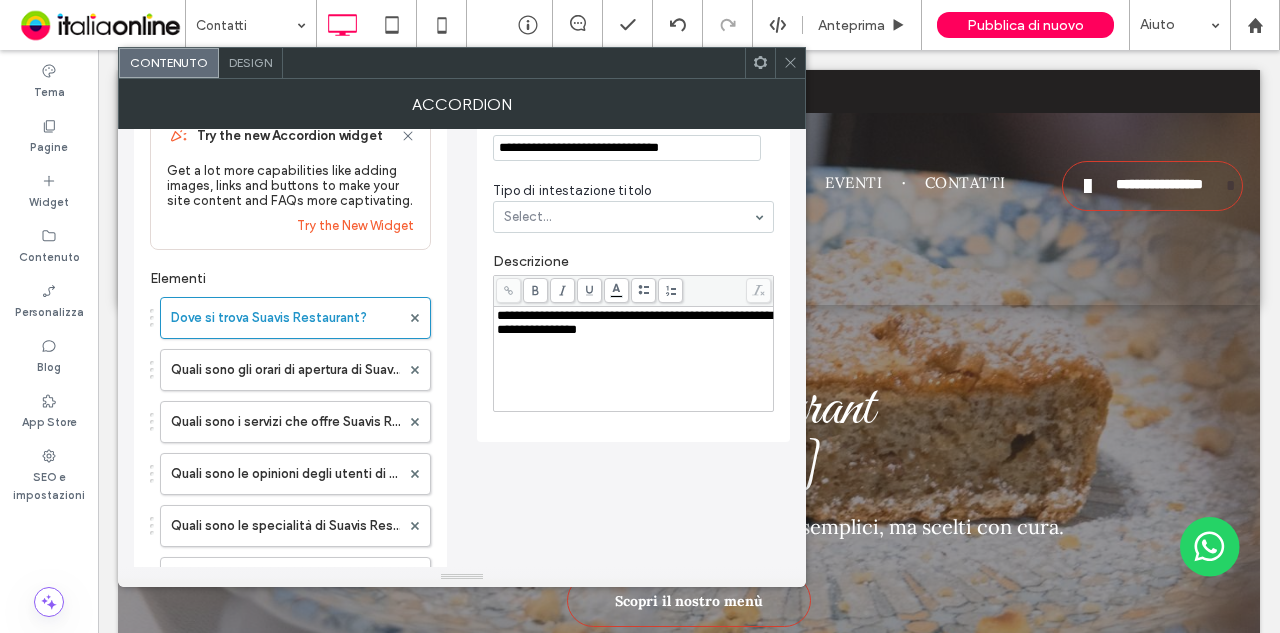 click on "**********" at bounding box center (634, 322) 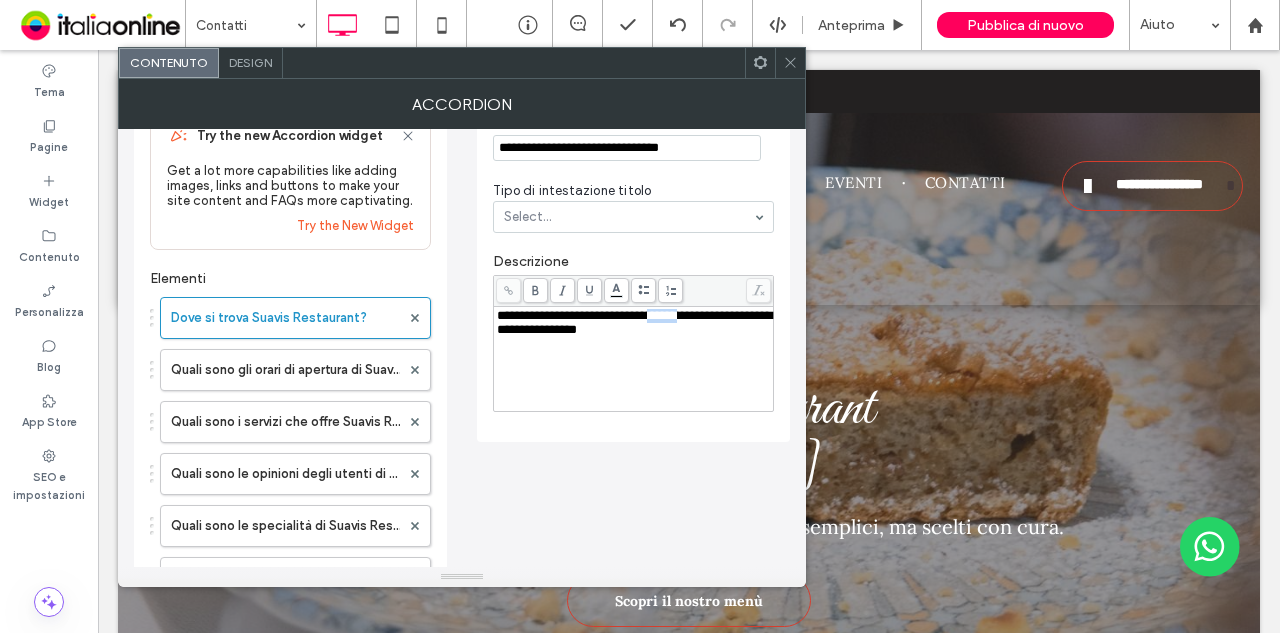drag, startPoint x: 718, startPoint y: 317, endPoint x: 672, endPoint y: 318, distance: 46.010868 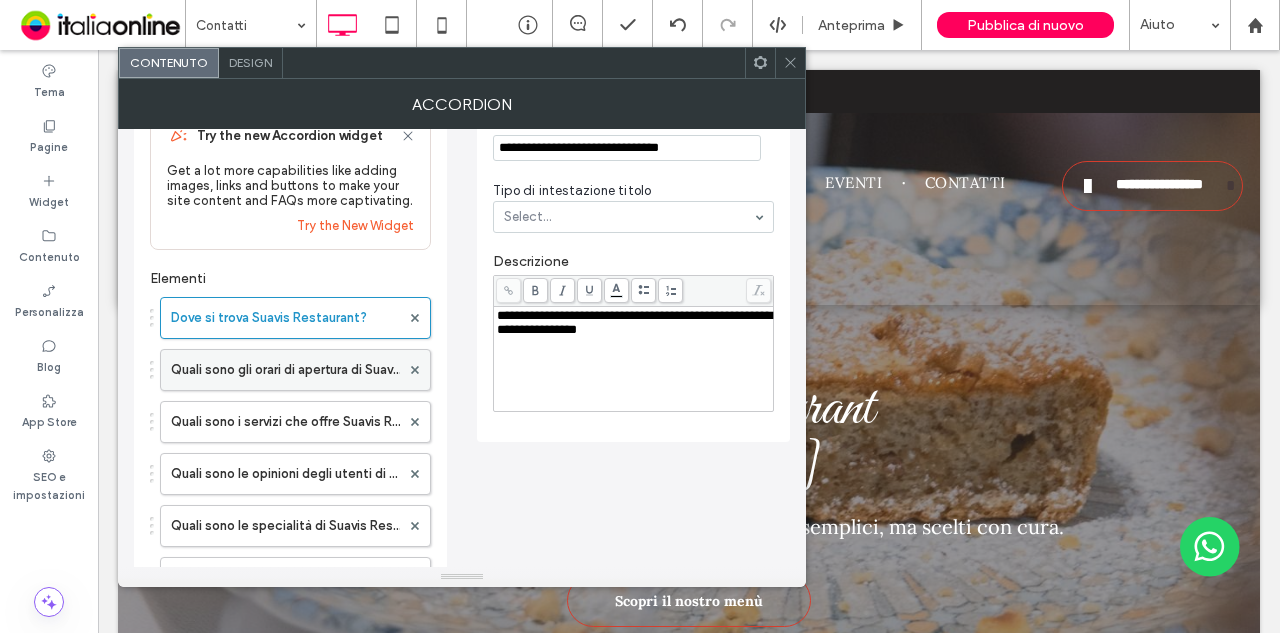 click on "Quali sono gli orari di apertura di Suavis Restaurant?" at bounding box center (285, 370) 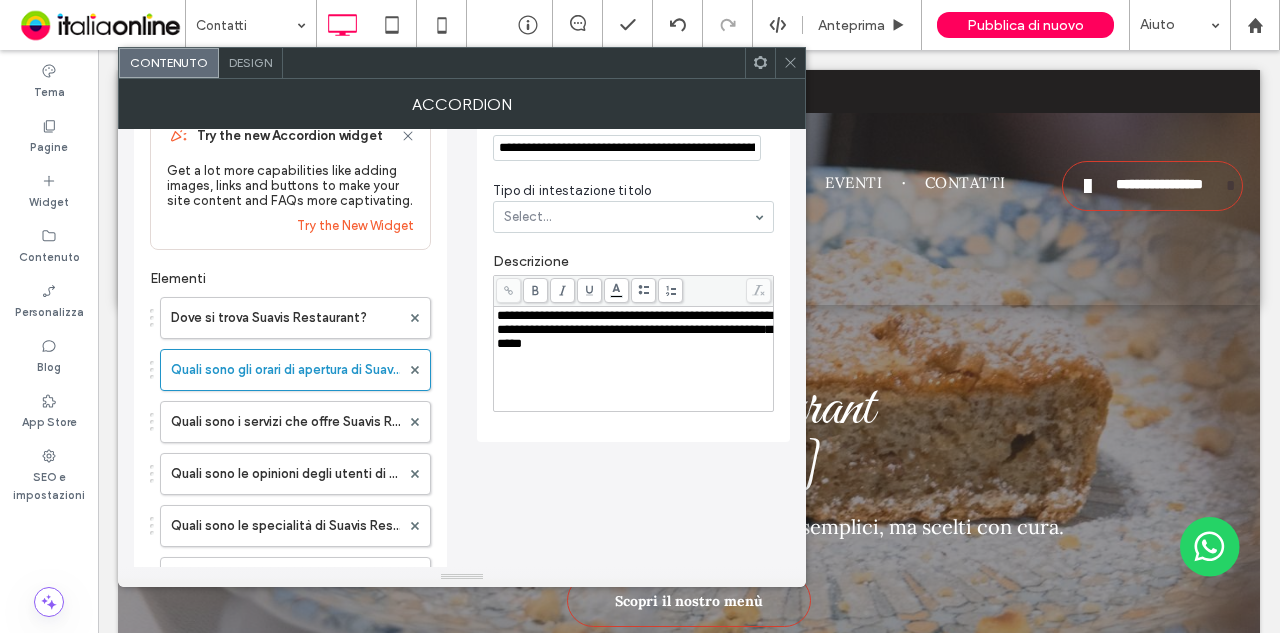 click on "**********" at bounding box center [634, 329] 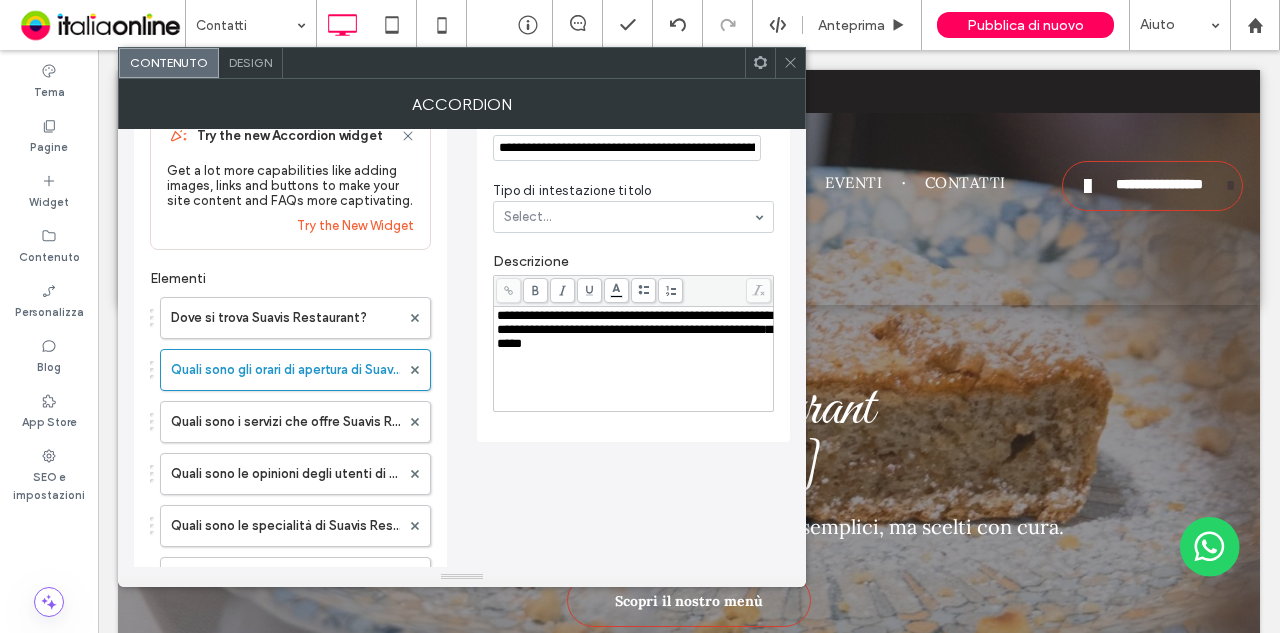 click on "**********" at bounding box center [634, 329] 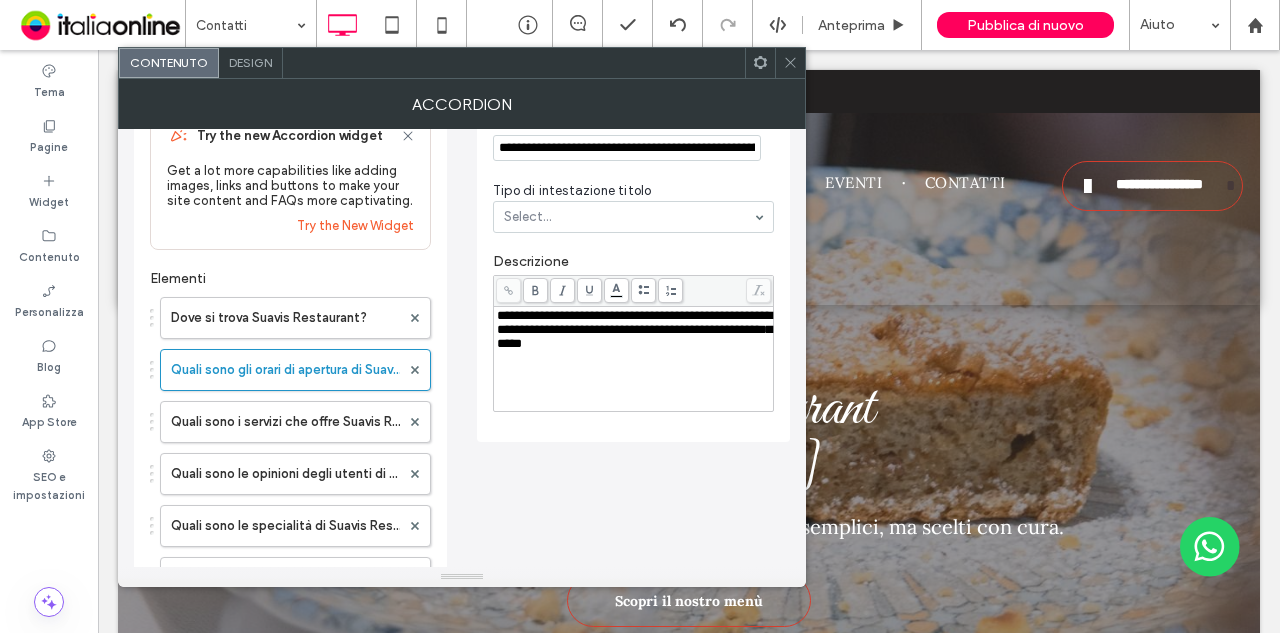 click on "**********" at bounding box center [634, 329] 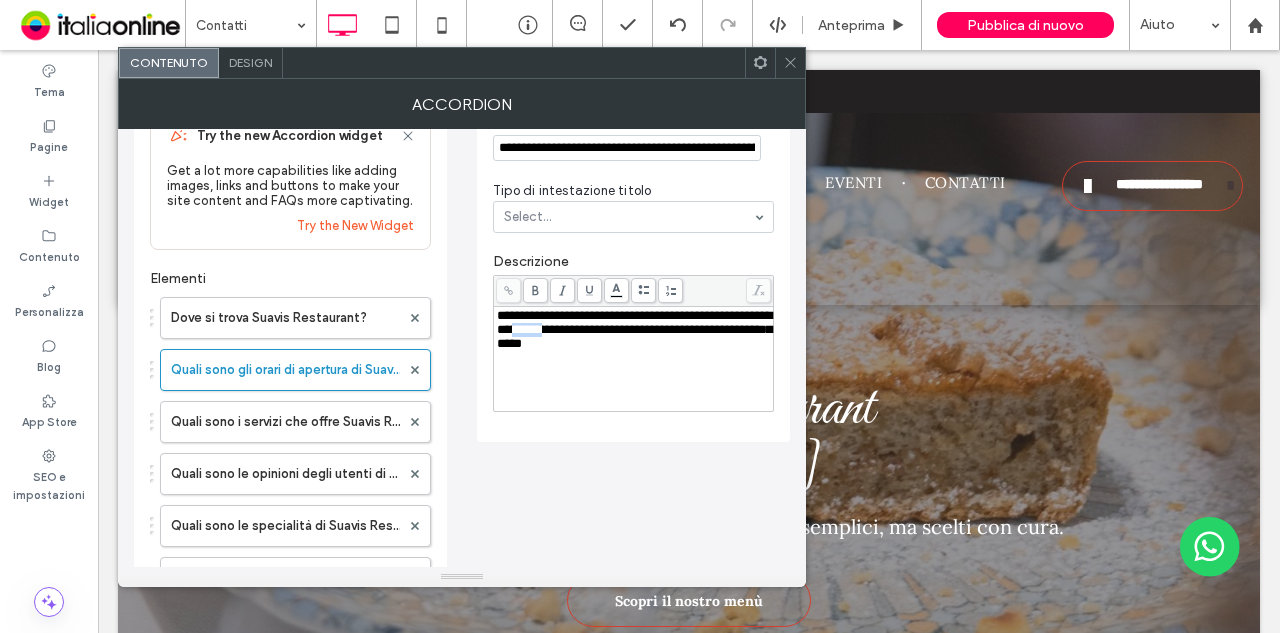 click on "**********" at bounding box center (634, 329) 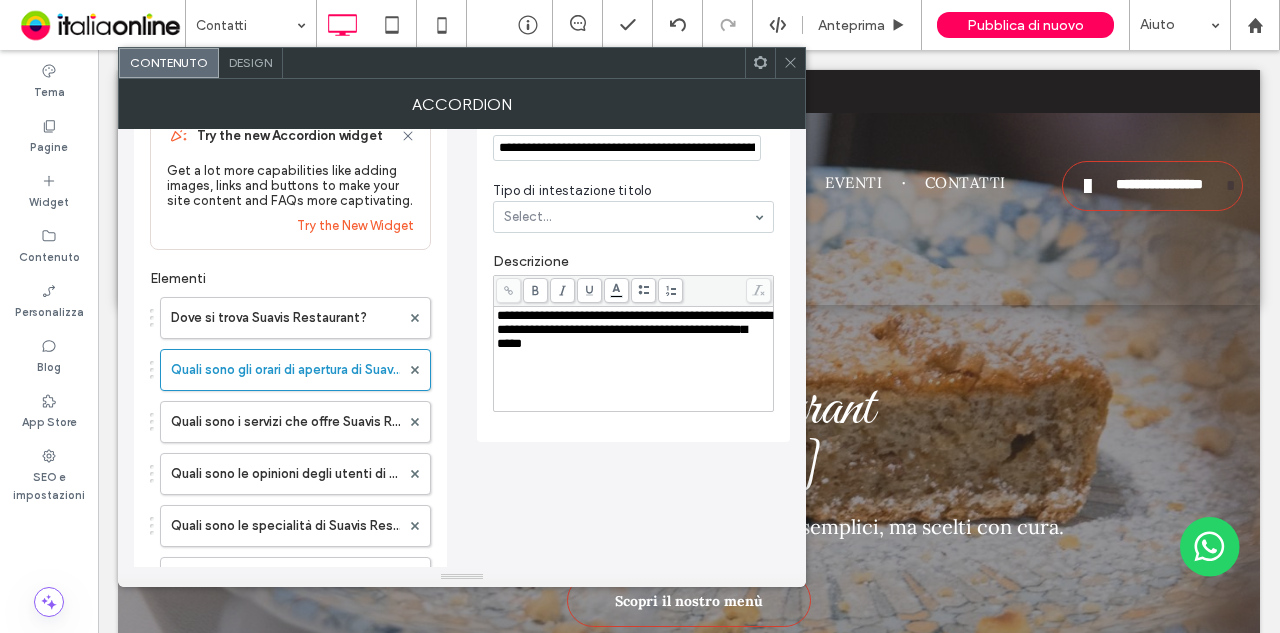 type 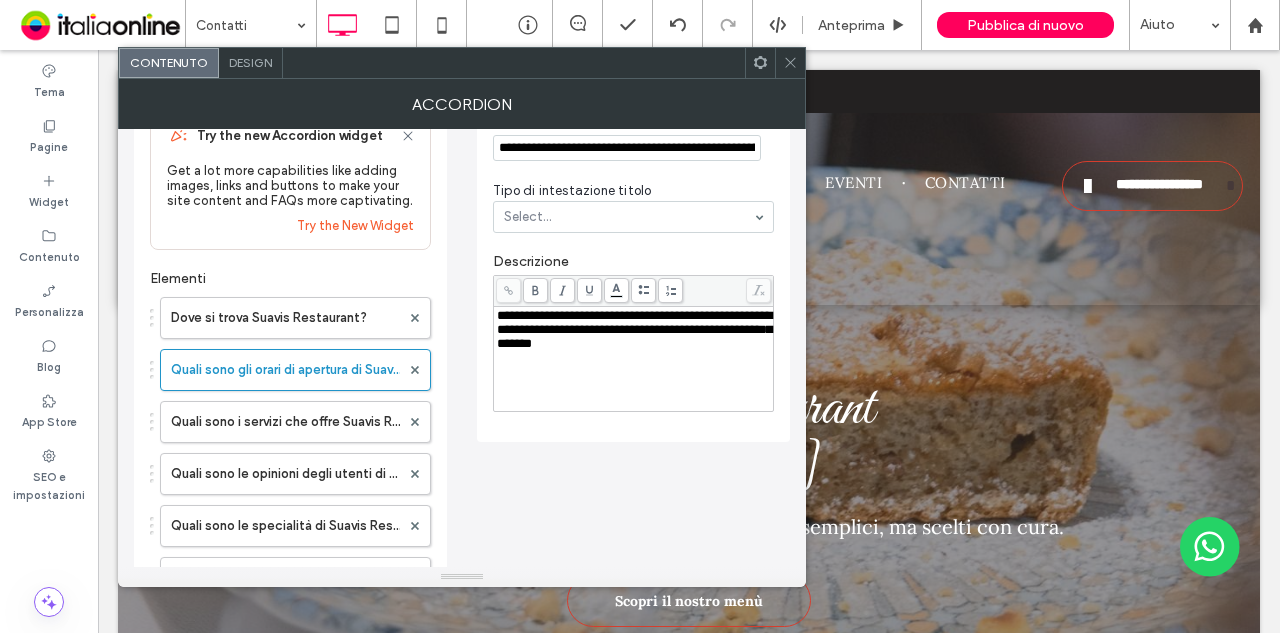click on "**********" at bounding box center (634, 329) 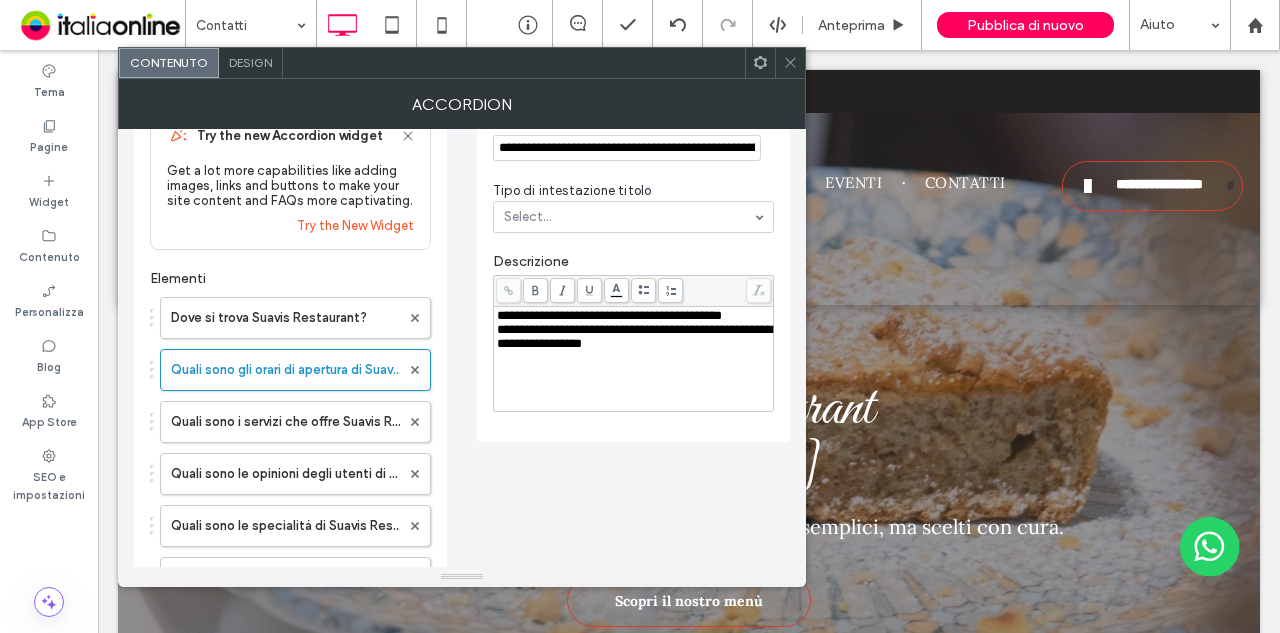 click on "**********" at bounding box center [634, 336] 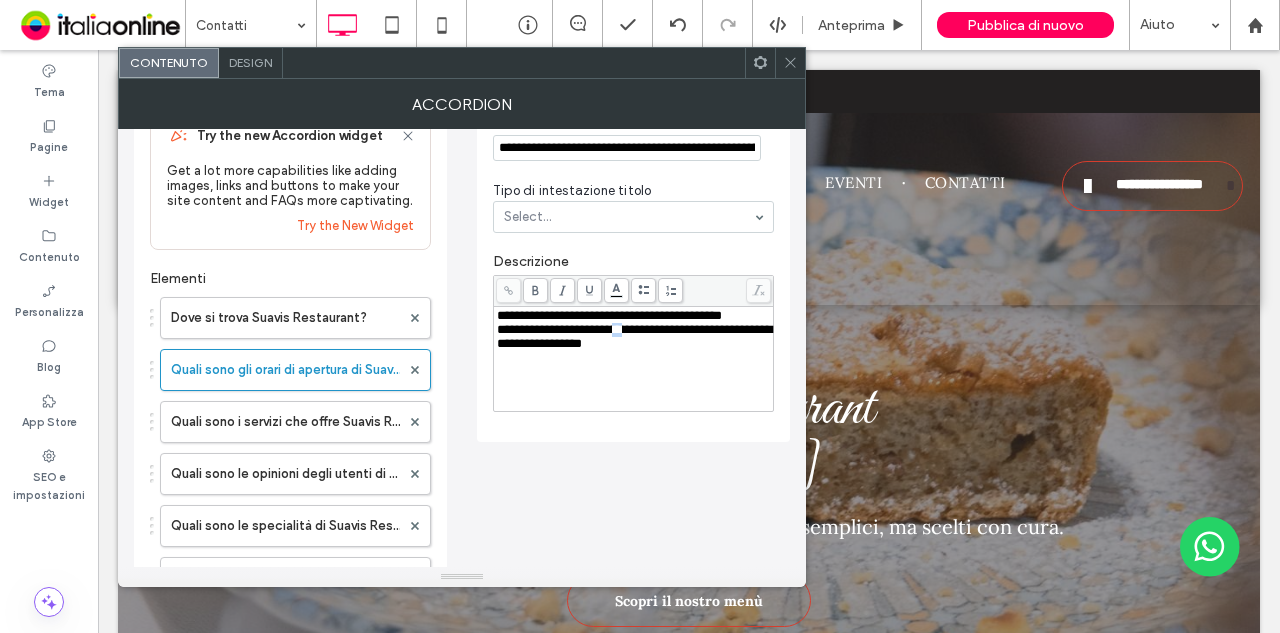 click on "**********" at bounding box center [634, 336] 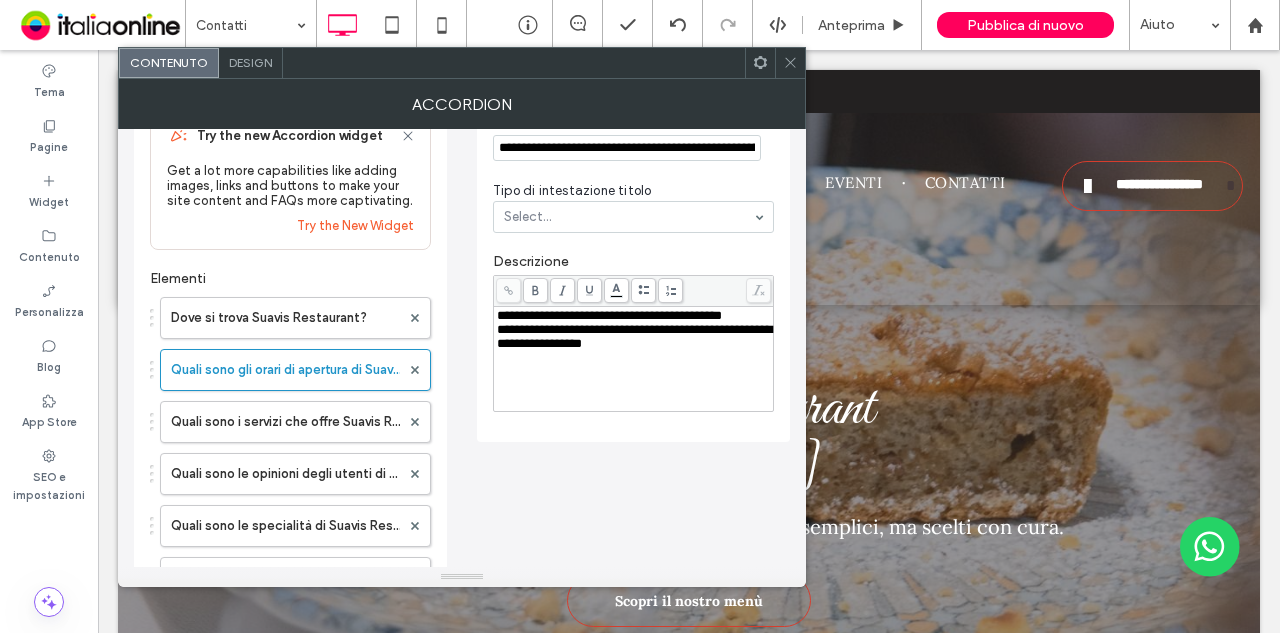 click on "**********" at bounding box center [634, 336] 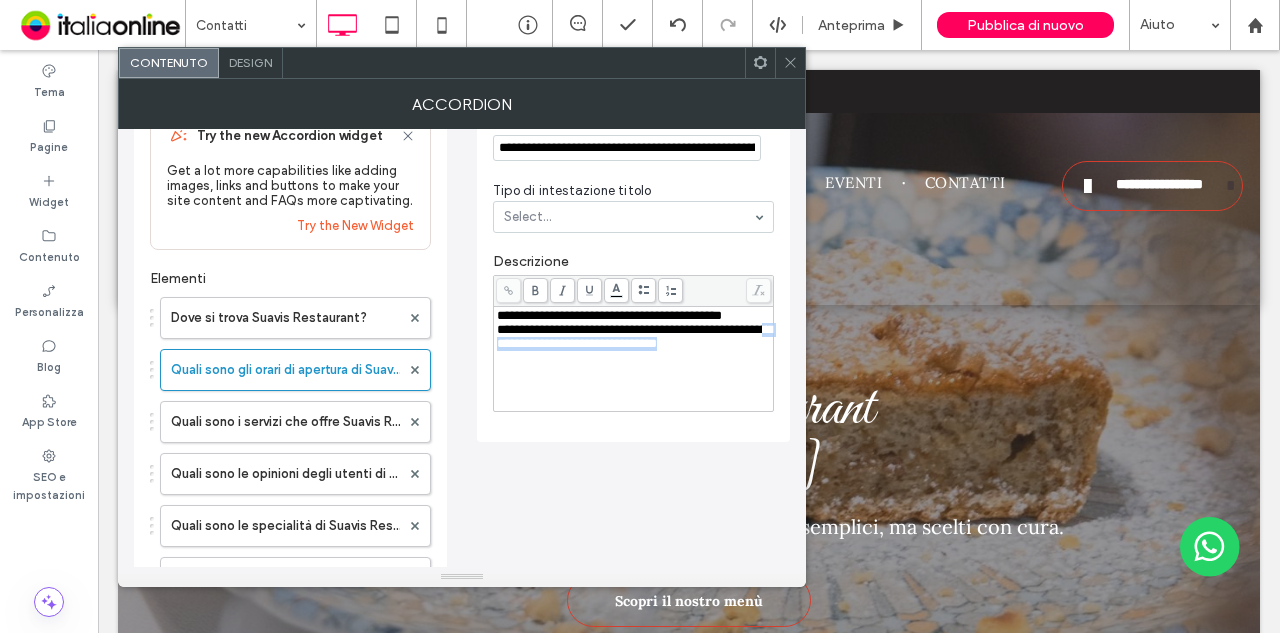 drag, startPoint x: 754, startPoint y: 350, endPoint x: 540, endPoint y: 346, distance: 214.03738 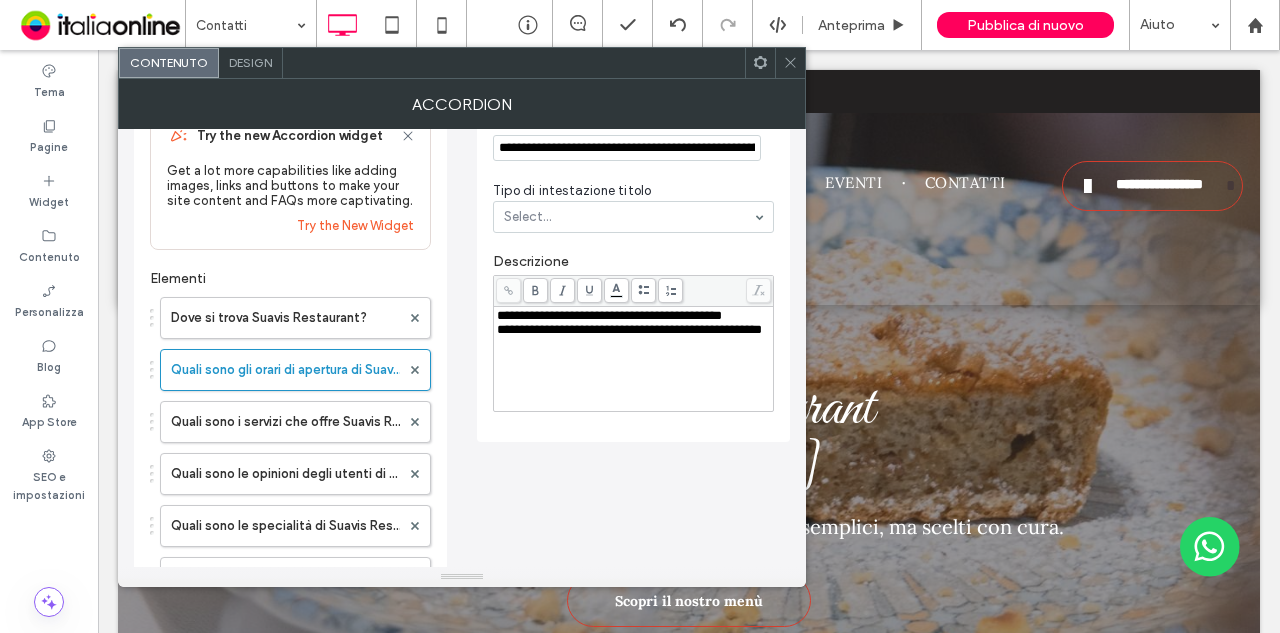 click on "**********" at bounding box center [634, 330] 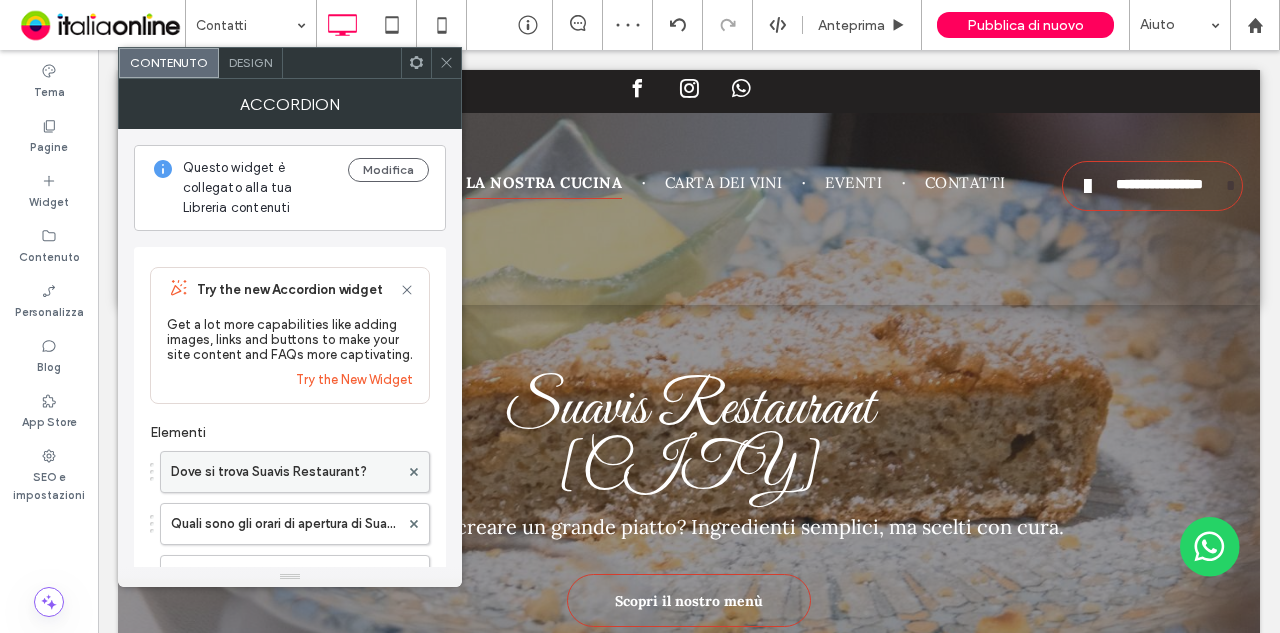 click on "Dove si trova Suavis Restaurant?" at bounding box center (285, 472) 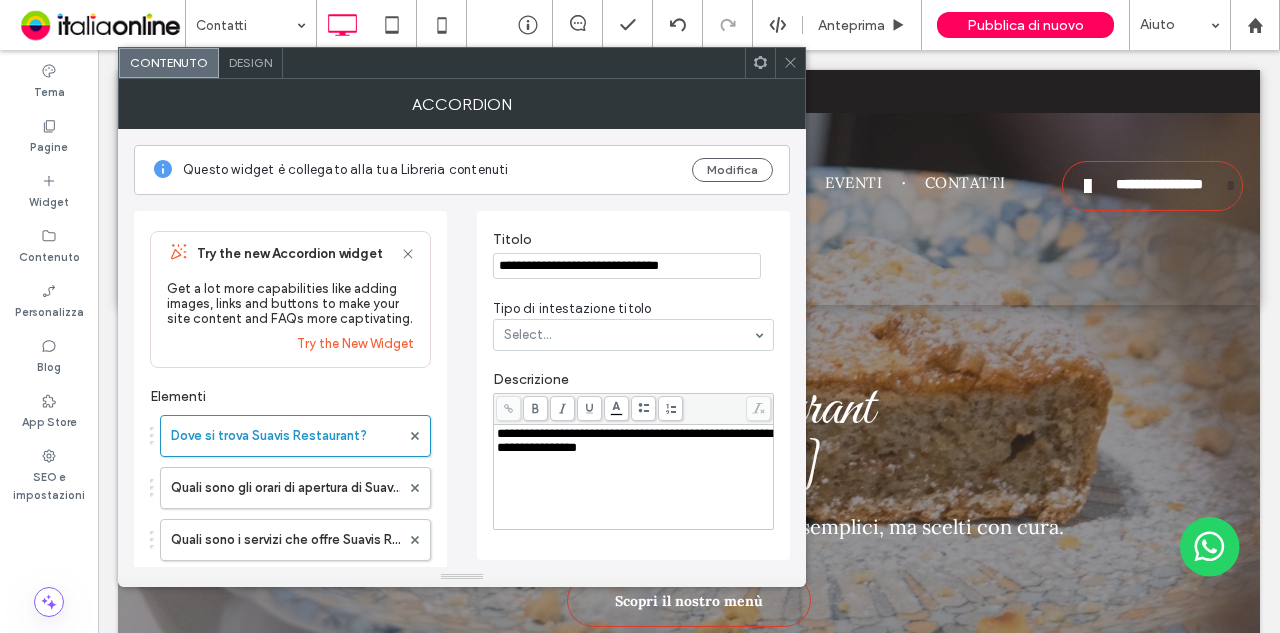 click at bounding box center [790, 63] 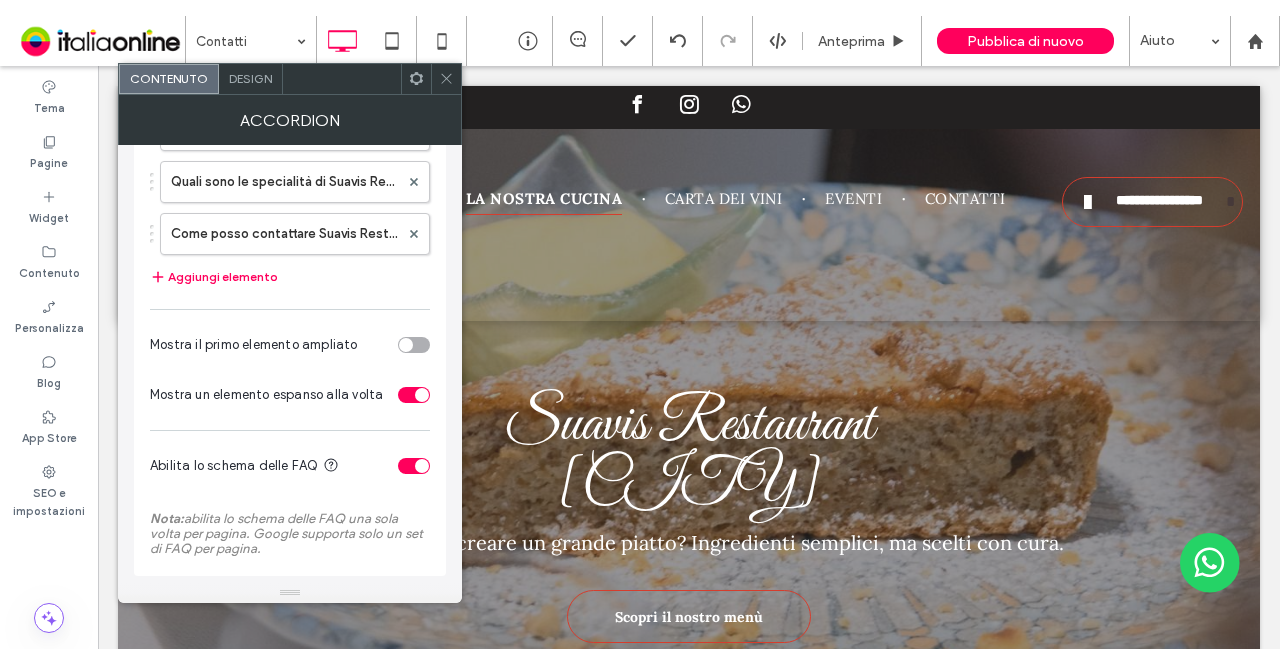 scroll, scrollTop: 518, scrollLeft: 0, axis: vertical 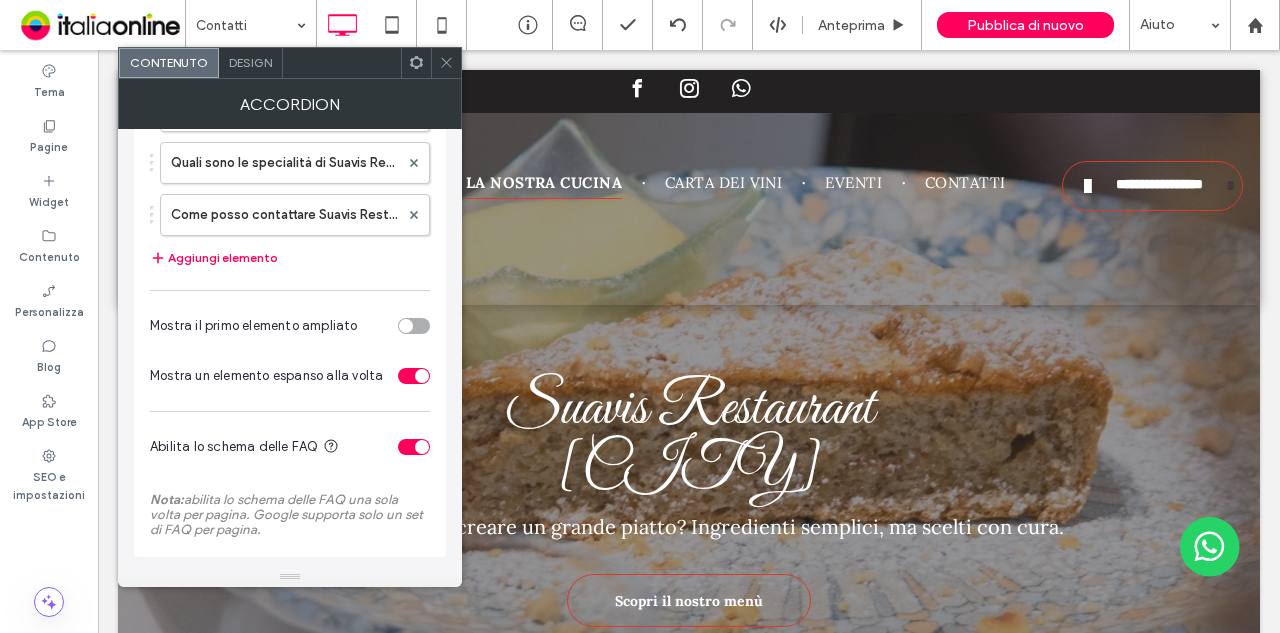 click 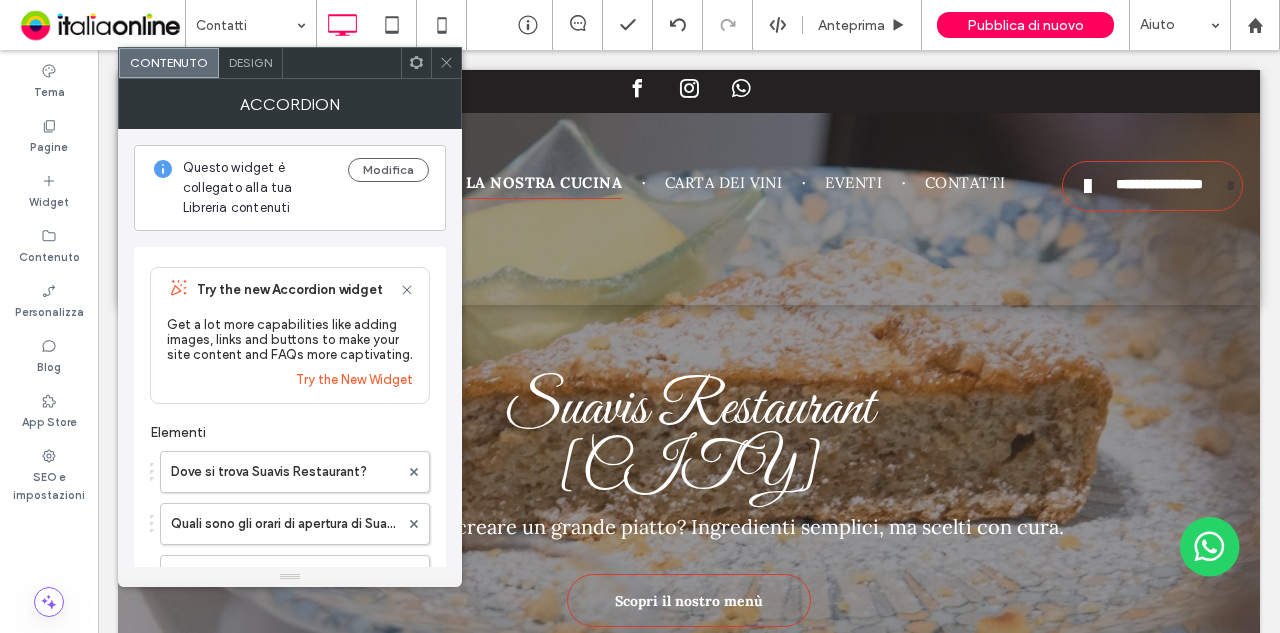 click 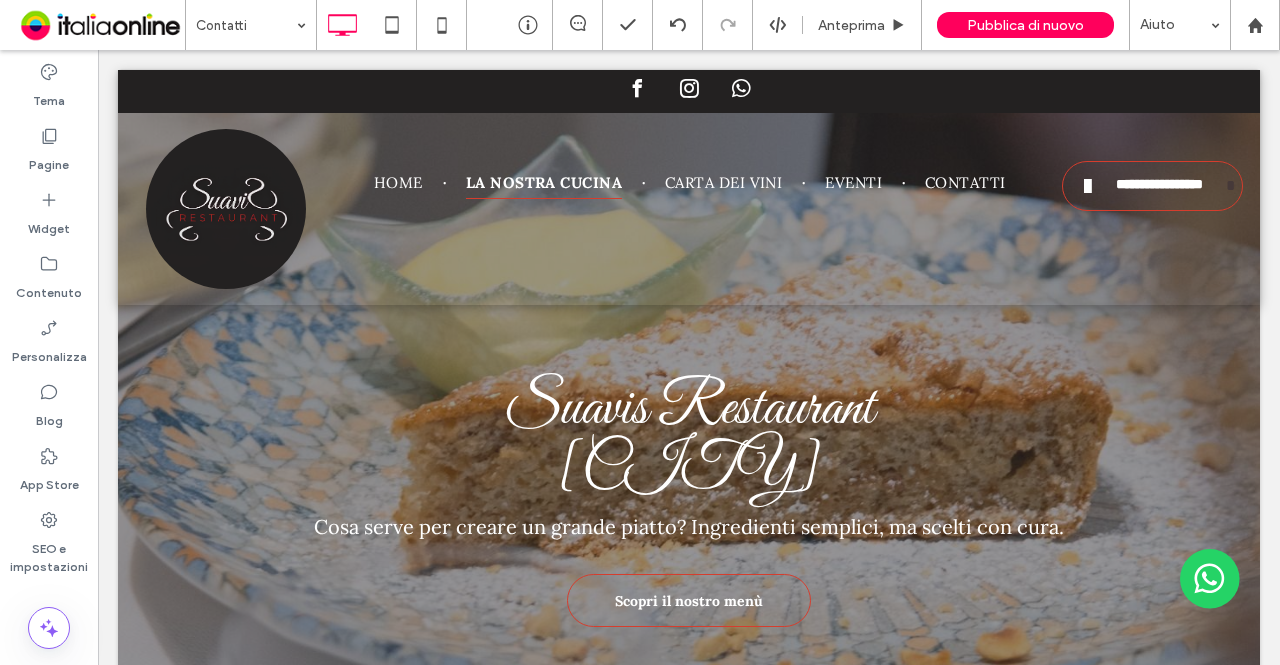 type on "****" 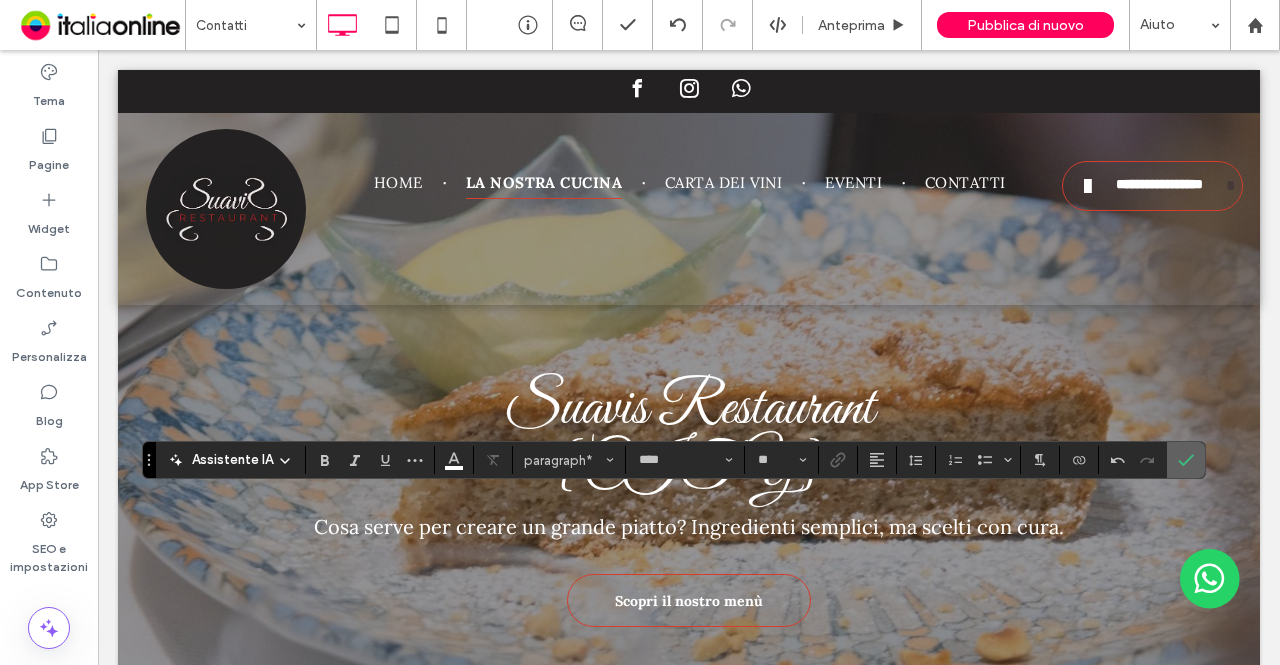 click at bounding box center (1186, 460) 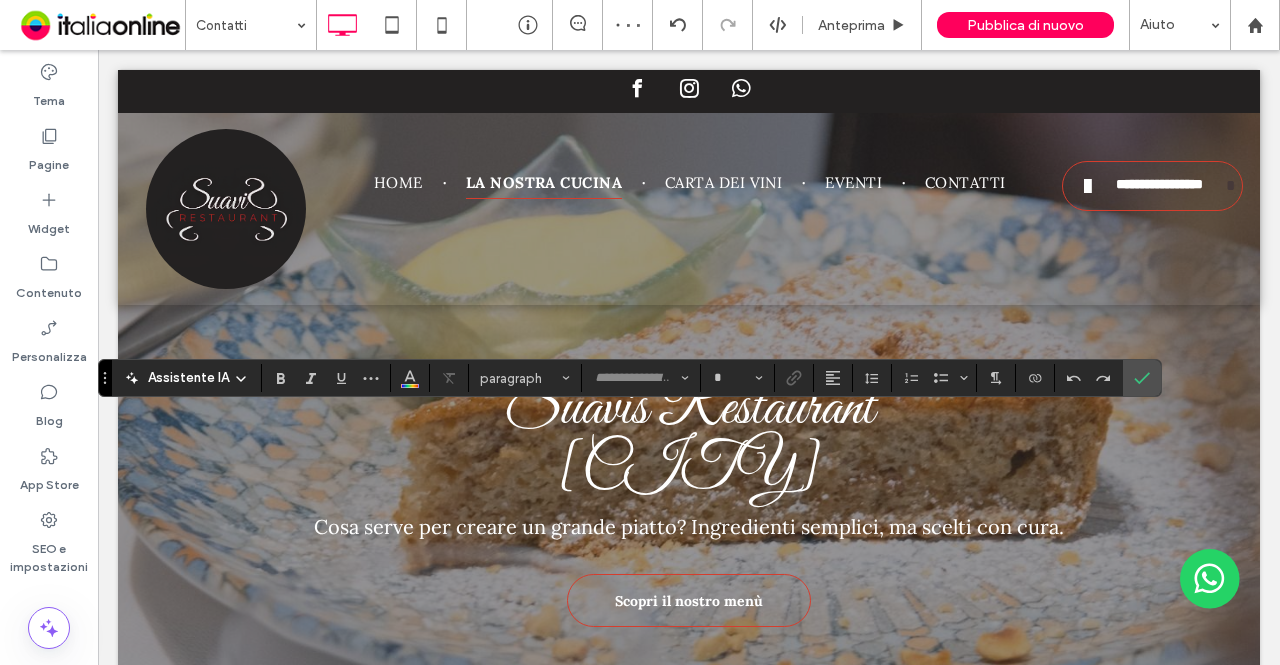 type on "****" 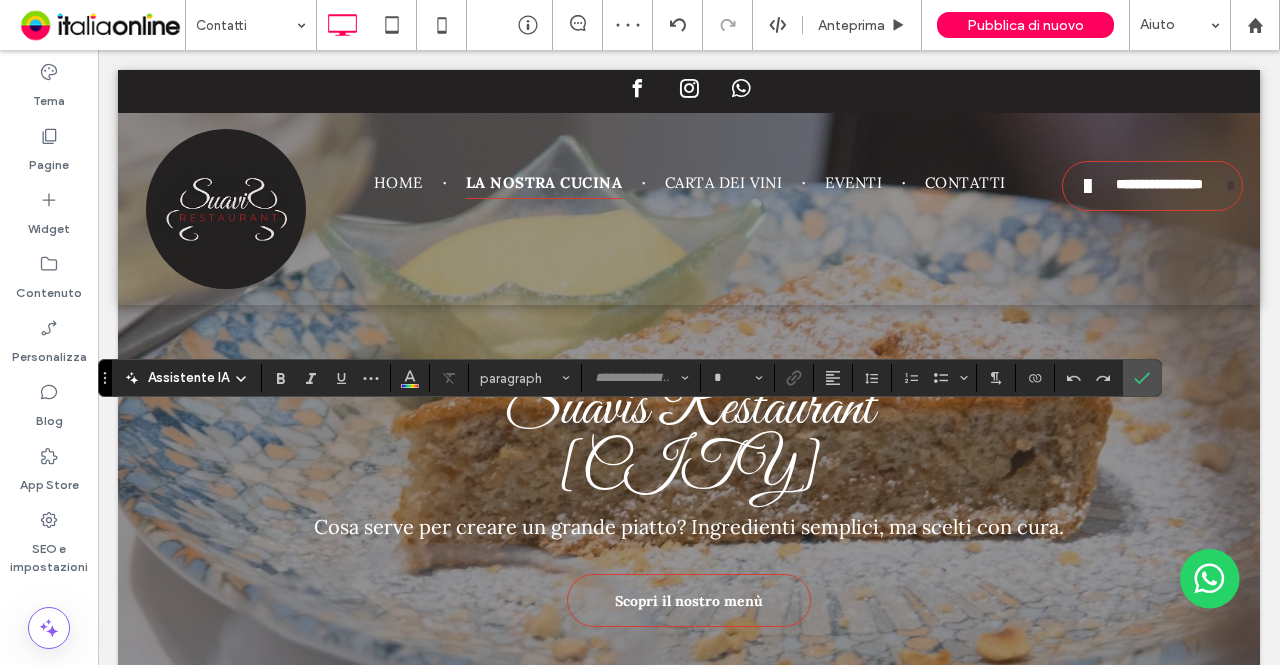 type on "**" 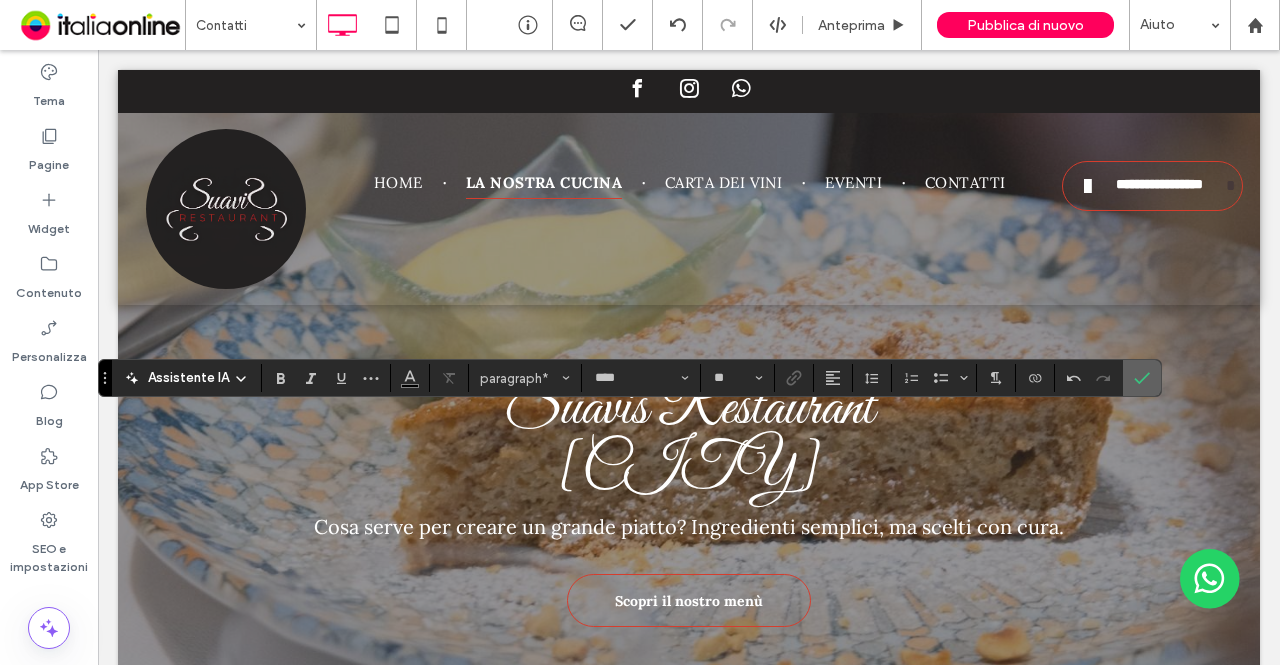 click 